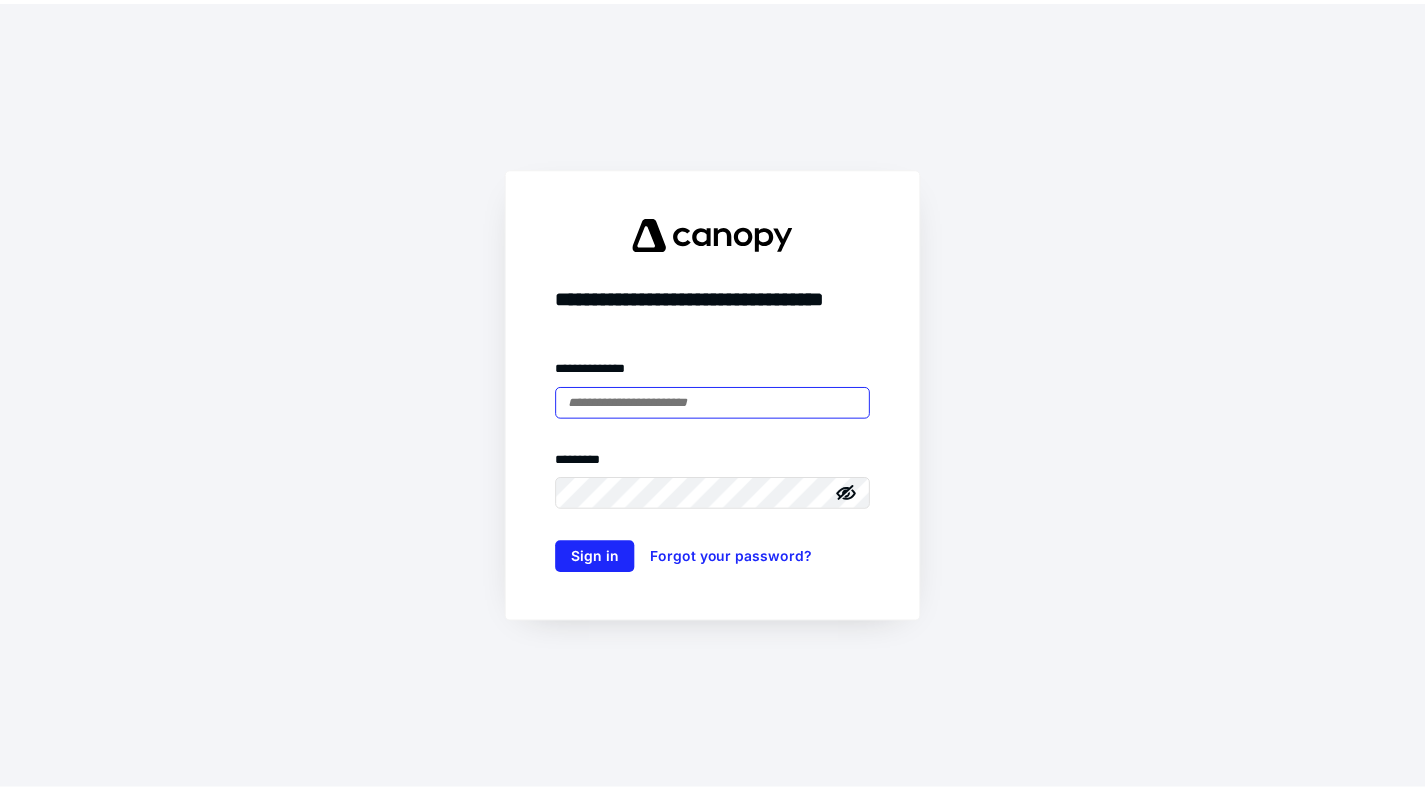 scroll, scrollTop: 0, scrollLeft: 0, axis: both 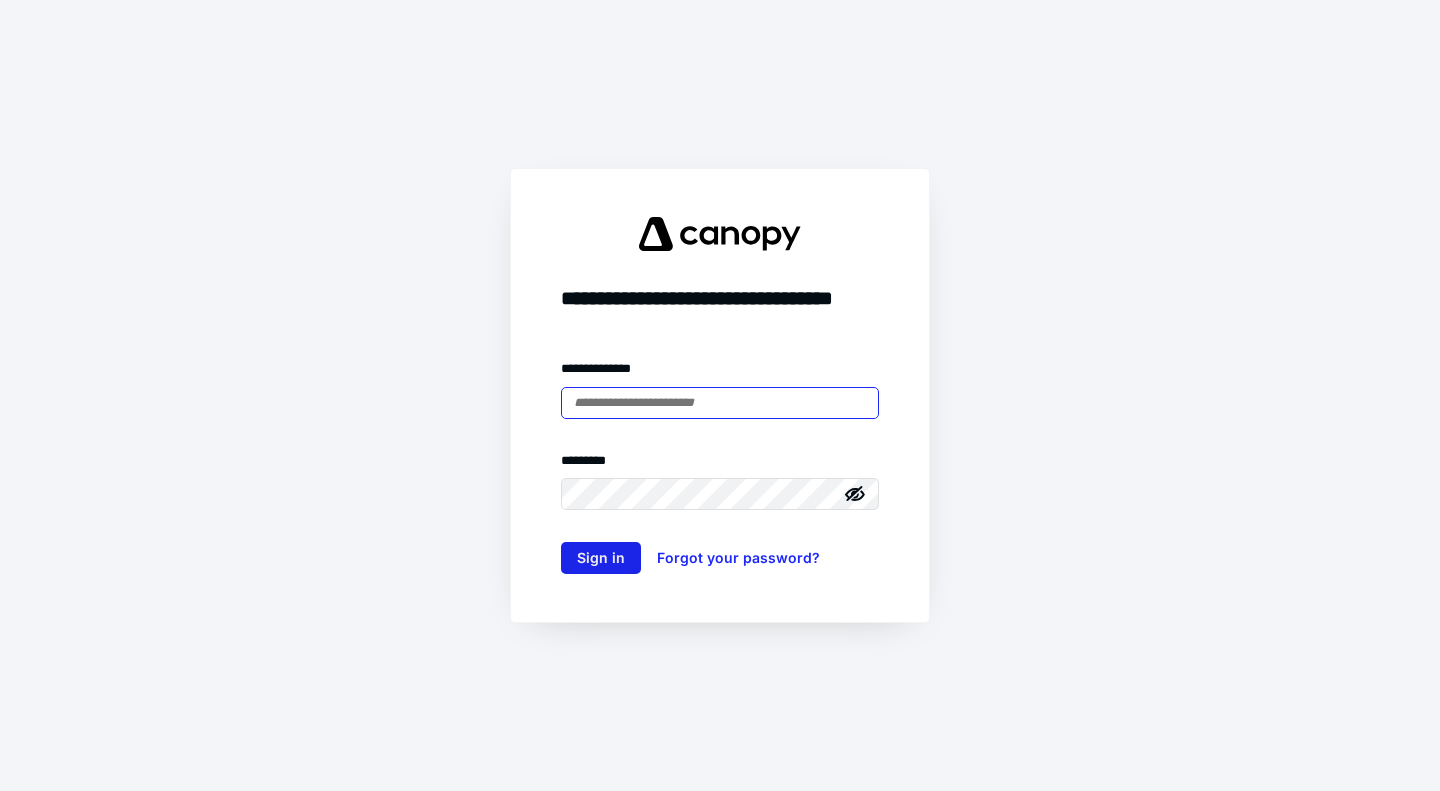 type on "**********" 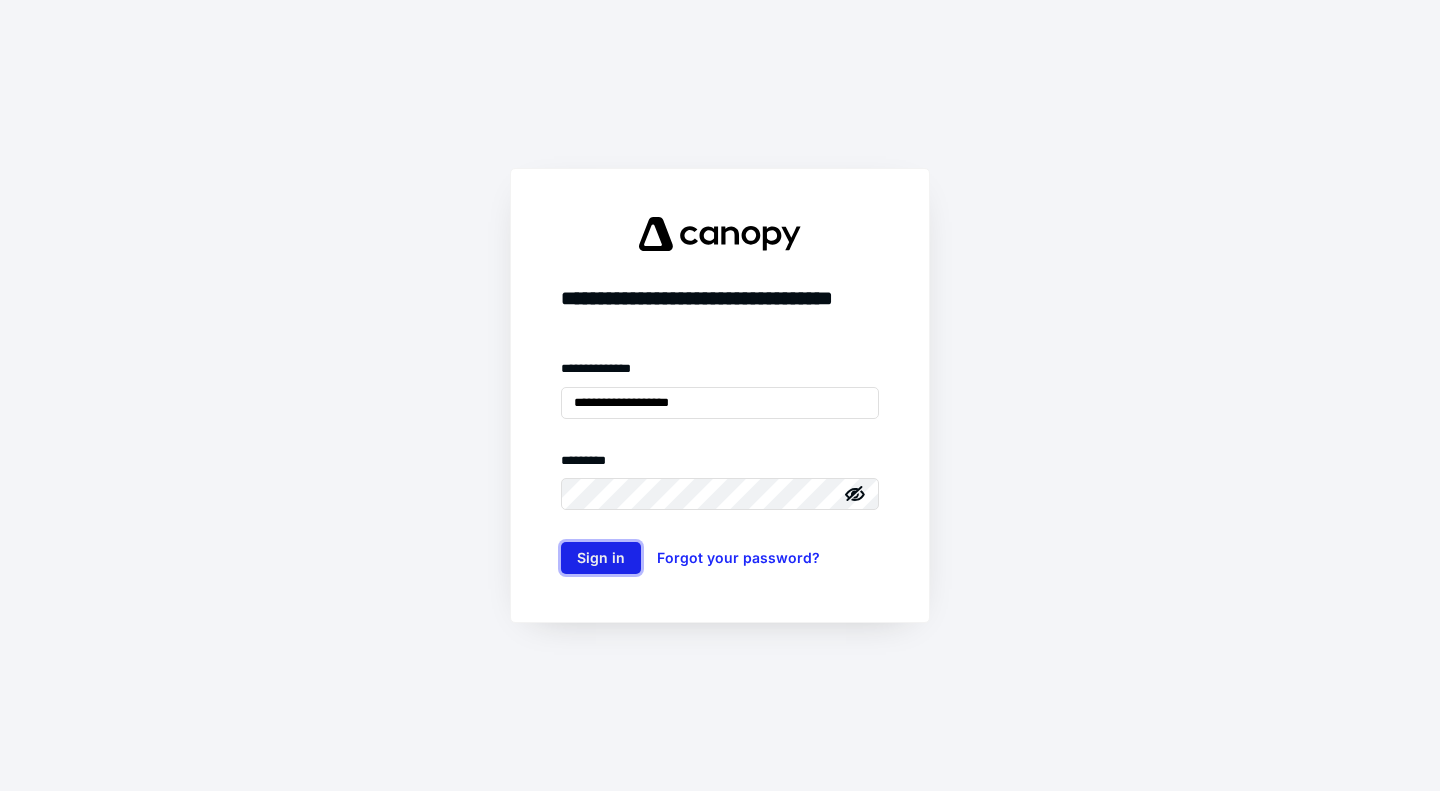 click on "Sign in" at bounding box center (601, 558) 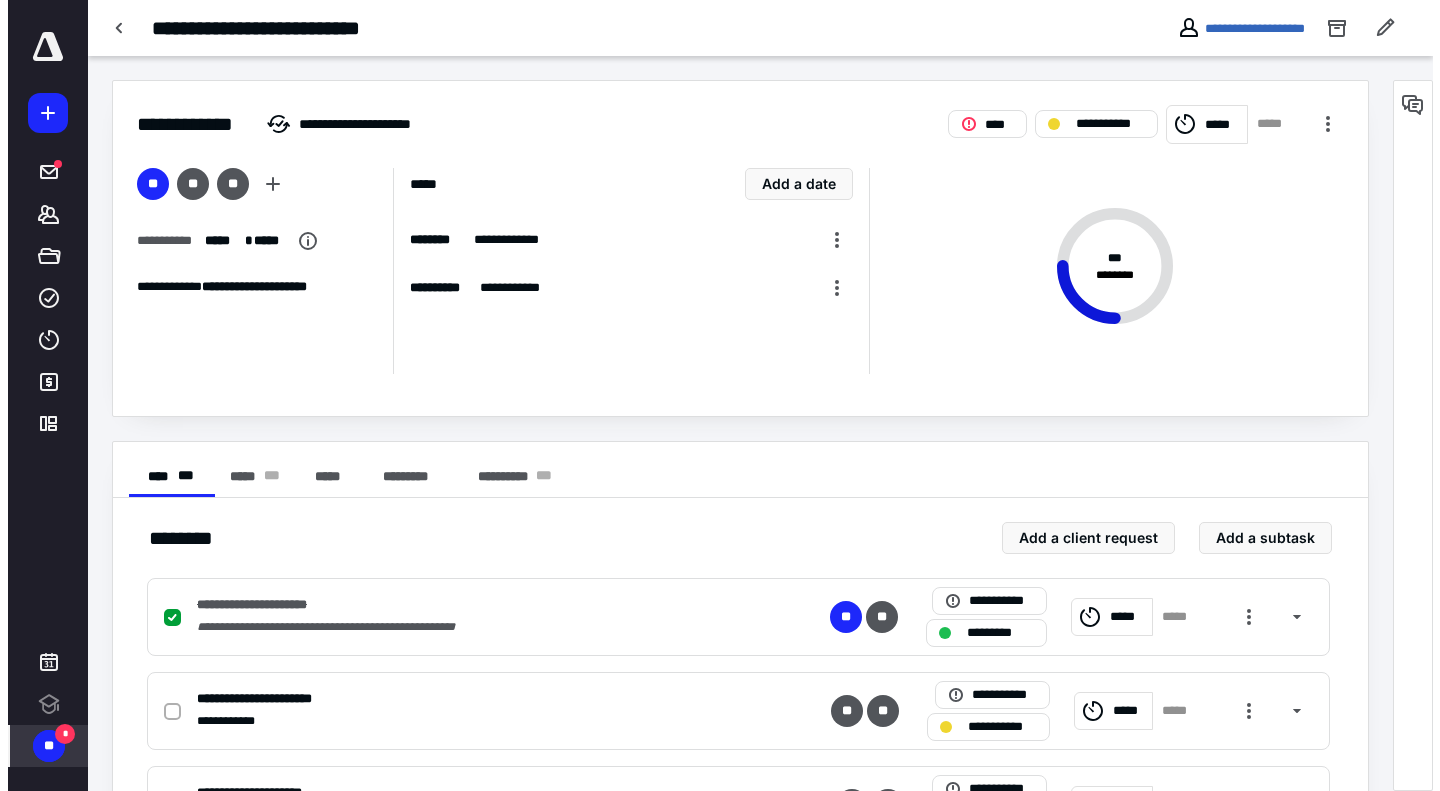 scroll, scrollTop: 0, scrollLeft: 0, axis: both 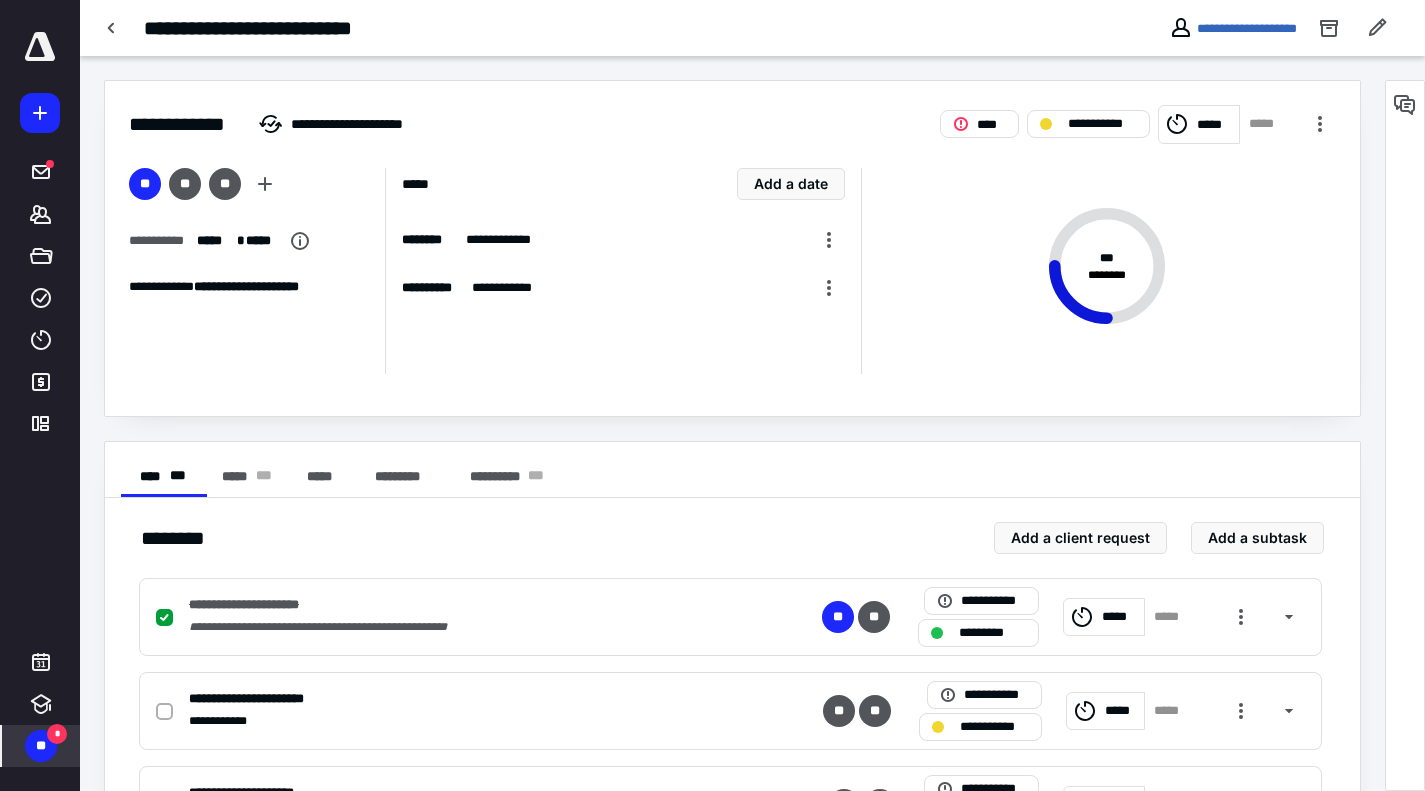 click on "**" at bounding box center [41, 746] 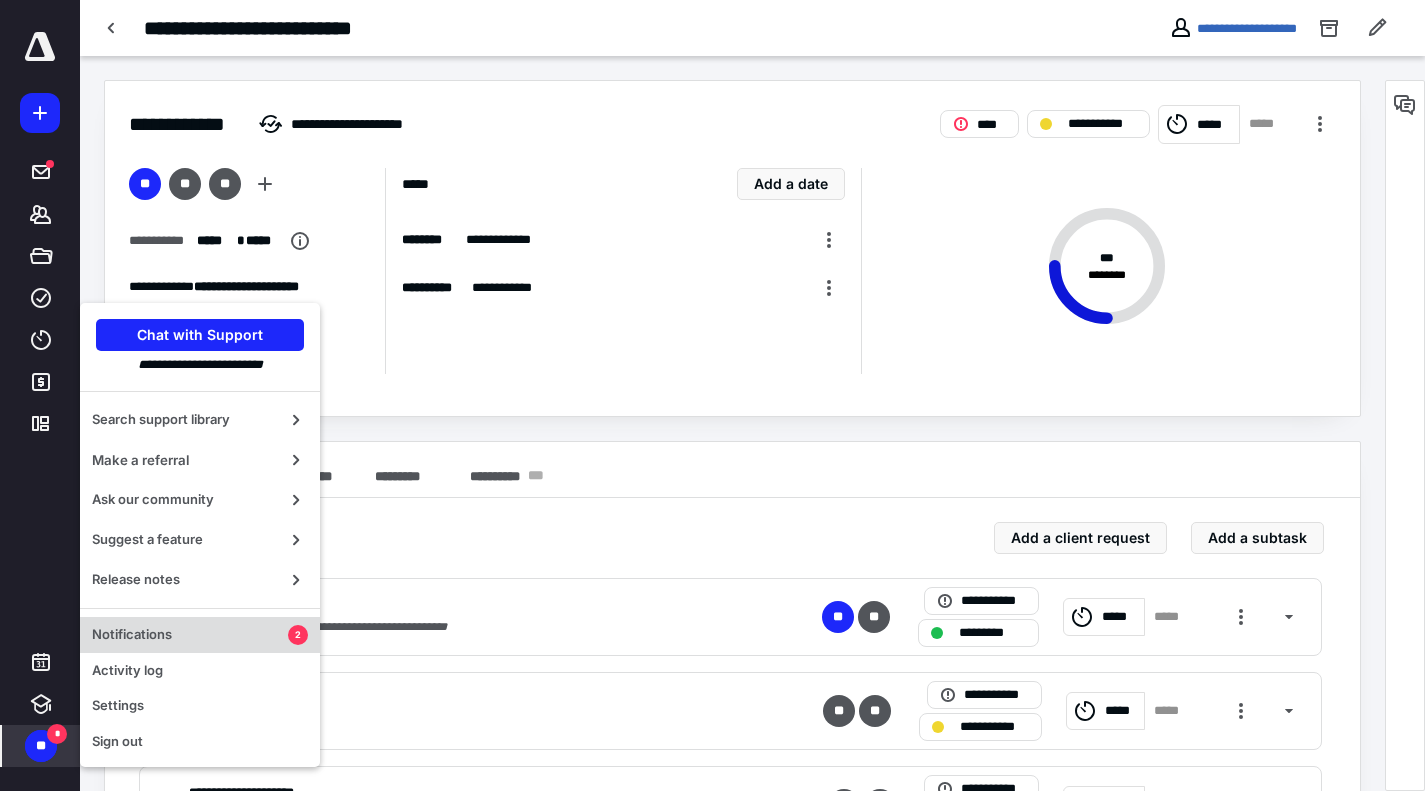 click on "Notifications" at bounding box center [190, 635] 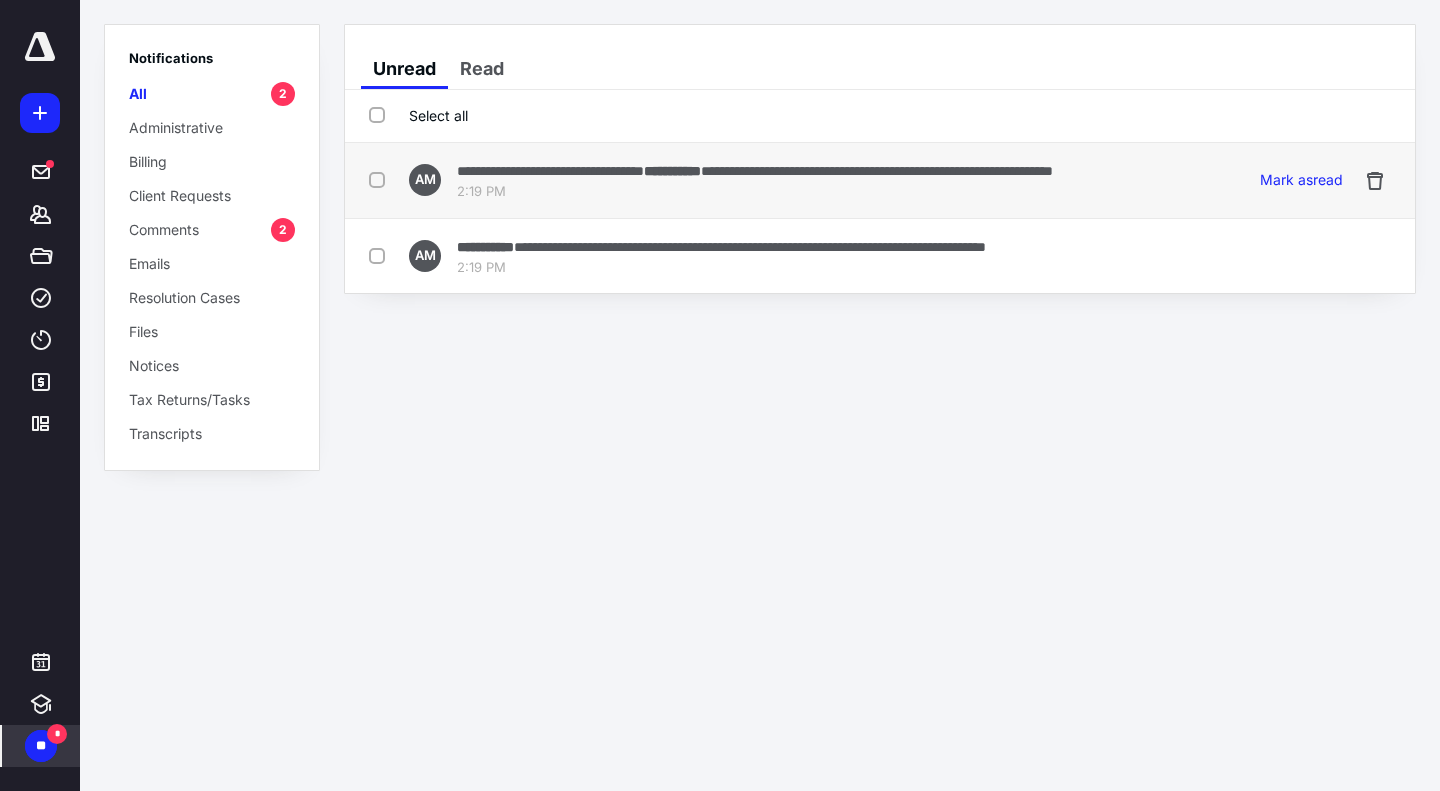 click on "**********" at bounding box center (755, 170) 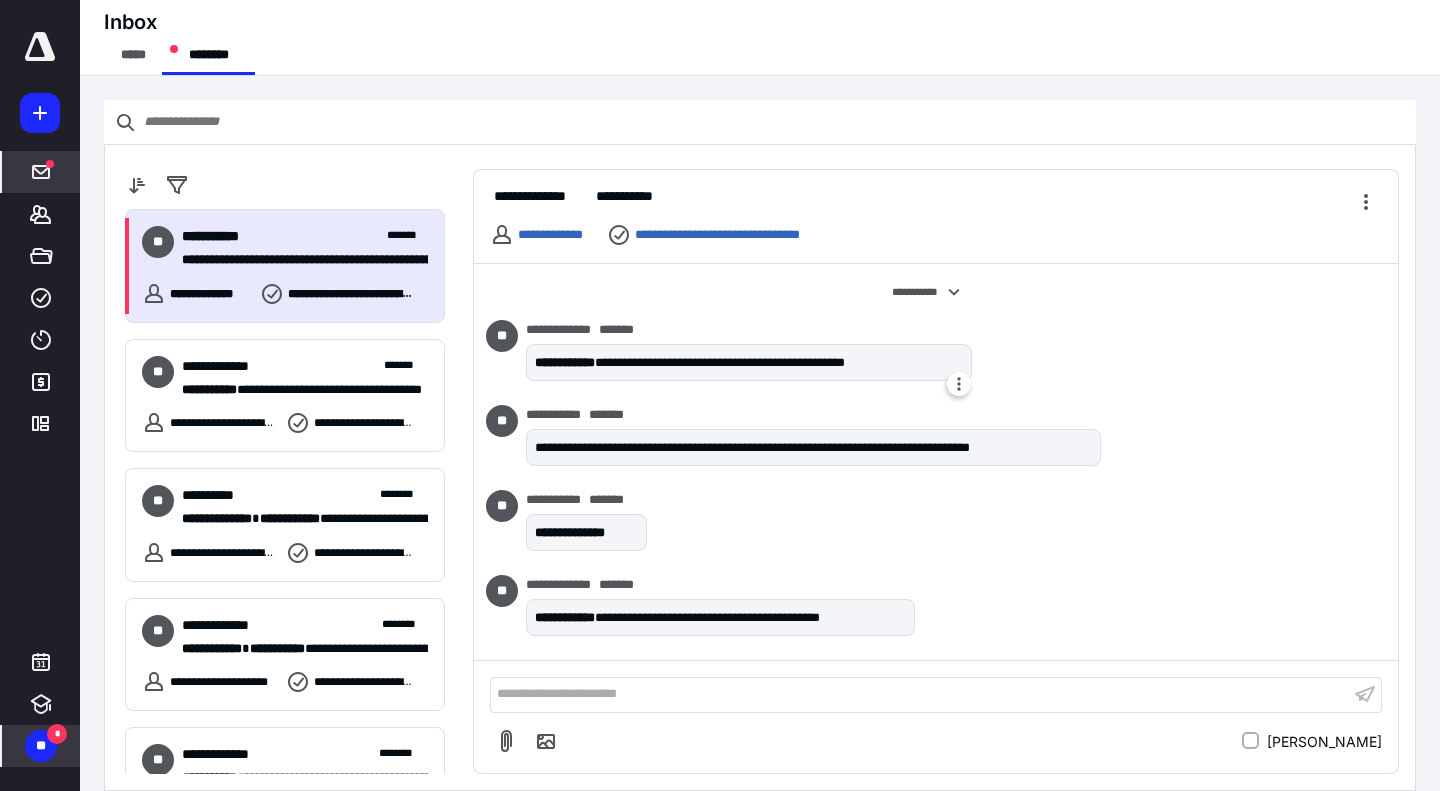 scroll, scrollTop: 516, scrollLeft: 0, axis: vertical 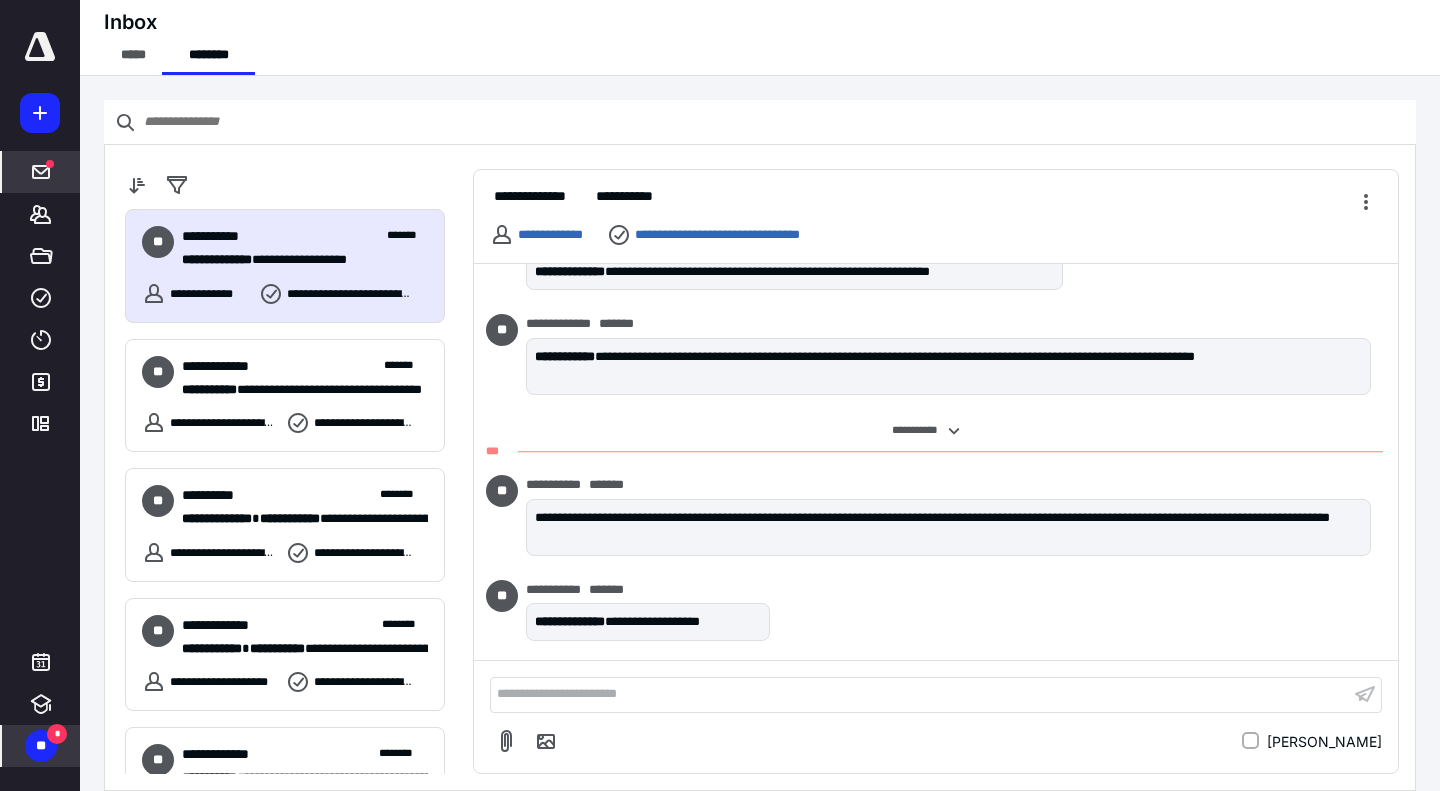 click on "**********" at bounding box center (920, 694) 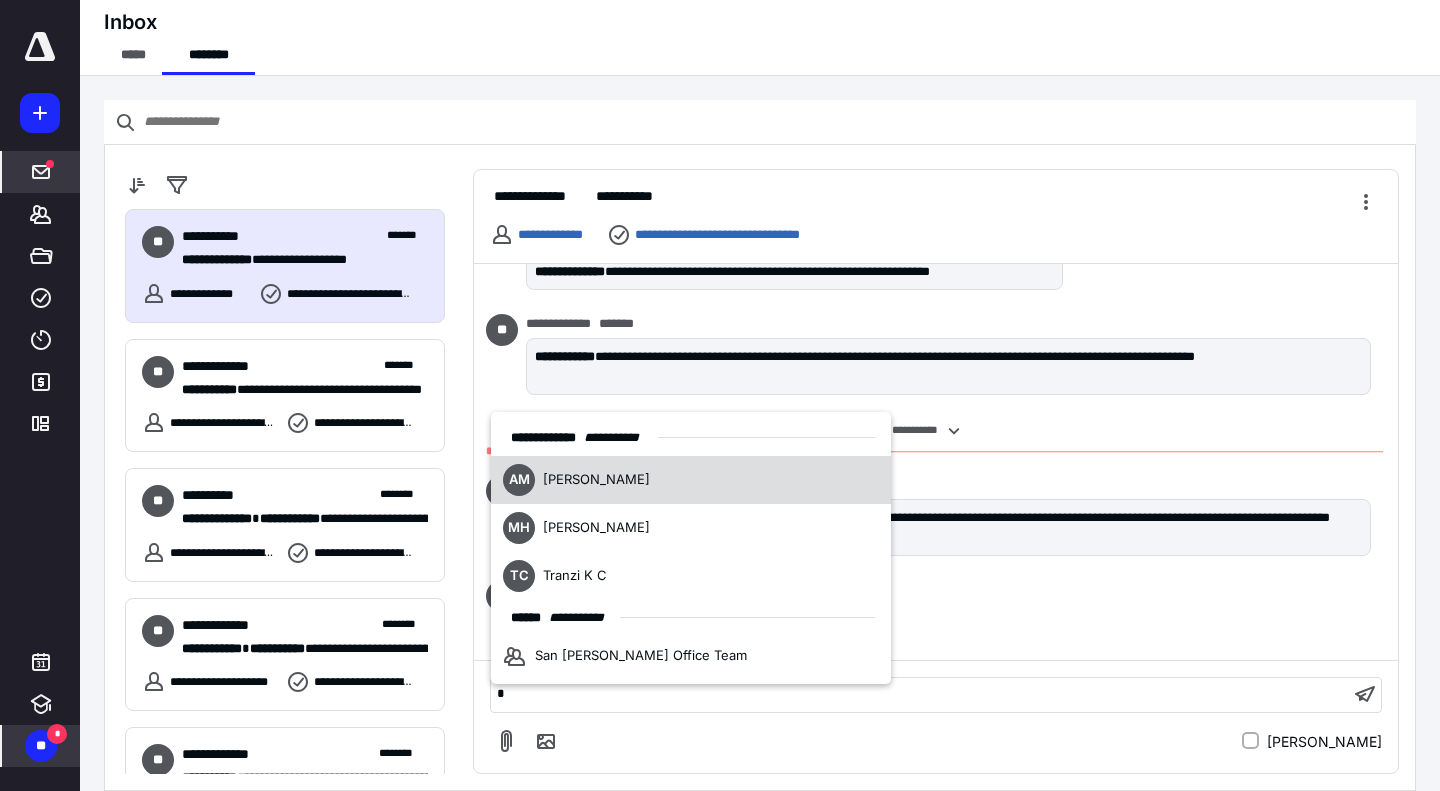 type 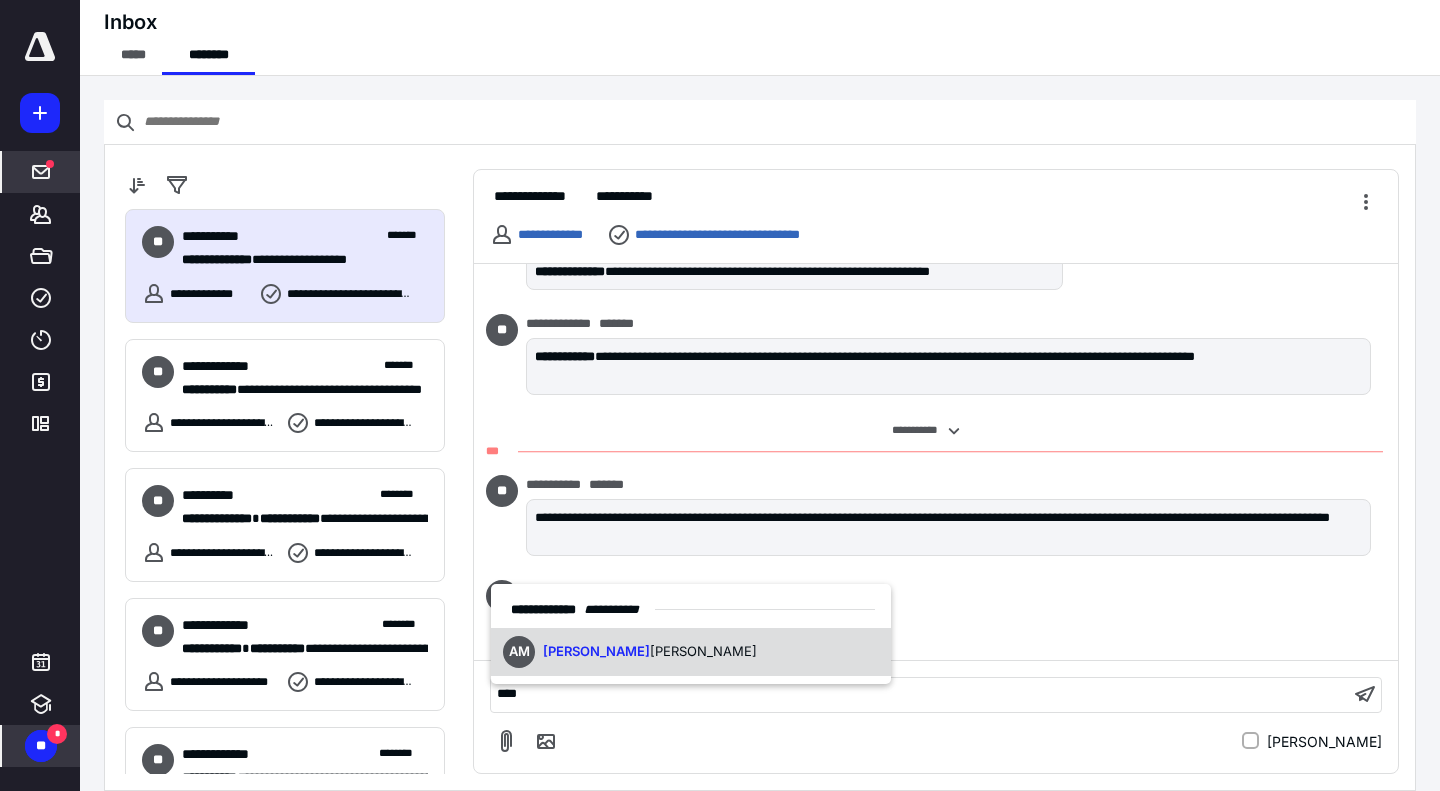 click on "[PERSON_NAME]" at bounding box center (703, 651) 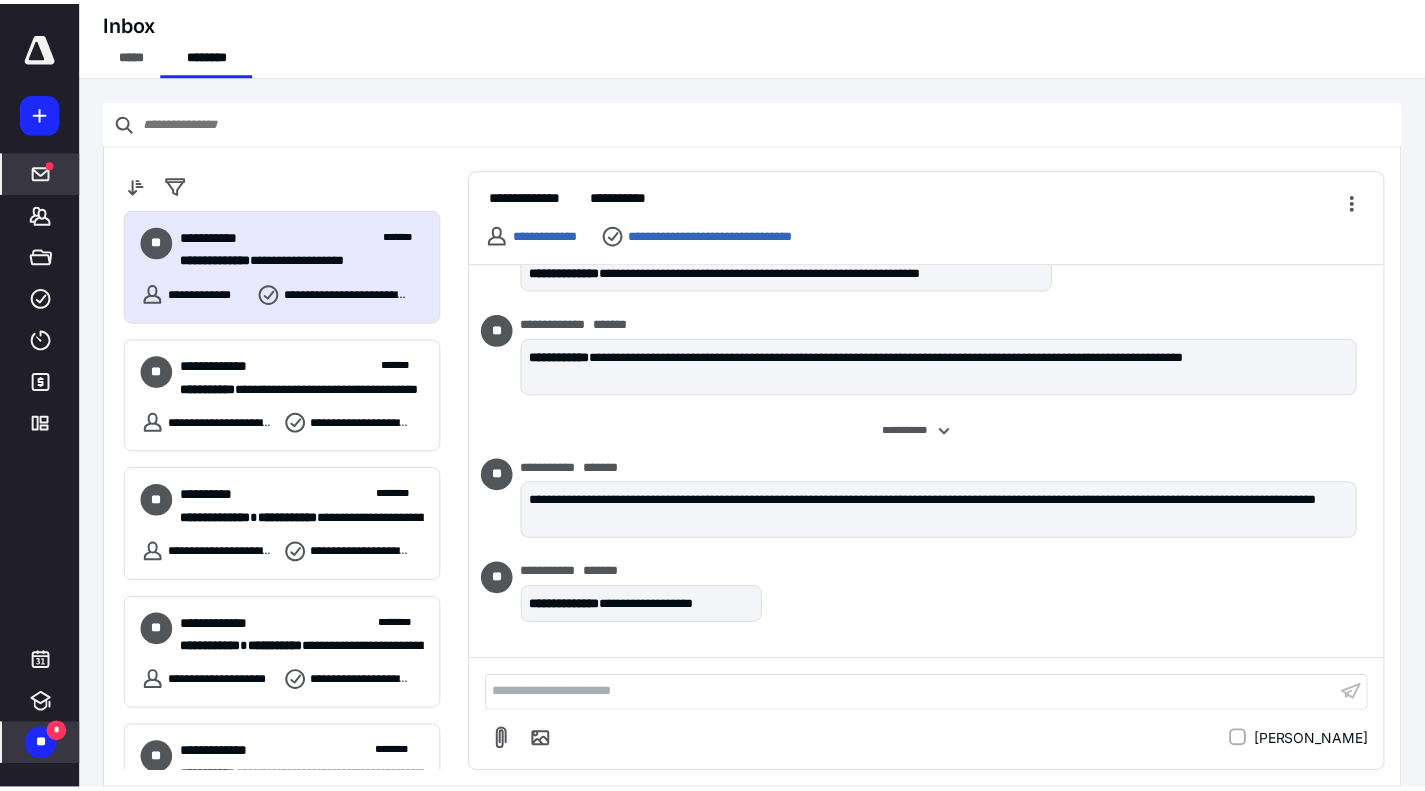 scroll, scrollTop: 604, scrollLeft: 0, axis: vertical 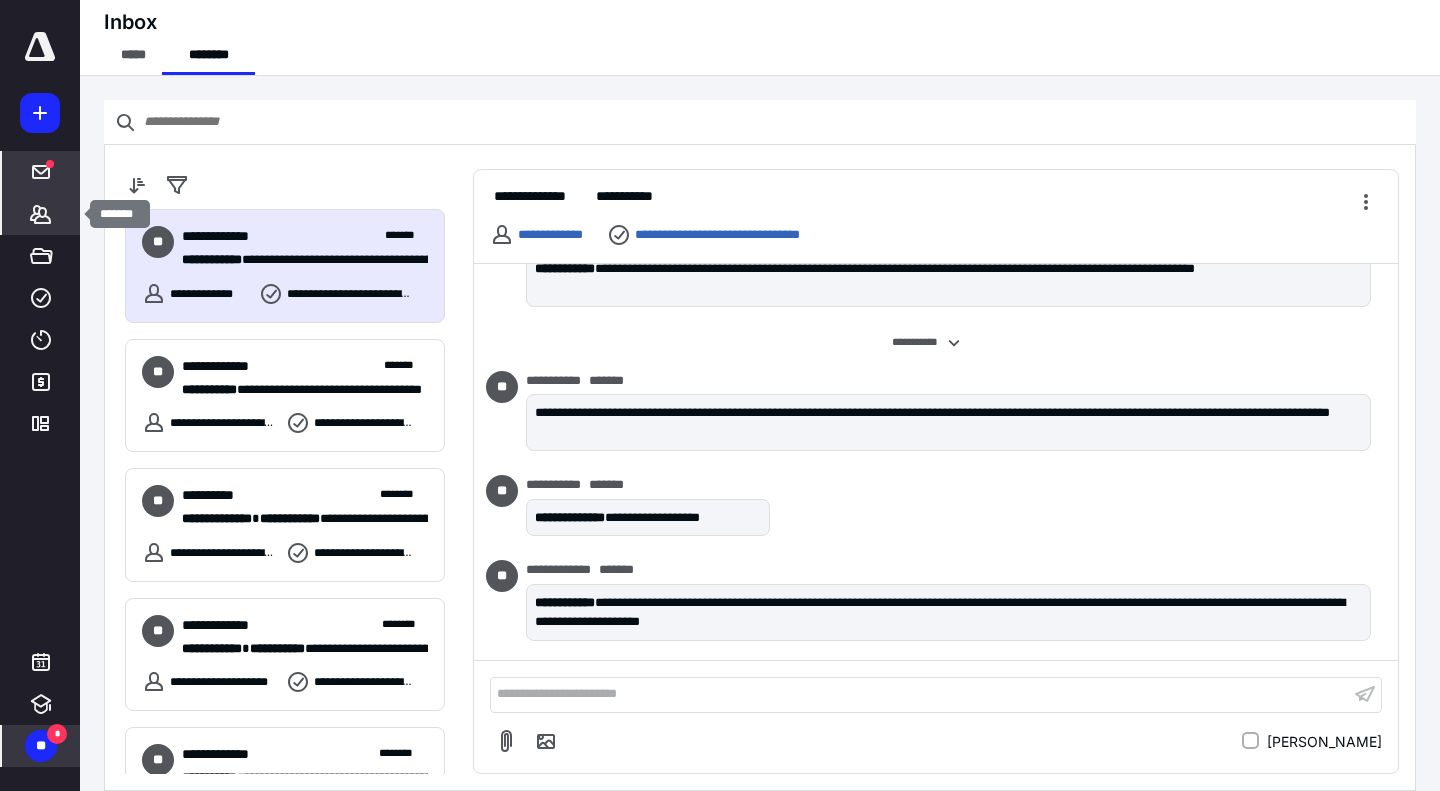 click on "*******" at bounding box center [41, 214] 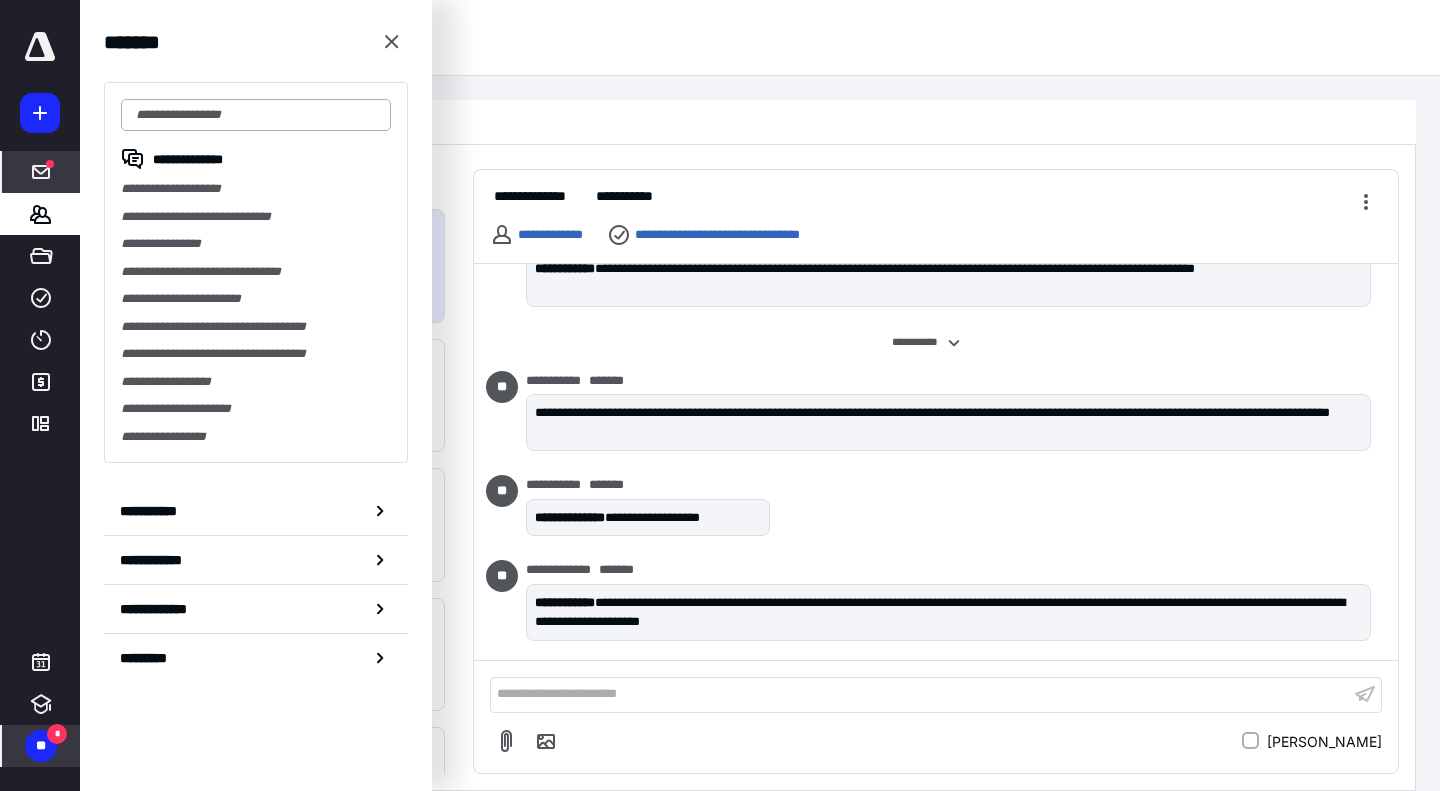 click at bounding box center [256, 115] 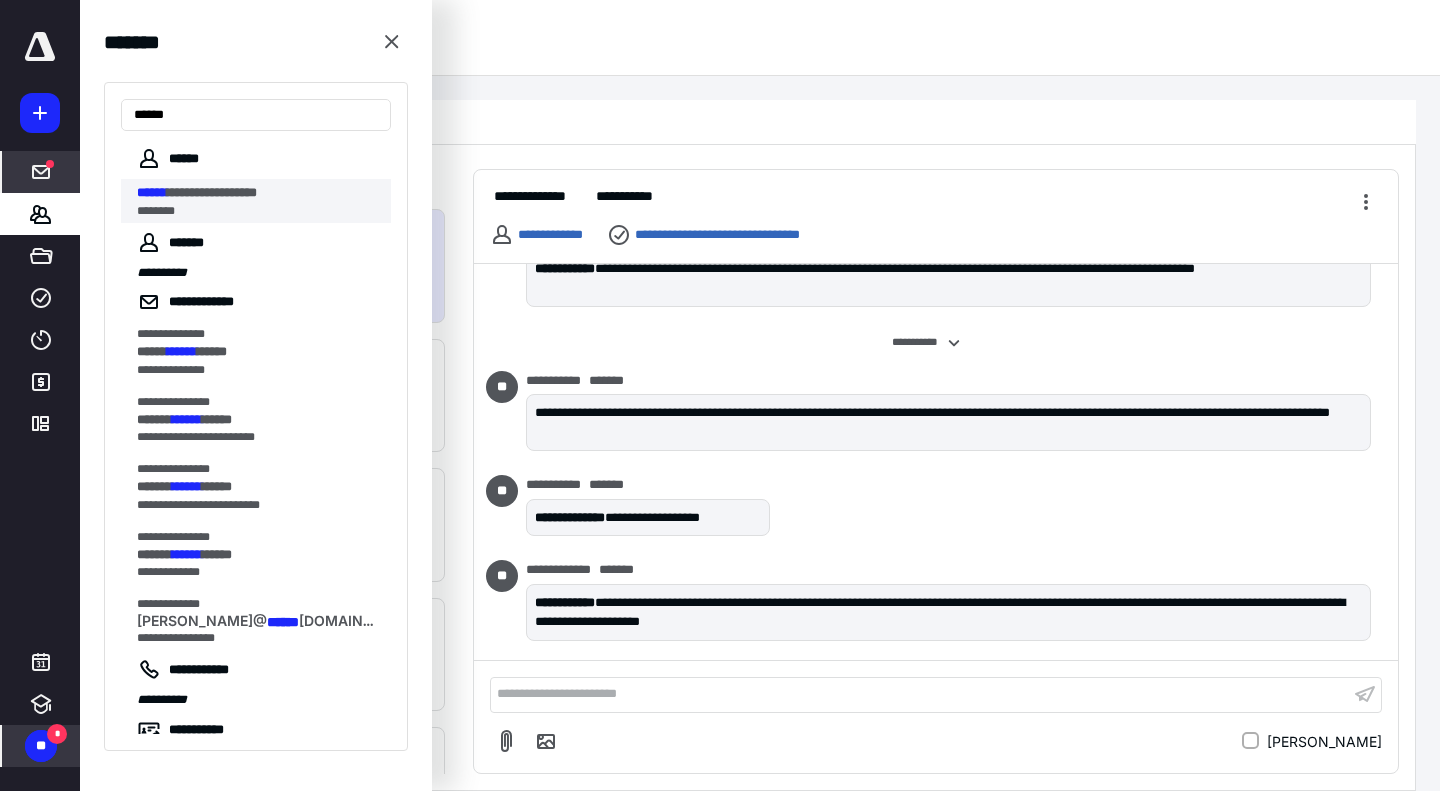 type on "******" 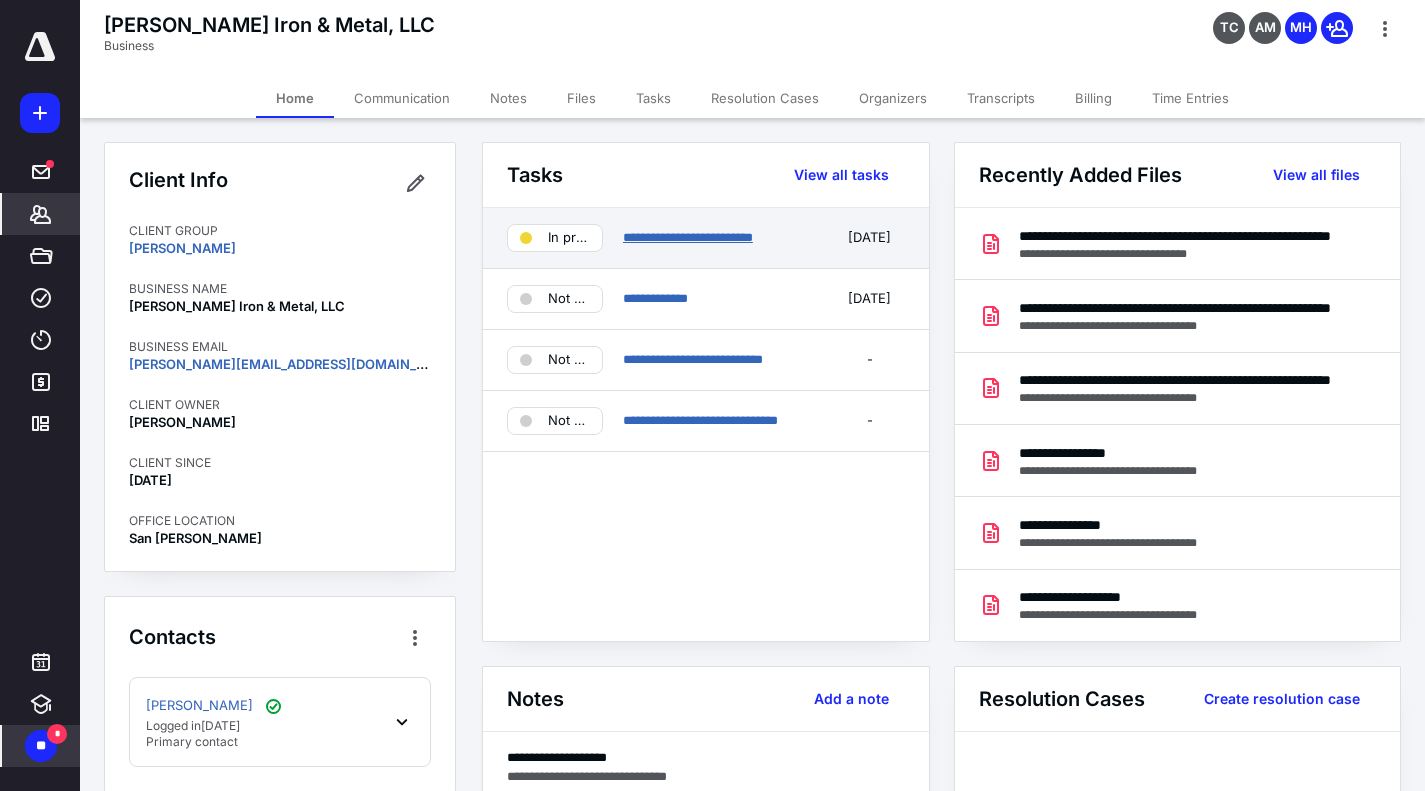 click on "**********" at bounding box center [688, 237] 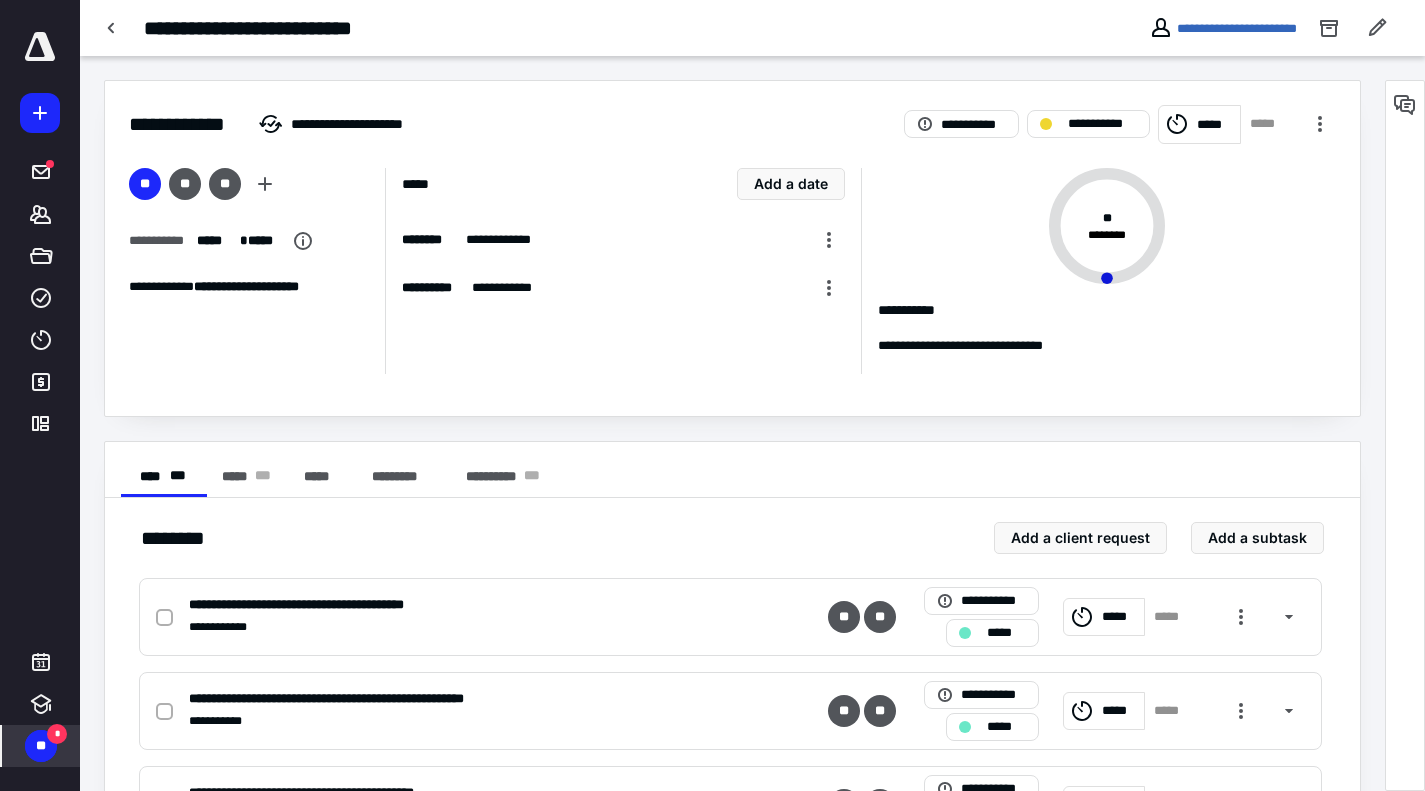 click at bounding box center [1405, 435] 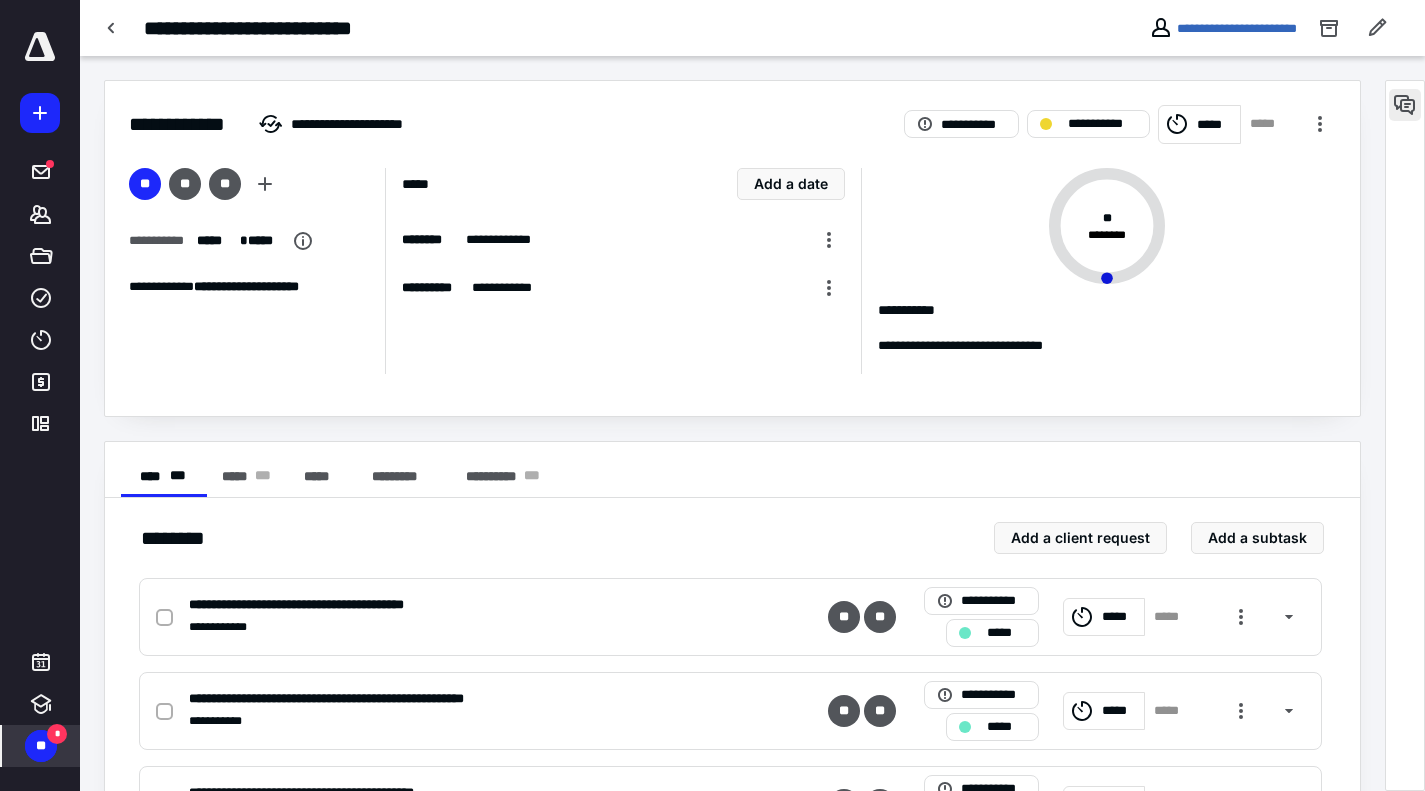 click at bounding box center [1405, 105] 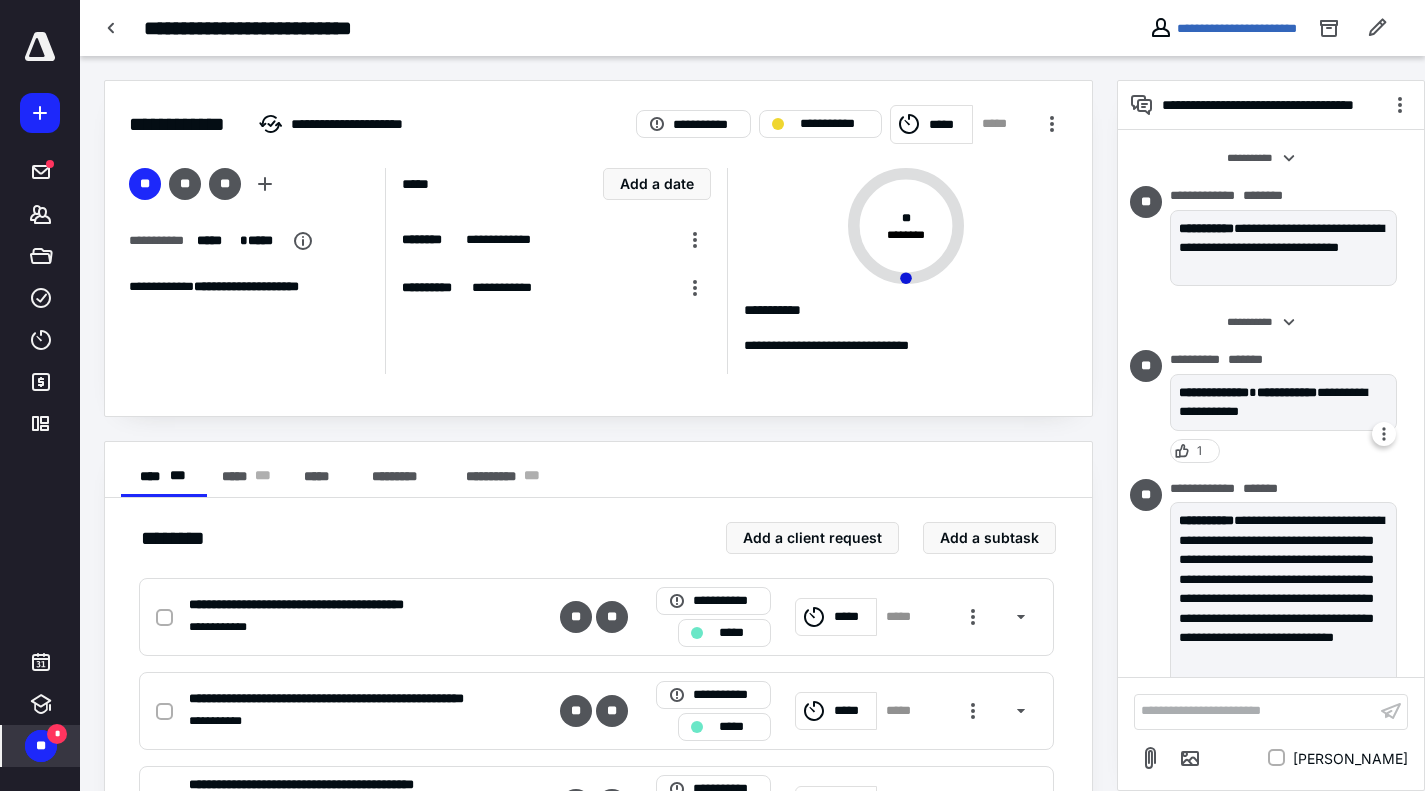 scroll, scrollTop: 369, scrollLeft: 0, axis: vertical 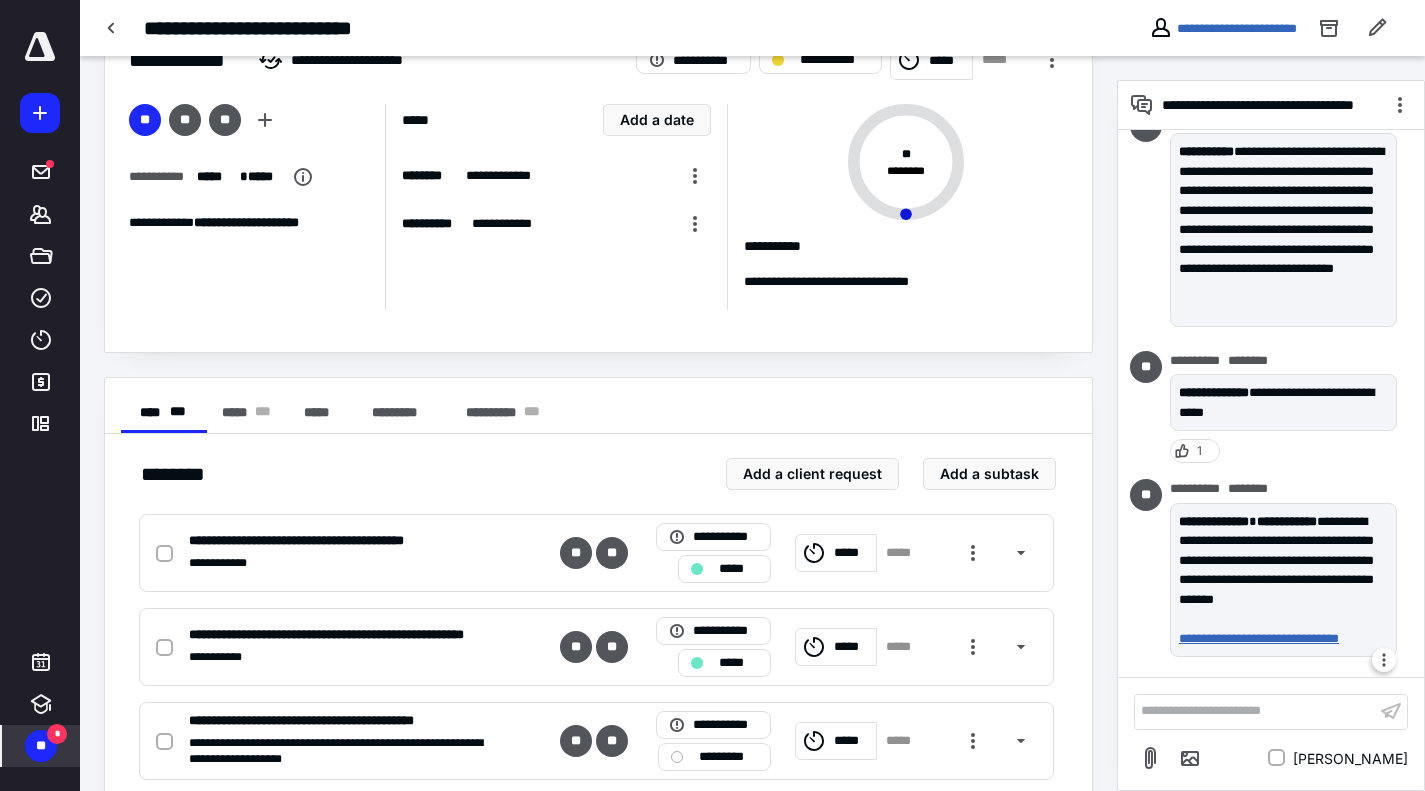 click on "**********" at bounding box center (1279, 639) 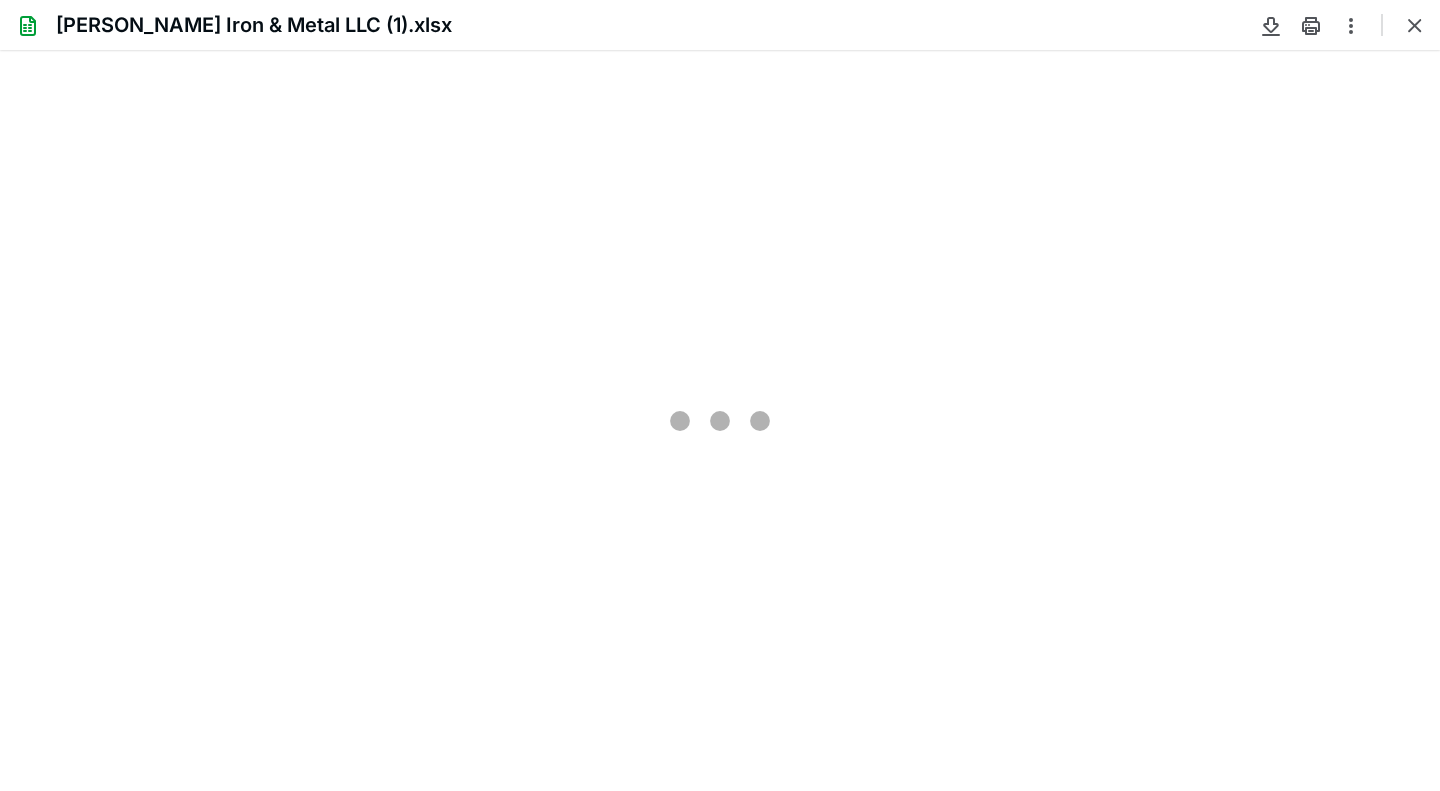 scroll, scrollTop: 0, scrollLeft: 0, axis: both 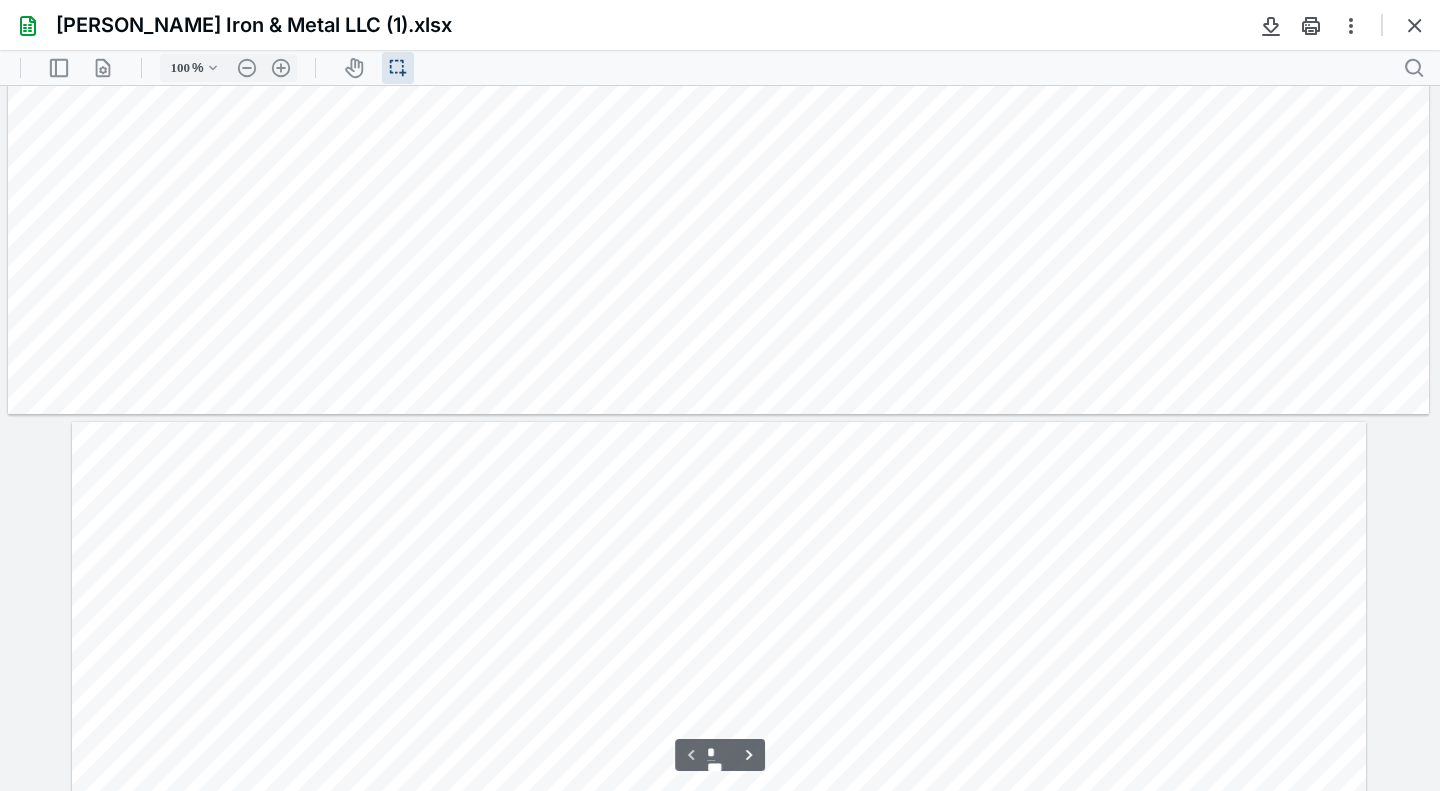 type on "99" 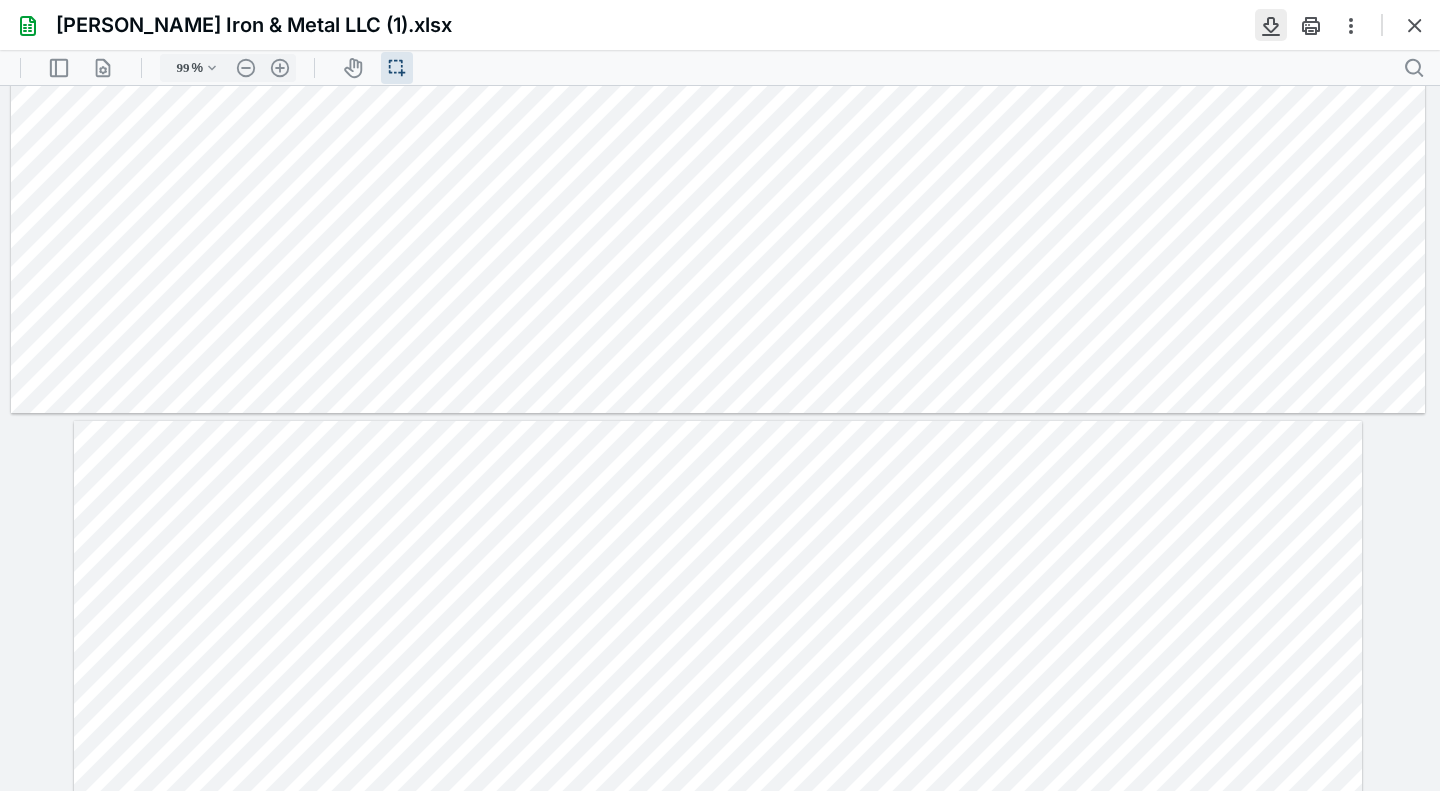 click at bounding box center [1271, 25] 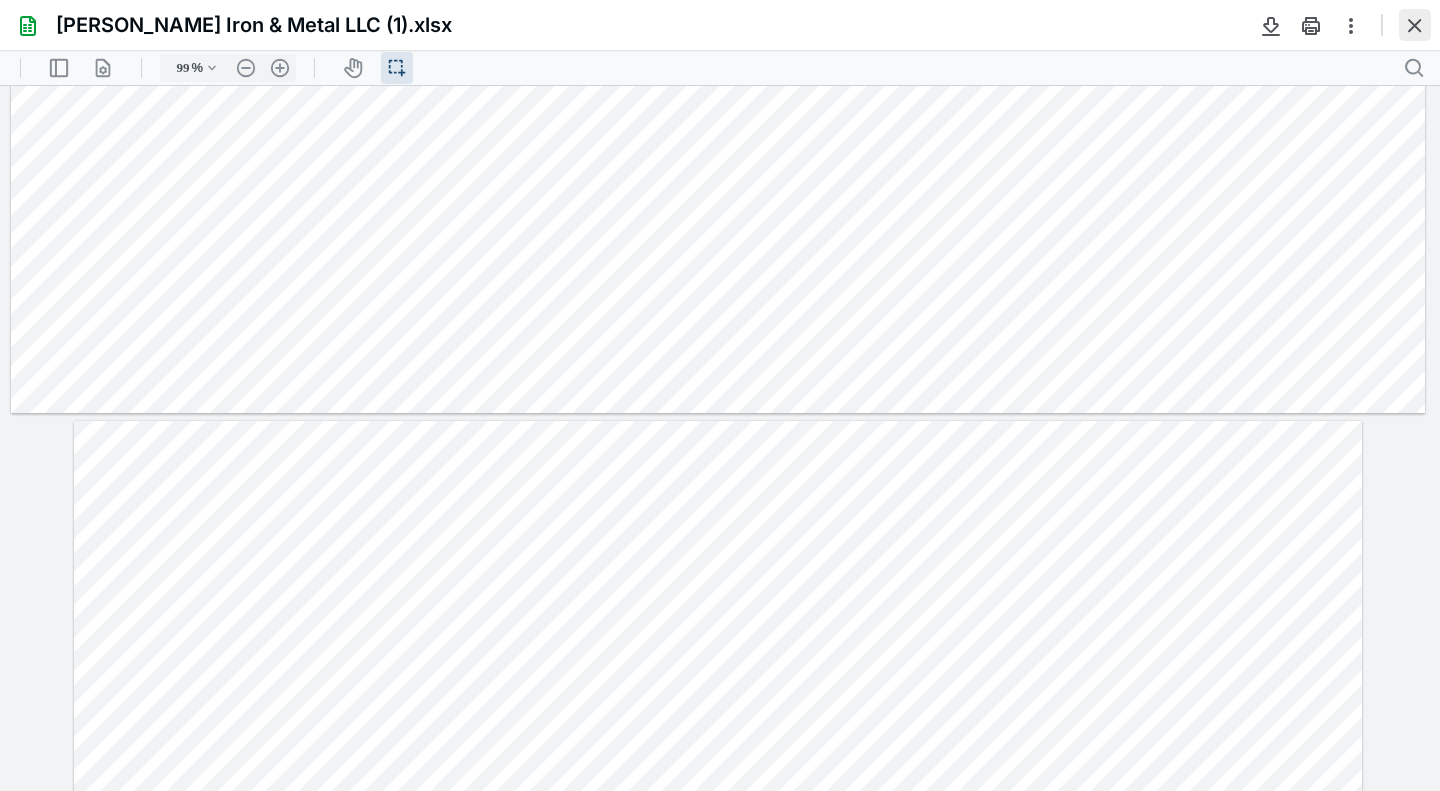 click at bounding box center [1415, 25] 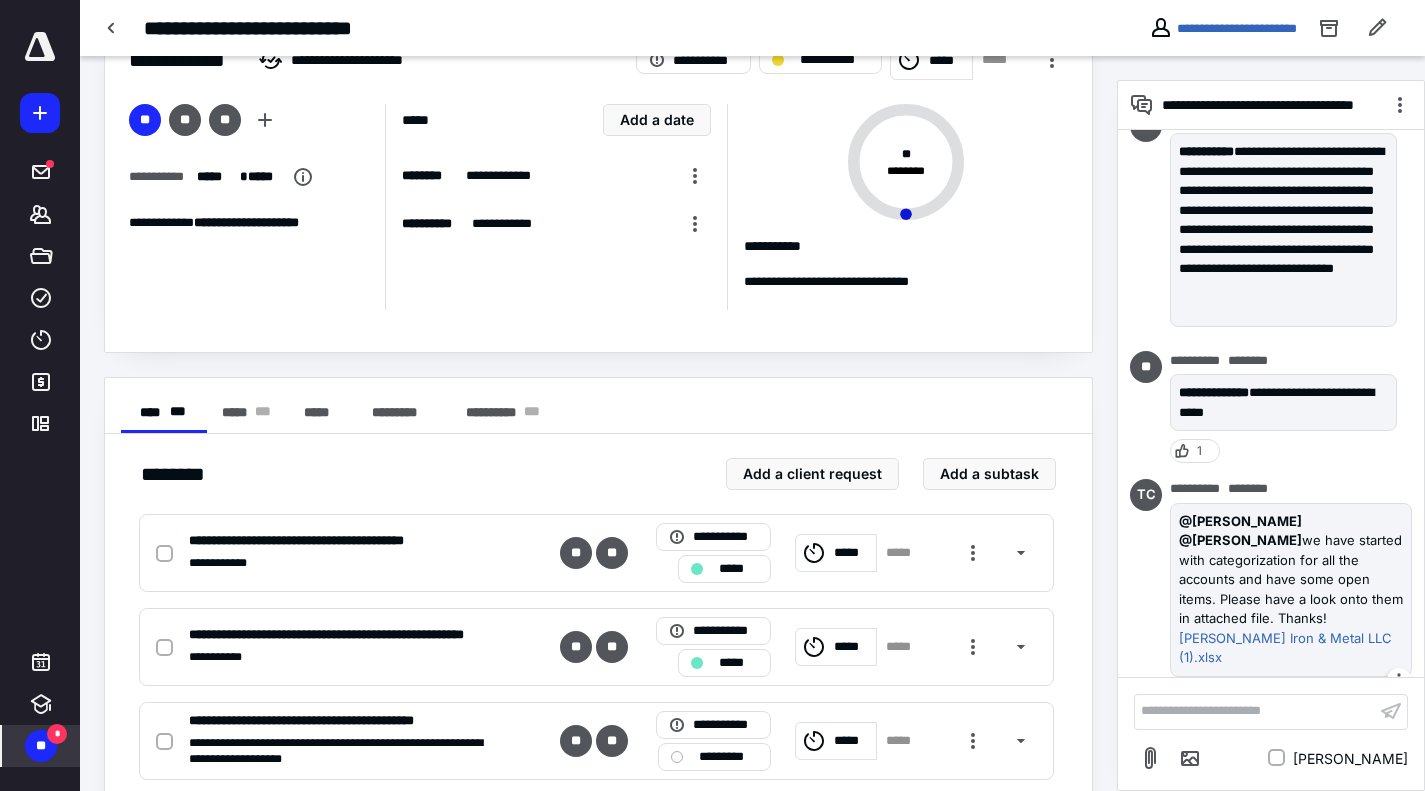 scroll, scrollTop: 0, scrollLeft: 0, axis: both 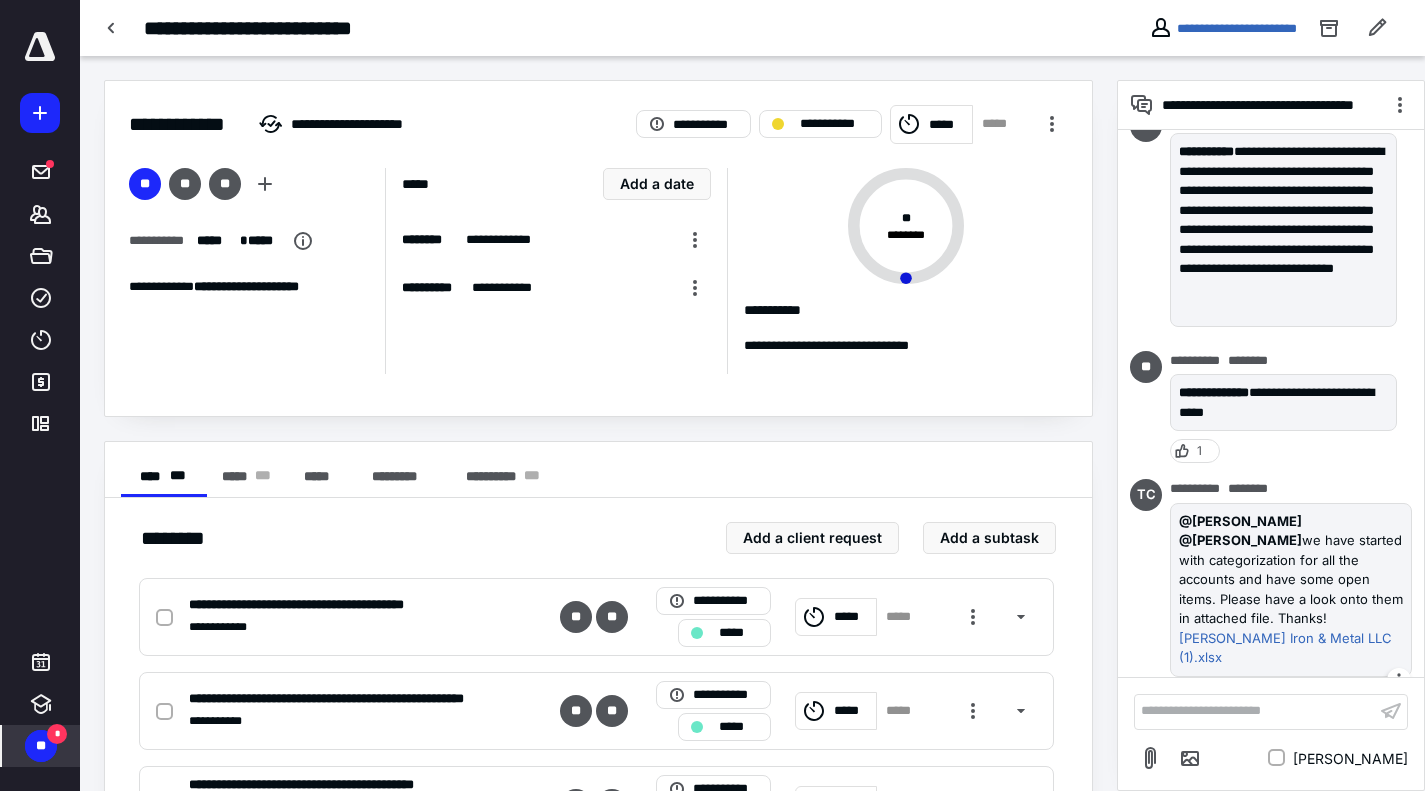 click on "*****" at bounding box center (931, 124) 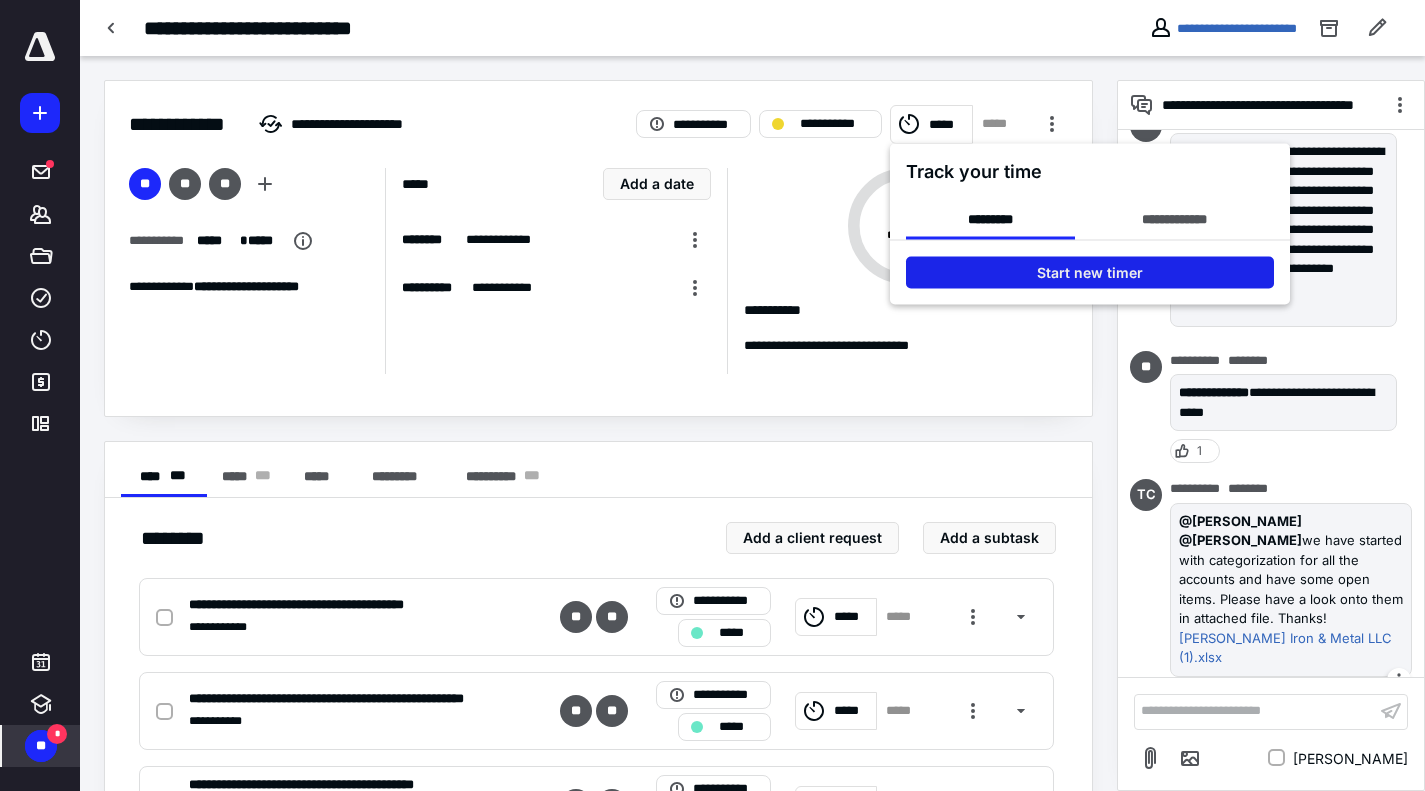 click on "Start new timer" at bounding box center [1090, 273] 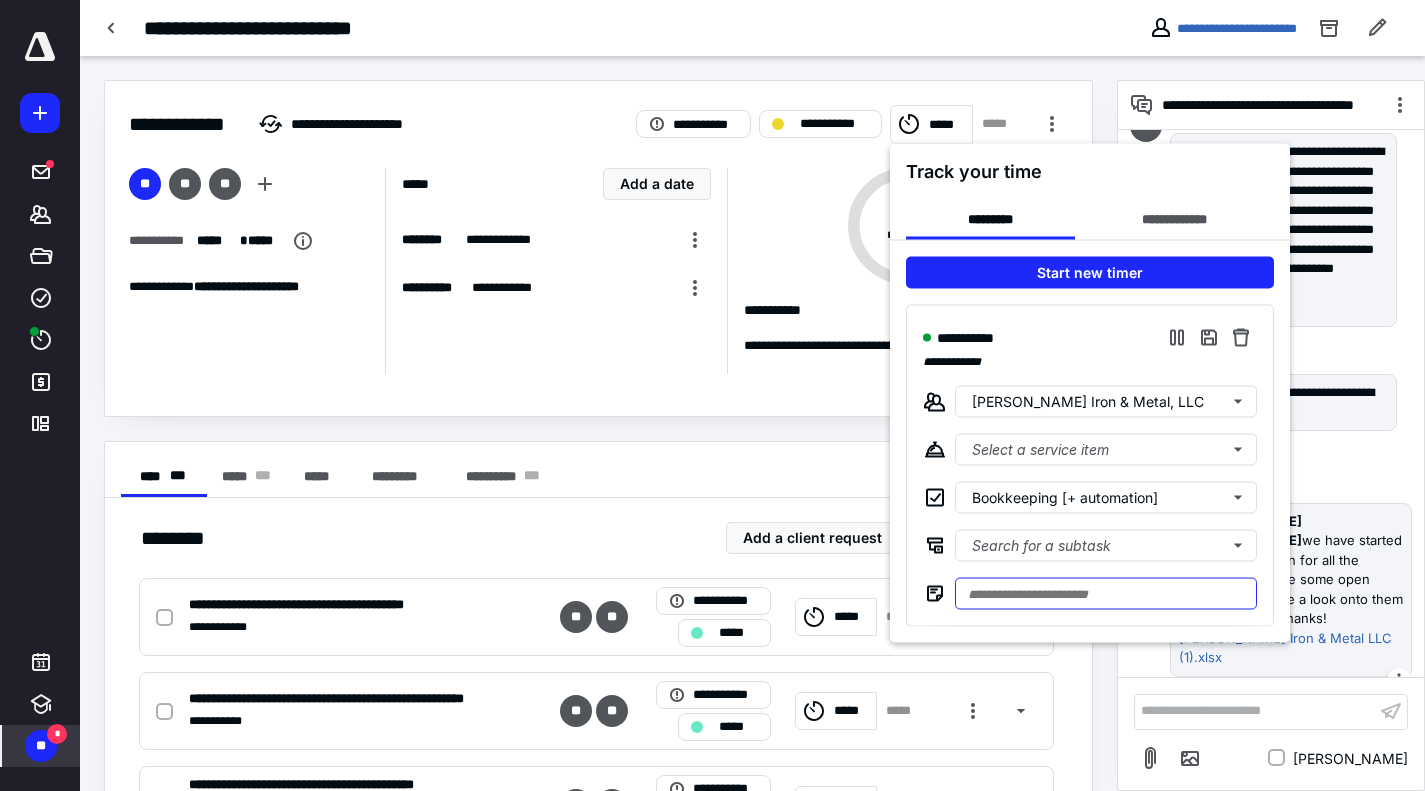 click at bounding box center (1106, 594) 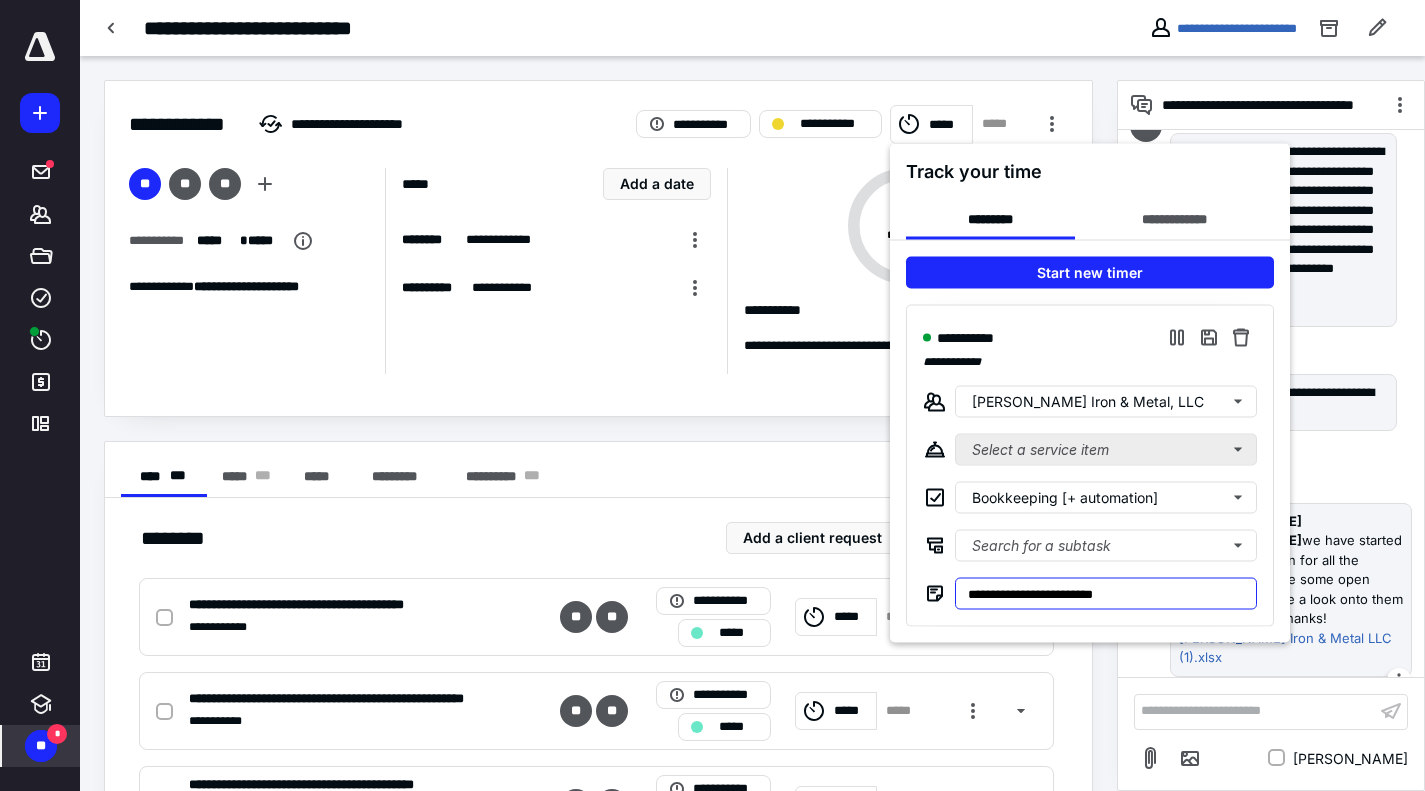 type on "**********" 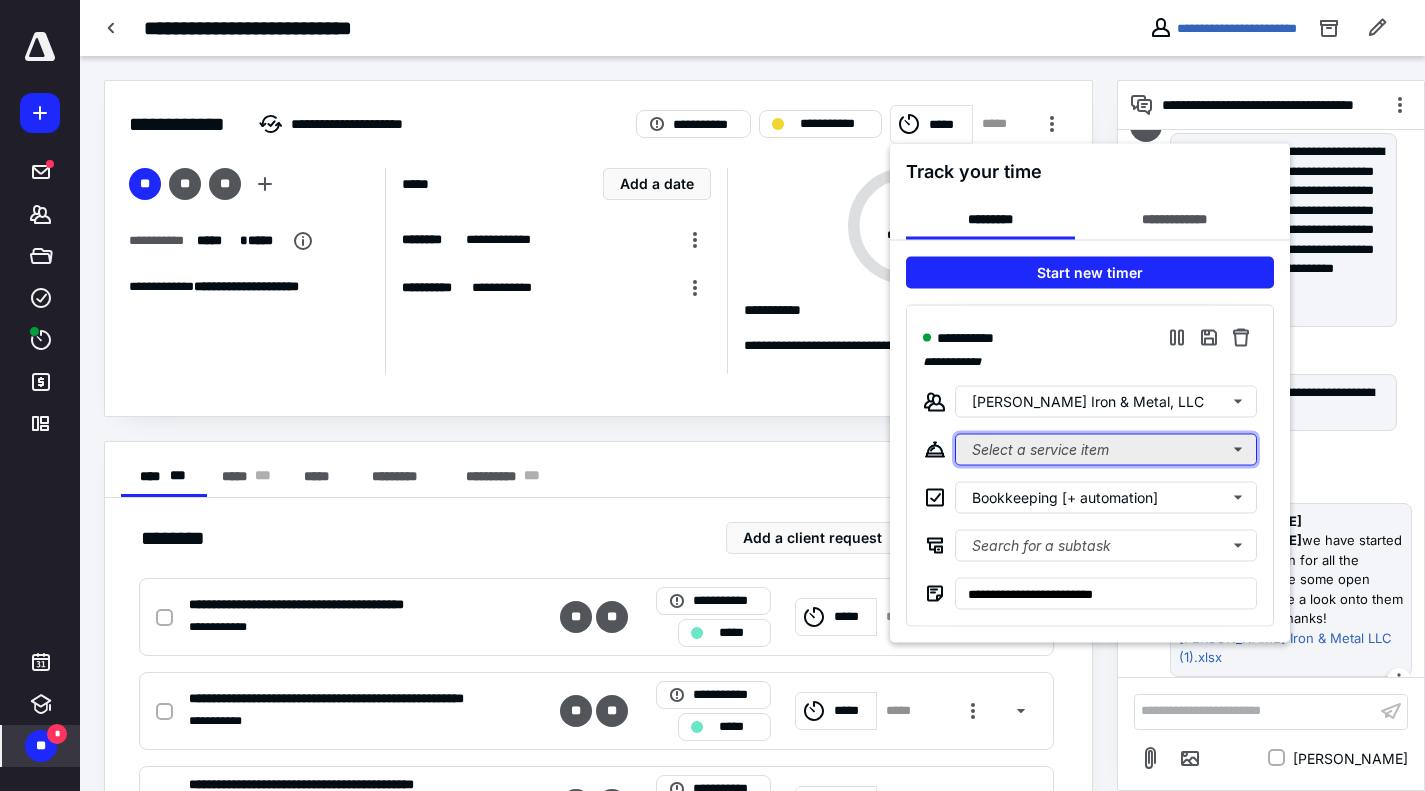 click on "Select a service item" at bounding box center [1106, 450] 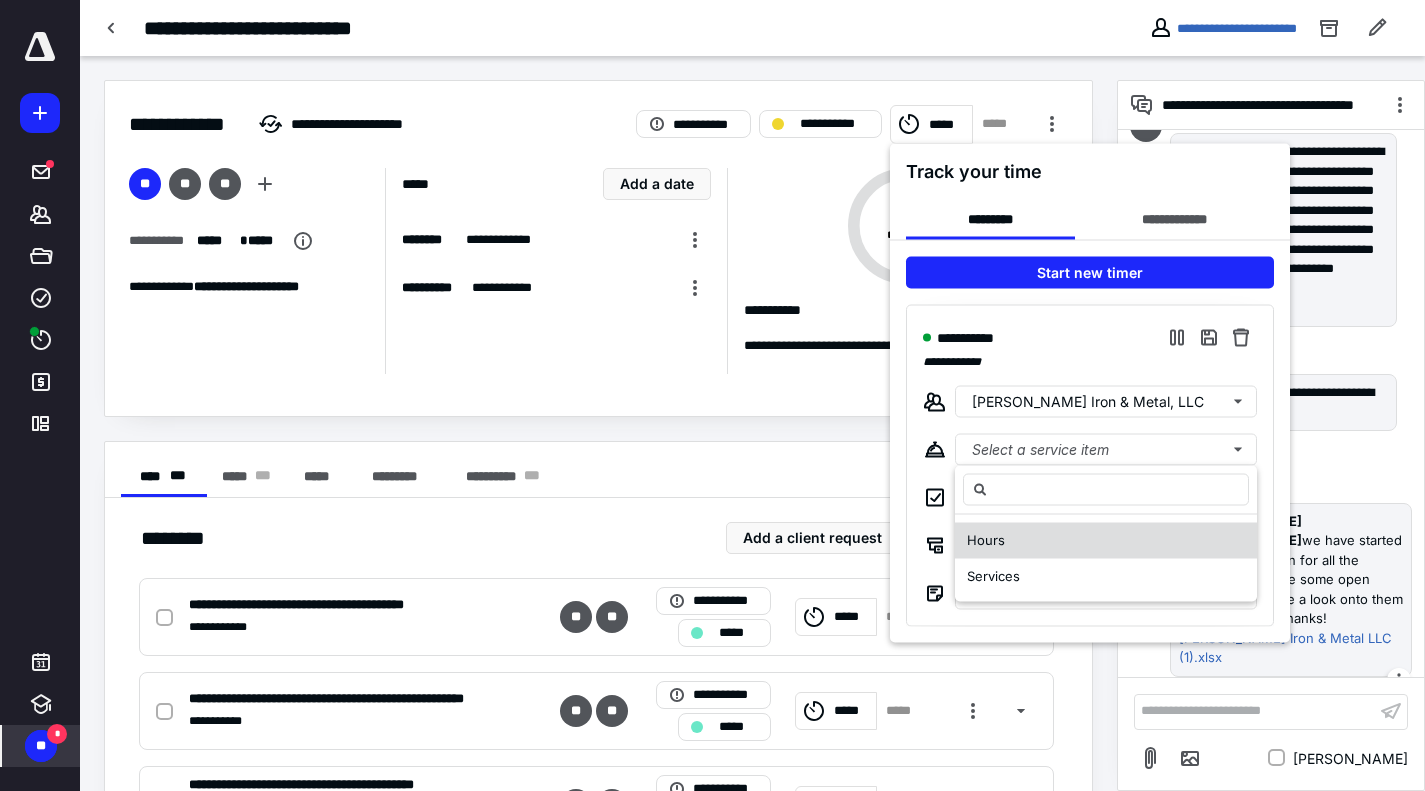 click on "Hours" at bounding box center [1106, 541] 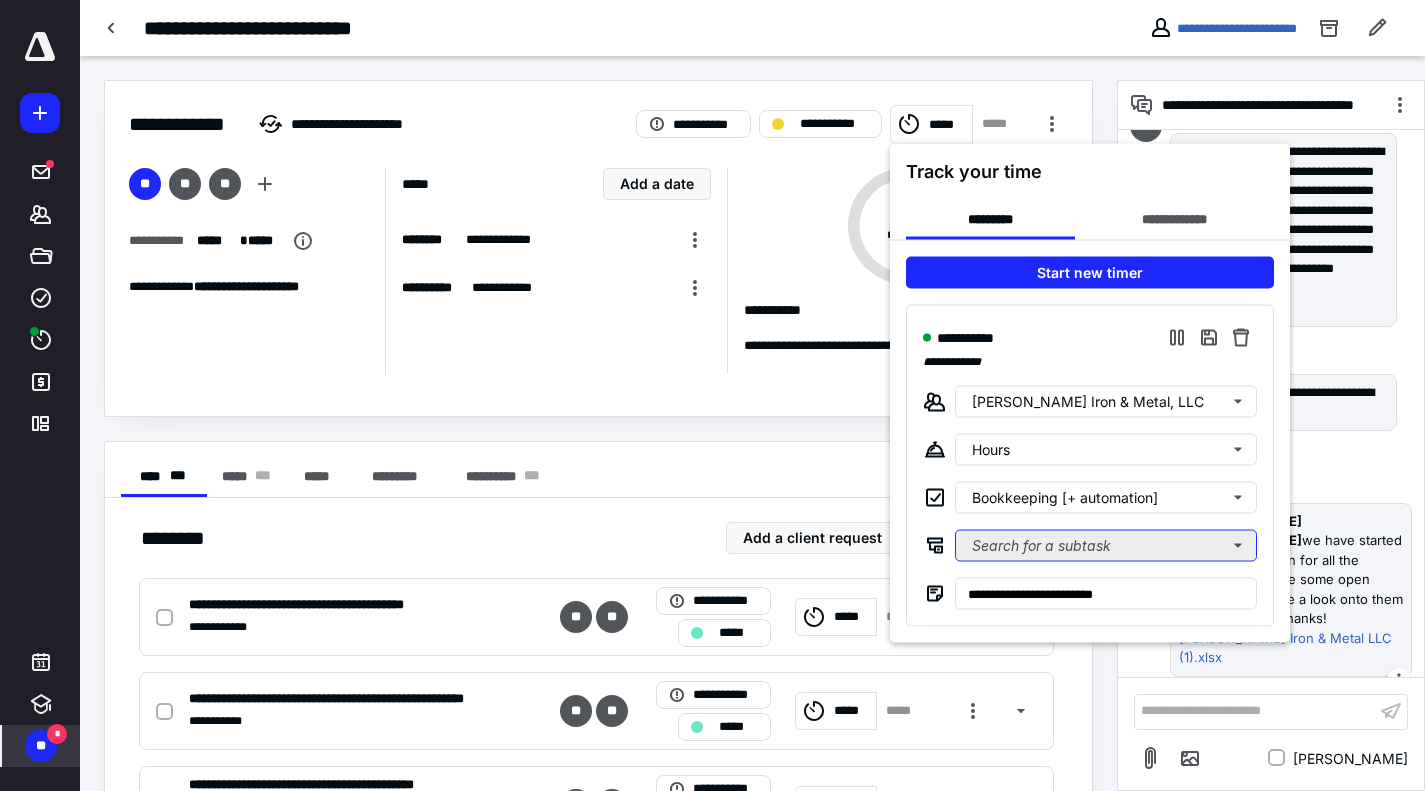 click on "Search for a subtask" at bounding box center [1106, 546] 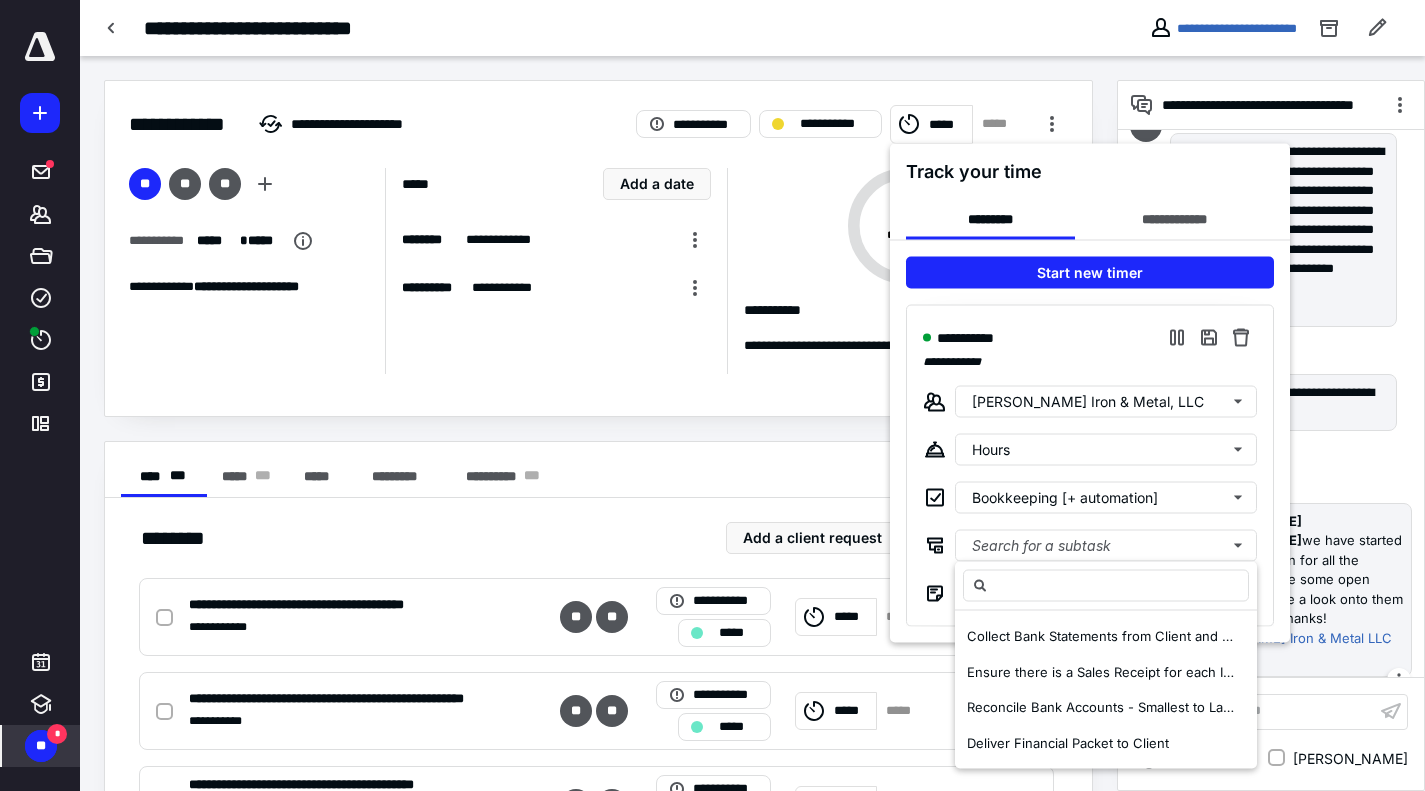 click at bounding box center [712, 395] 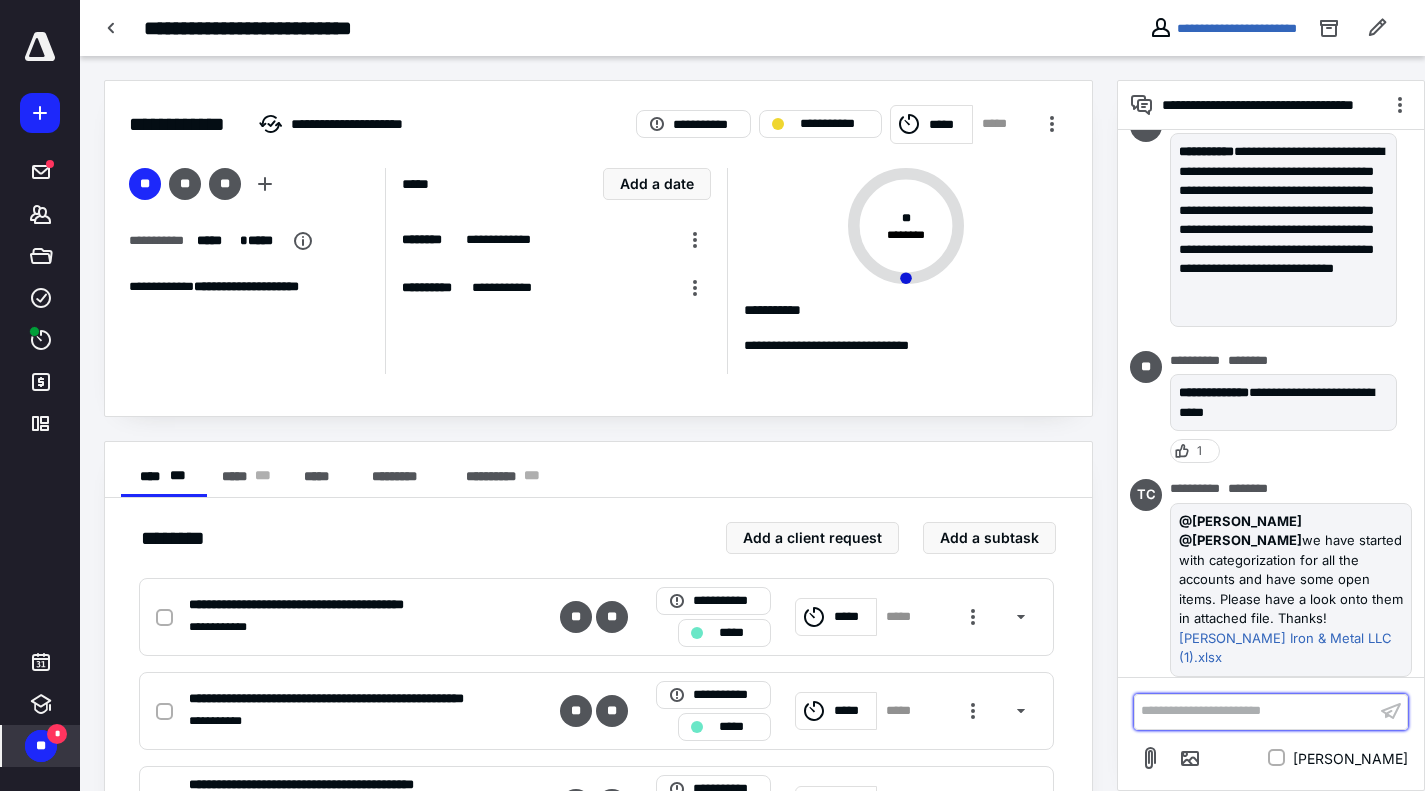 click on "**********" at bounding box center [1255, 711] 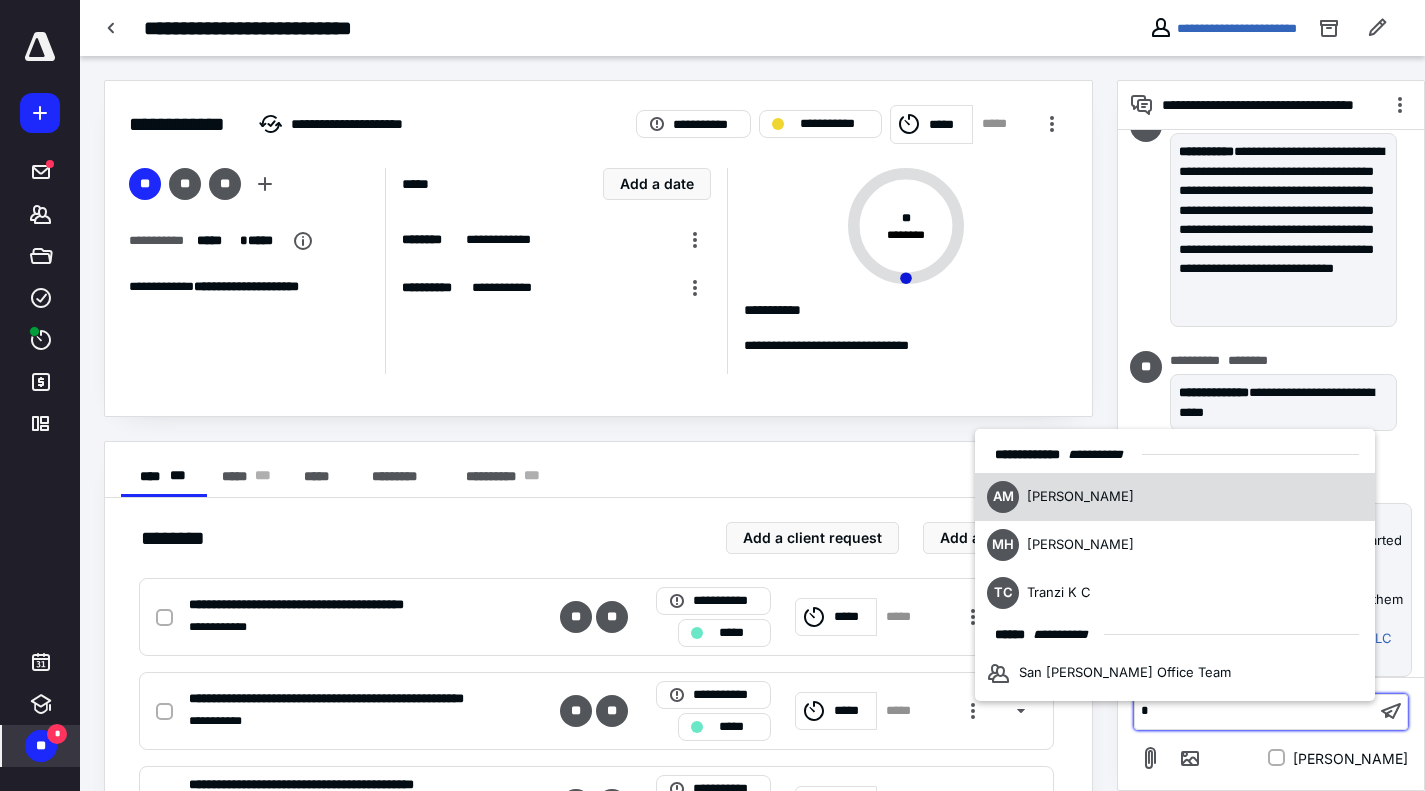 type 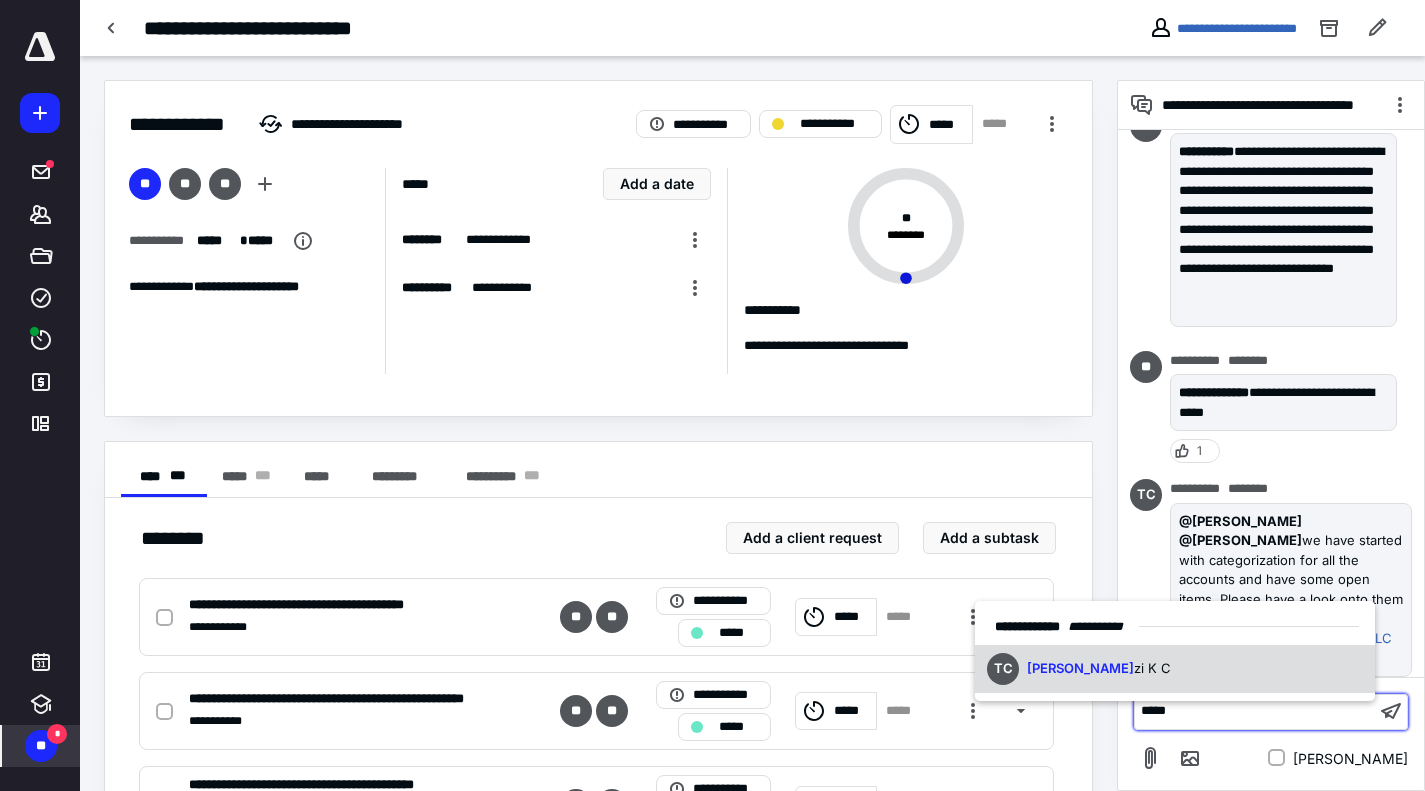 click on "TC Tran zi K C" at bounding box center (1175, 669) 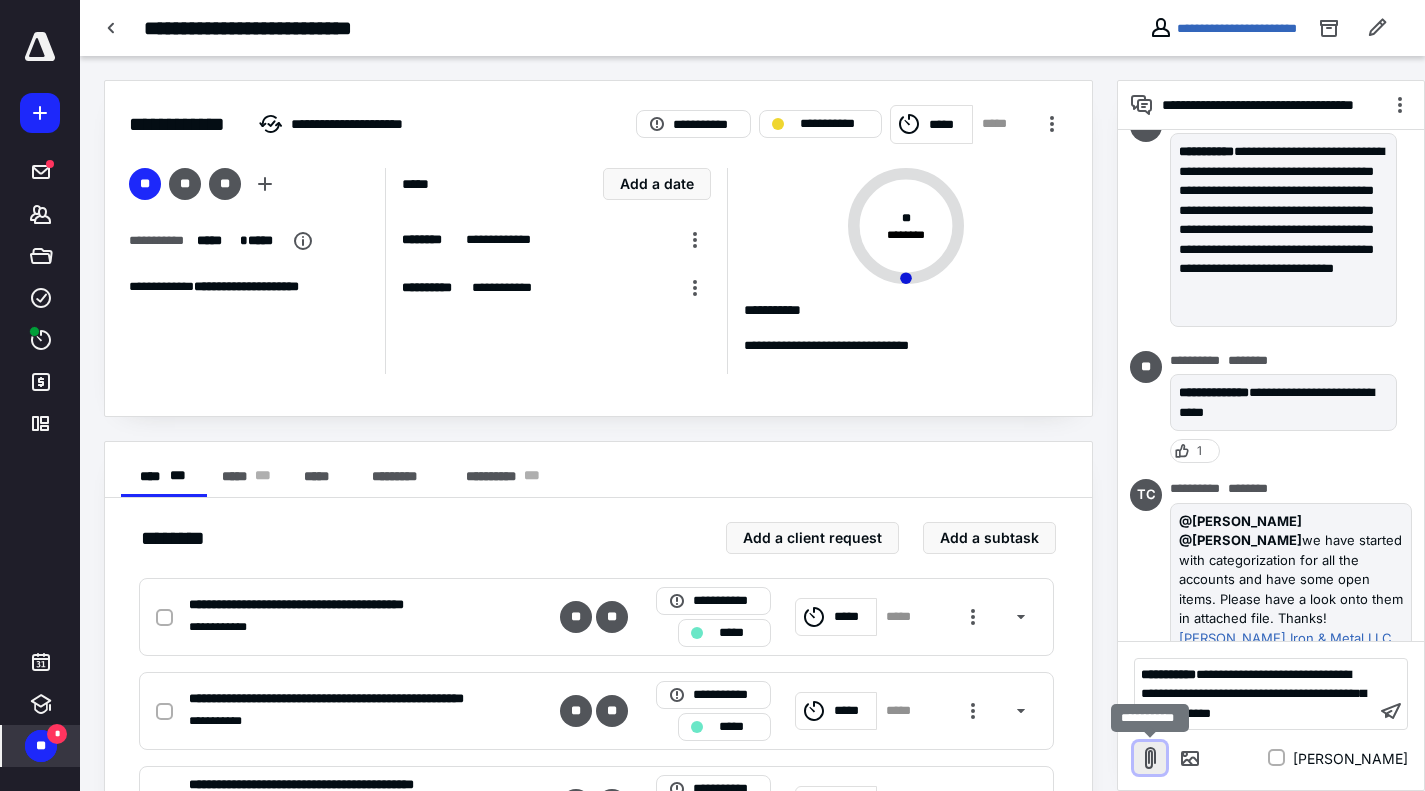 click at bounding box center (1150, 758) 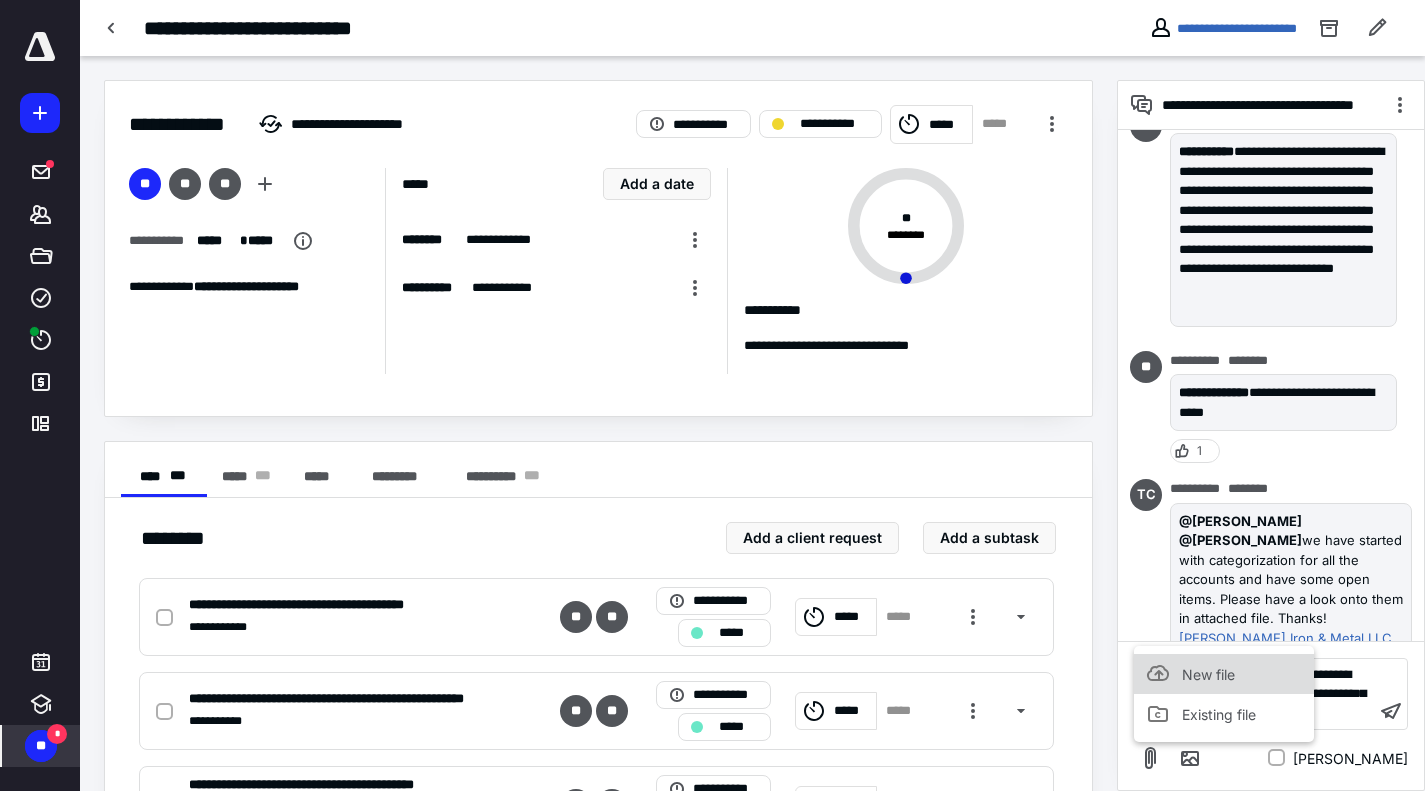 click on "New file" at bounding box center (1208, 674) 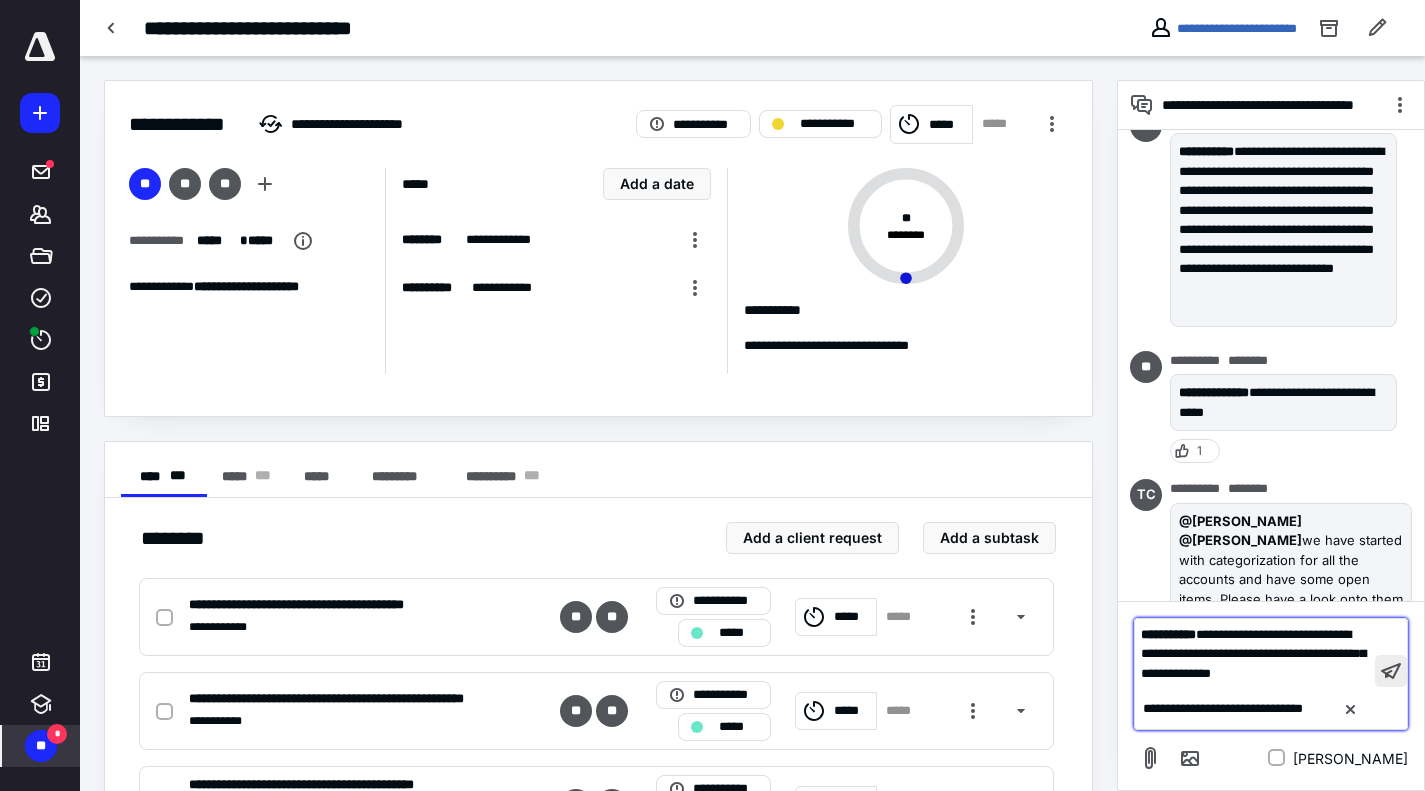 click at bounding box center (1391, 671) 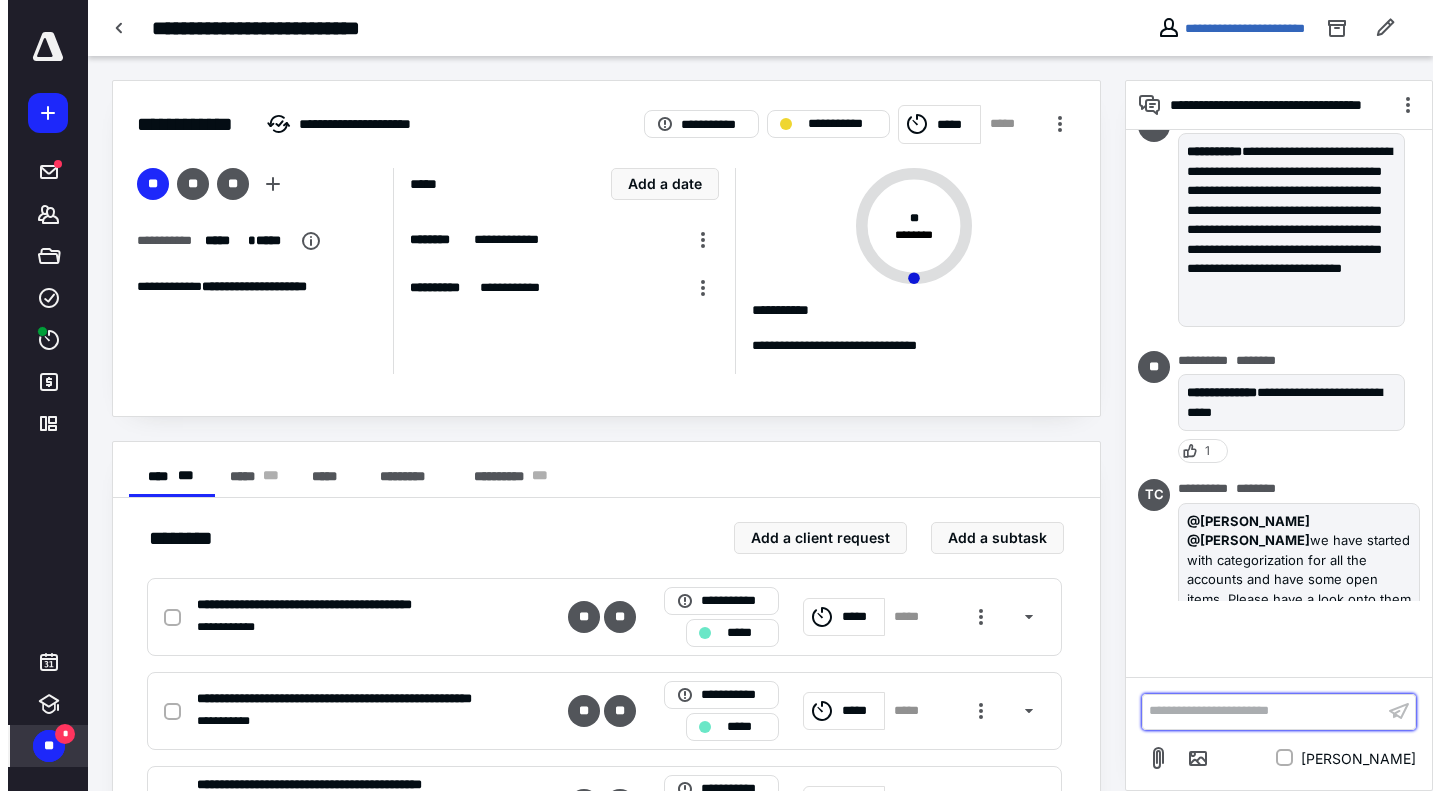 scroll, scrollTop: 512, scrollLeft: 0, axis: vertical 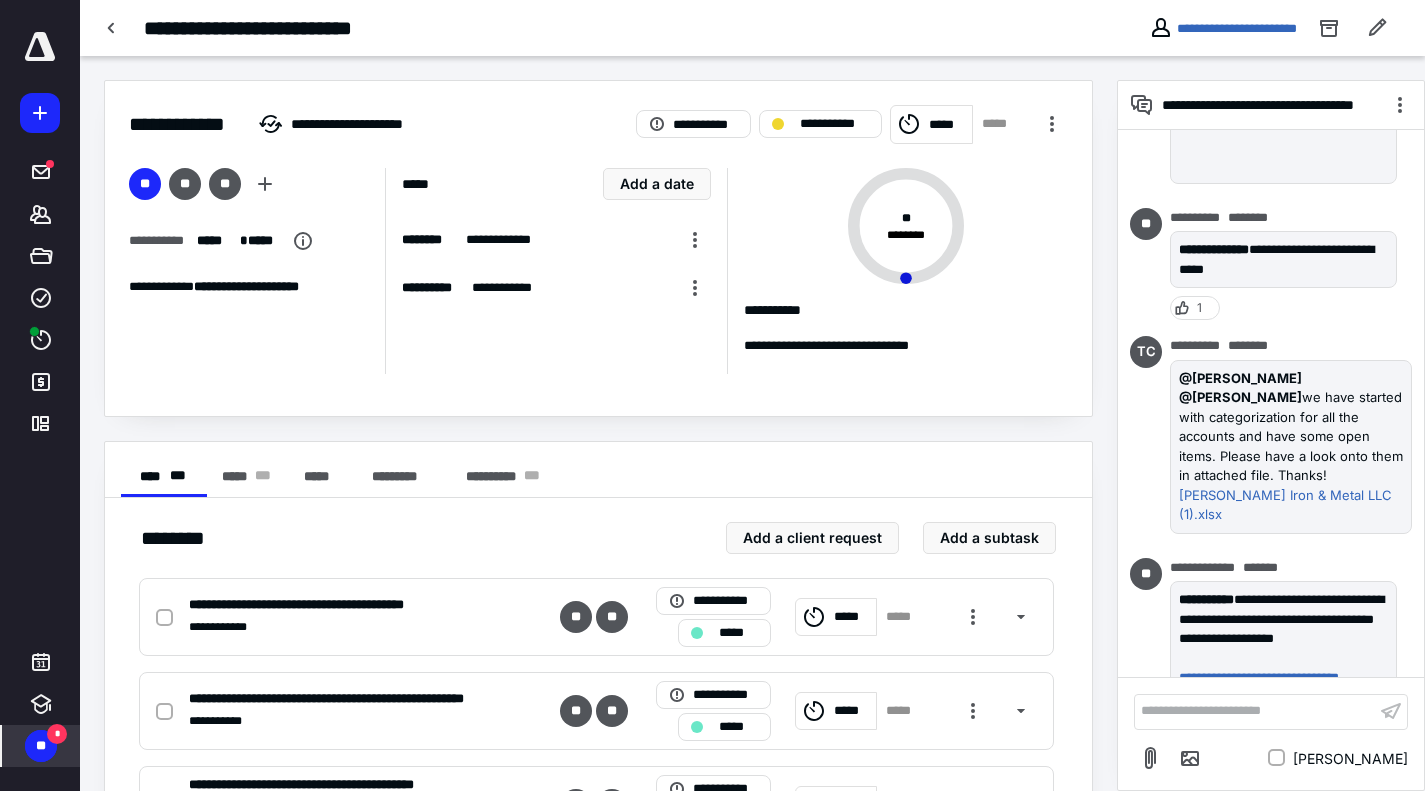 click on "**" at bounding box center [41, 746] 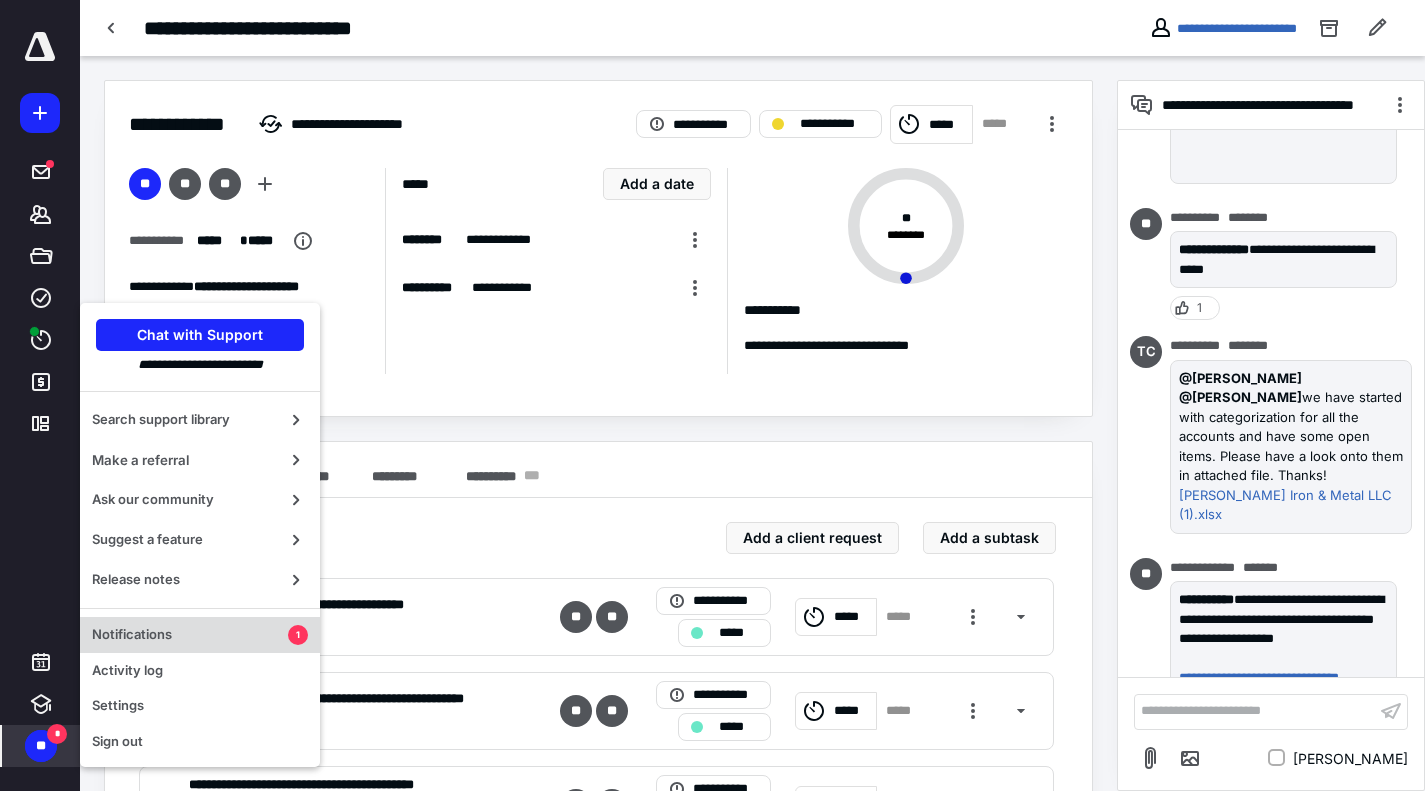 click on "Notifications" at bounding box center [190, 635] 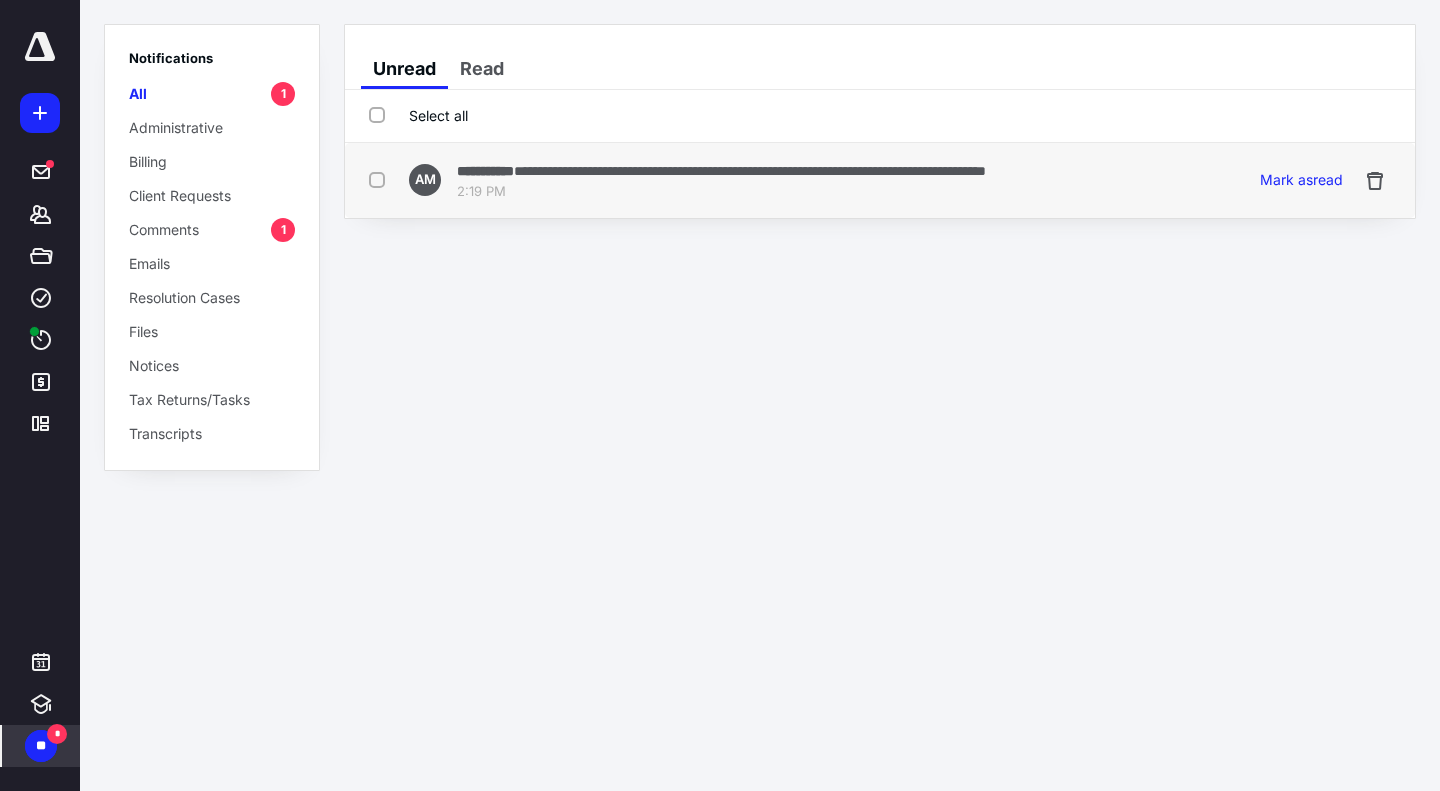 click on "**********" at bounding box center [750, 171] 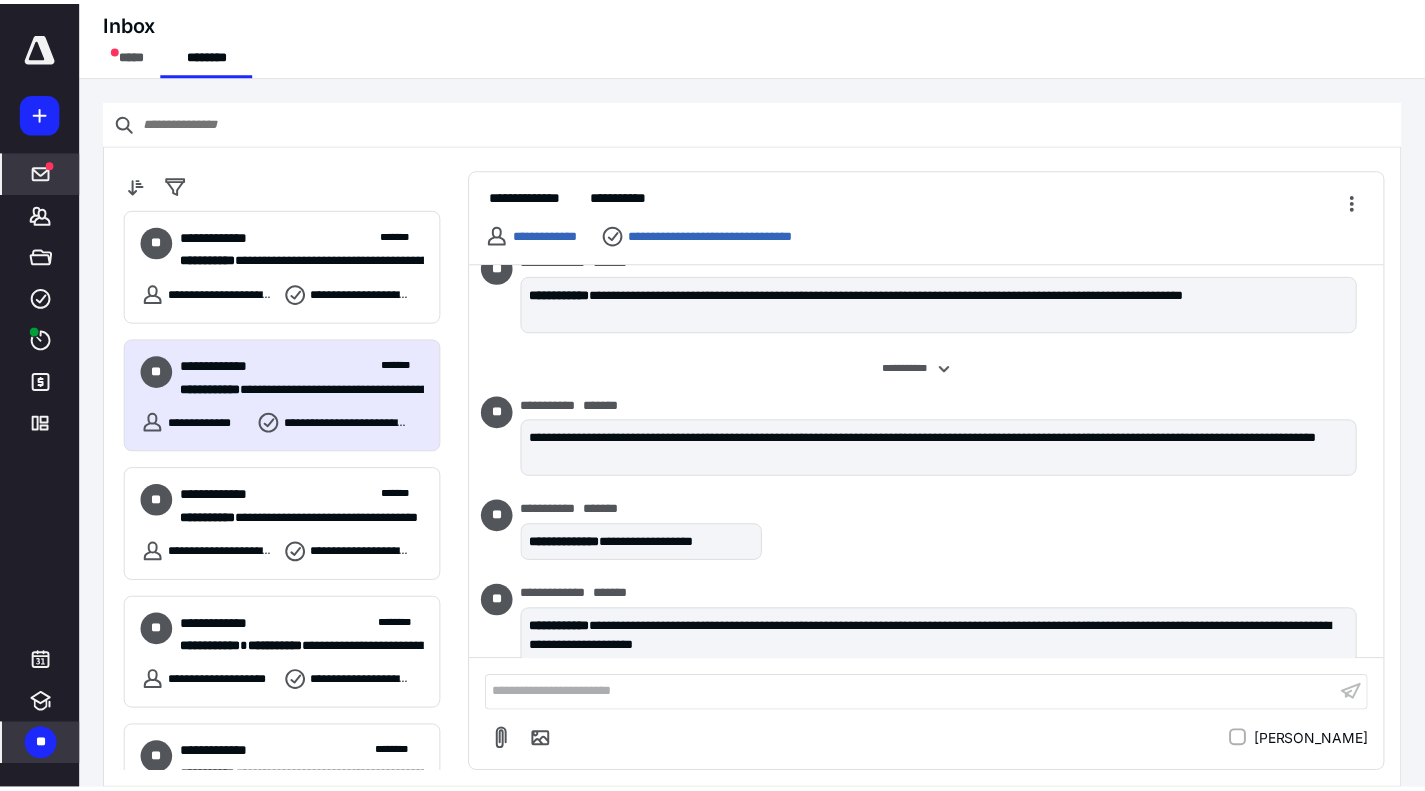 scroll, scrollTop: 604, scrollLeft: 0, axis: vertical 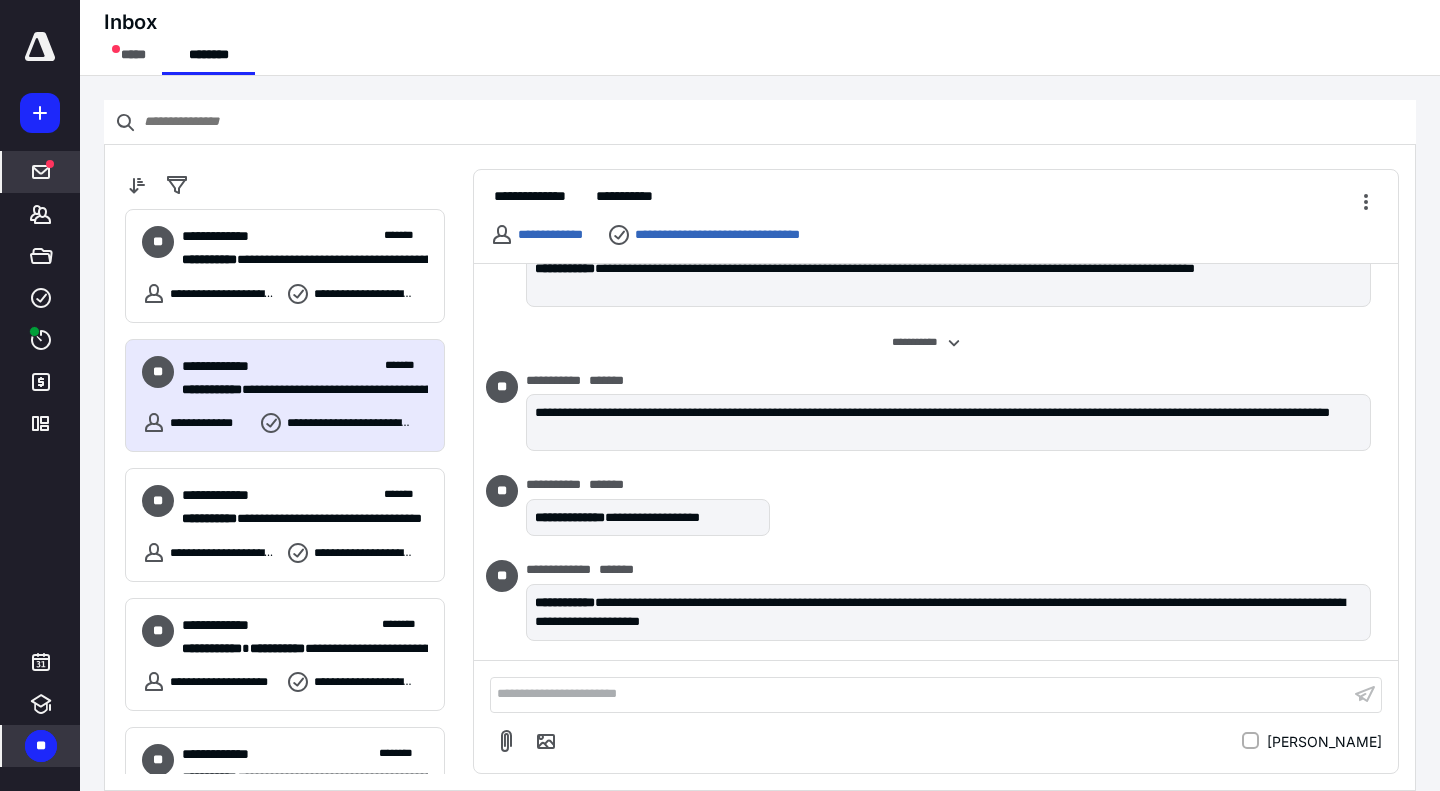 click at bounding box center (40, 47) 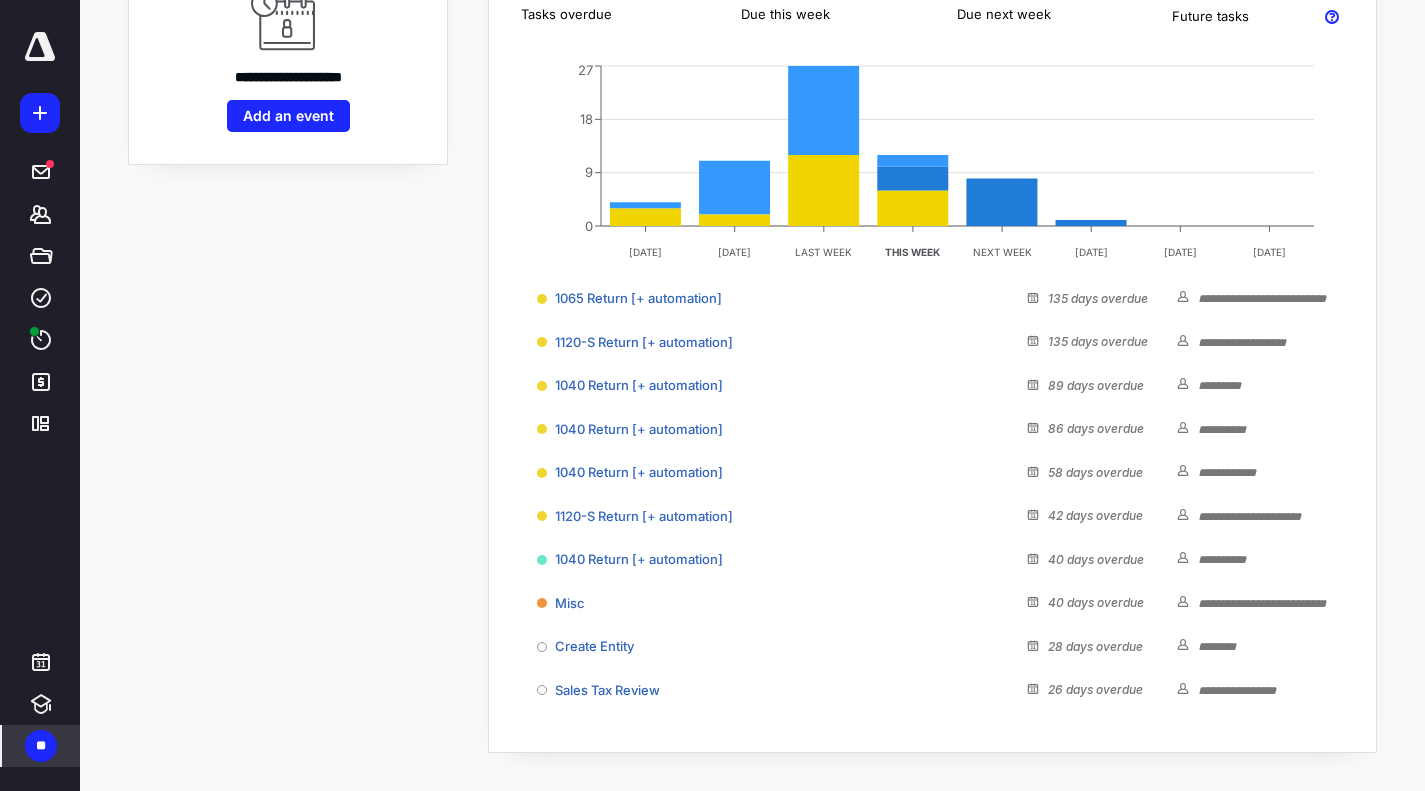scroll, scrollTop: 365, scrollLeft: 0, axis: vertical 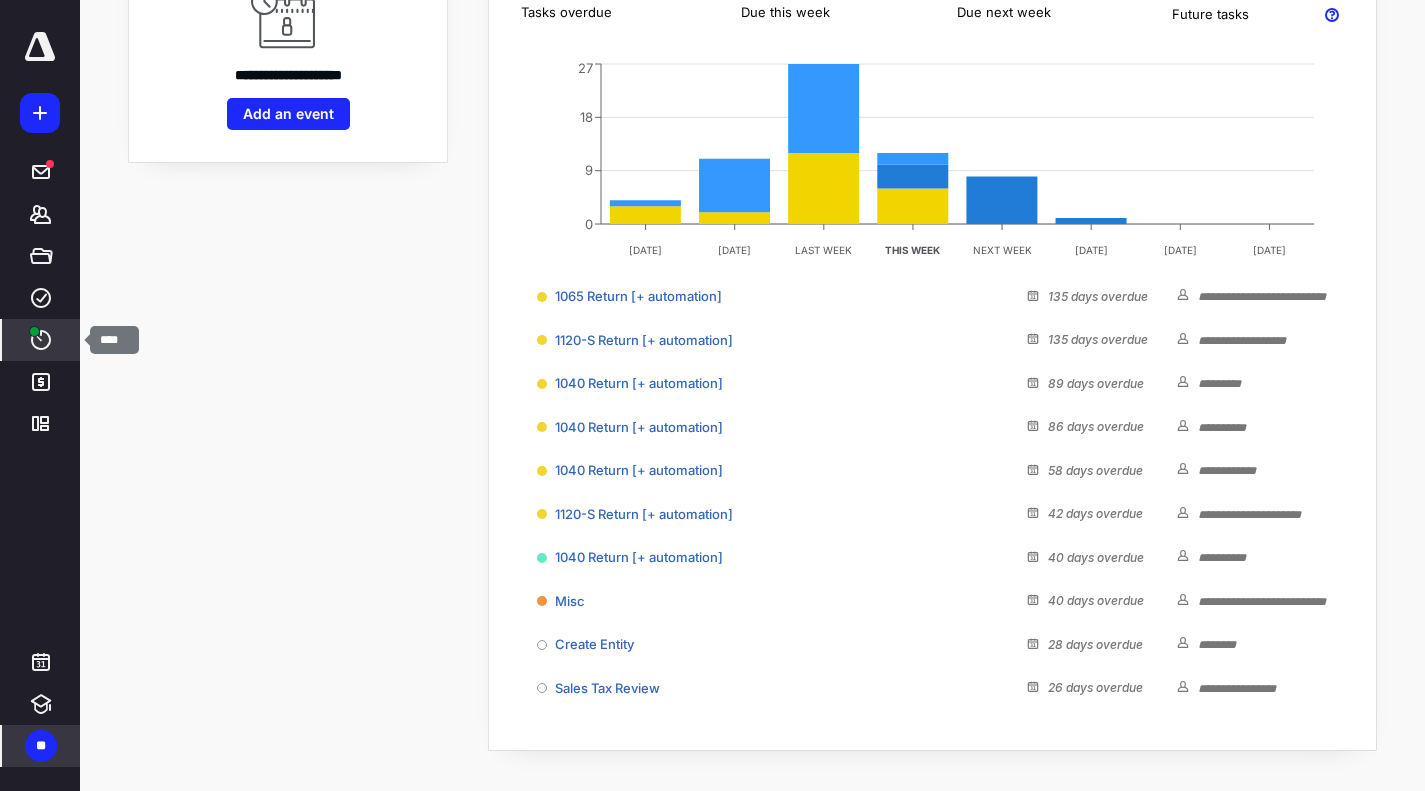 click 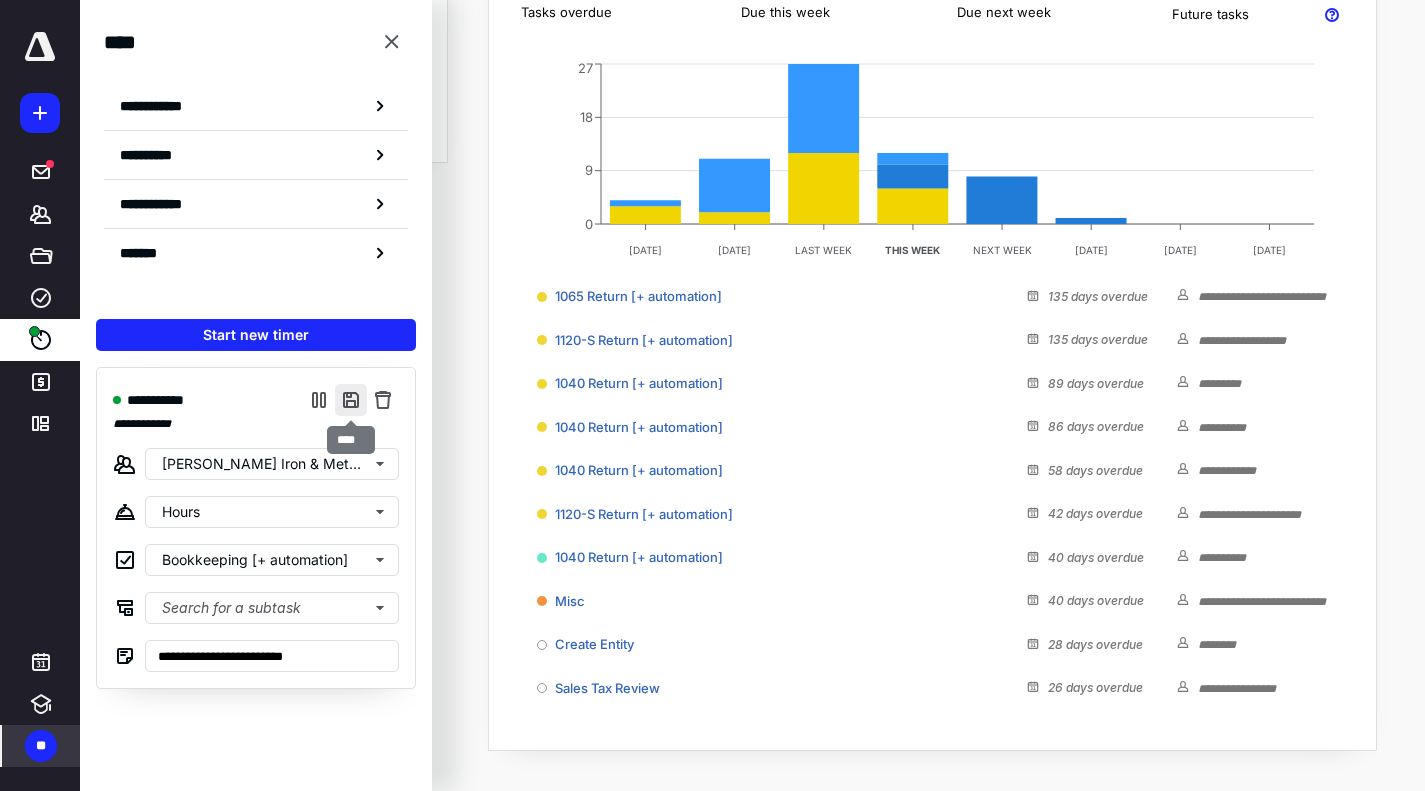 click at bounding box center [351, 400] 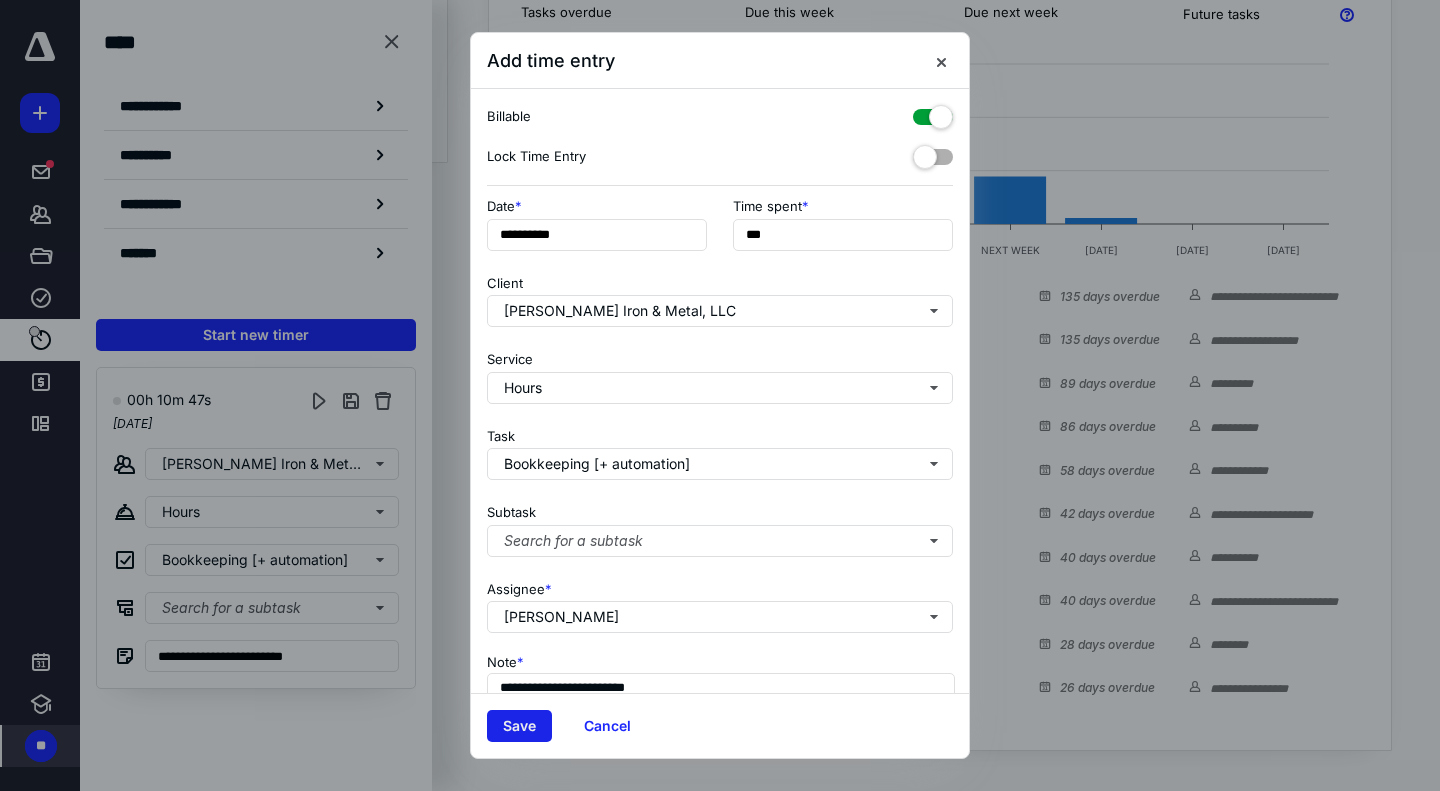 click on "Save" at bounding box center [519, 726] 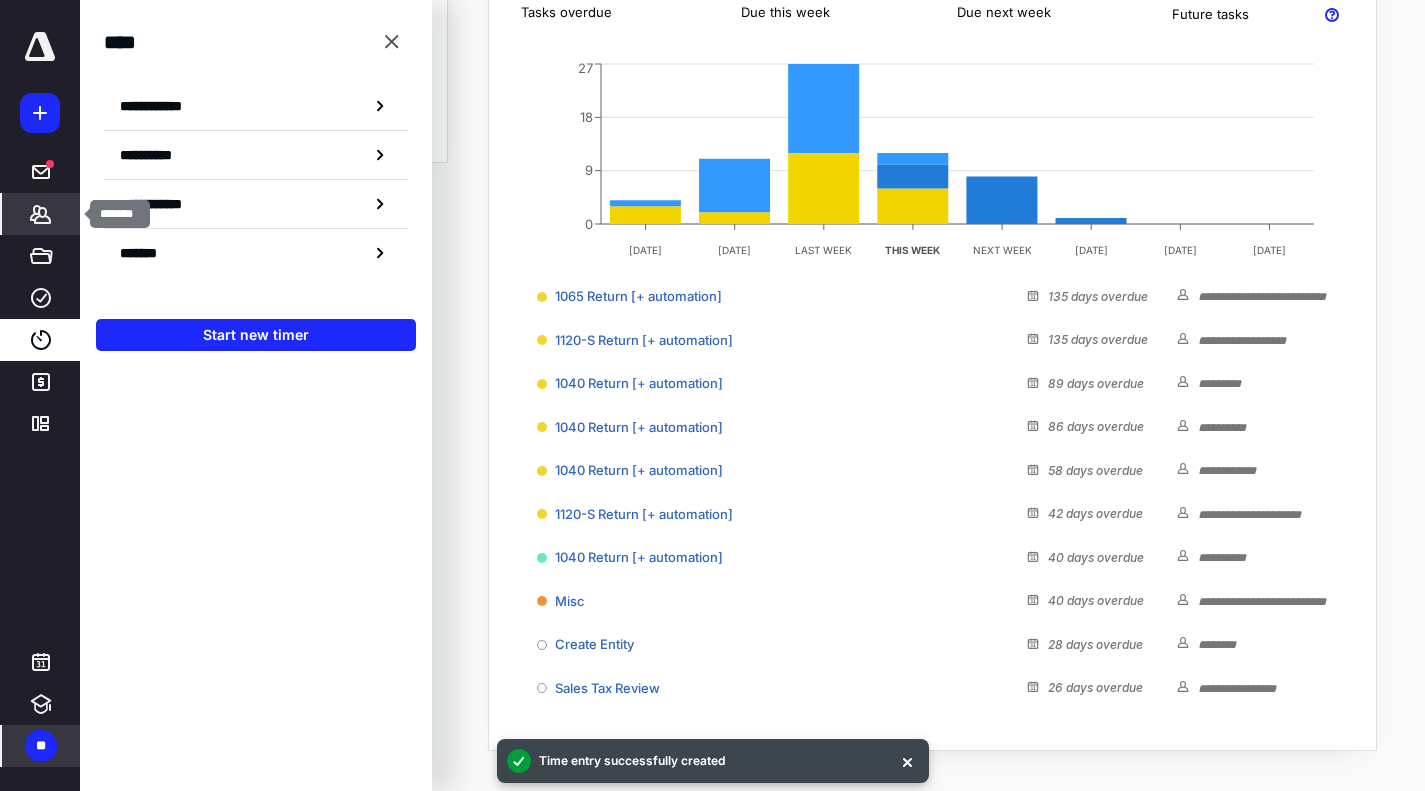 click 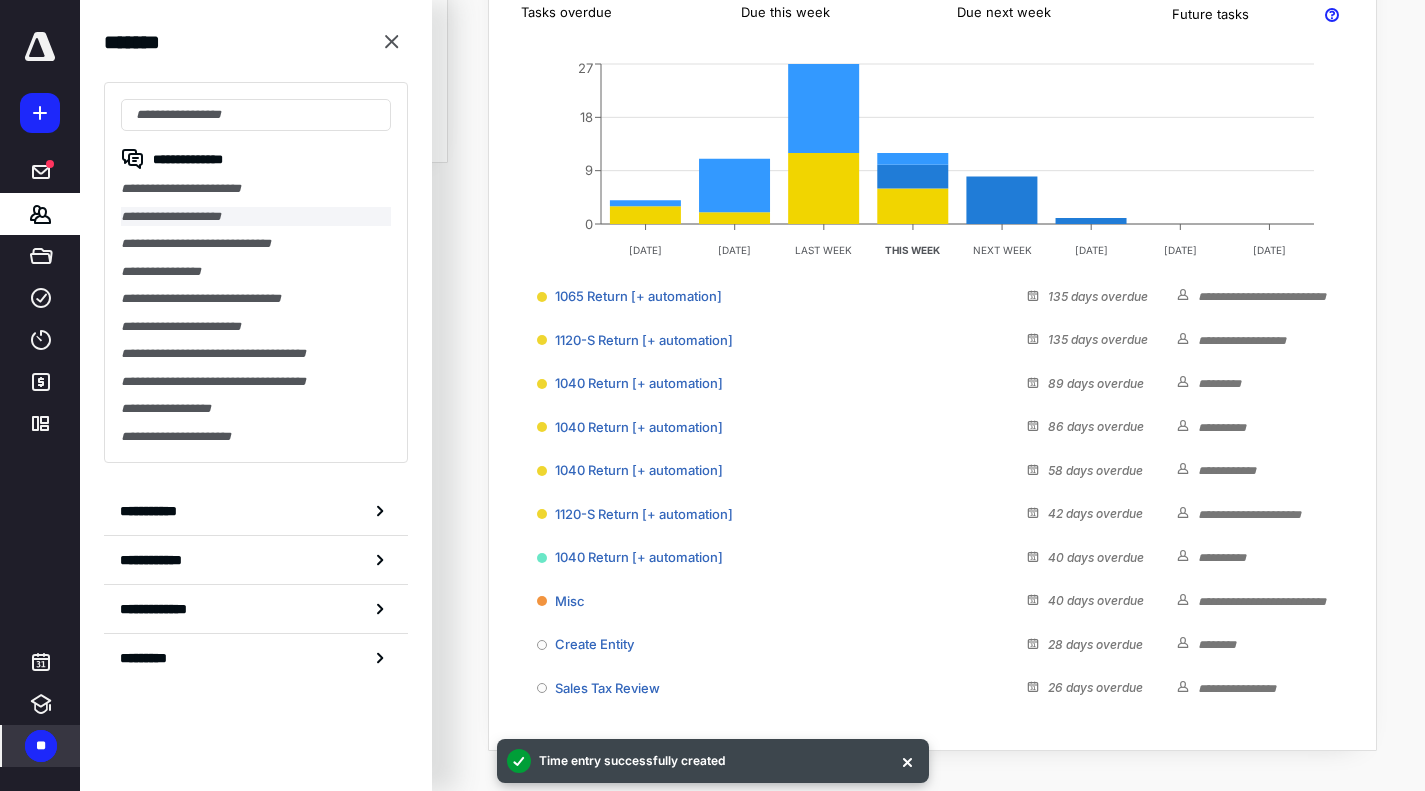 click on "**********" at bounding box center [256, 217] 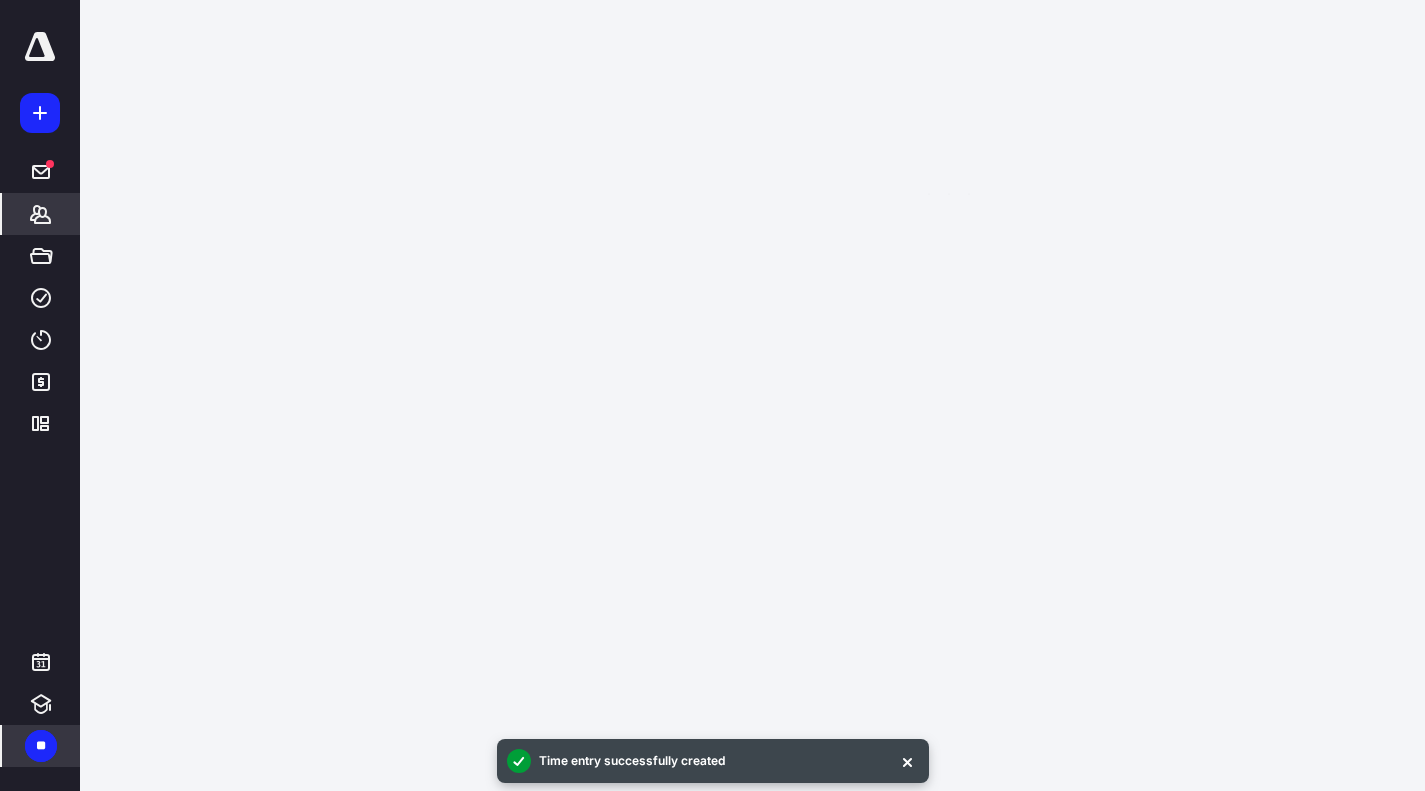 scroll, scrollTop: 0, scrollLeft: 0, axis: both 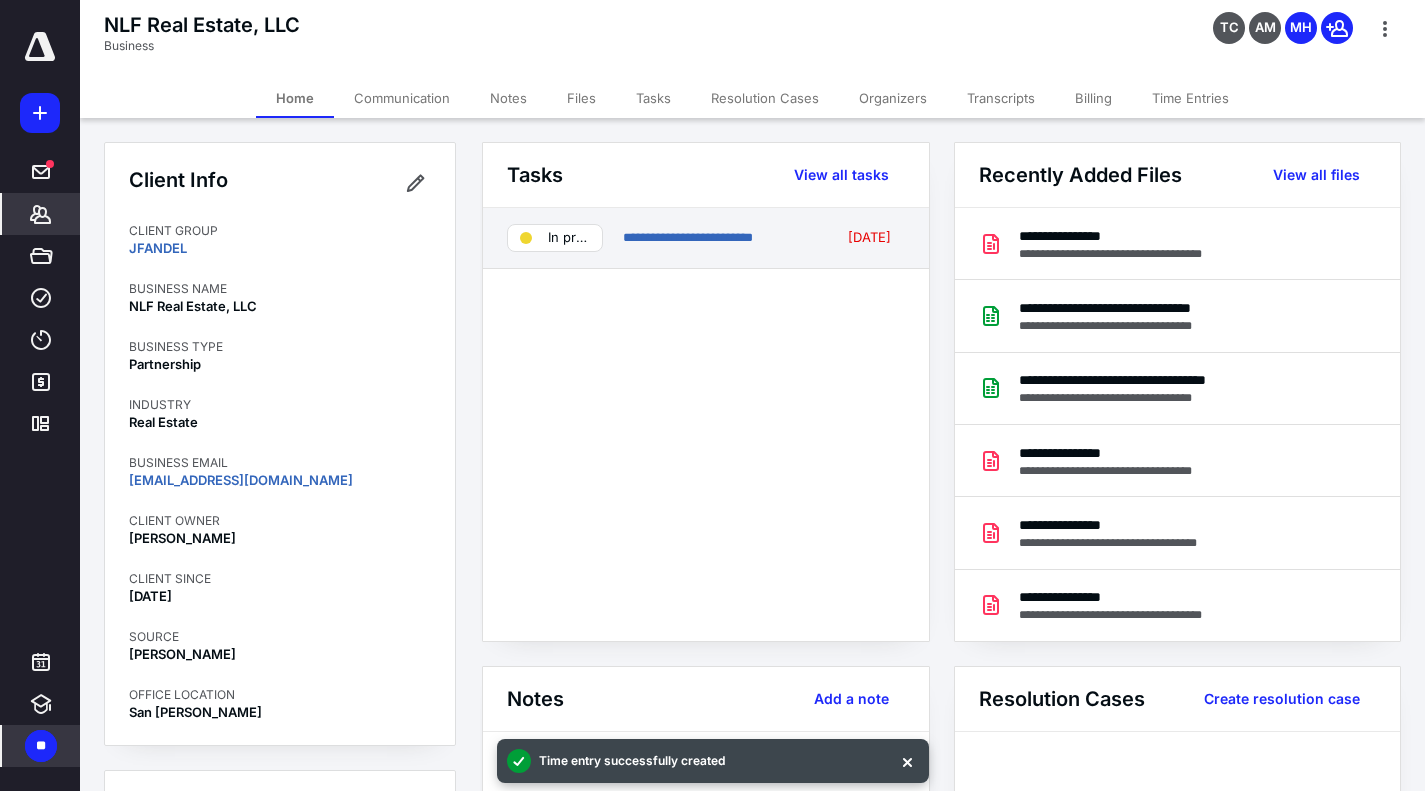 click on "**********" at bounding box center [719, 238] 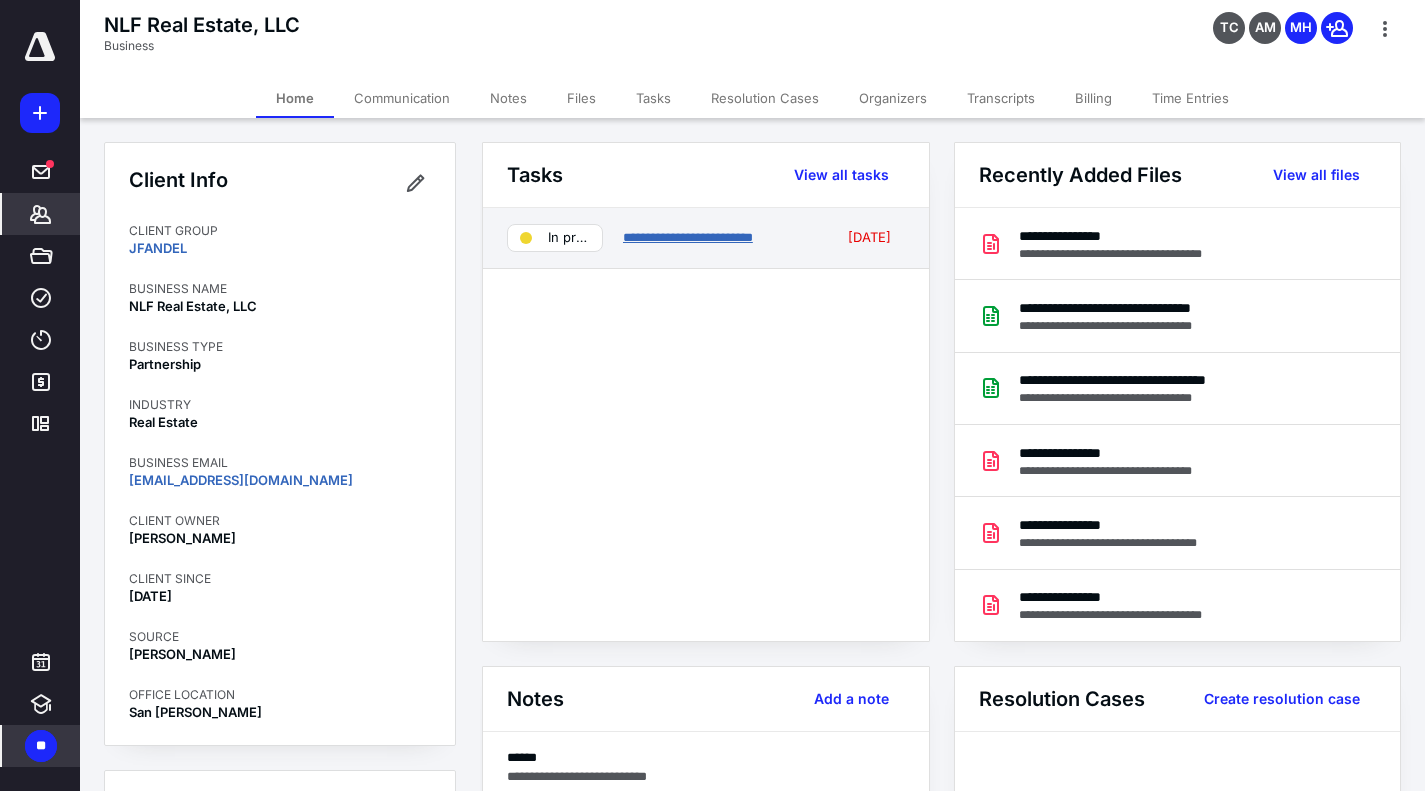 click on "**********" at bounding box center [688, 237] 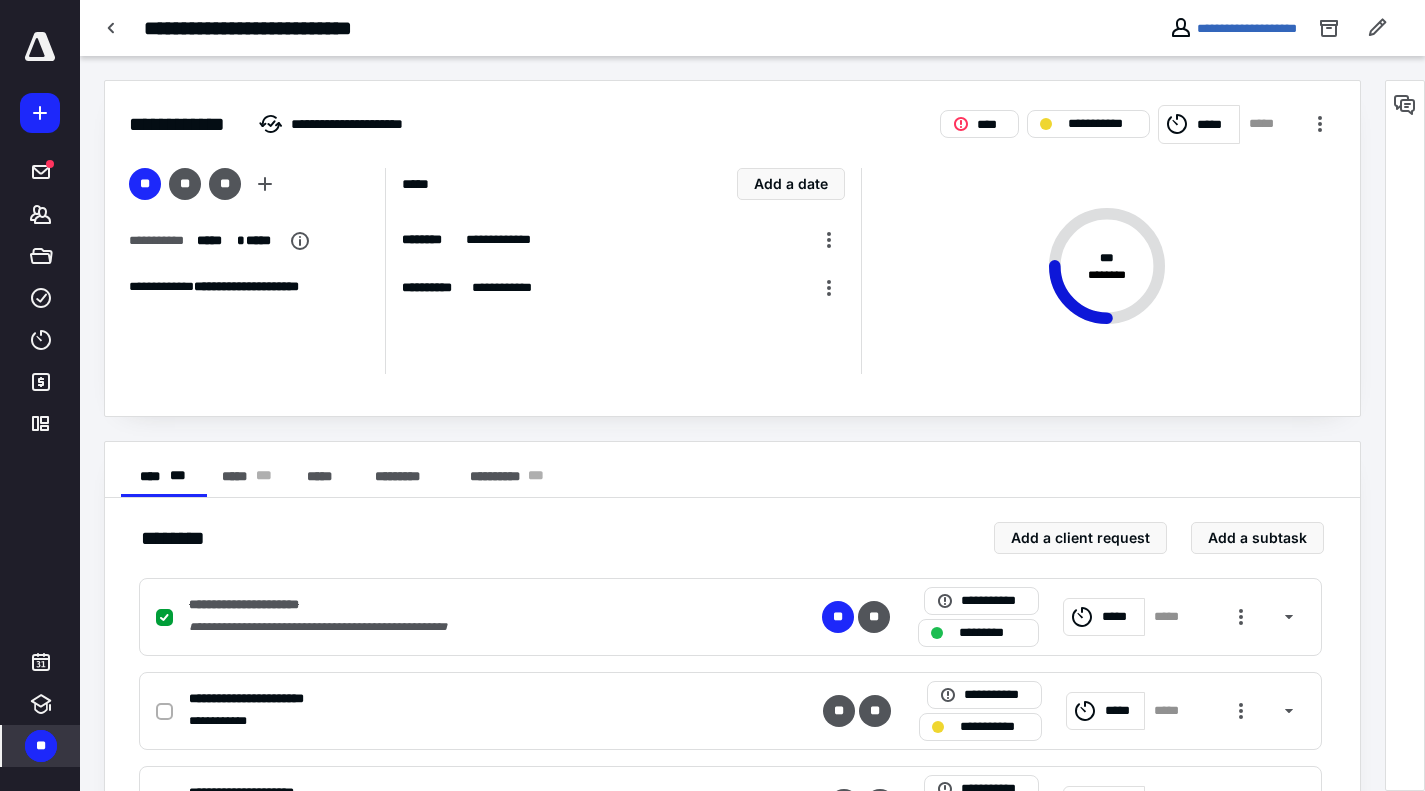 scroll, scrollTop: 122, scrollLeft: 0, axis: vertical 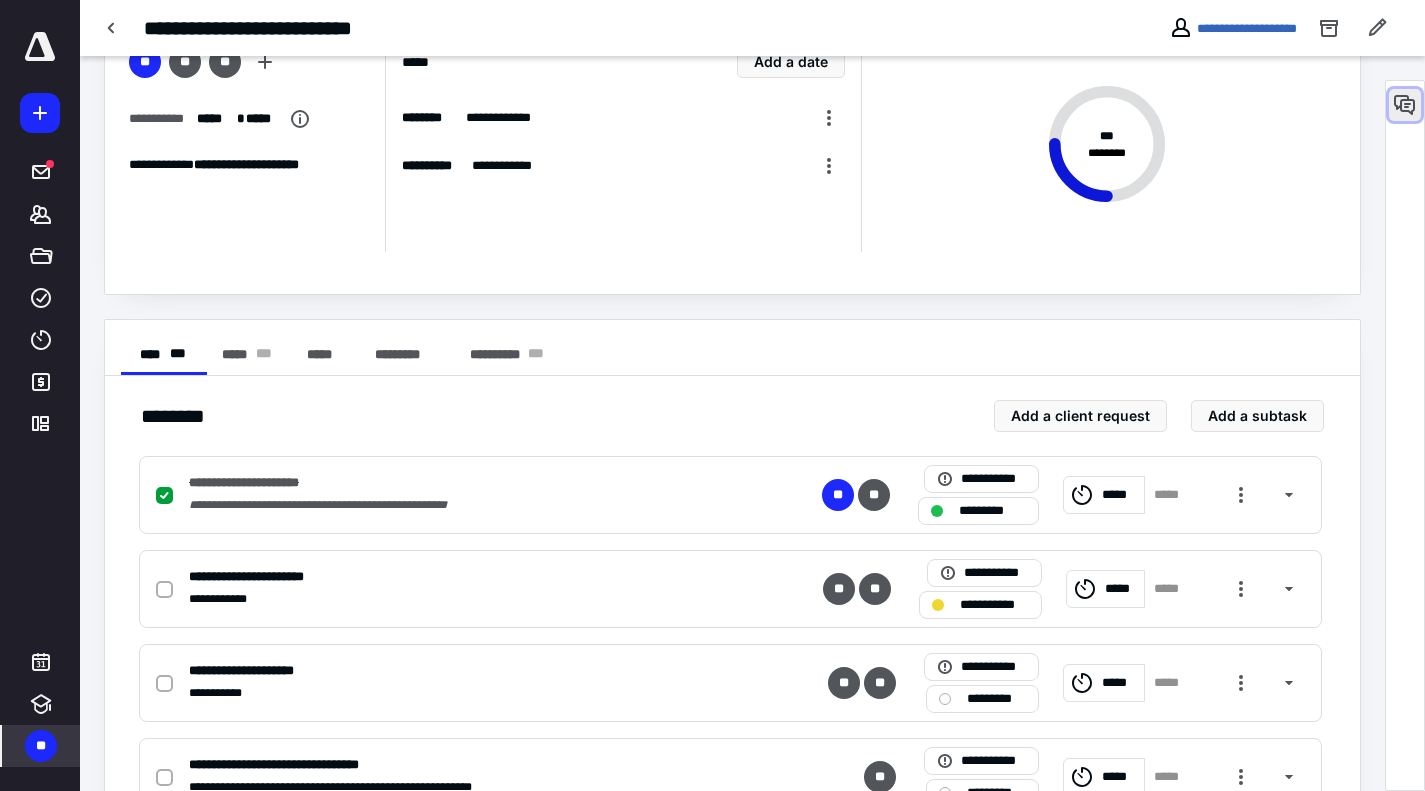 click at bounding box center [1405, 105] 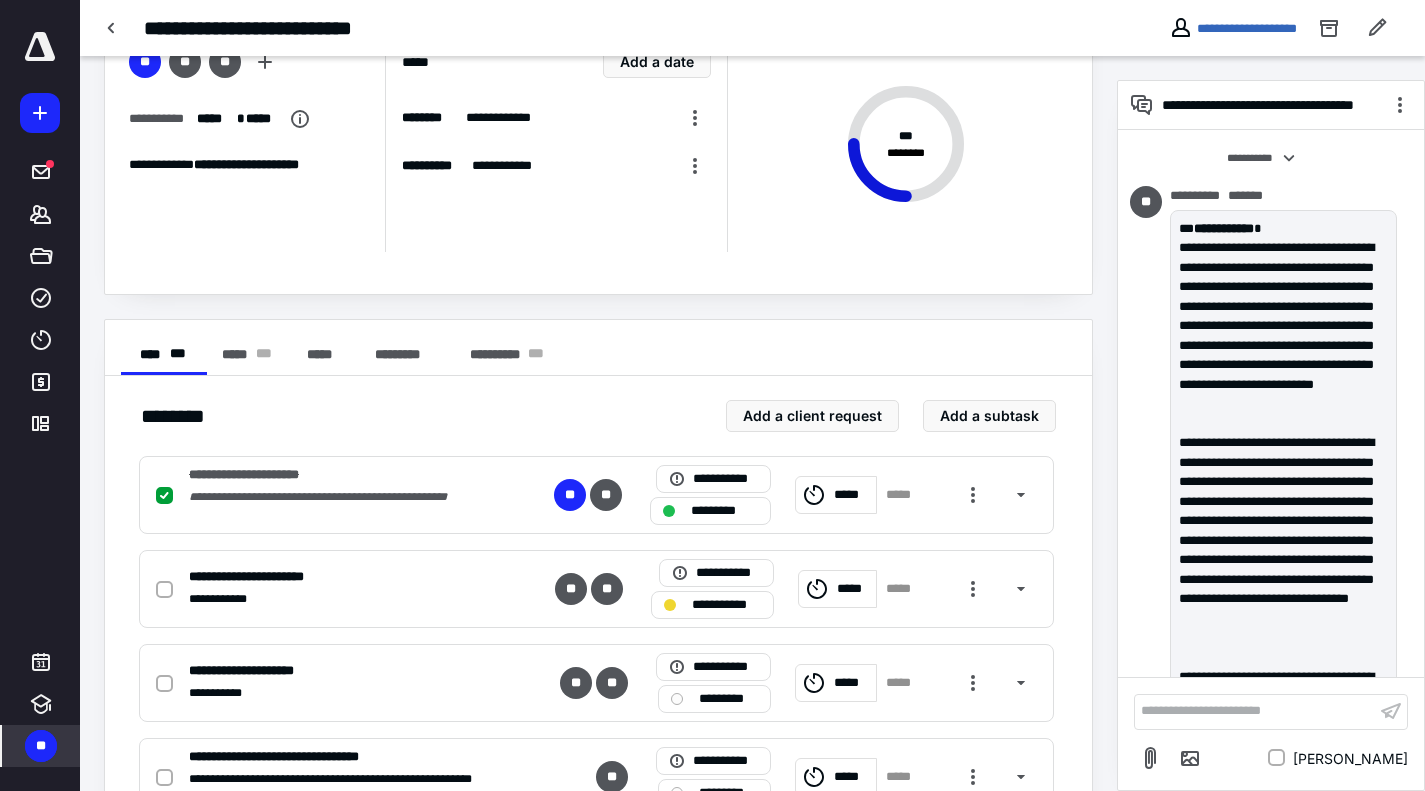 scroll, scrollTop: 1812, scrollLeft: 0, axis: vertical 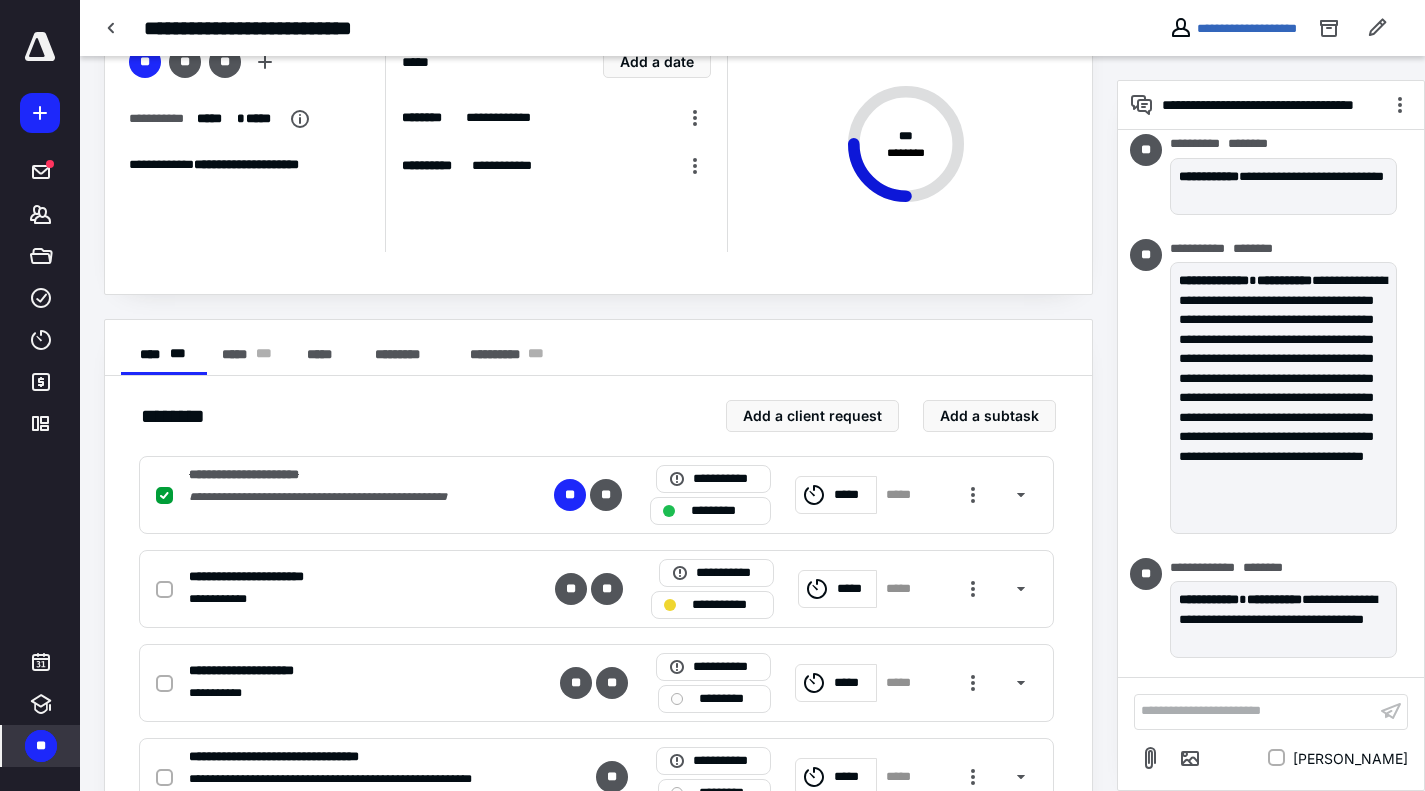 click on "**********" at bounding box center (1255, 711) 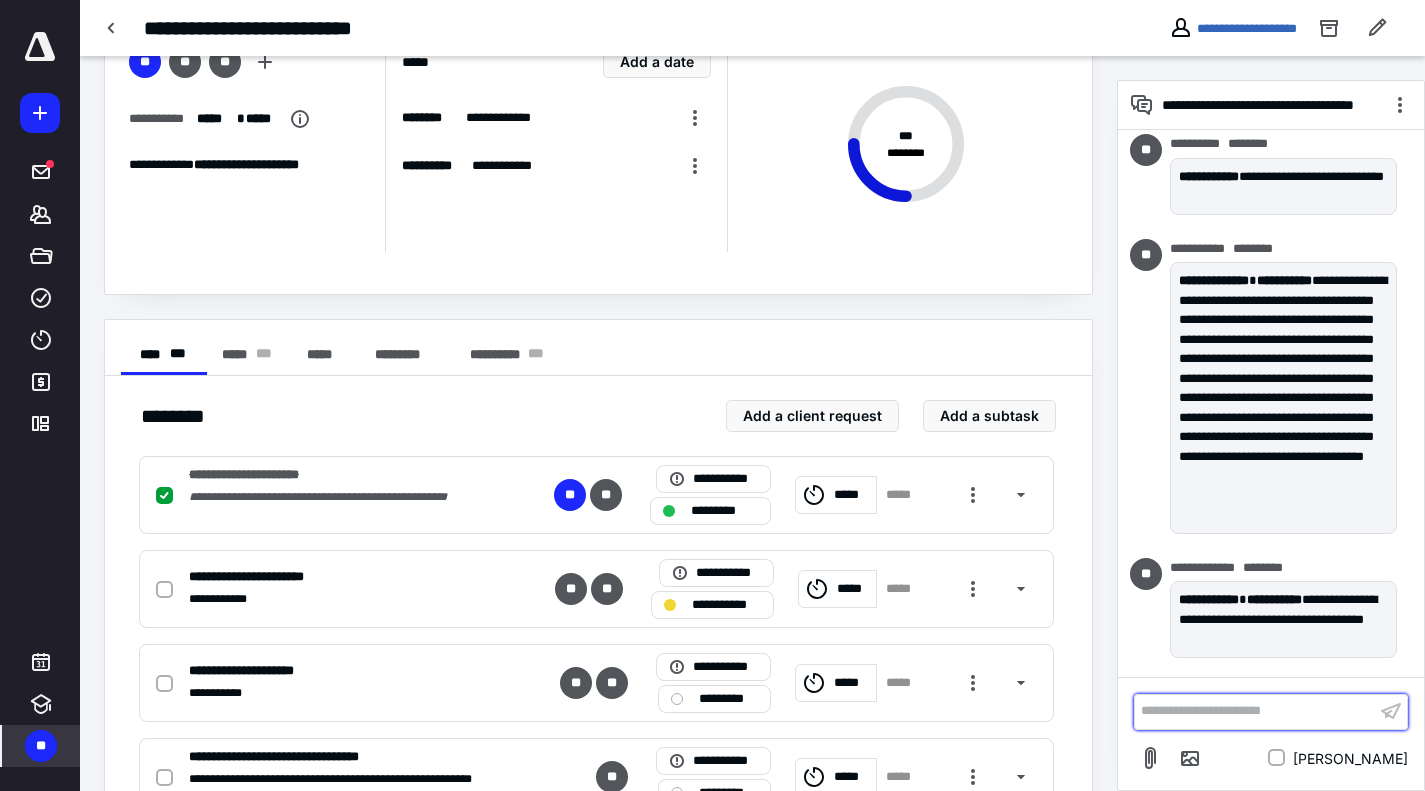 click on "**********" at bounding box center [1255, 711] 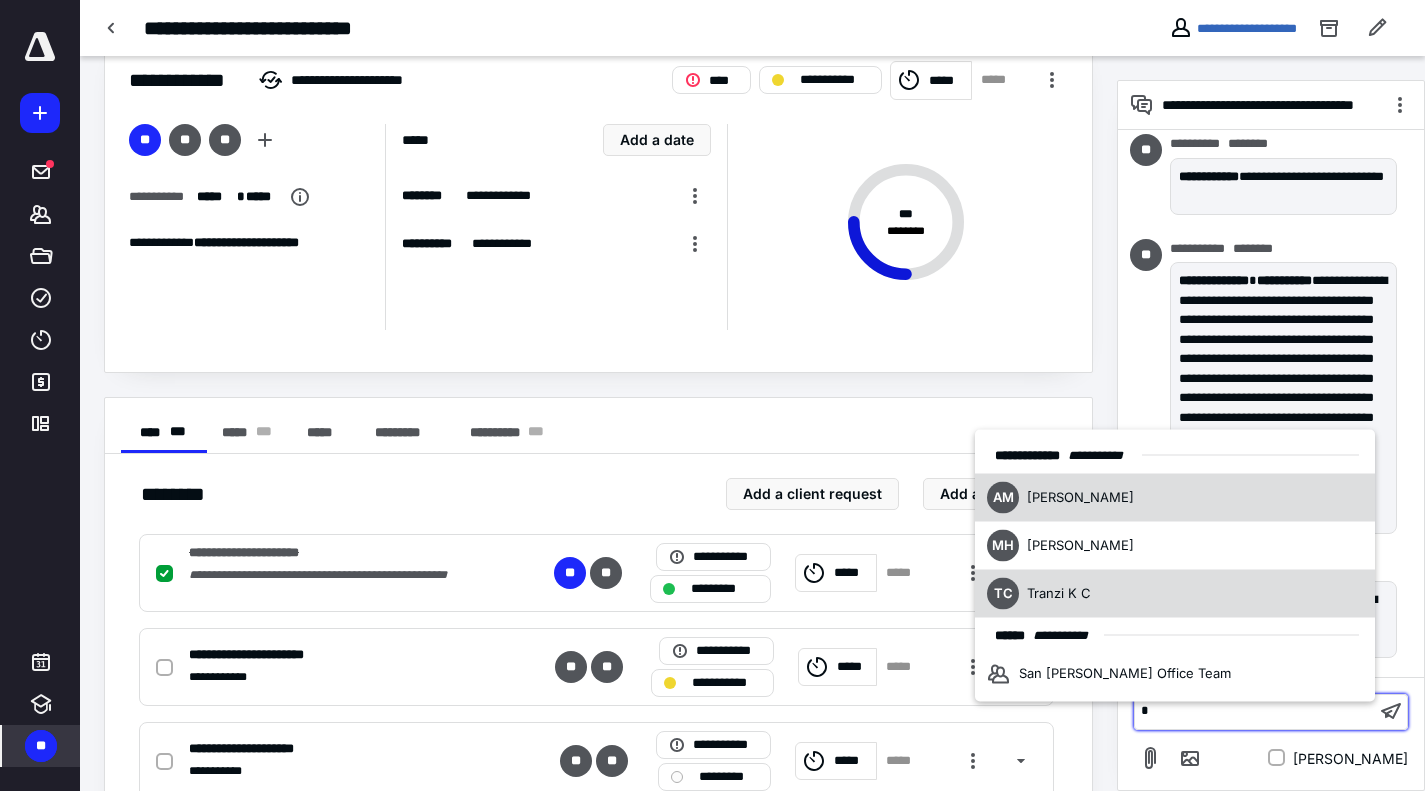 click on "TC Tranzi K C" at bounding box center [1175, 594] 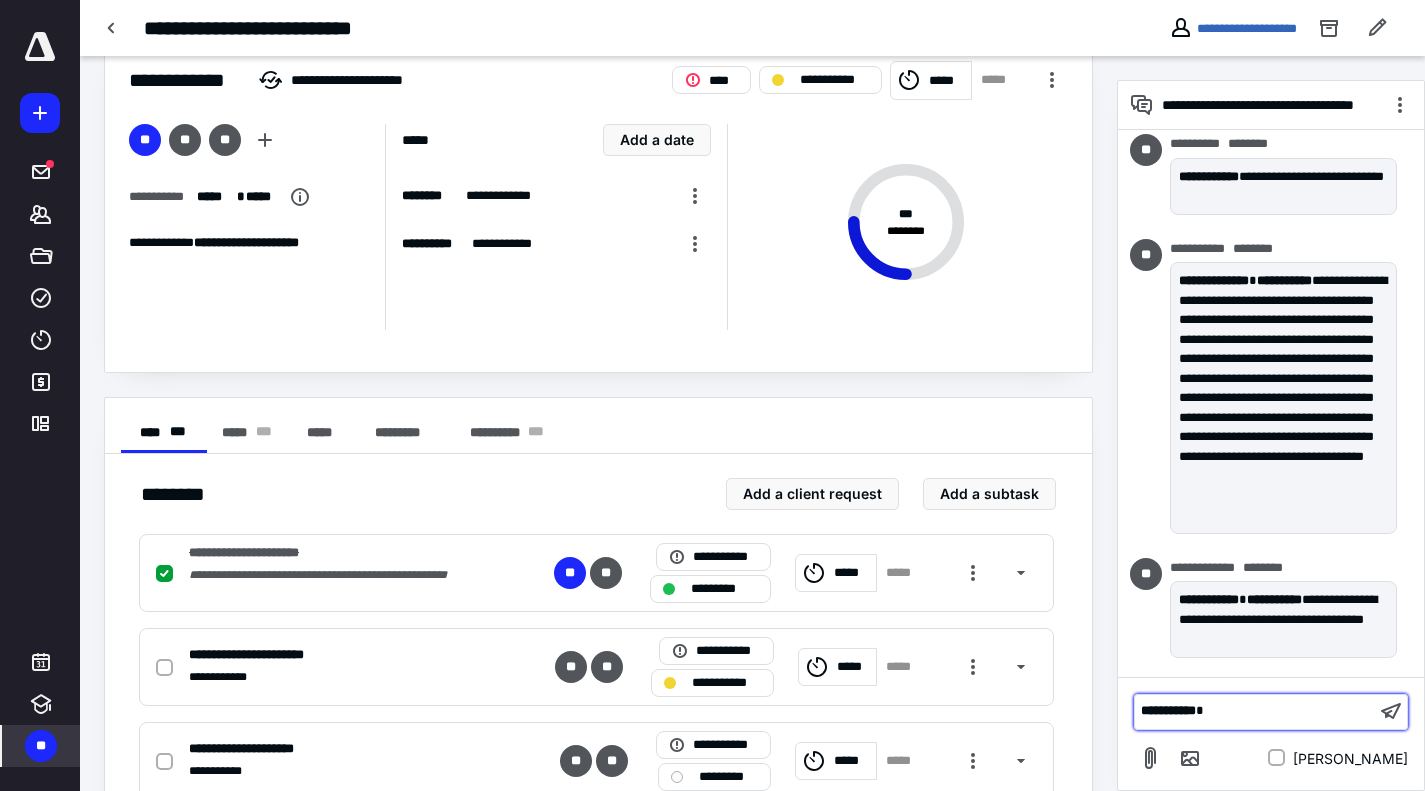 type 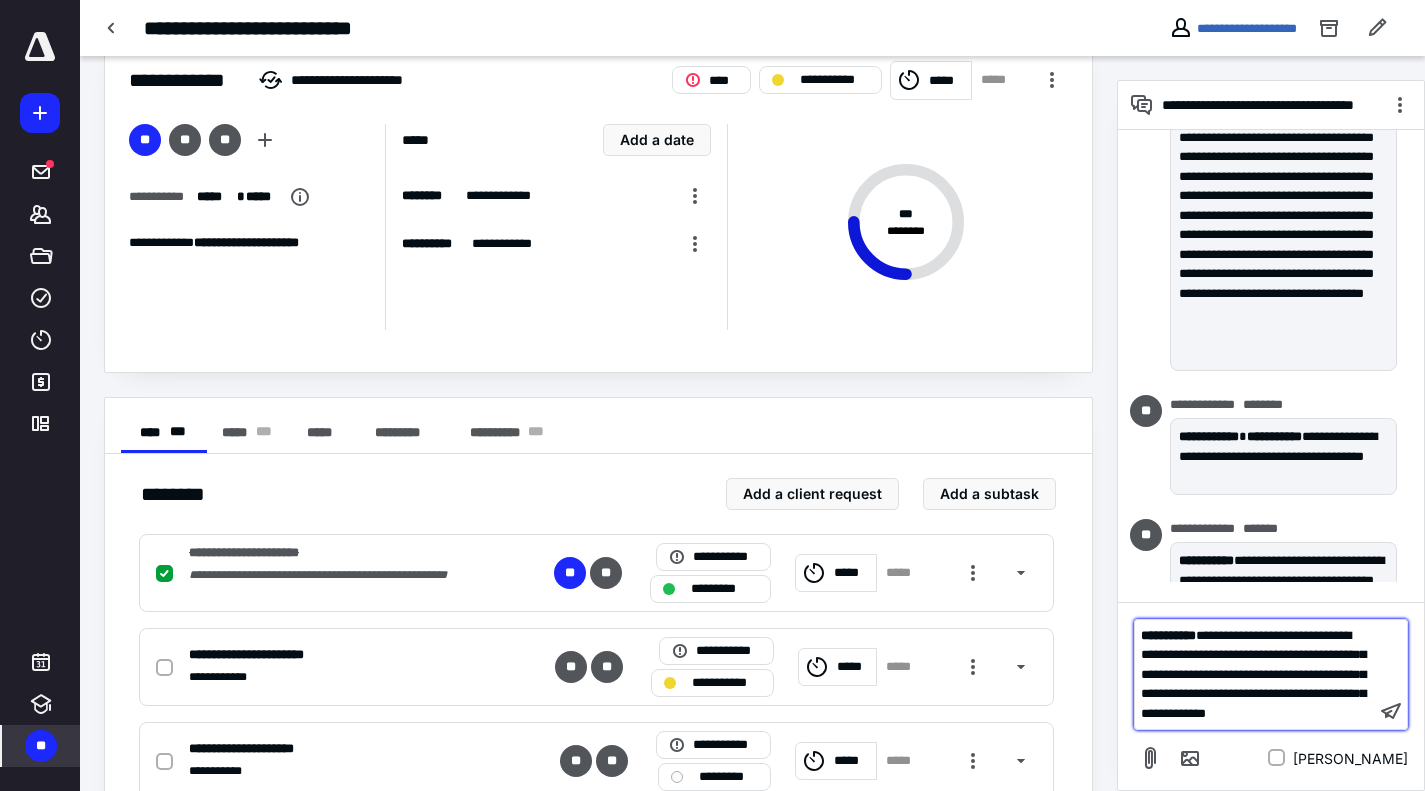 scroll, scrollTop: 2158, scrollLeft: 0, axis: vertical 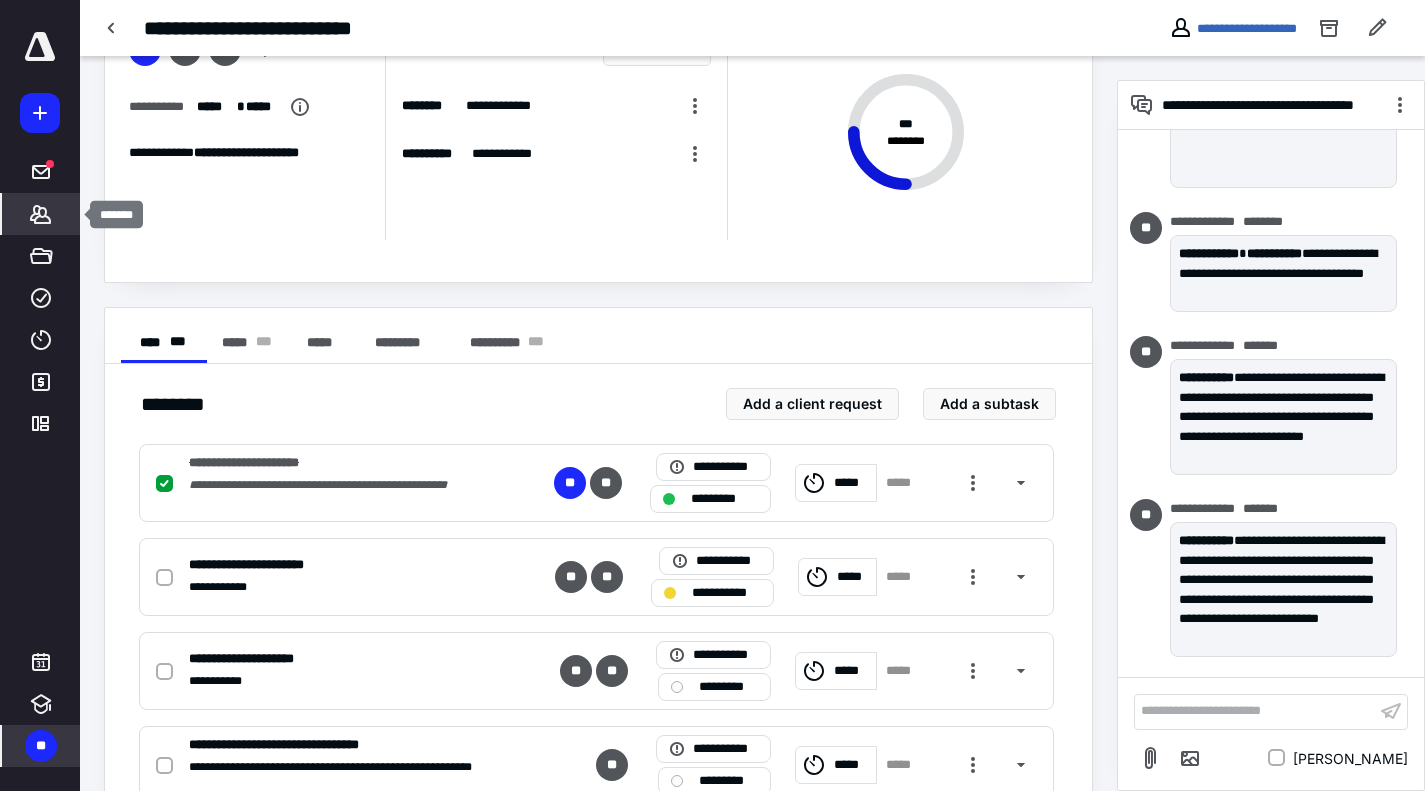 click on "*******" at bounding box center [41, 214] 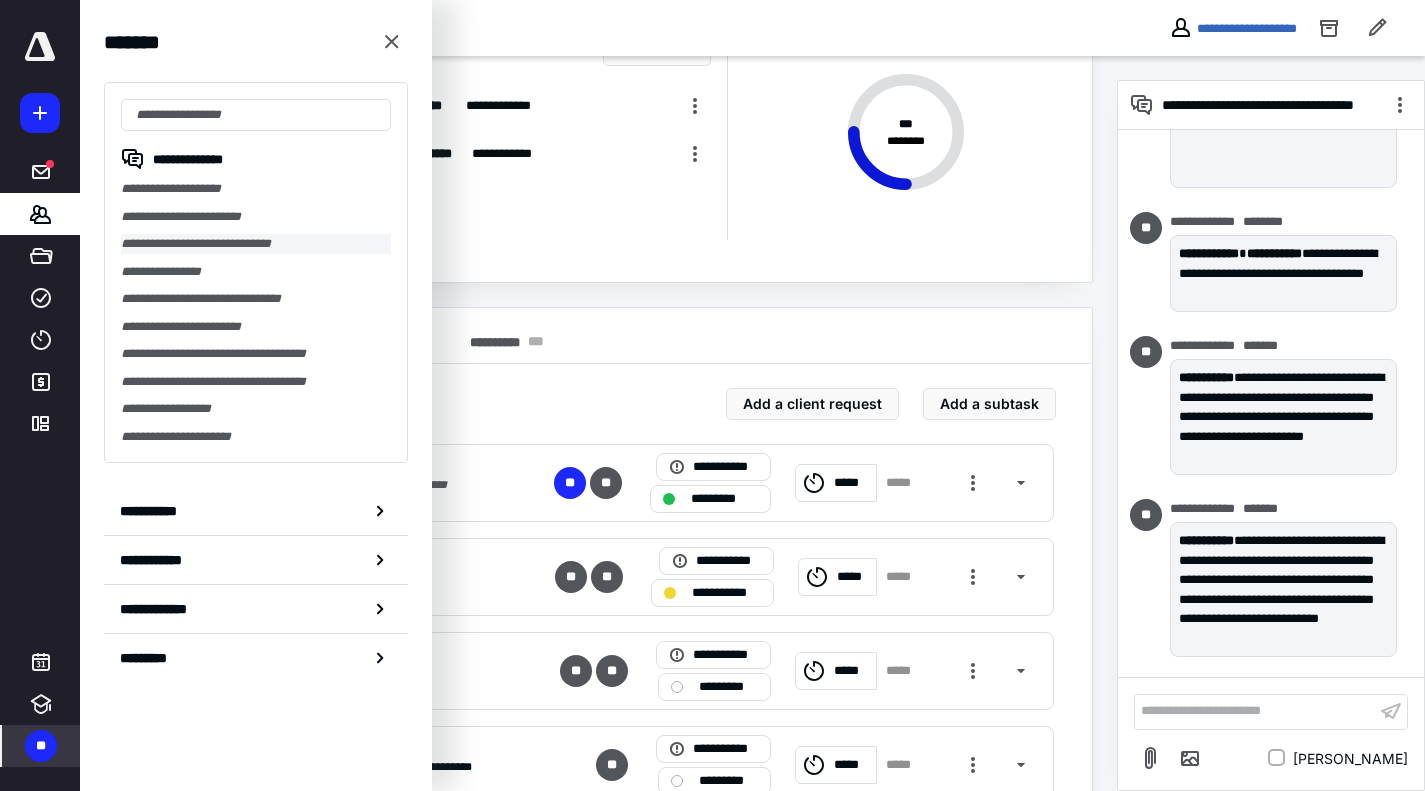 click on "**********" at bounding box center (256, 244) 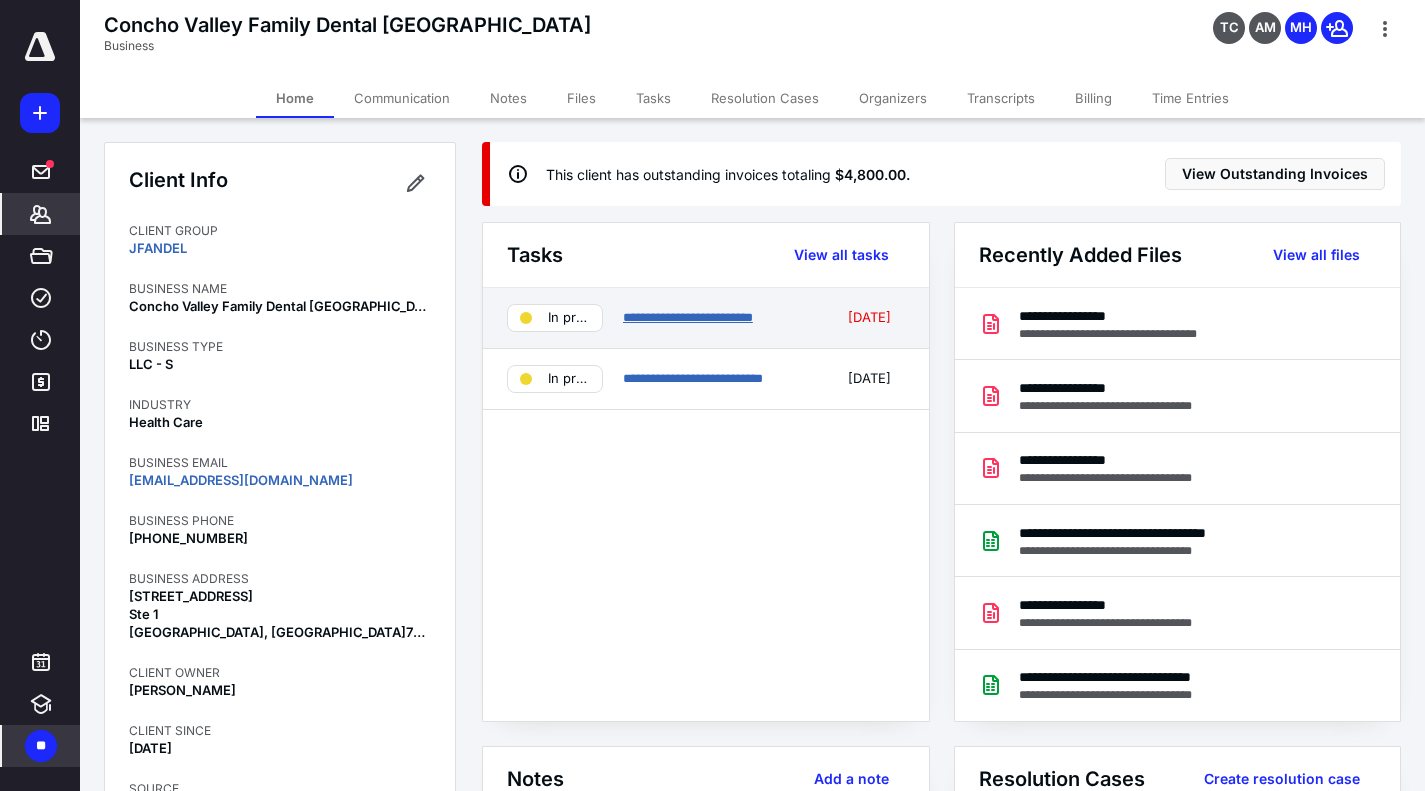 click on "**********" at bounding box center (688, 317) 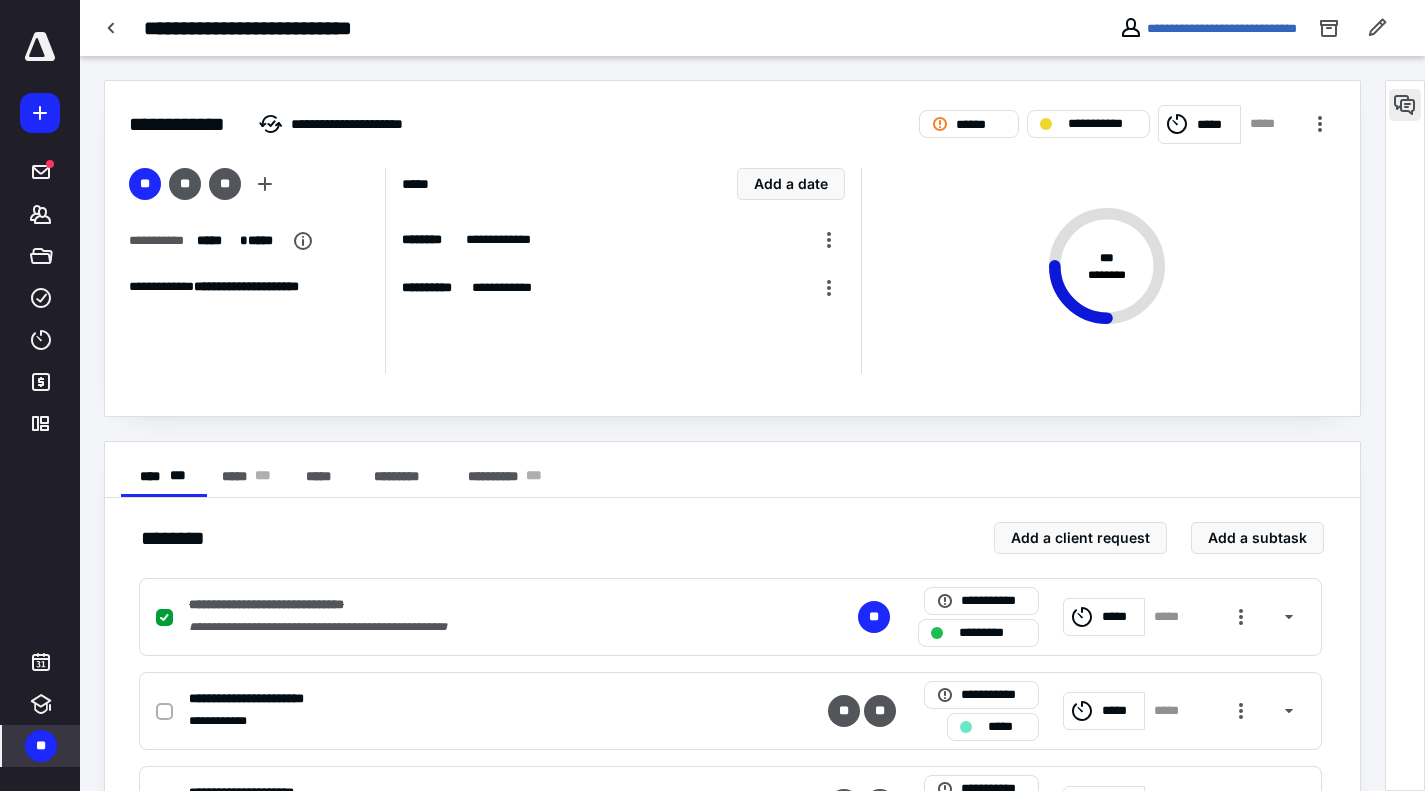 click at bounding box center (1405, 105) 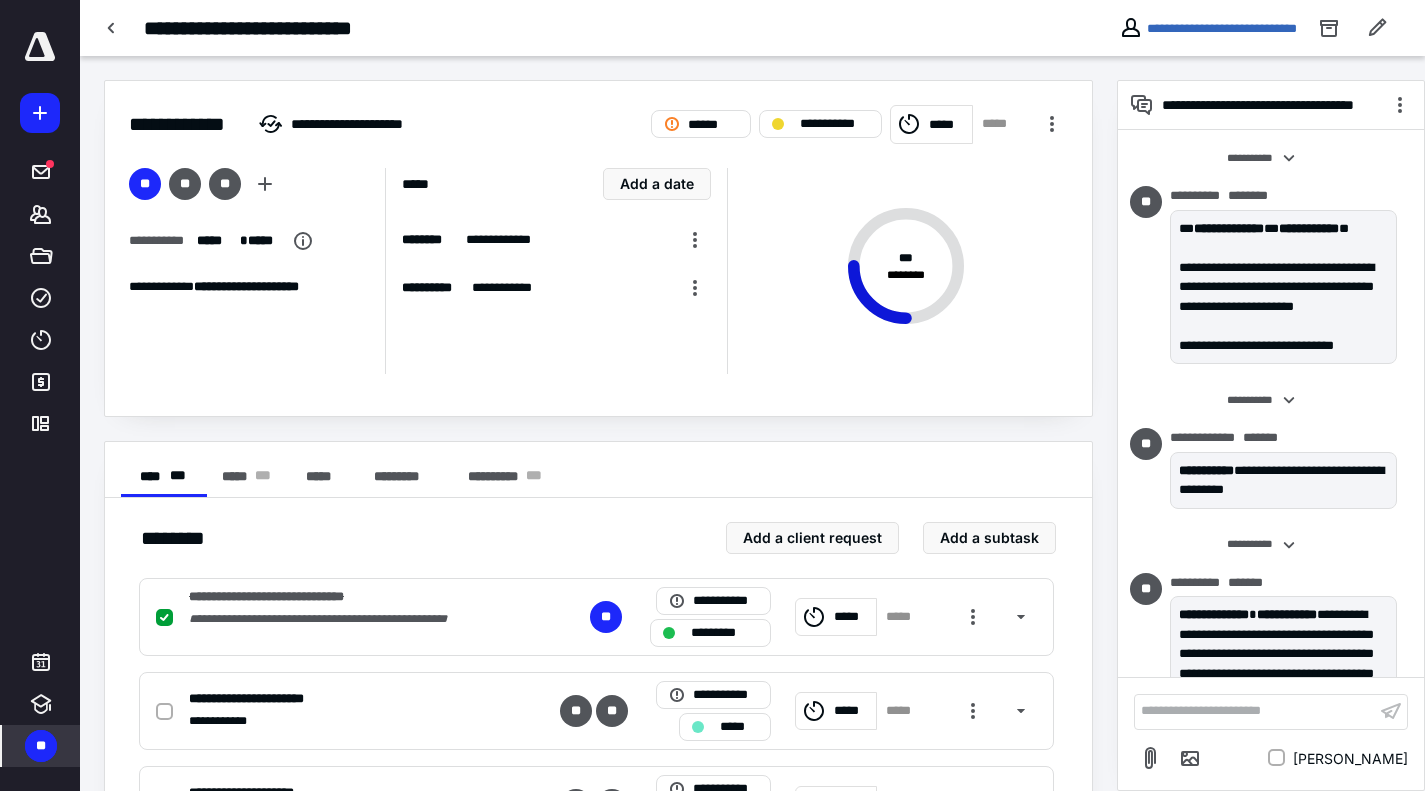 scroll, scrollTop: 724, scrollLeft: 0, axis: vertical 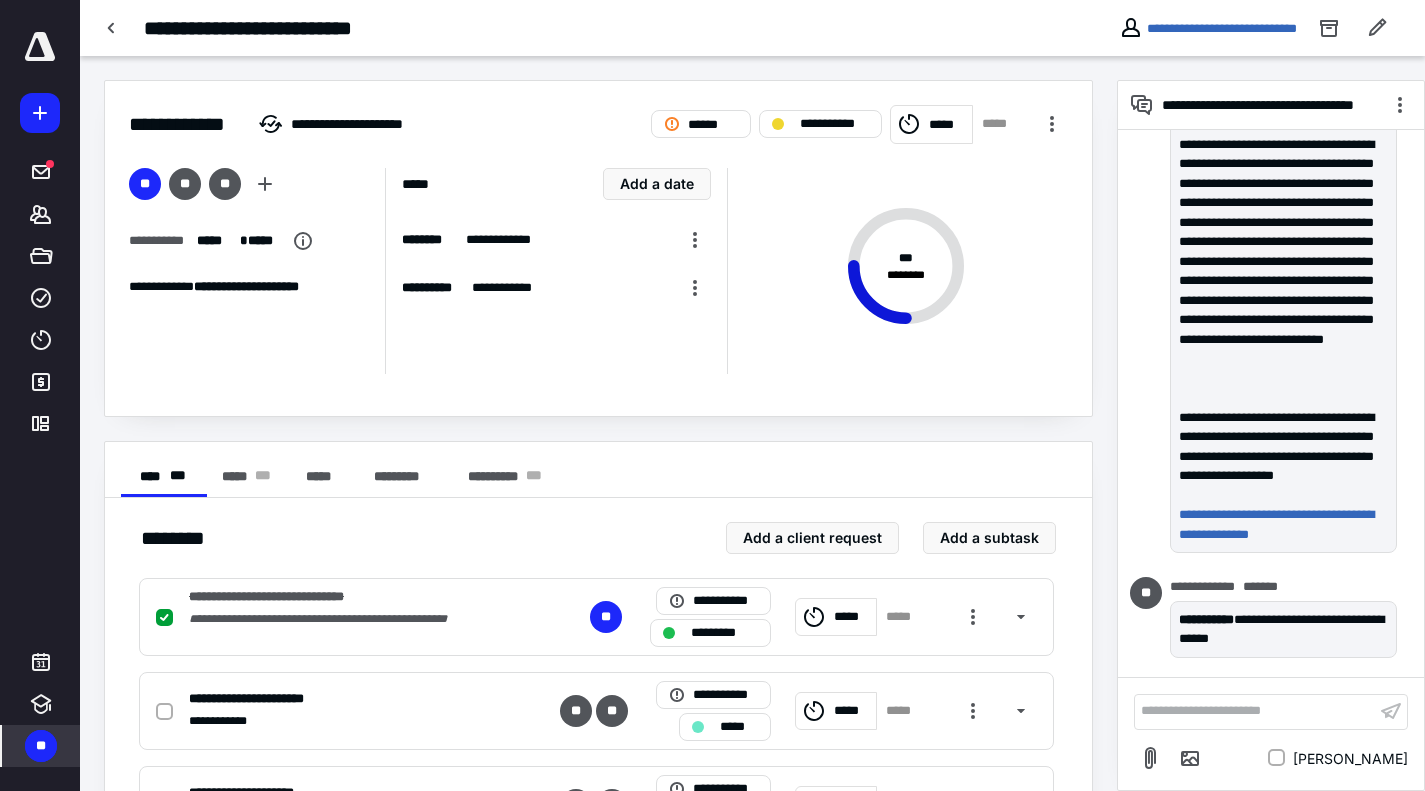 click on "**********" at bounding box center [1255, 711] 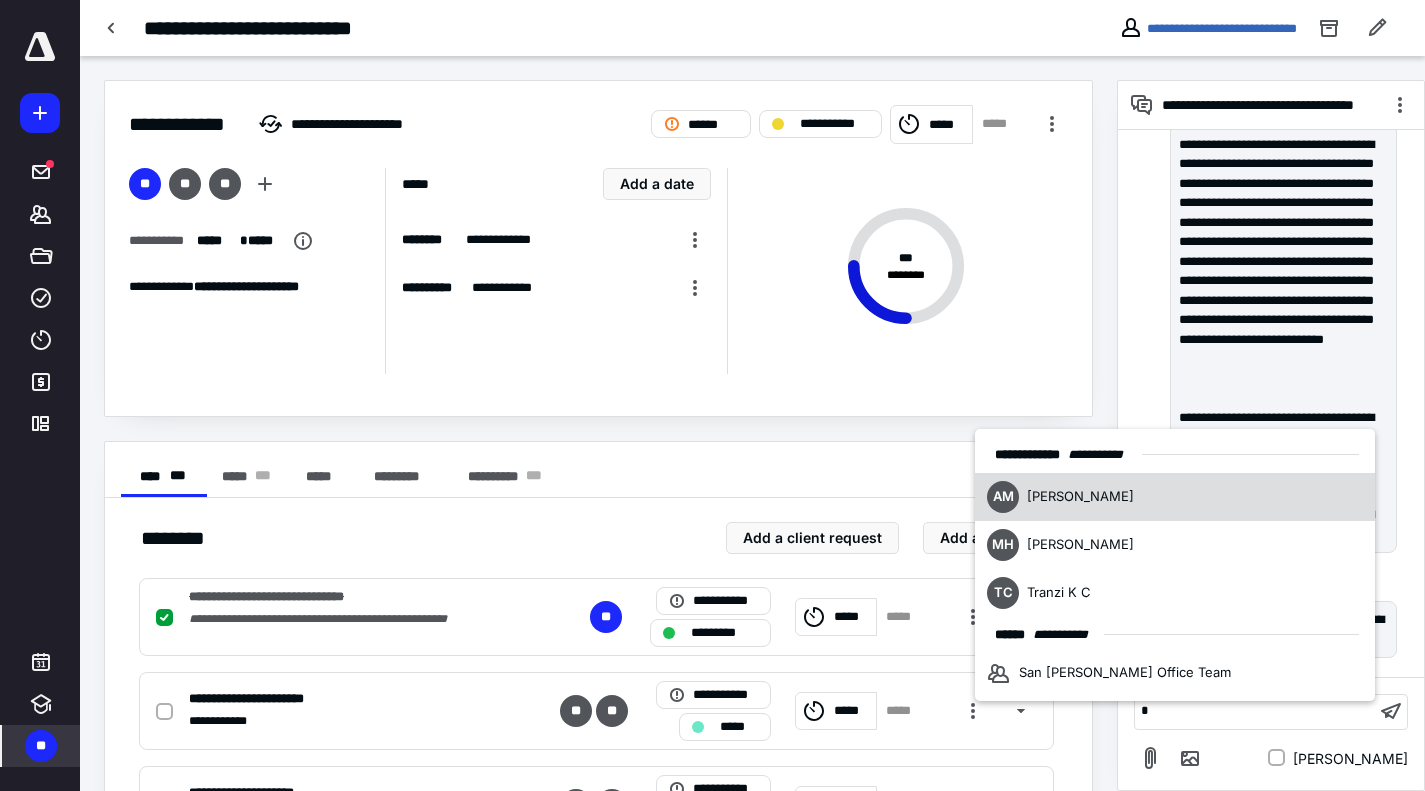 type 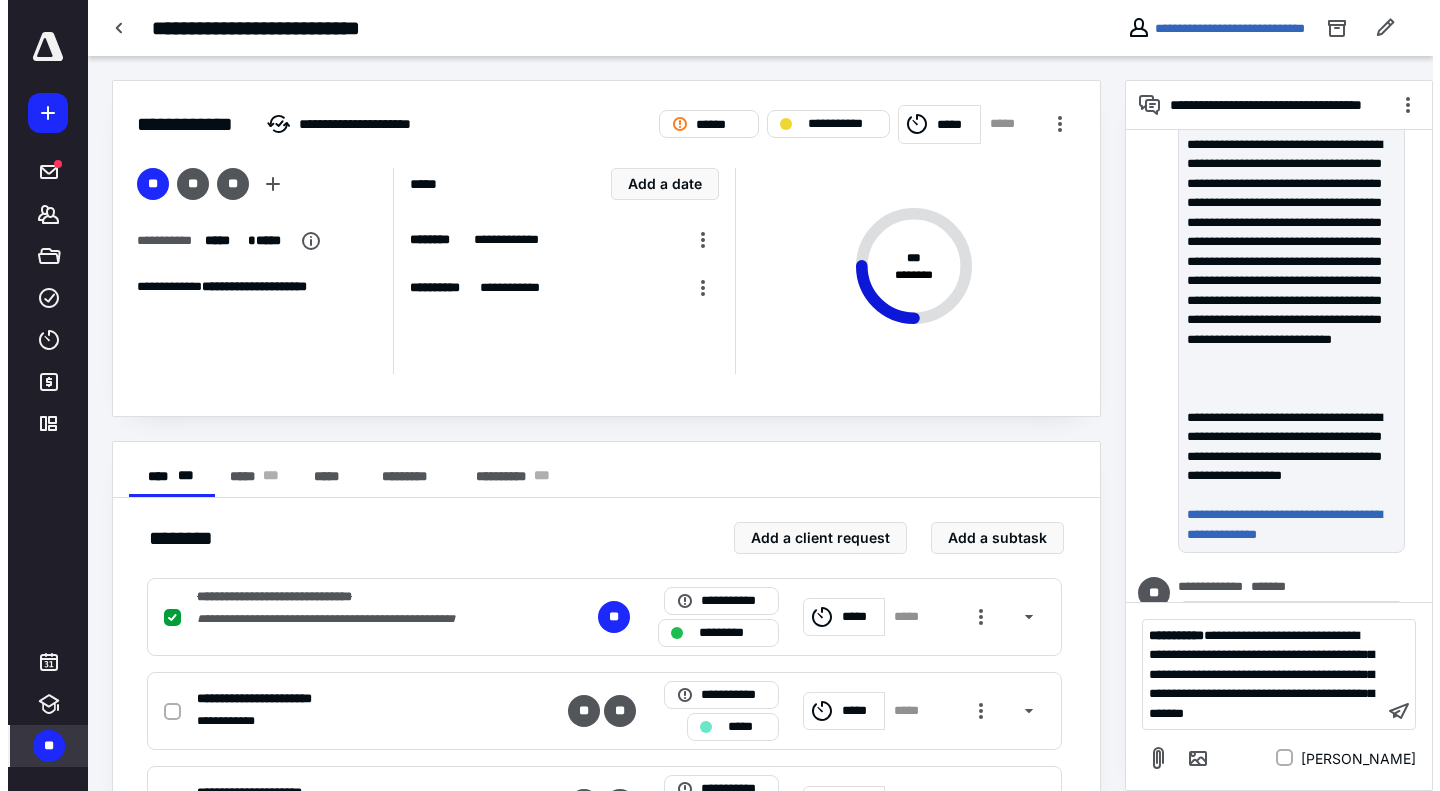 scroll, scrollTop: 907, scrollLeft: 0, axis: vertical 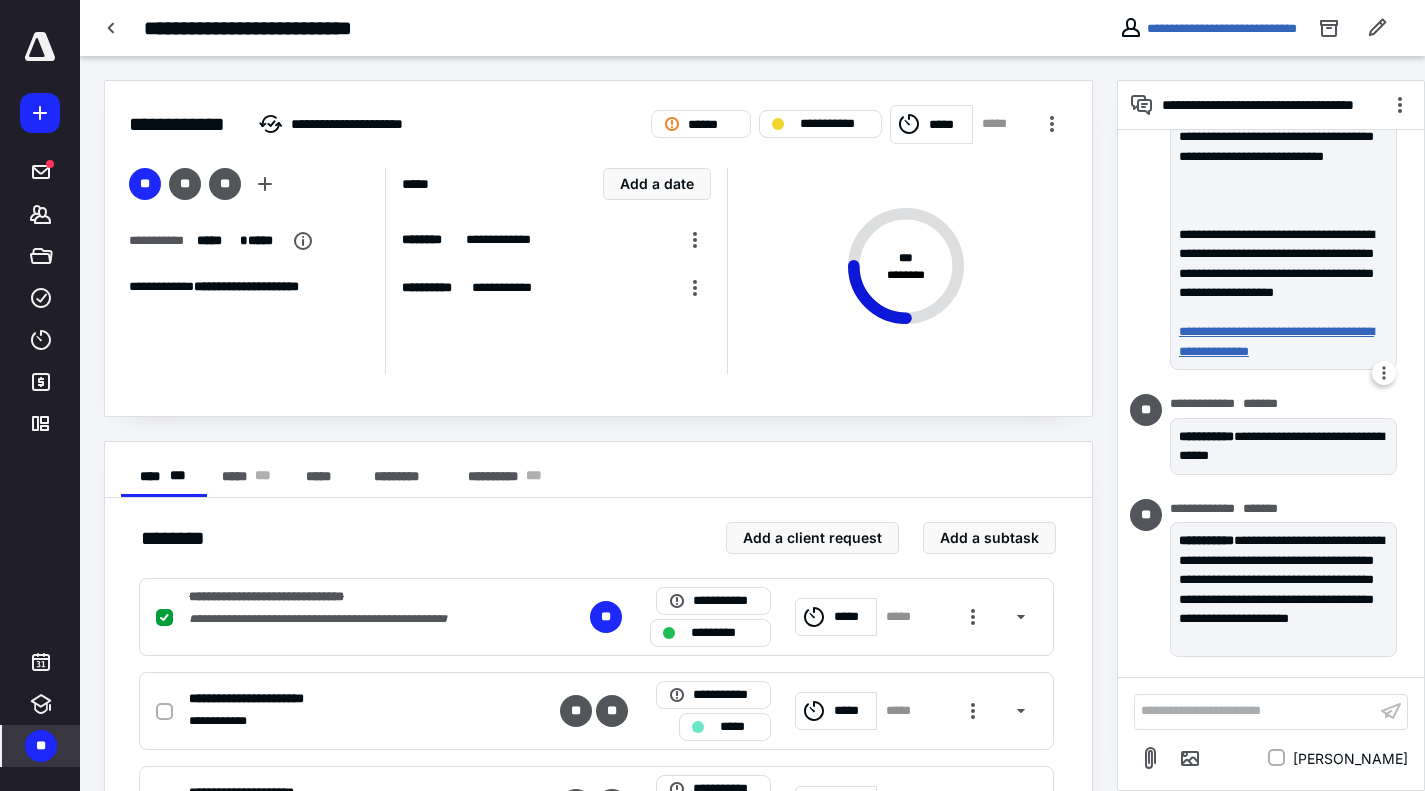 click on "**********" at bounding box center [1279, 341] 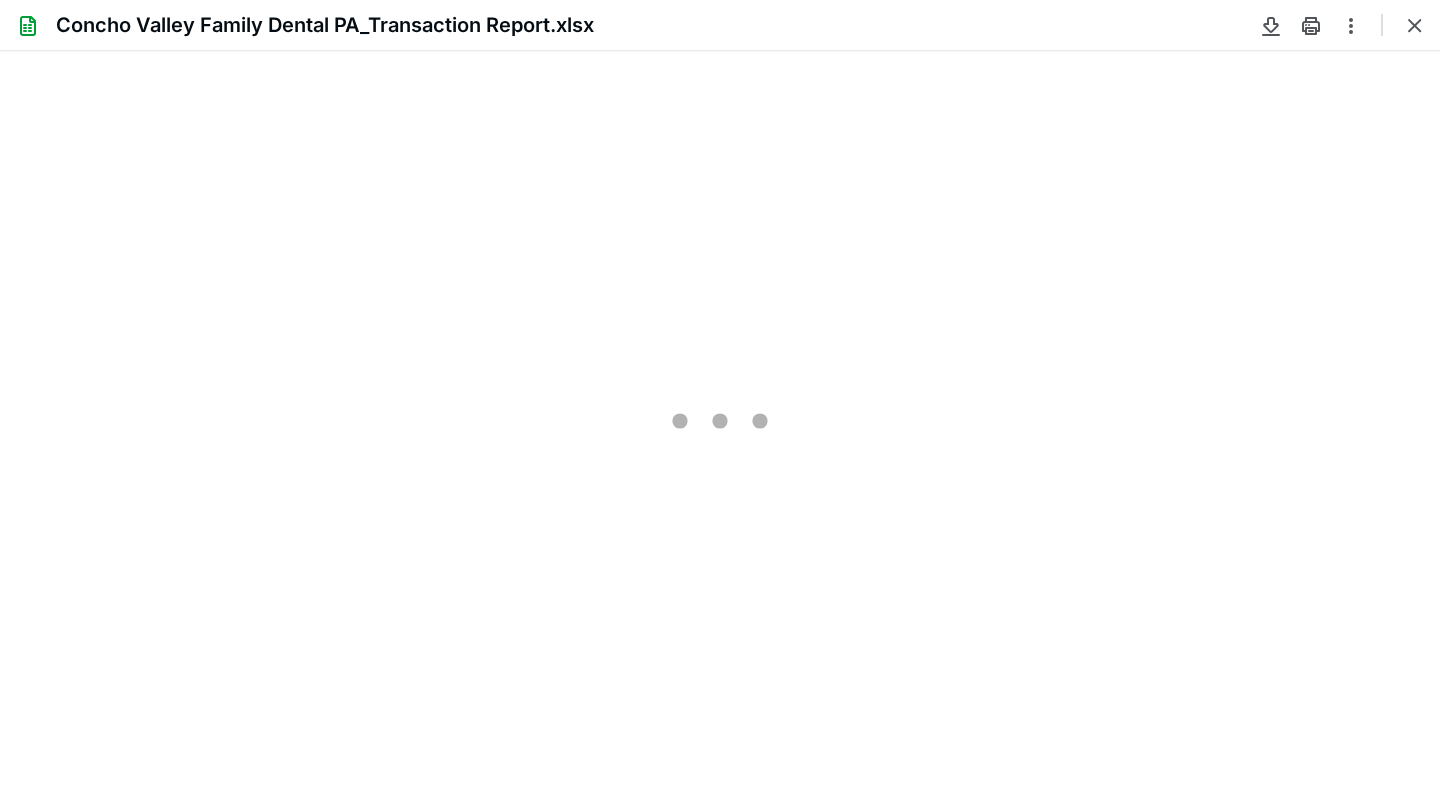scroll, scrollTop: 0, scrollLeft: 0, axis: both 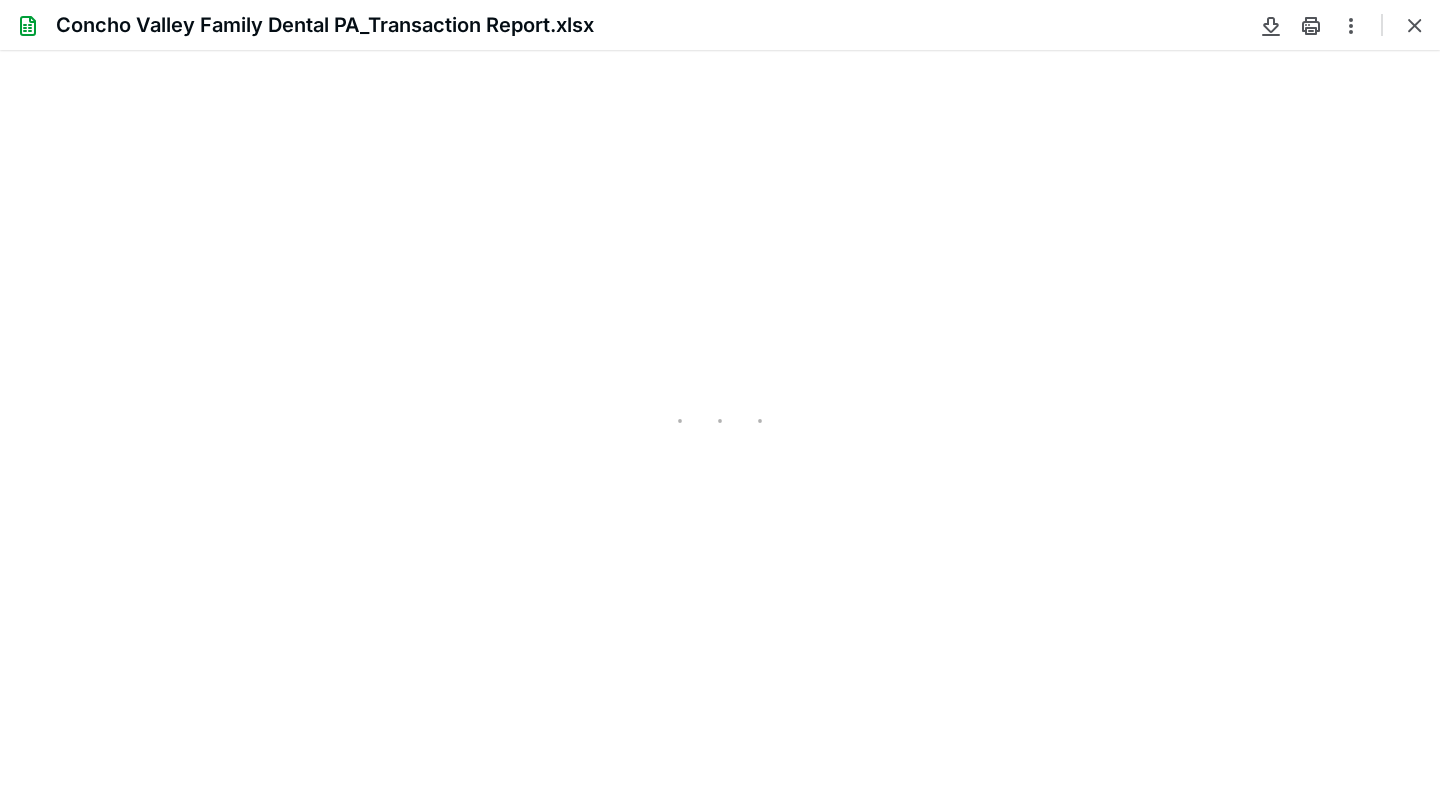 type on "20" 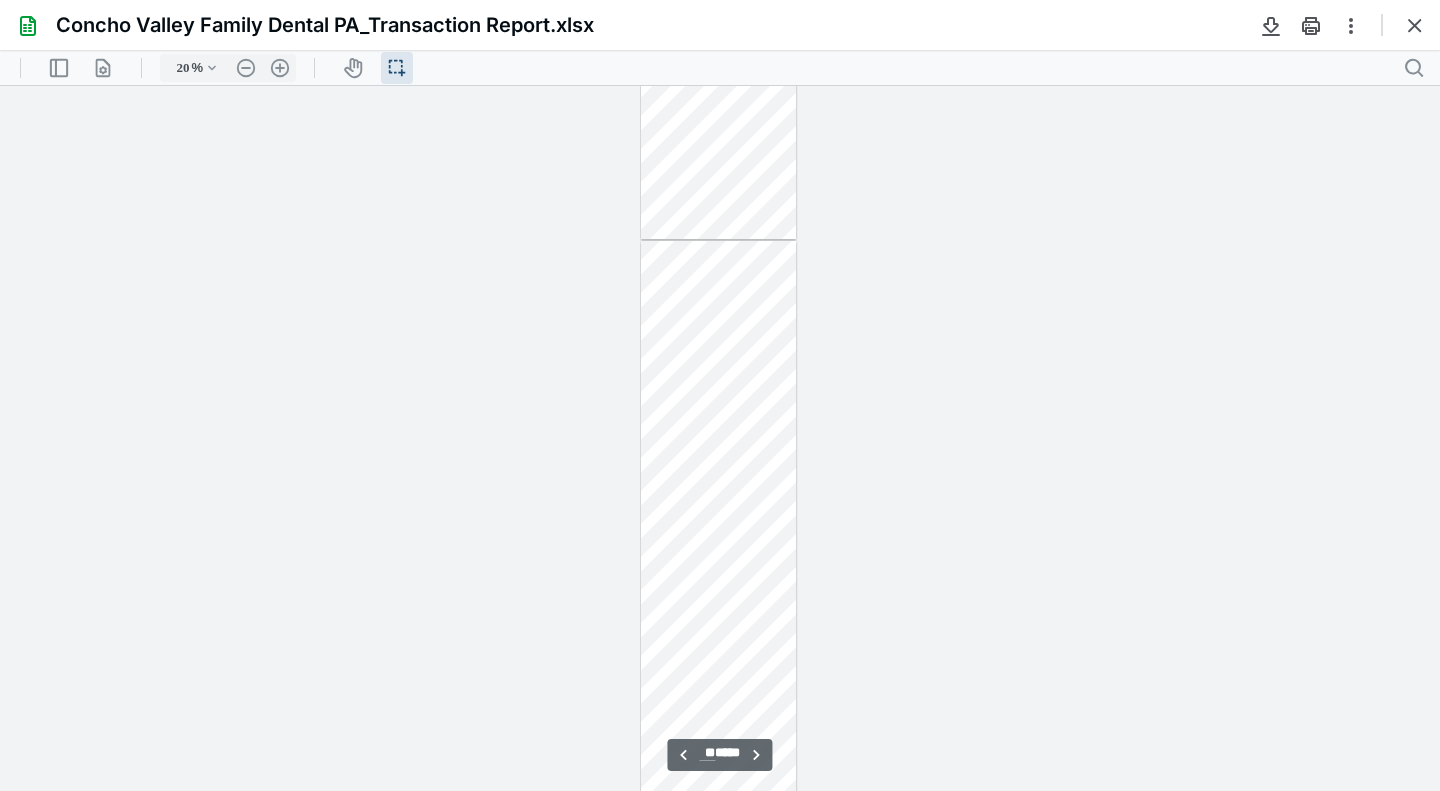 scroll, scrollTop: 14882, scrollLeft: 0, axis: vertical 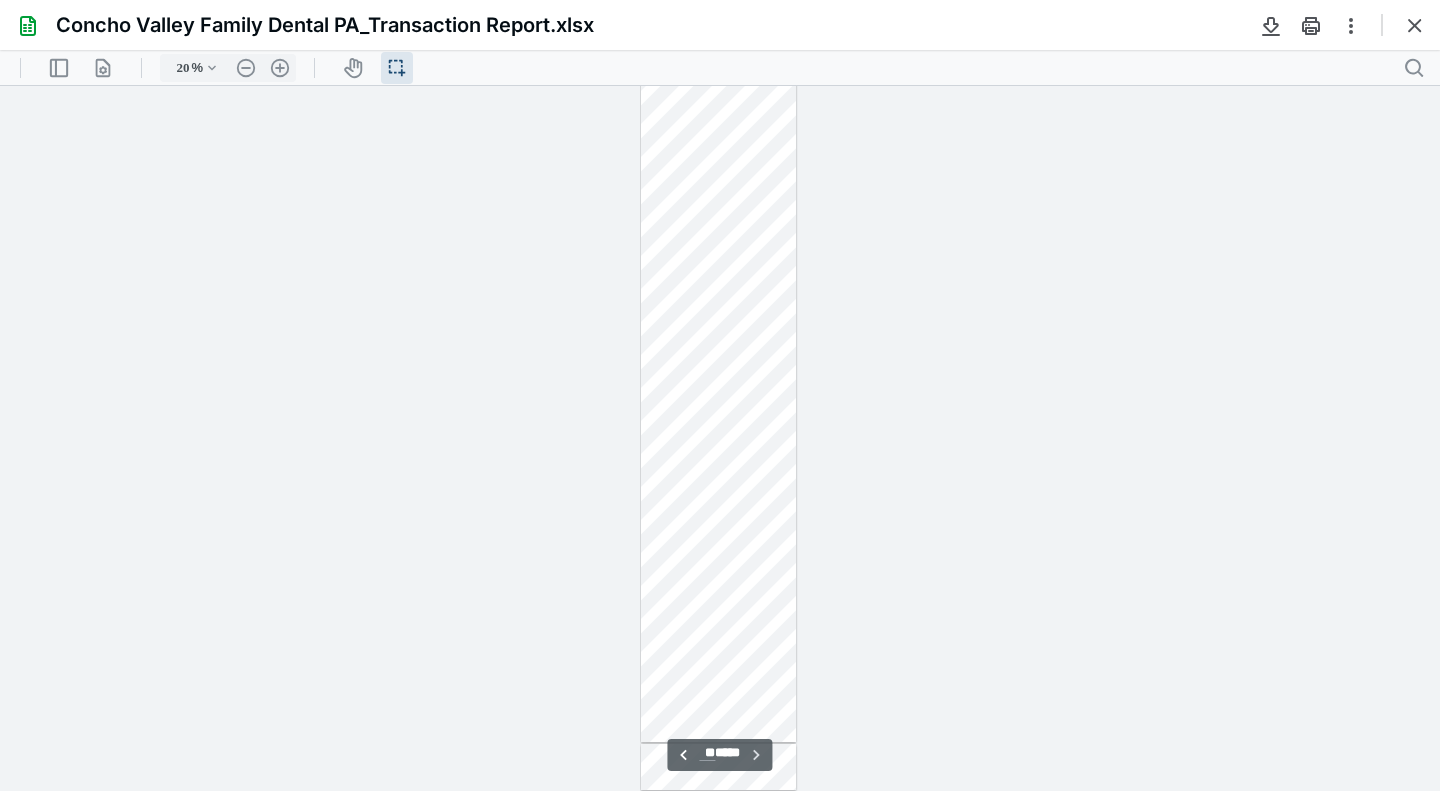 type on "**" 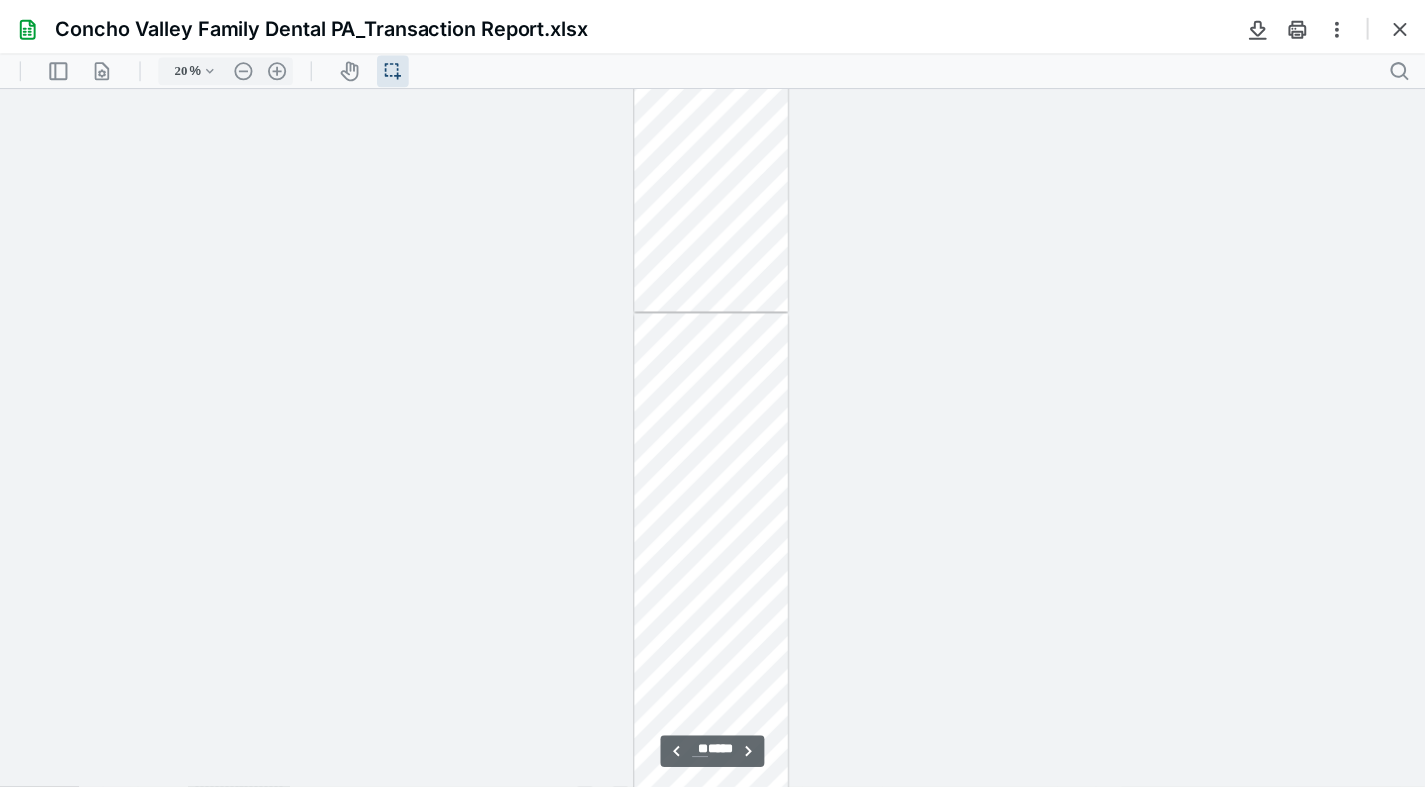 scroll, scrollTop: 14599, scrollLeft: 0, axis: vertical 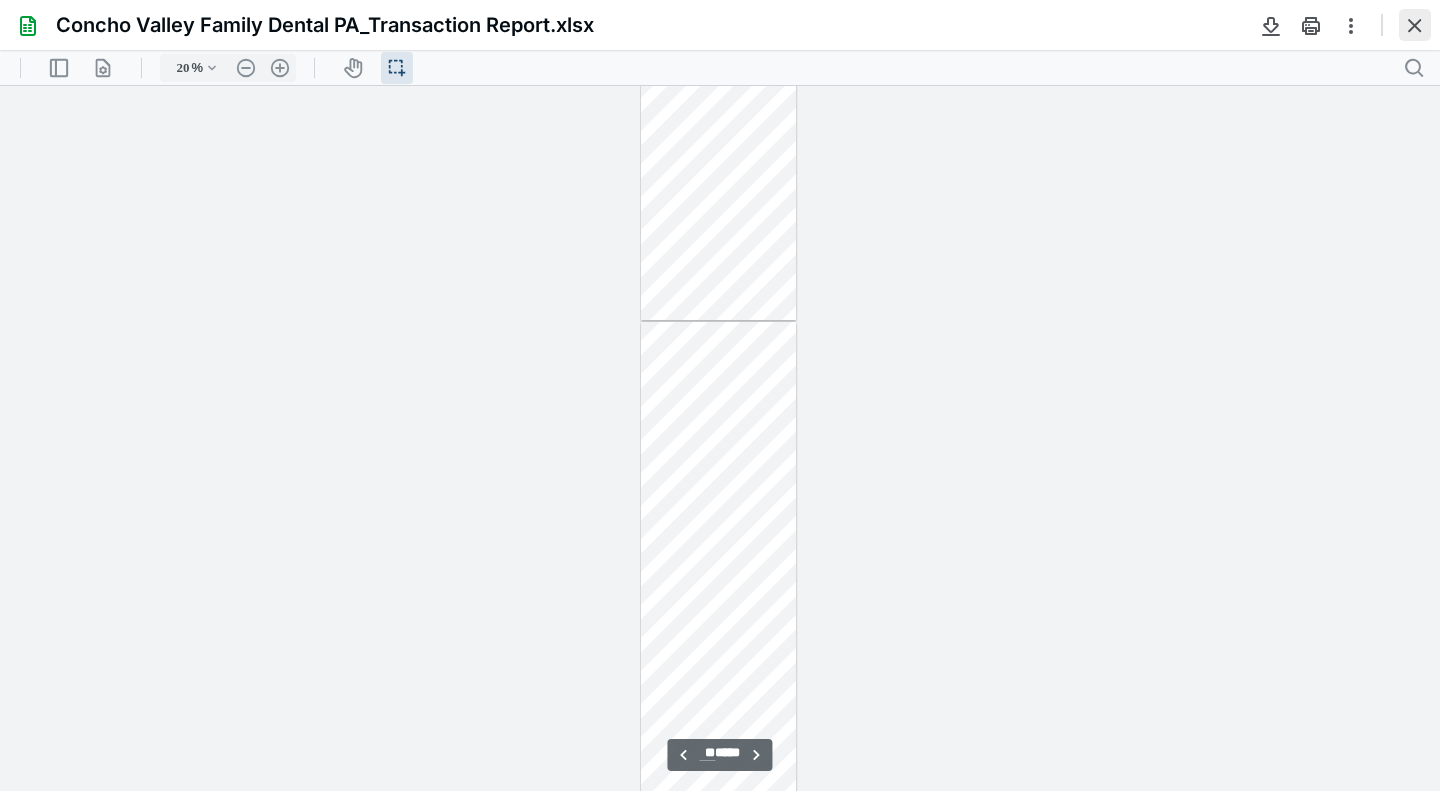 click at bounding box center (1415, 25) 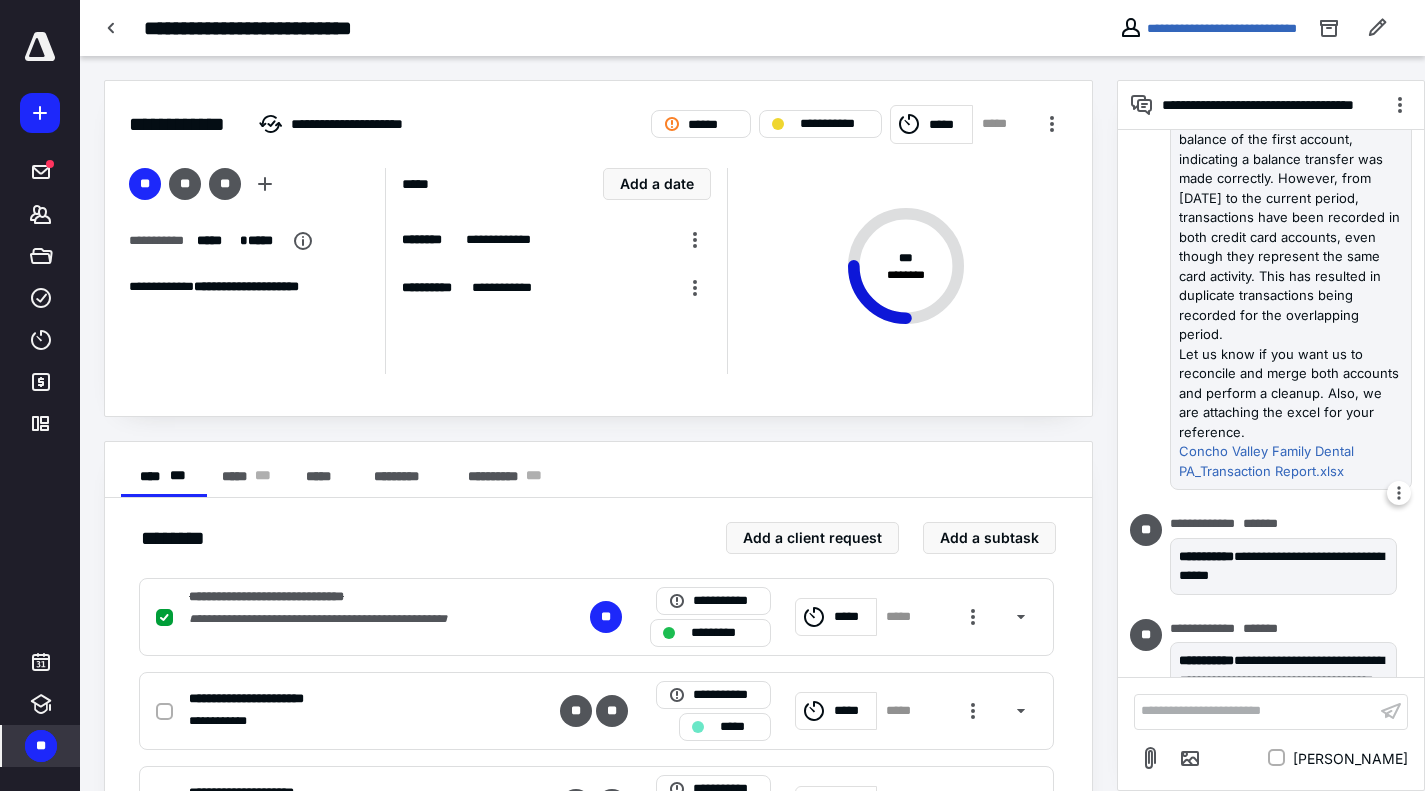 scroll, scrollTop: 788, scrollLeft: 0, axis: vertical 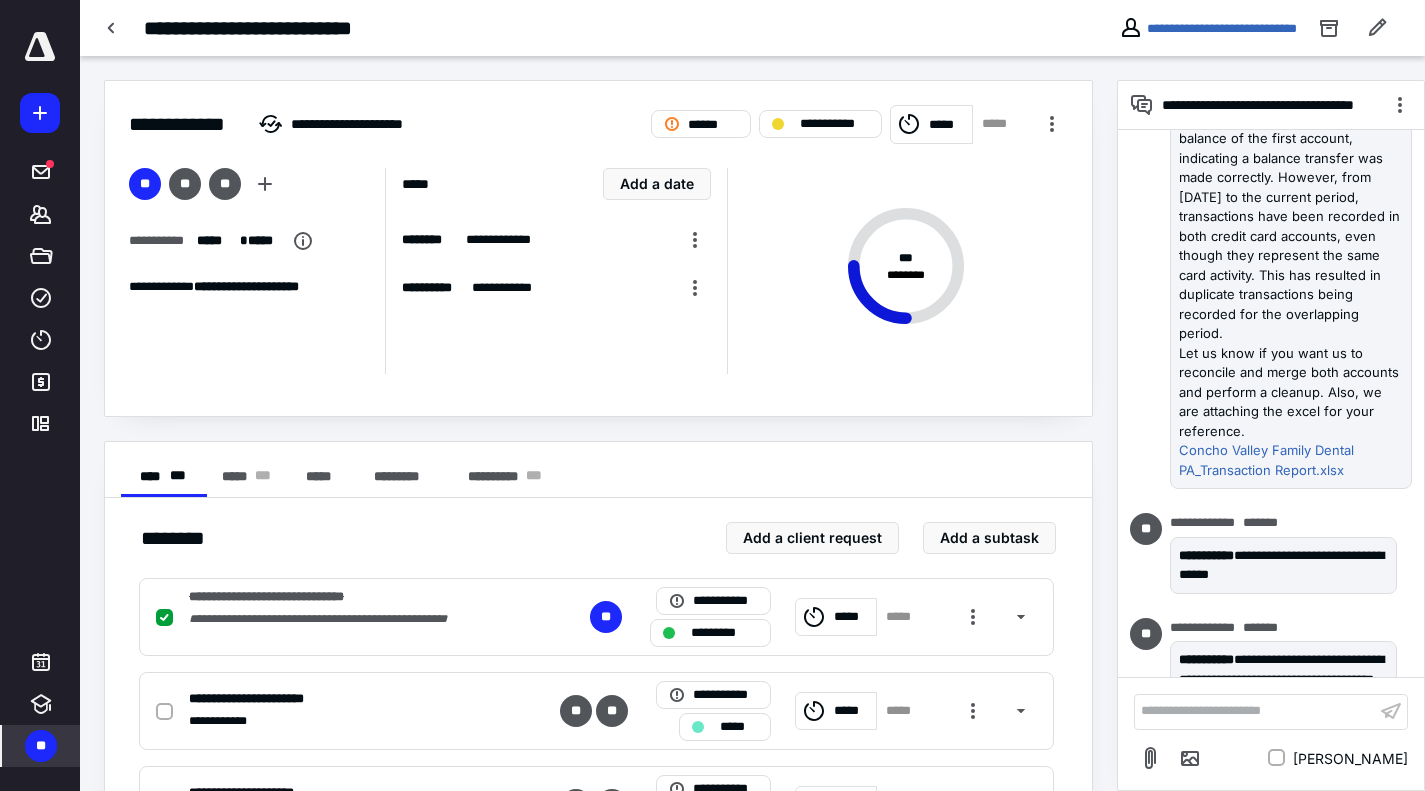 click on "**********" at bounding box center [1255, 711] 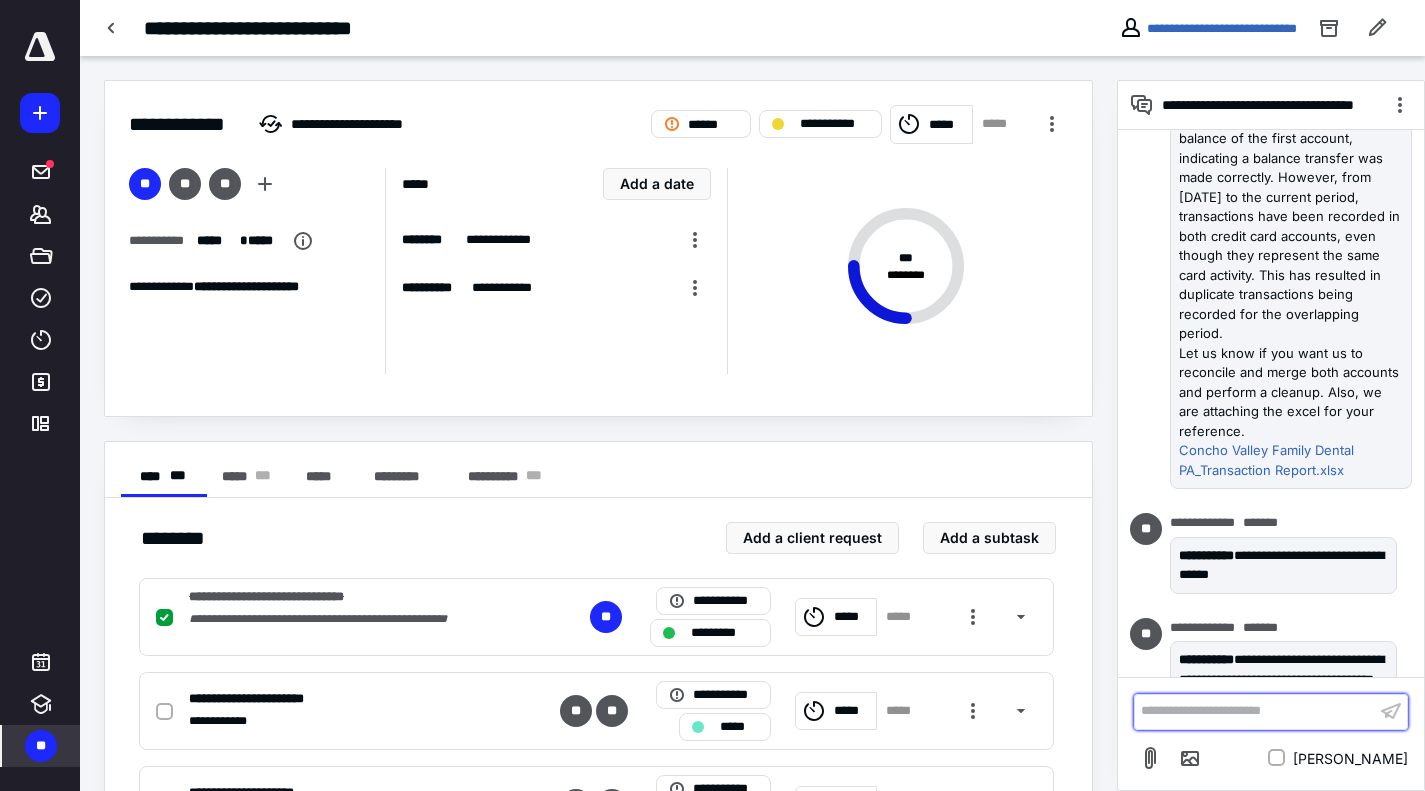 click on "**********" at bounding box center [1255, 711] 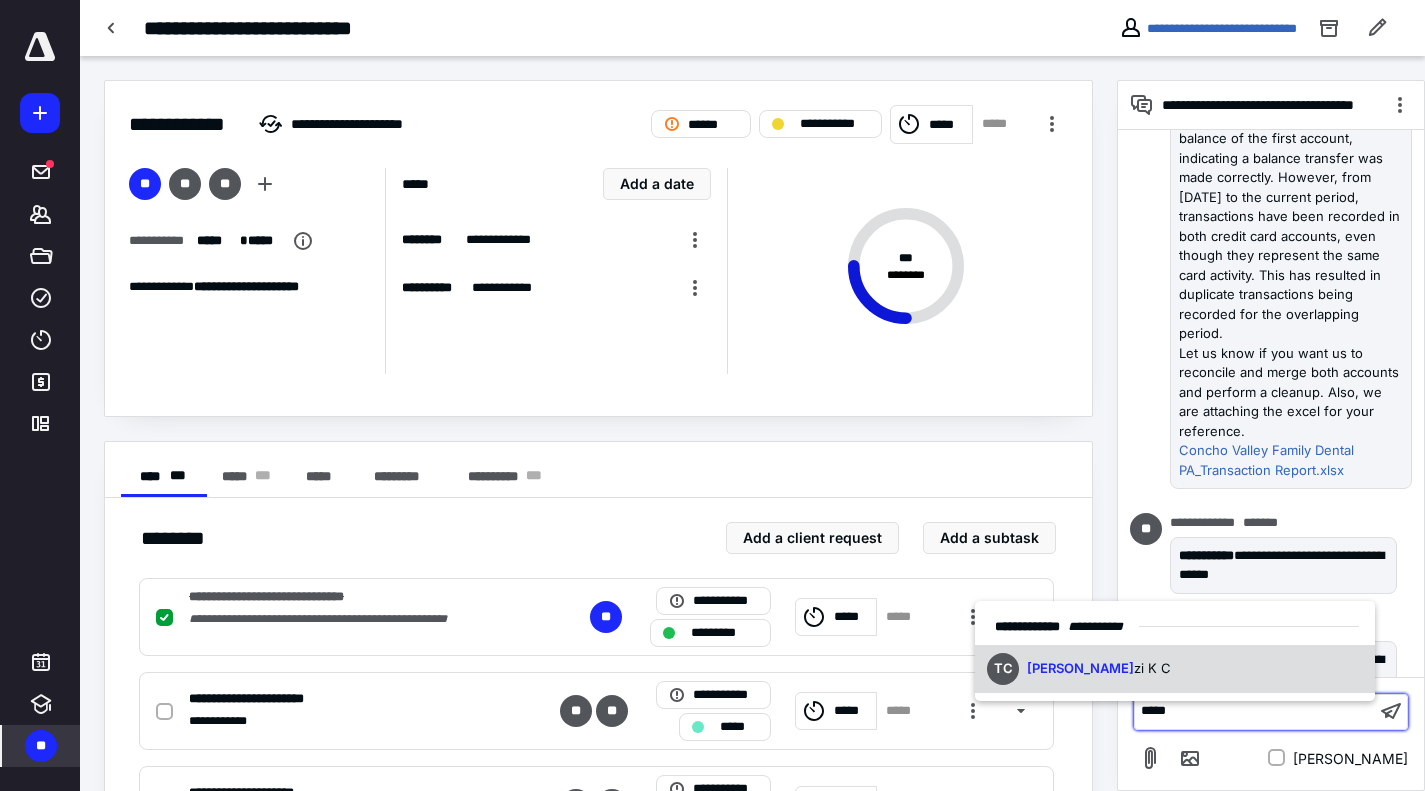 click on "TC Tran zi K C" at bounding box center [1175, 669] 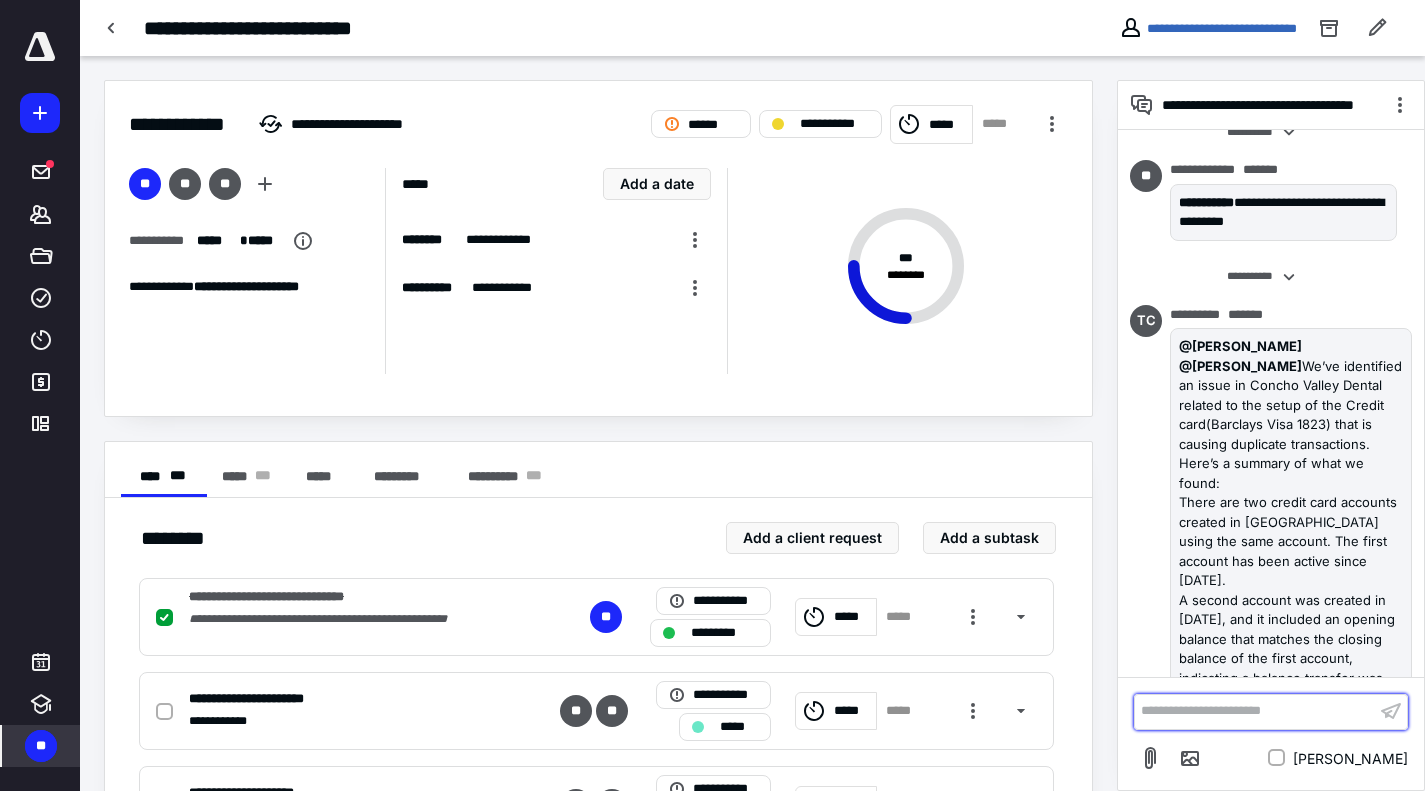 scroll, scrollTop: 0, scrollLeft: 0, axis: both 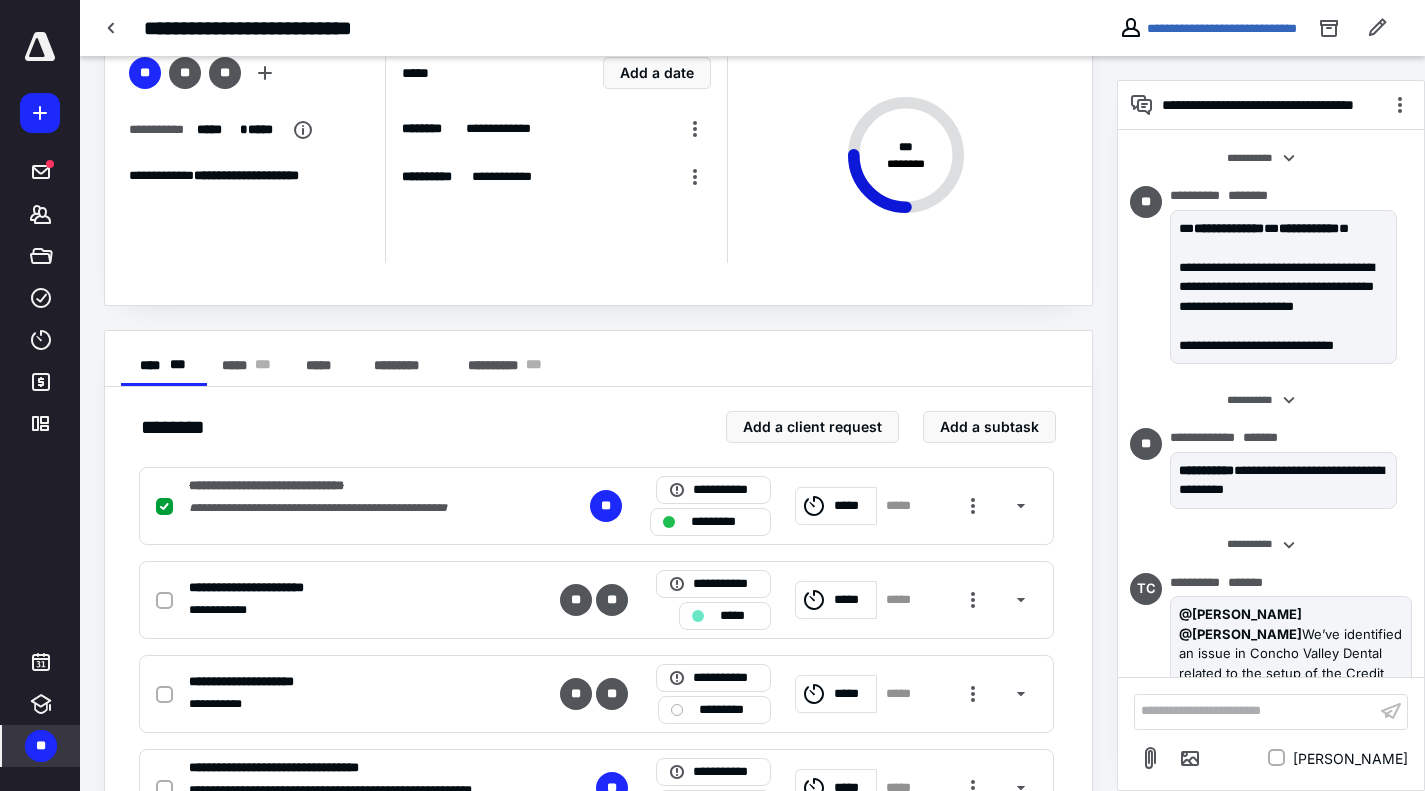 click at bounding box center (40, 47) 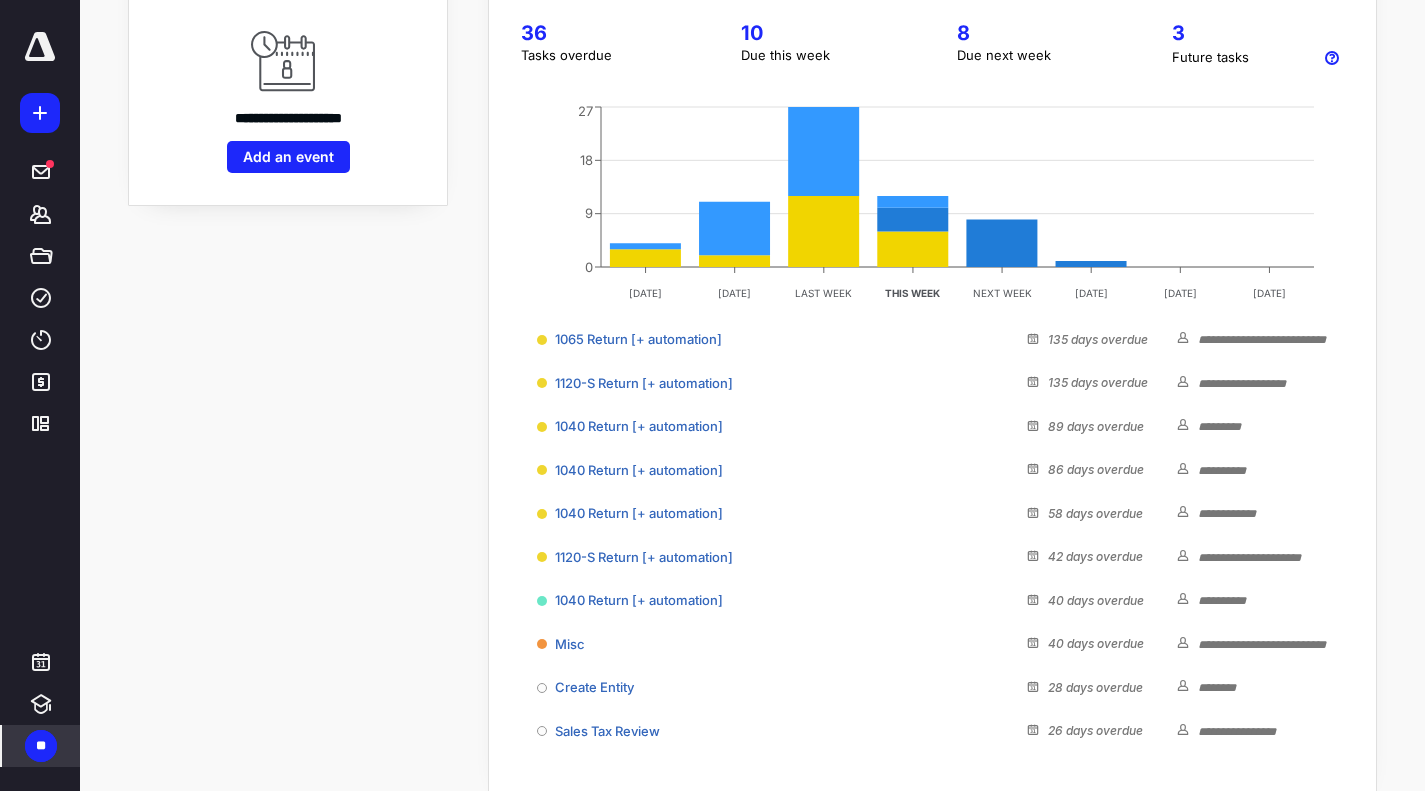 scroll, scrollTop: 365, scrollLeft: 0, axis: vertical 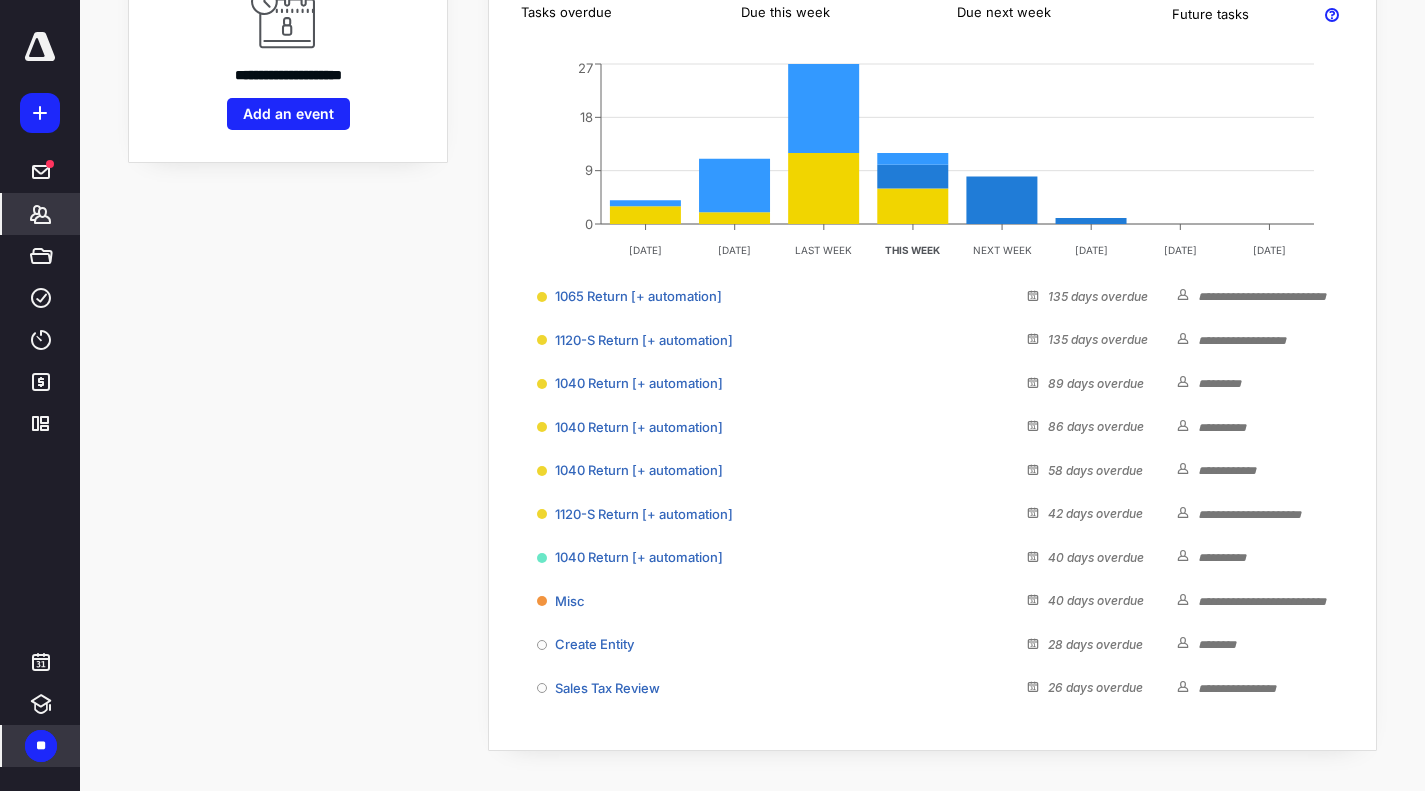 click 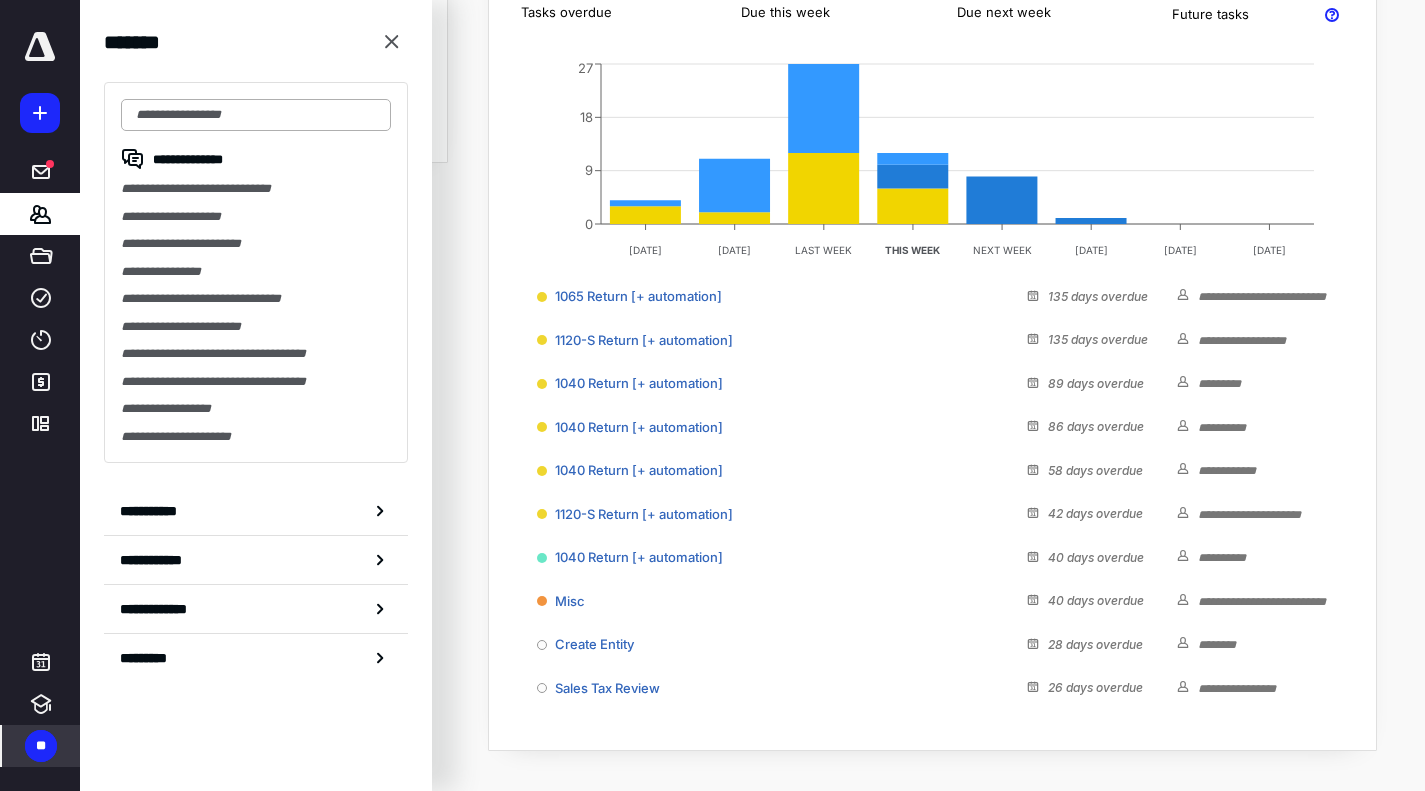 click at bounding box center (256, 115) 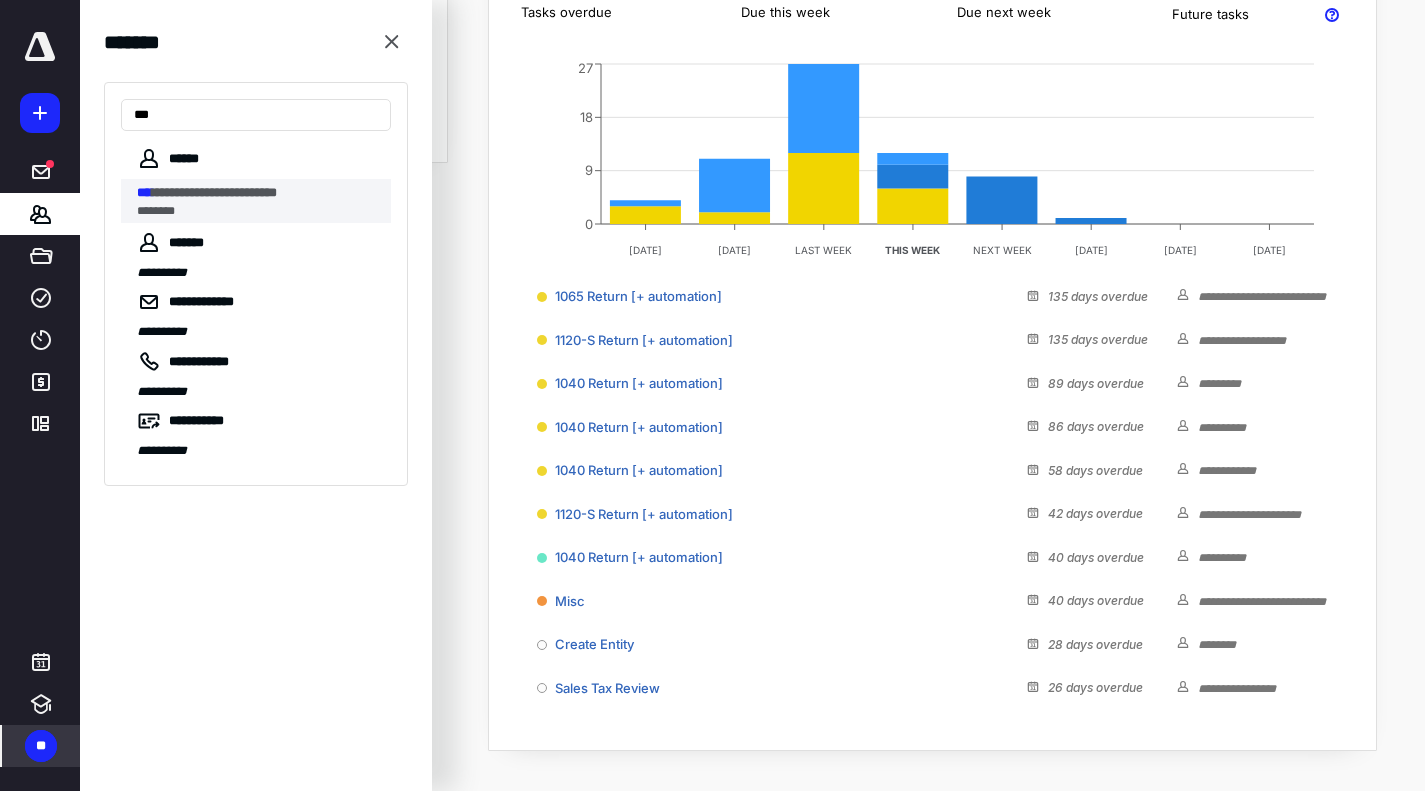 type on "***" 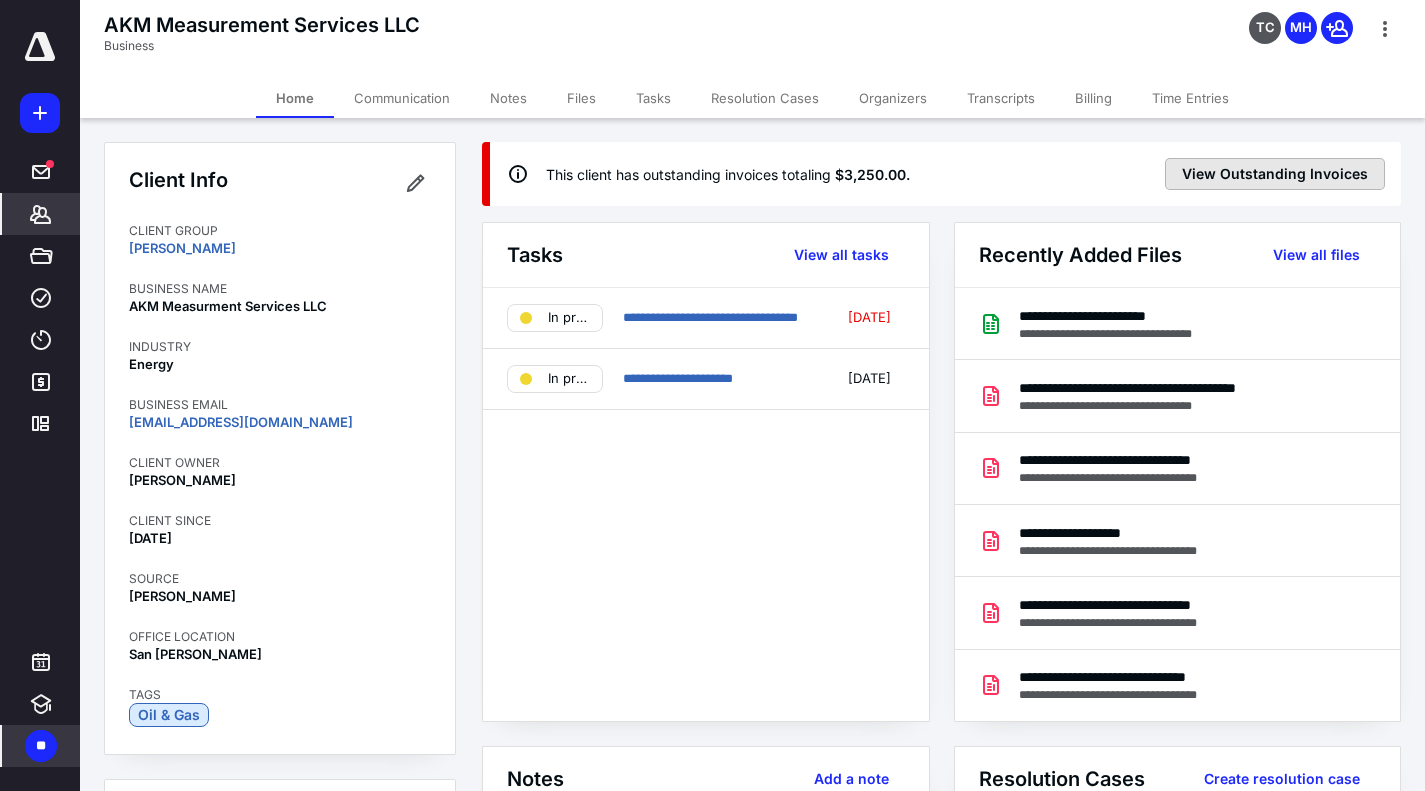 click on "View Outstanding Invoices" at bounding box center (1275, 174) 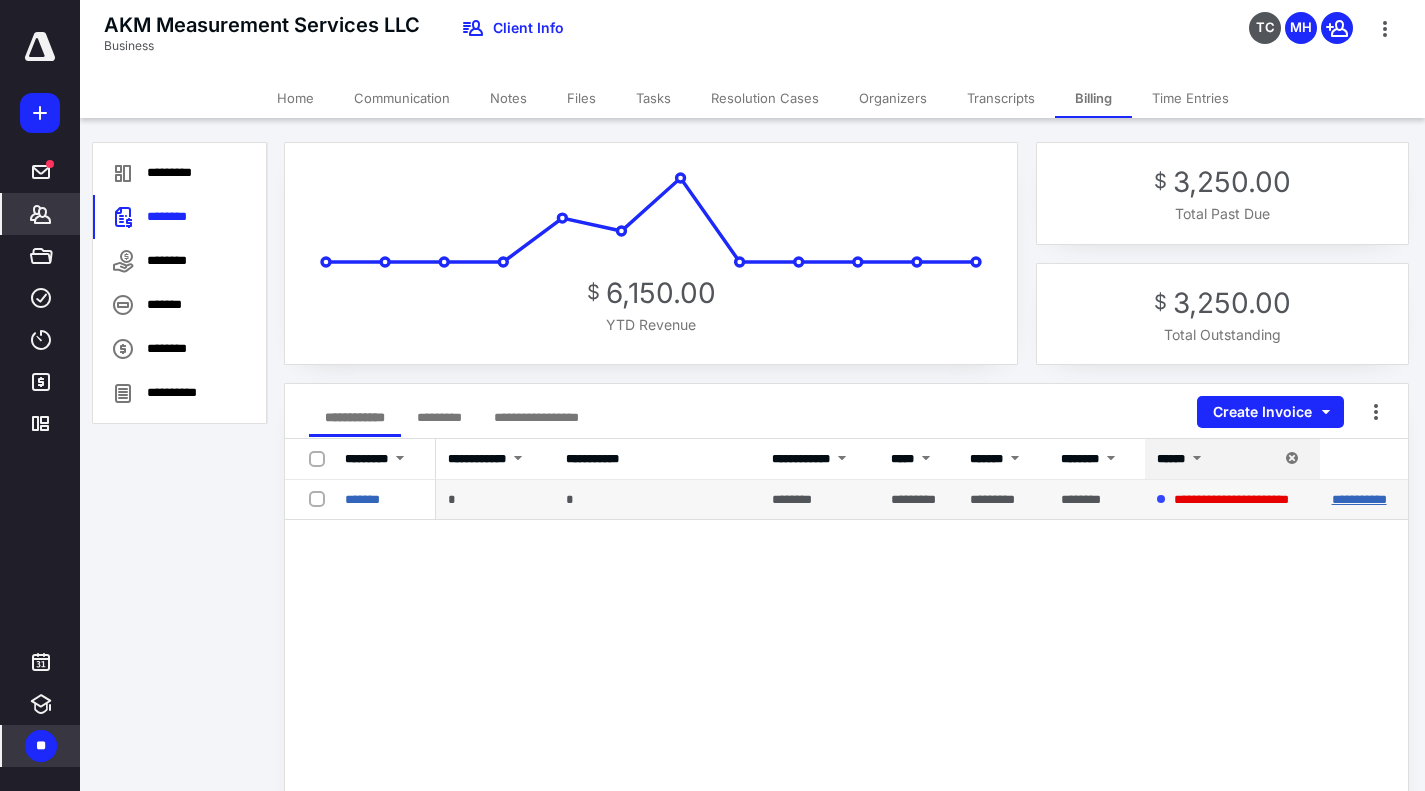 click on "**********" at bounding box center (1359, 499) 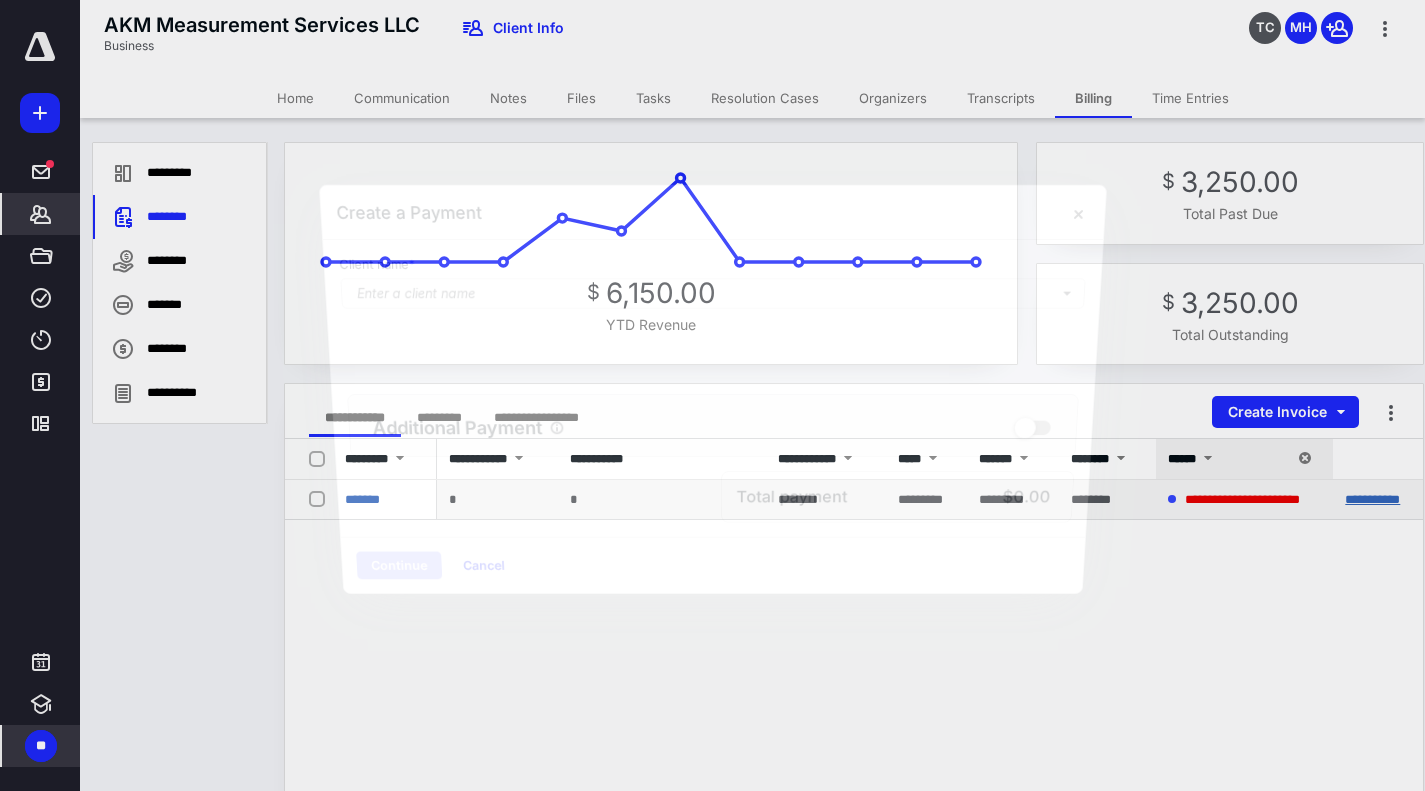 scroll, scrollTop: 0, scrollLeft: 16, axis: horizontal 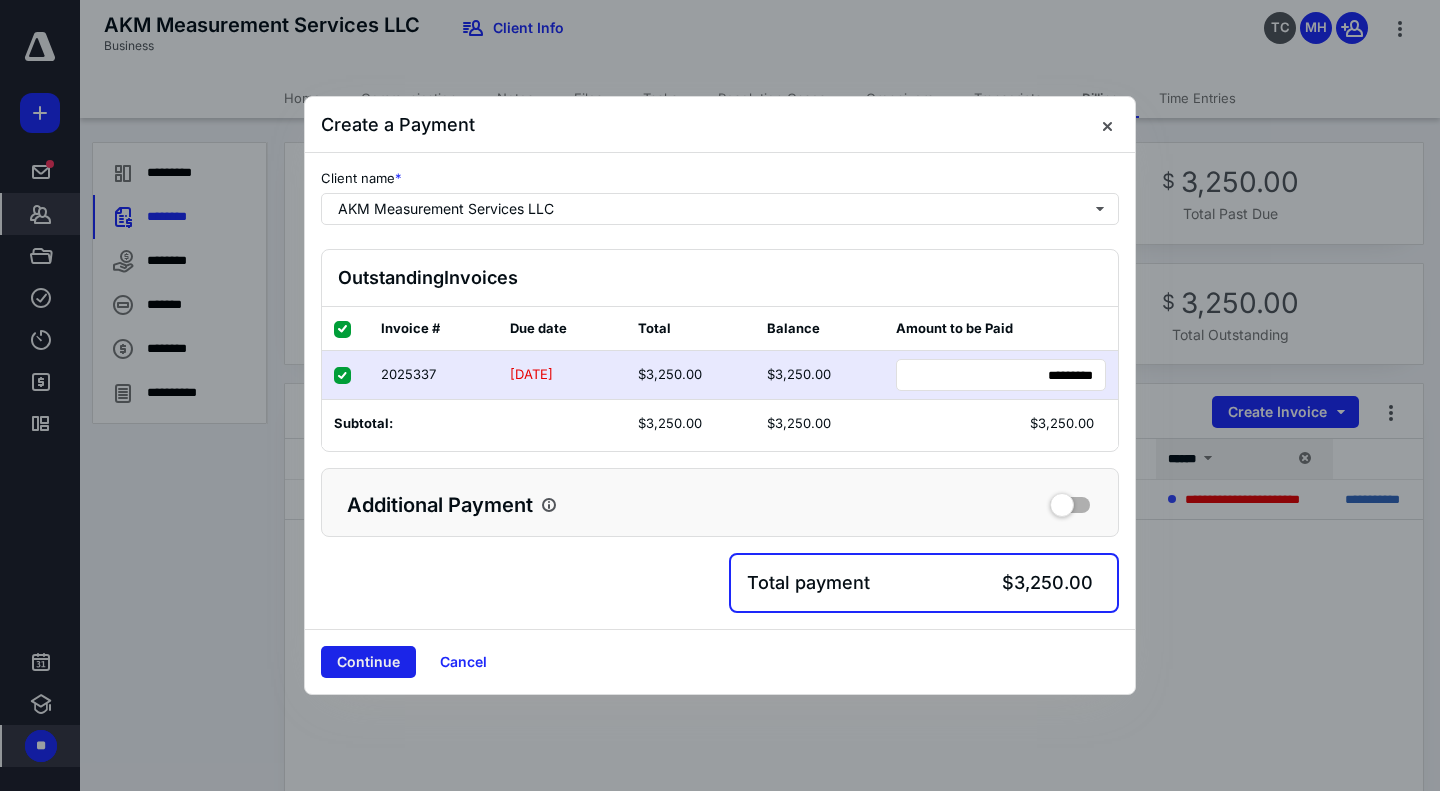 click on "Continue" at bounding box center (368, 662) 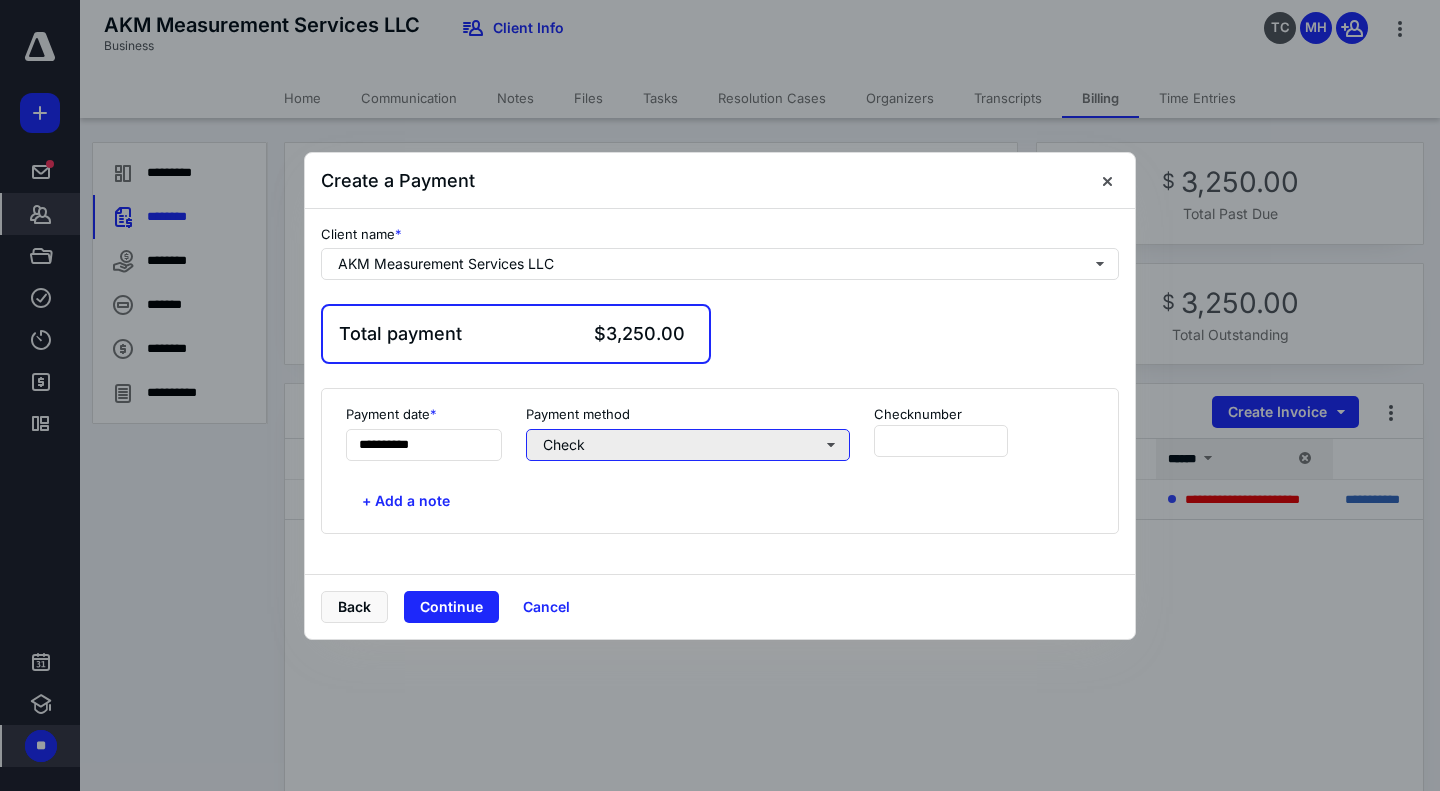 click on "Check" at bounding box center [688, 445] 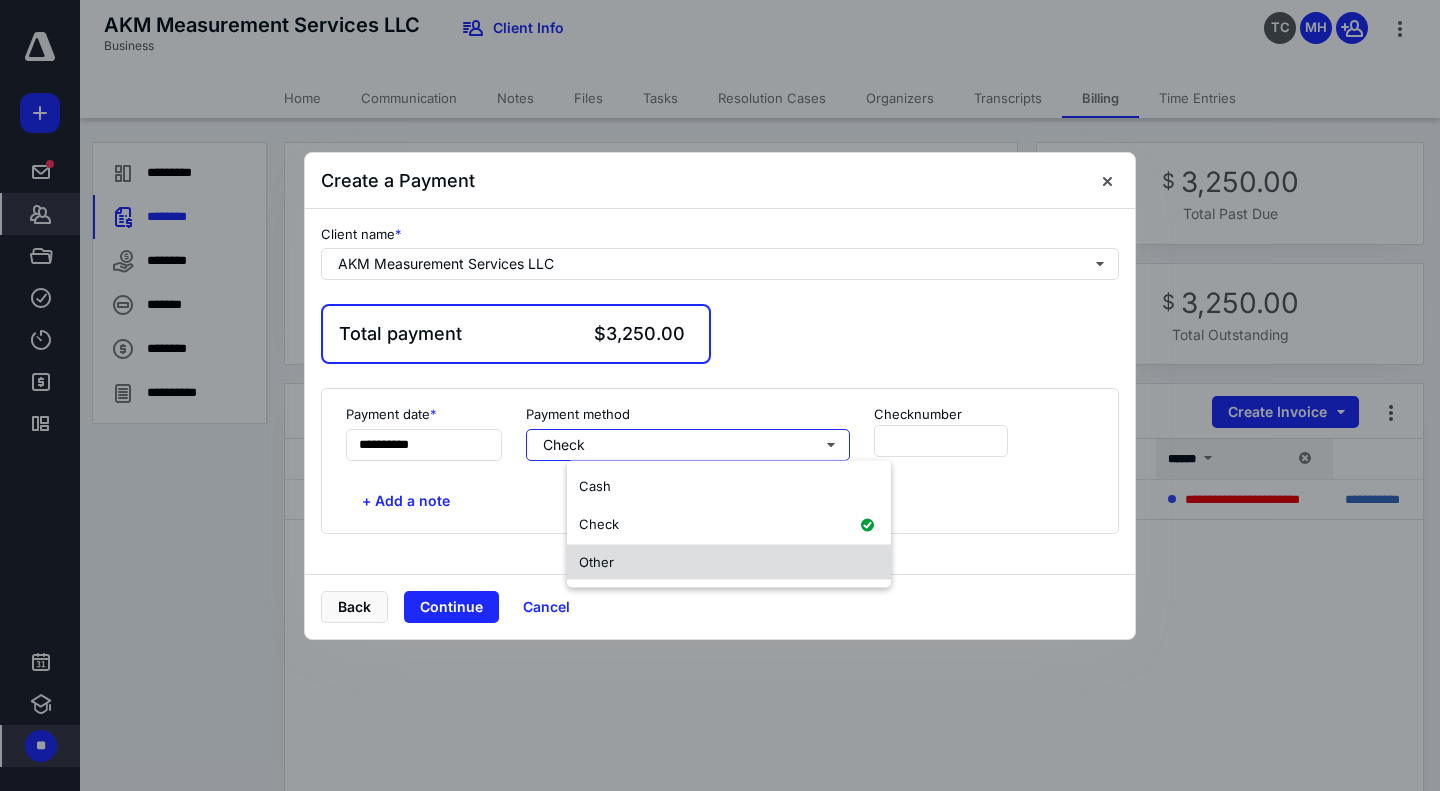 click on "Other" at bounding box center [729, 562] 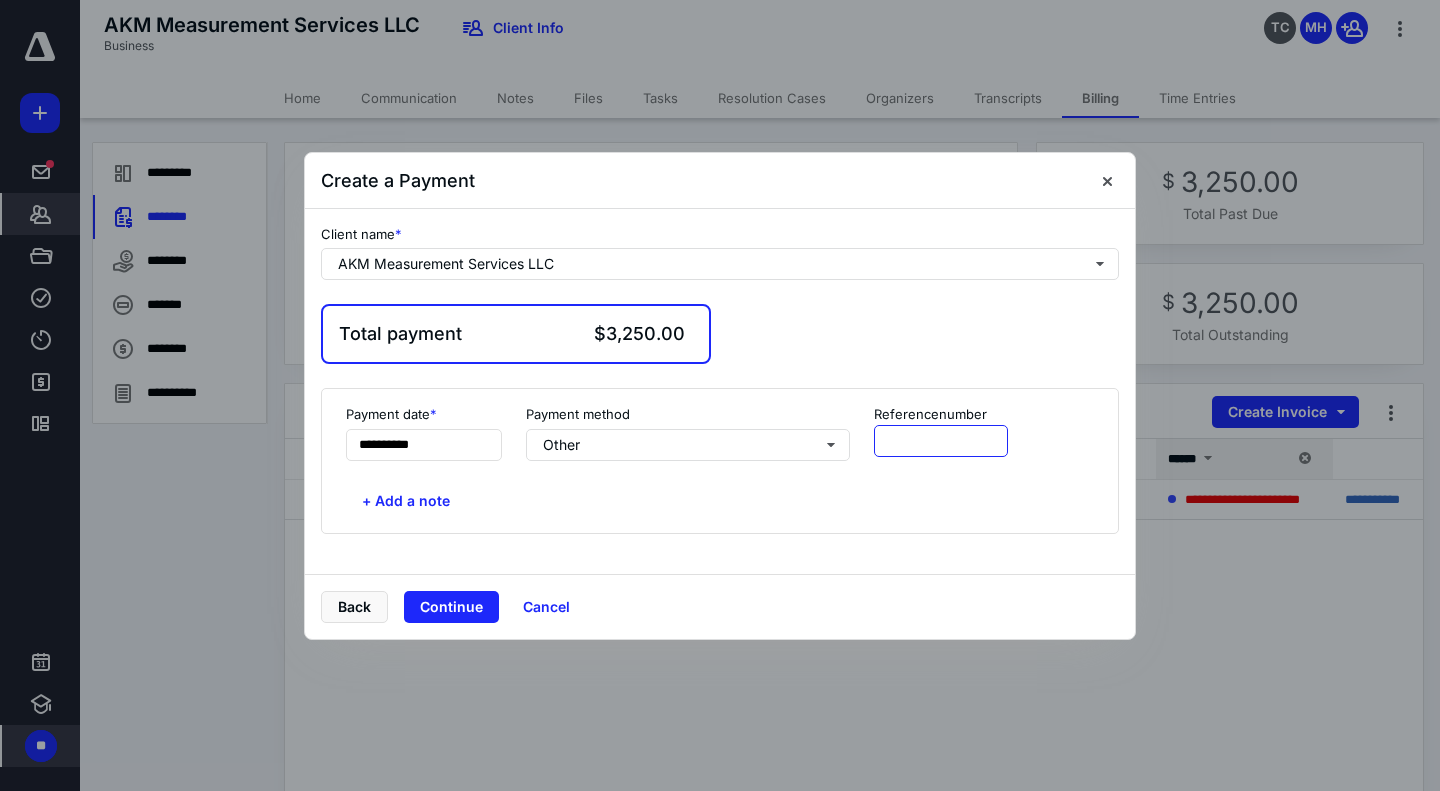 click at bounding box center (941, 441) 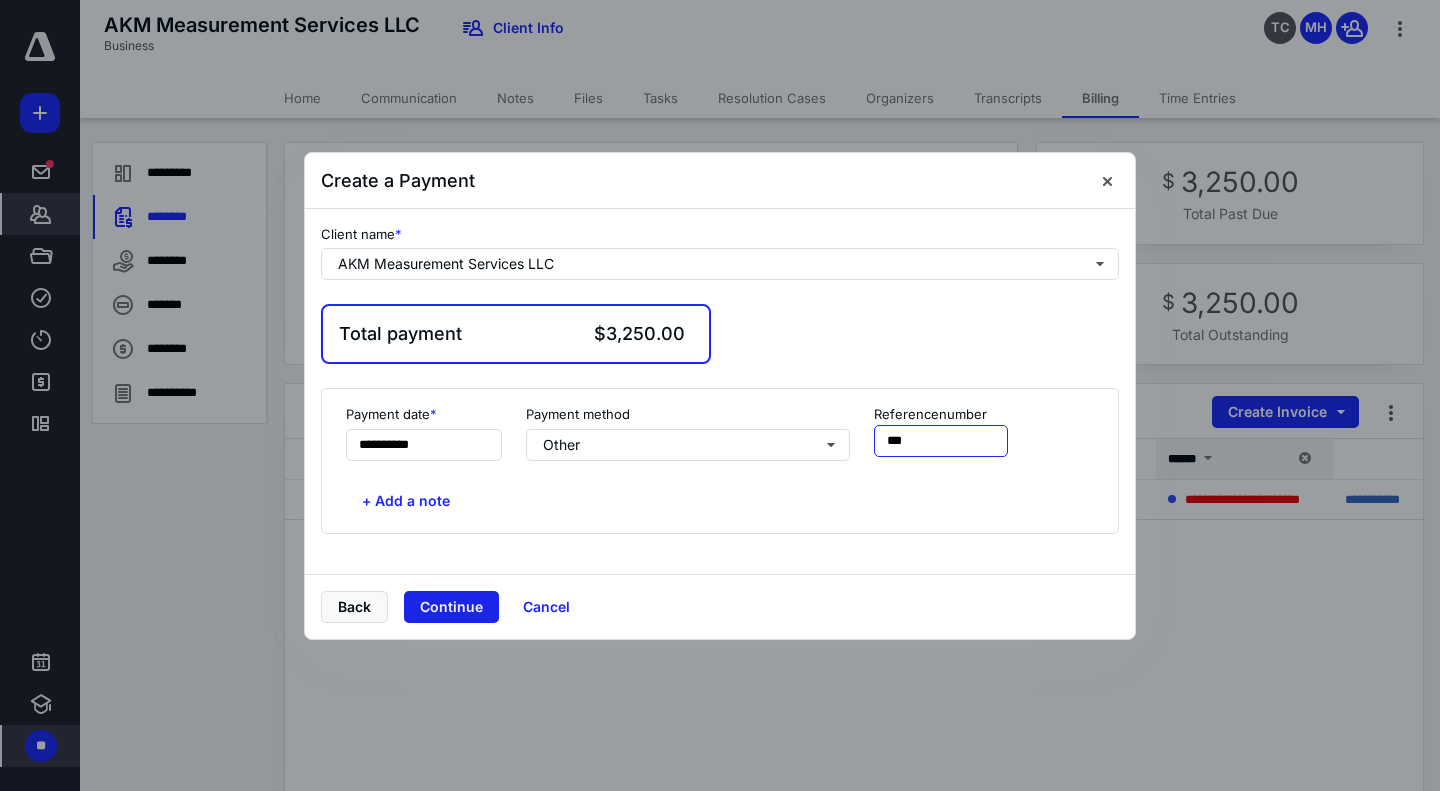 type on "***" 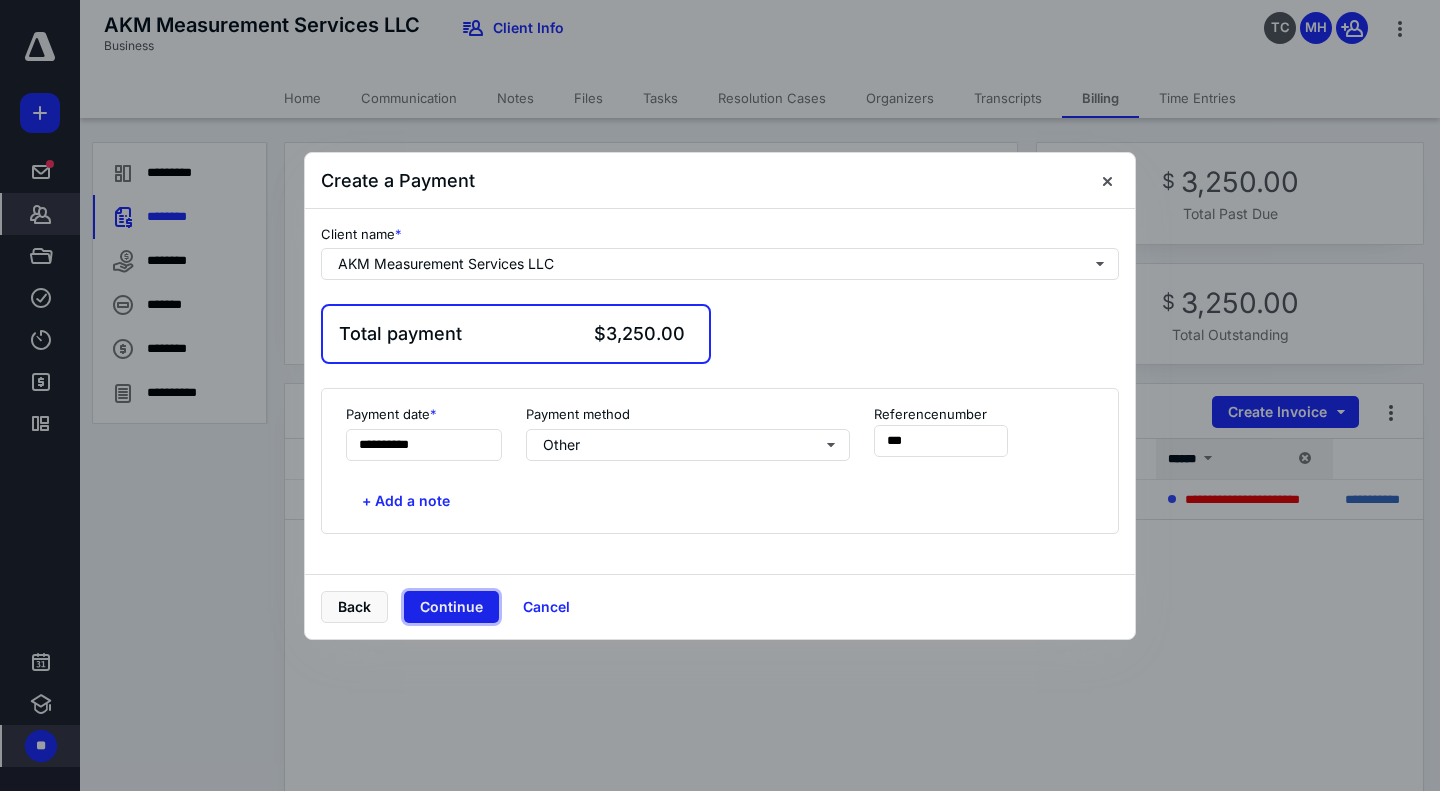 click on "Continue" at bounding box center [451, 607] 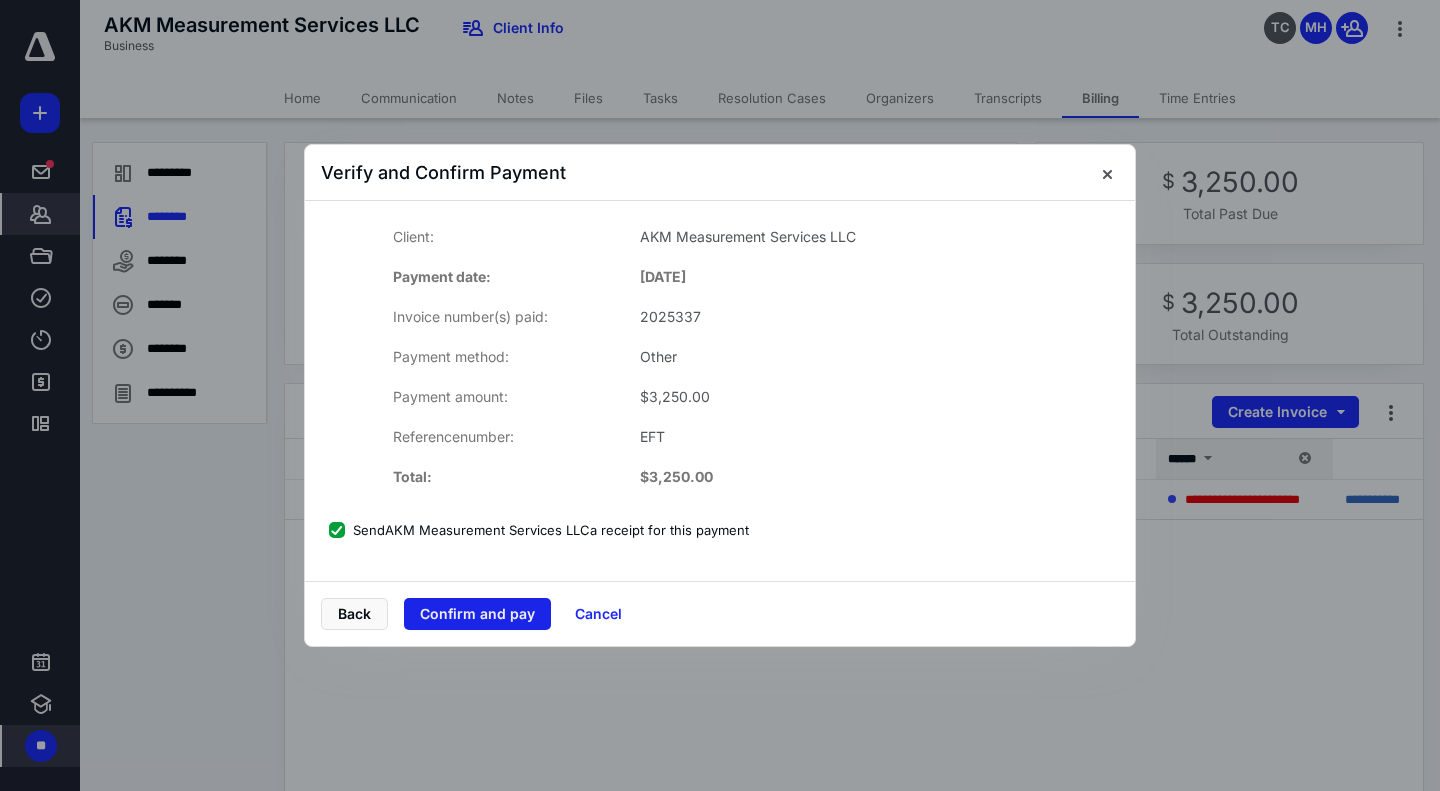 click on "Confirm and pay" at bounding box center [477, 614] 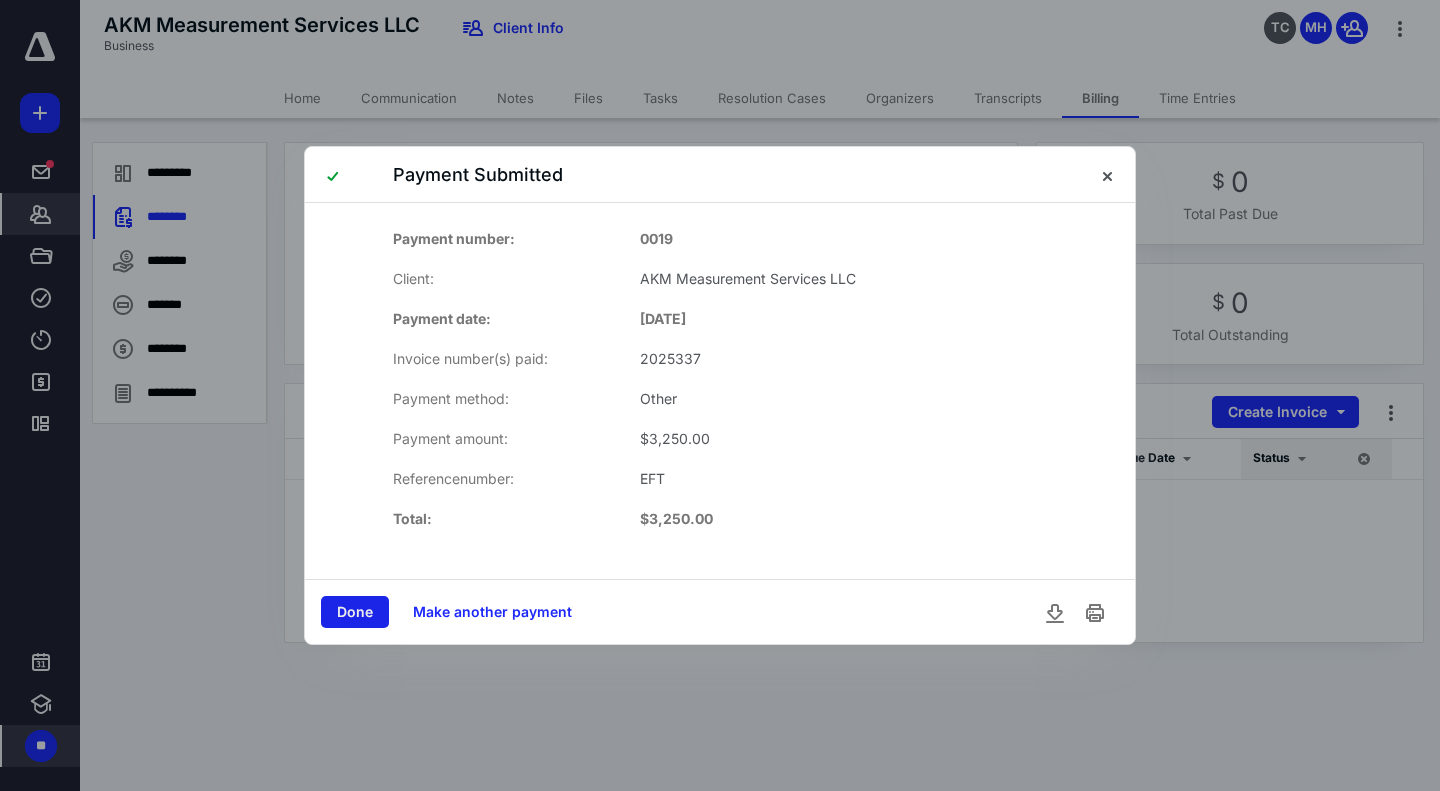 click on "Done" at bounding box center (355, 612) 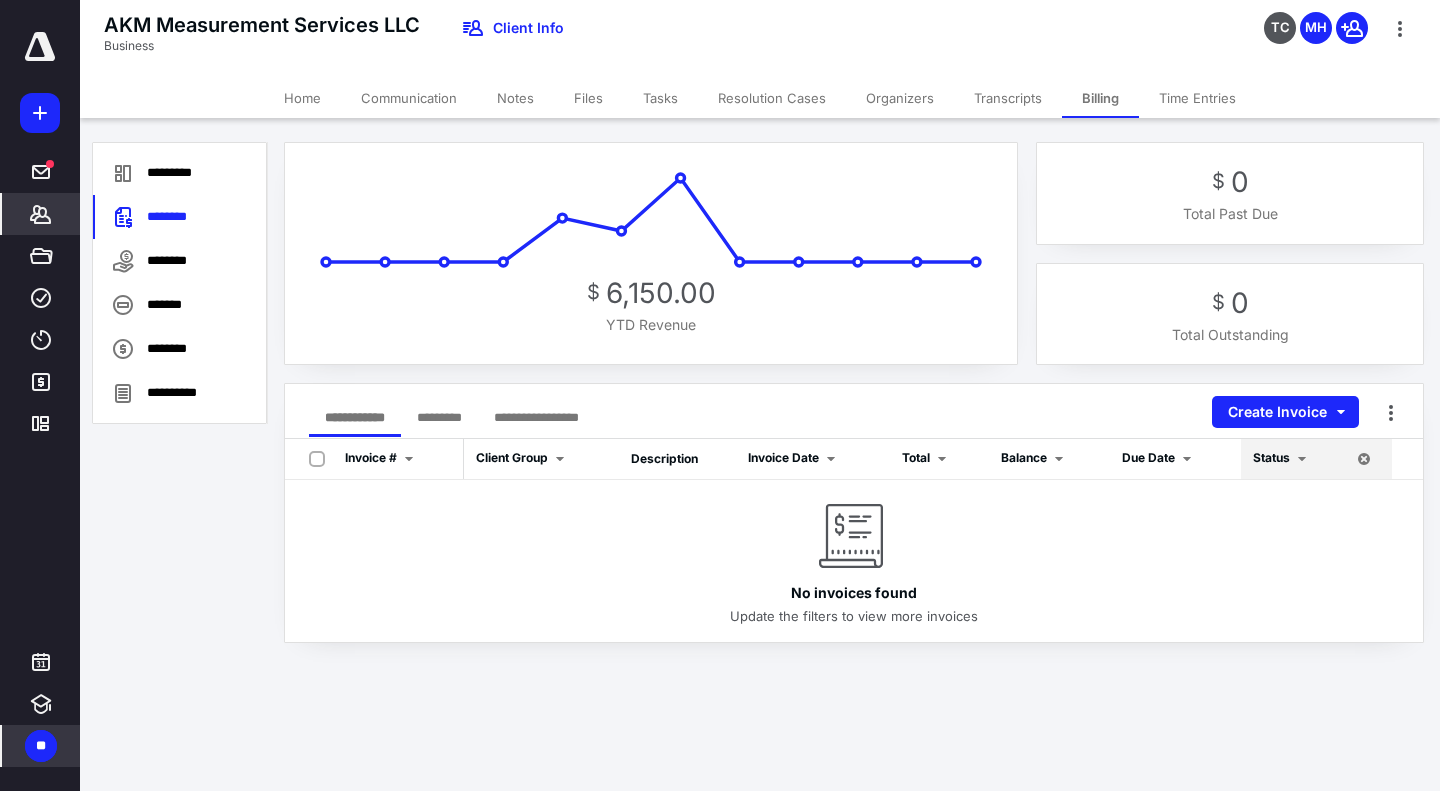 click at bounding box center [40, 47] 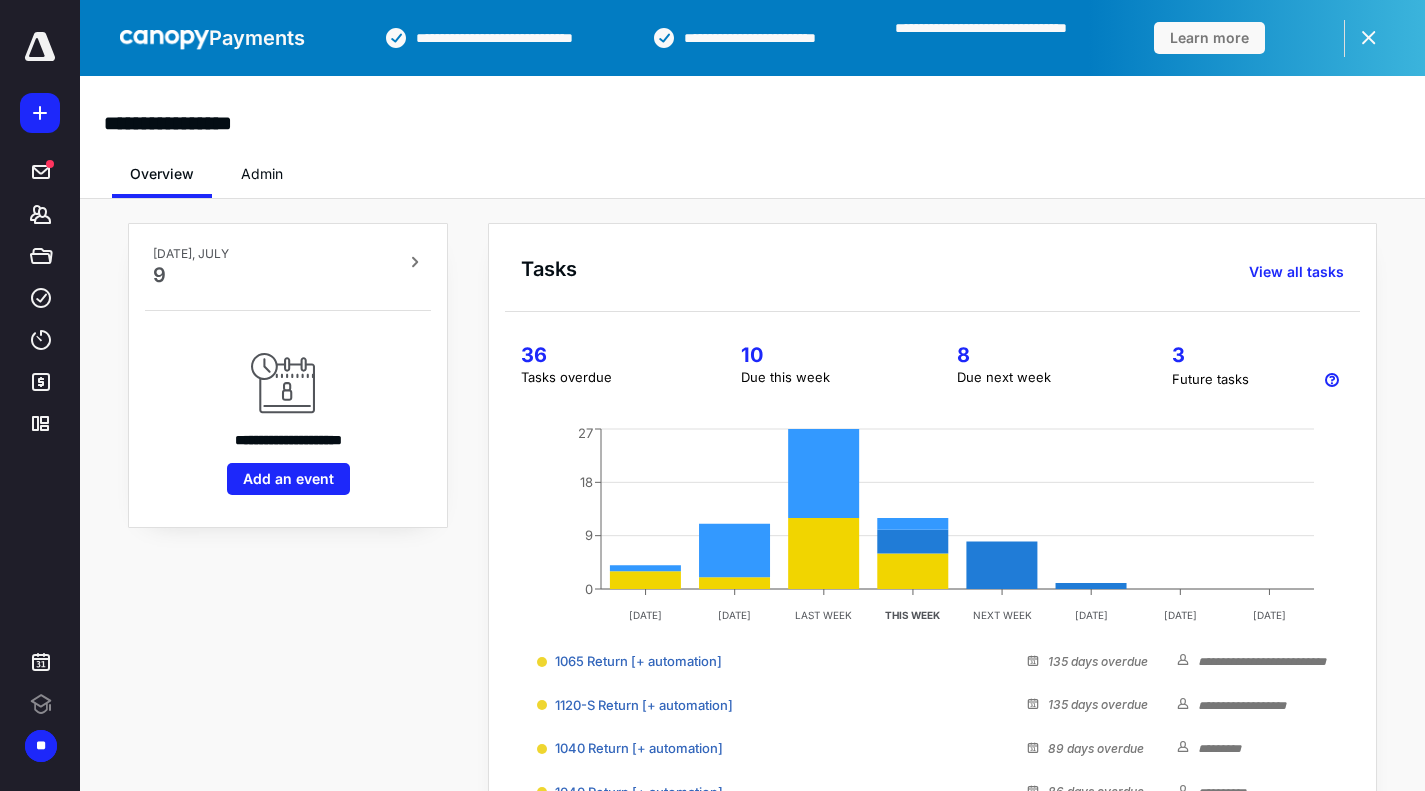 scroll, scrollTop: 0, scrollLeft: 0, axis: both 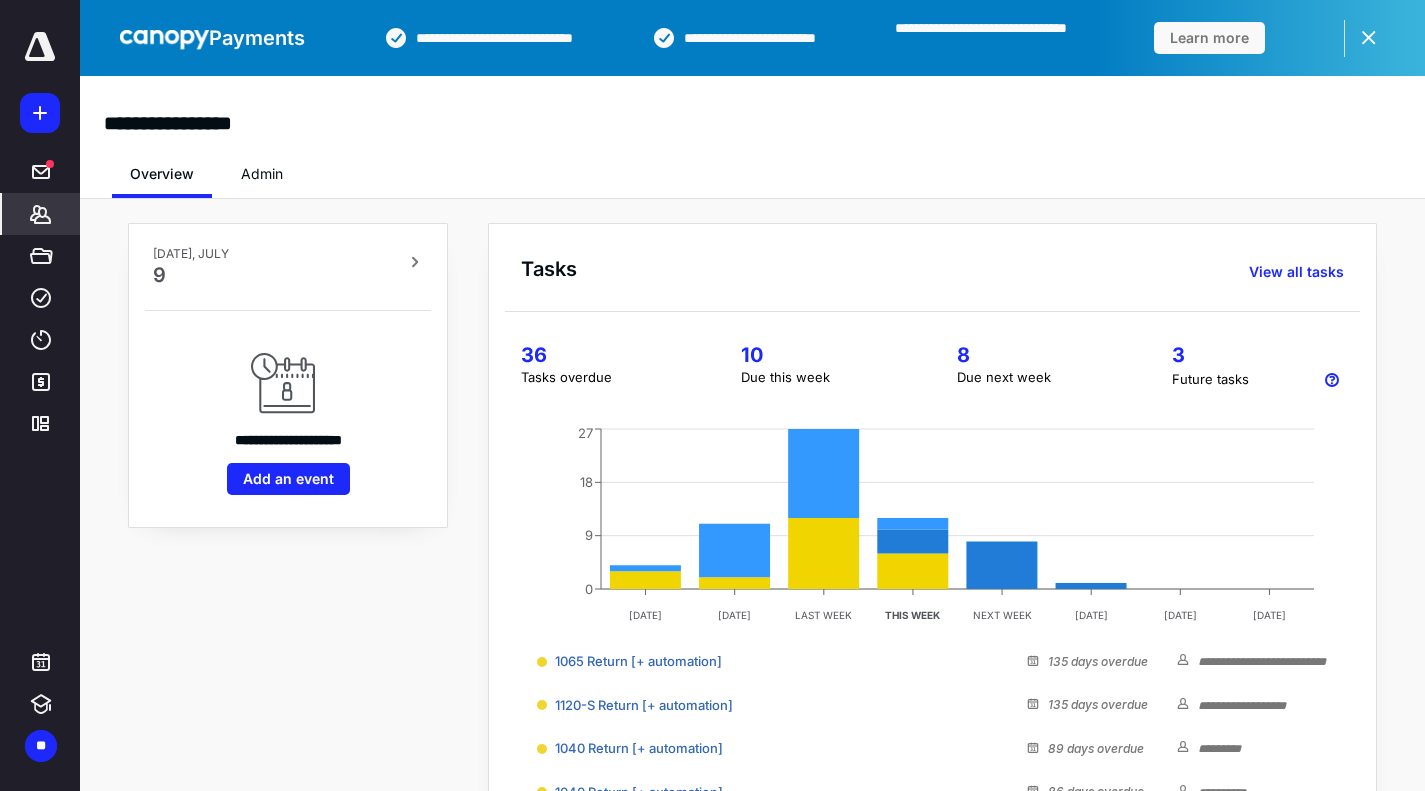 click on "*******" at bounding box center (41, 214) 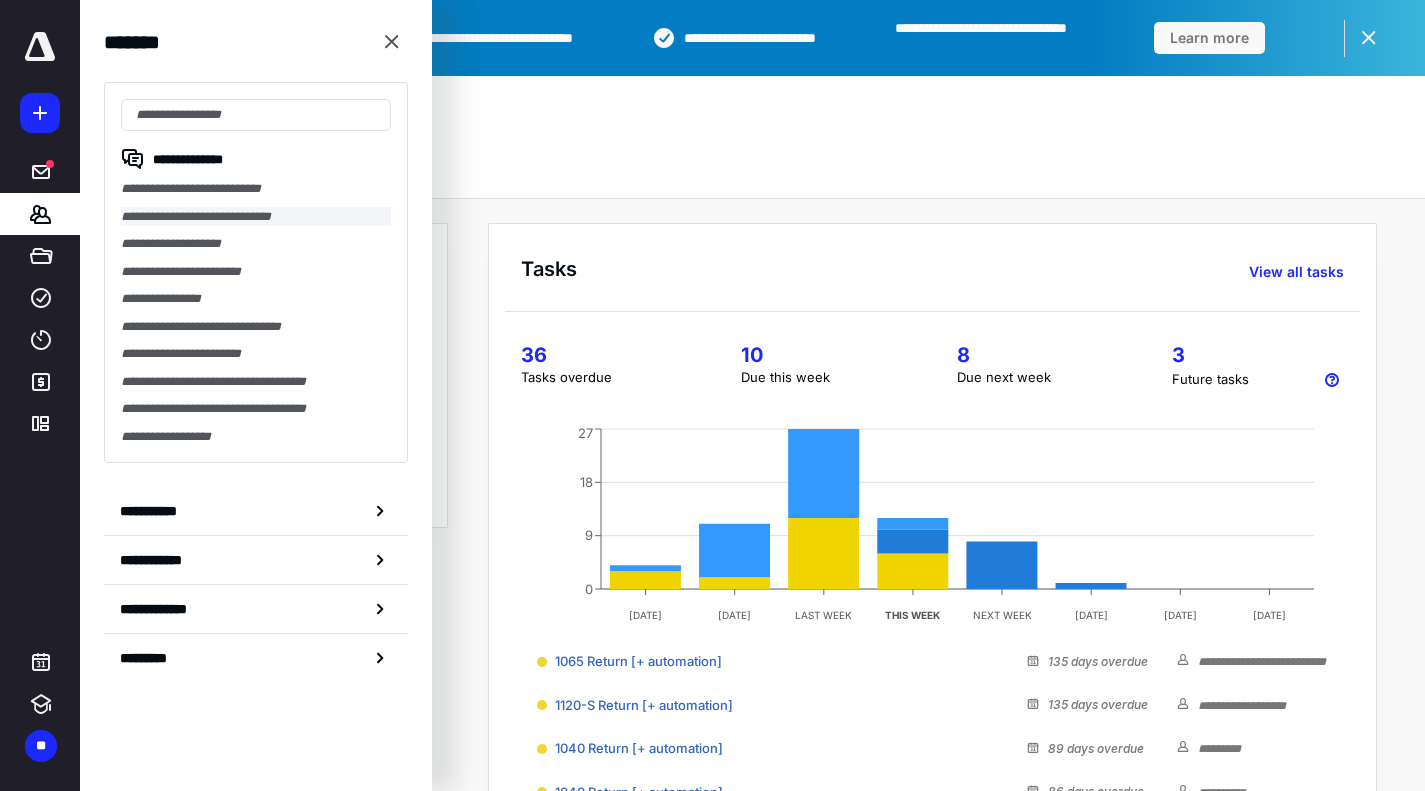click on "**********" at bounding box center [256, 217] 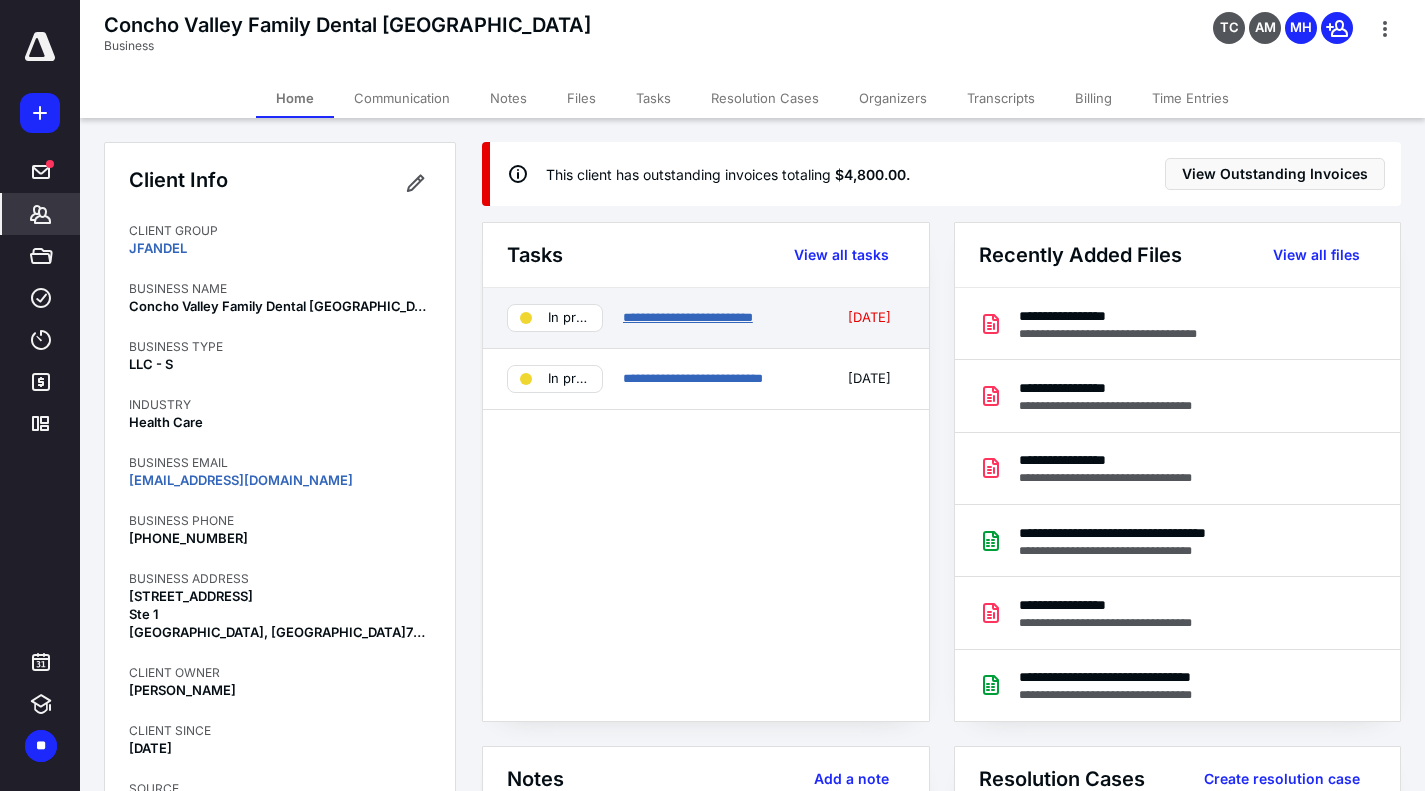 click on "**********" at bounding box center [688, 317] 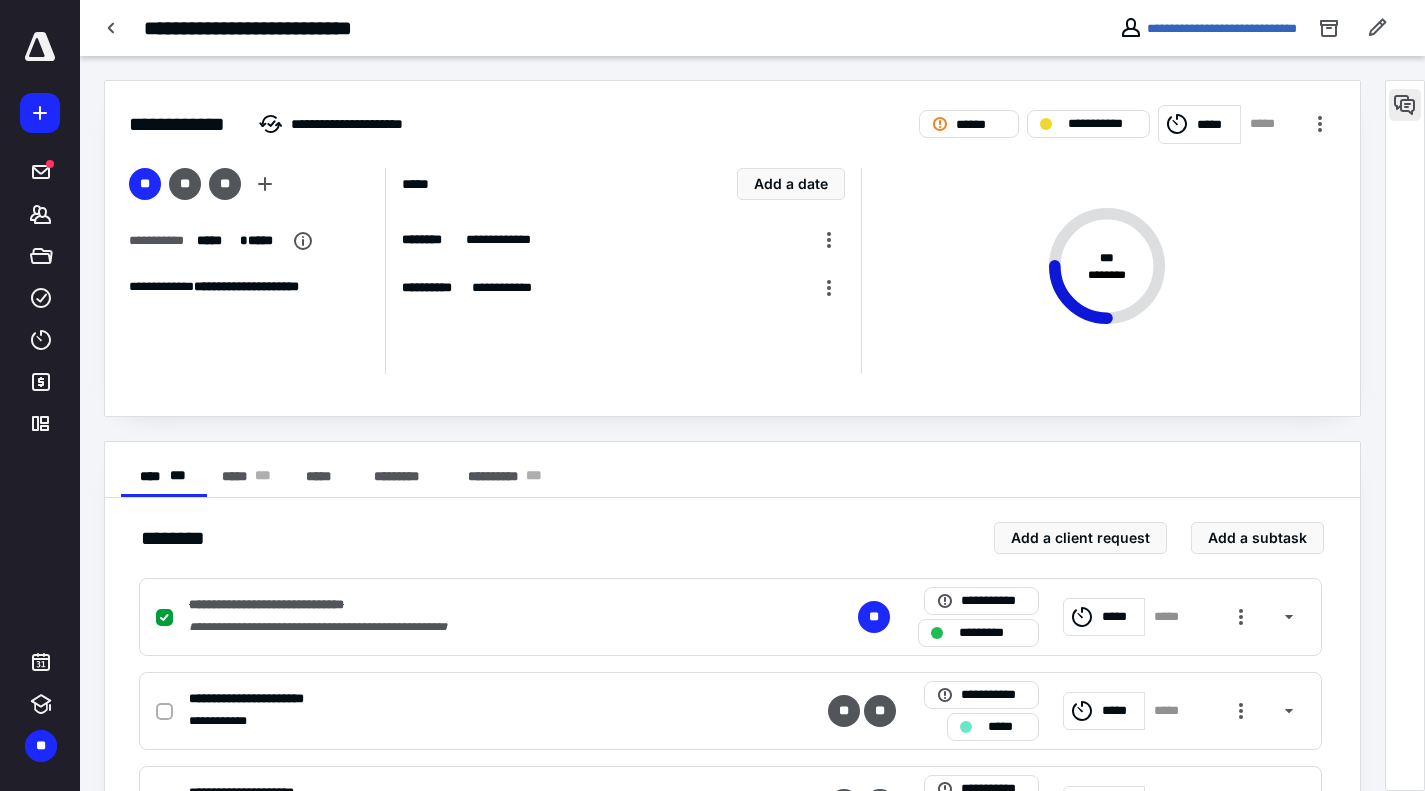 click at bounding box center (1405, 105) 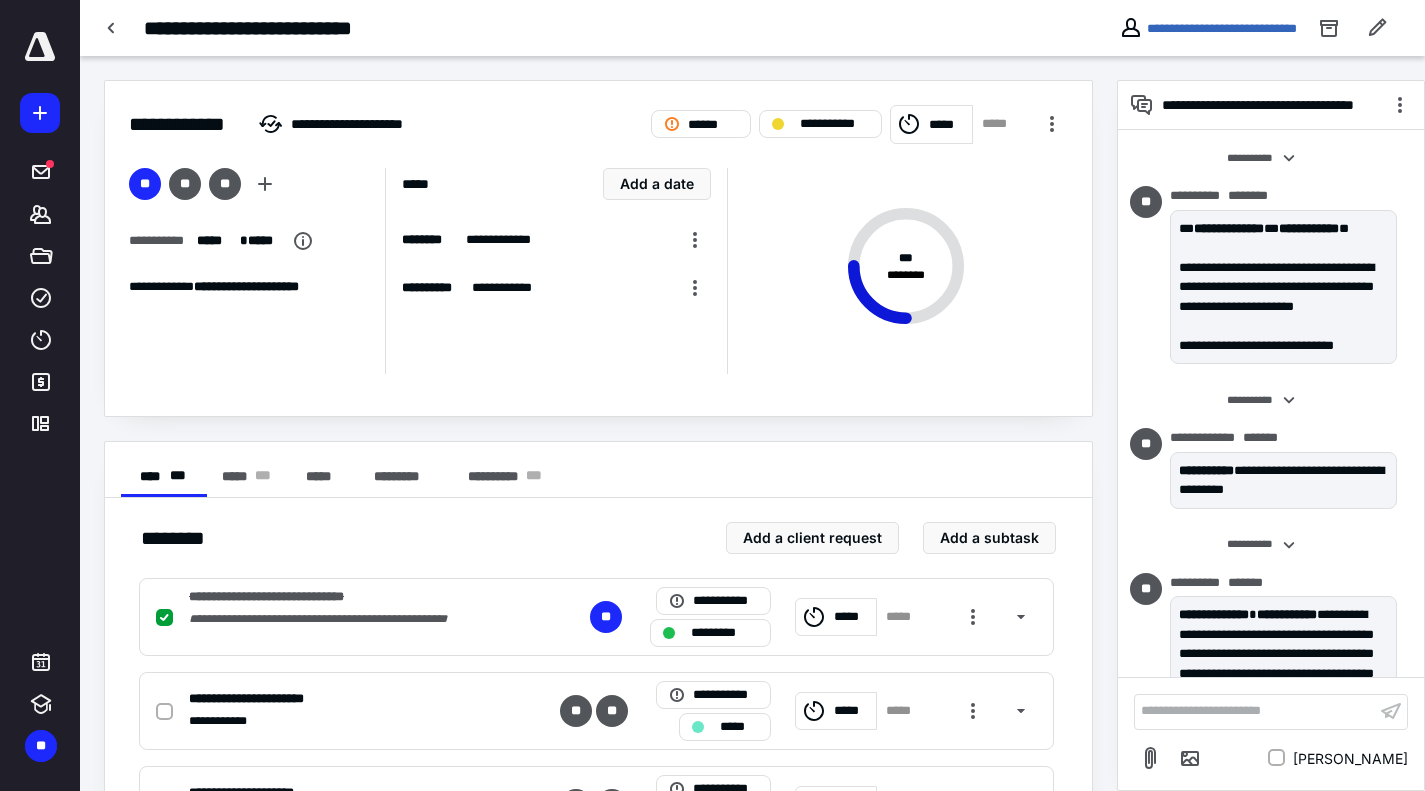 scroll, scrollTop: 1070, scrollLeft: 0, axis: vertical 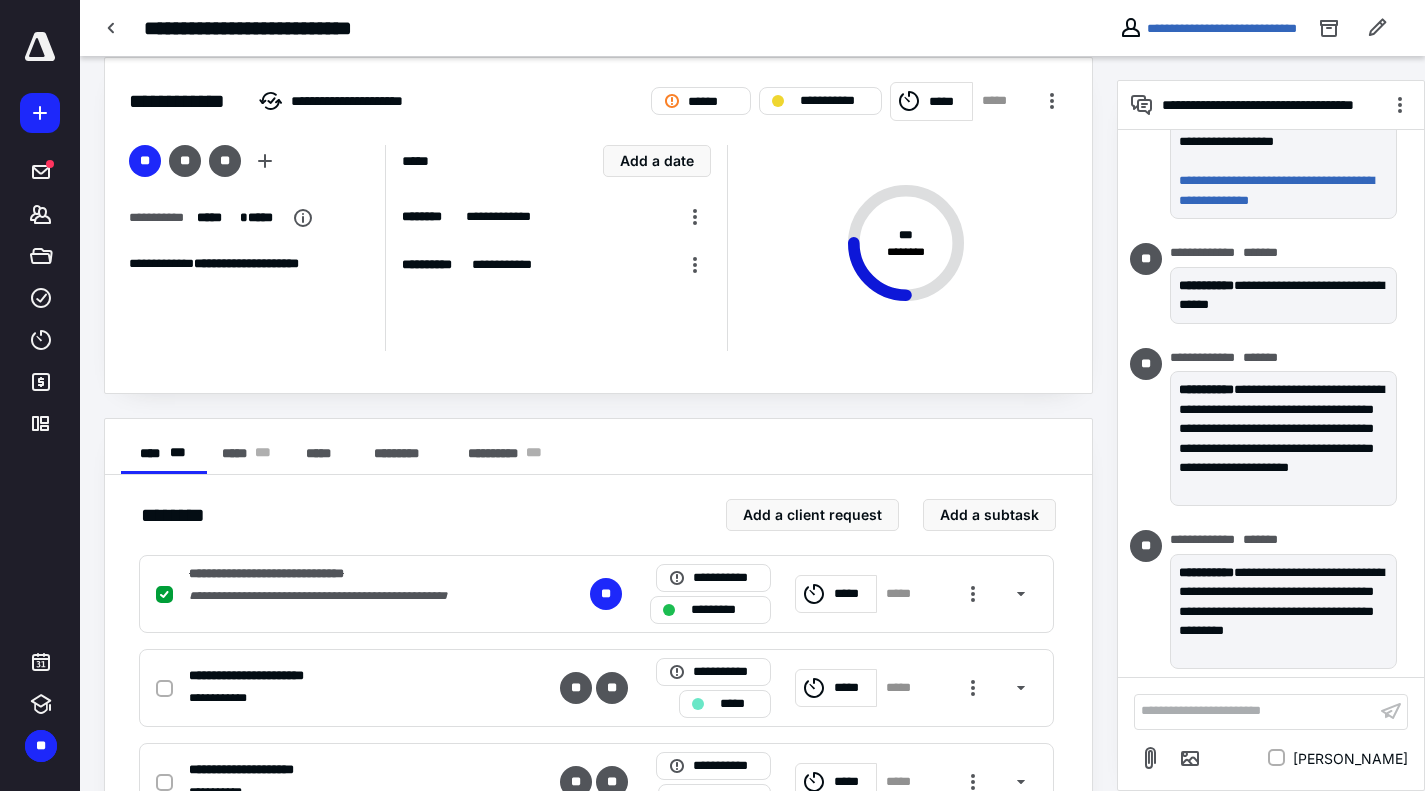 click at bounding box center (40, 47) 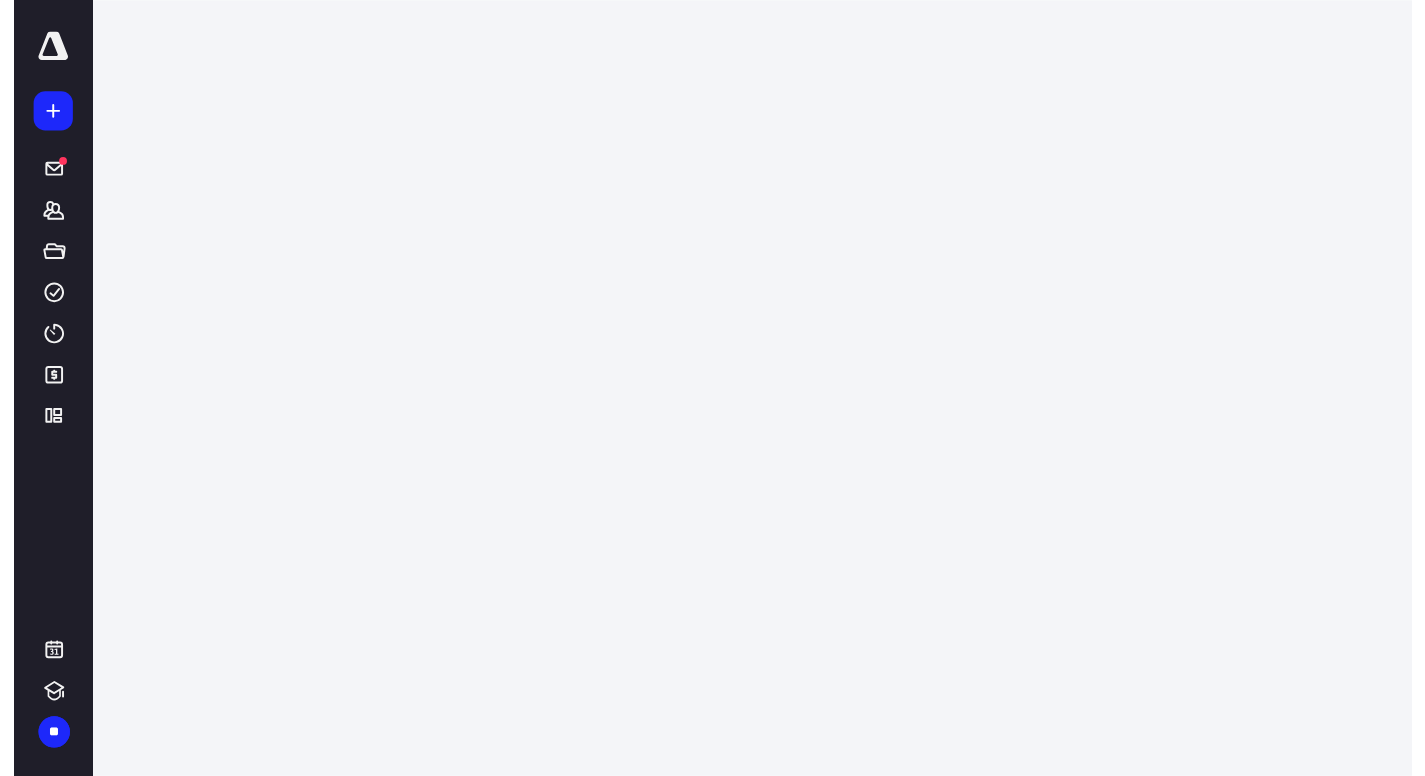 scroll, scrollTop: 0, scrollLeft: 0, axis: both 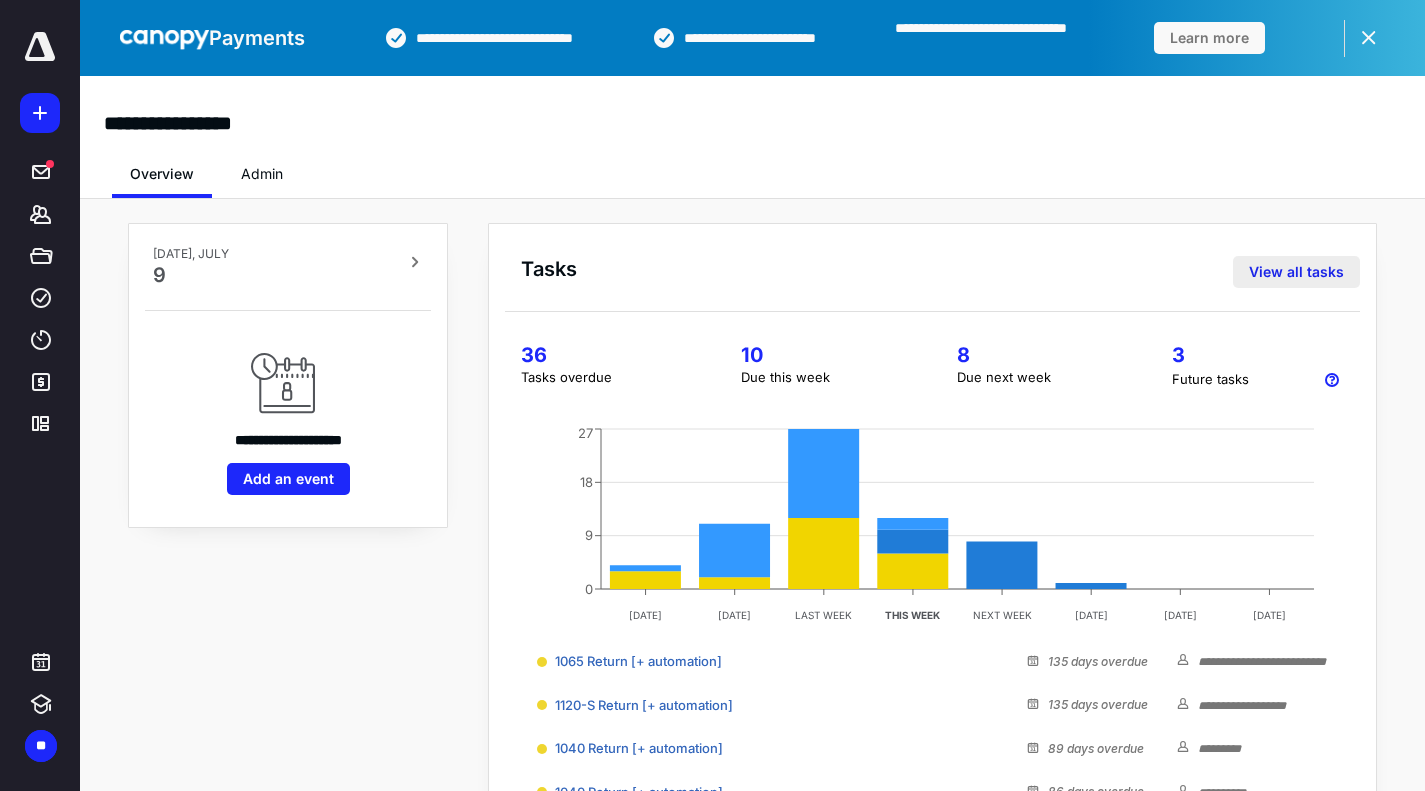 click on "View all tasks" at bounding box center (1296, 272) 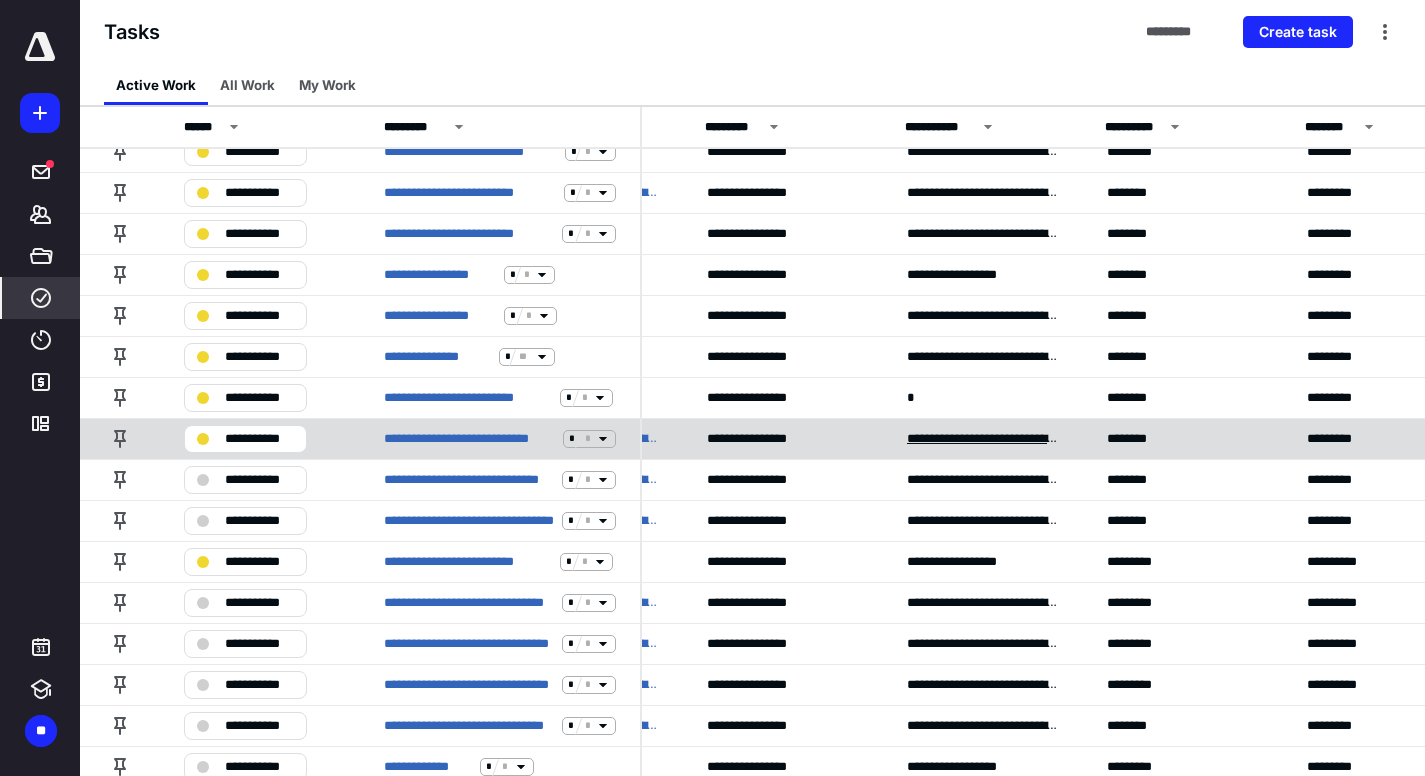 scroll, scrollTop: 1375, scrollLeft: 0, axis: vertical 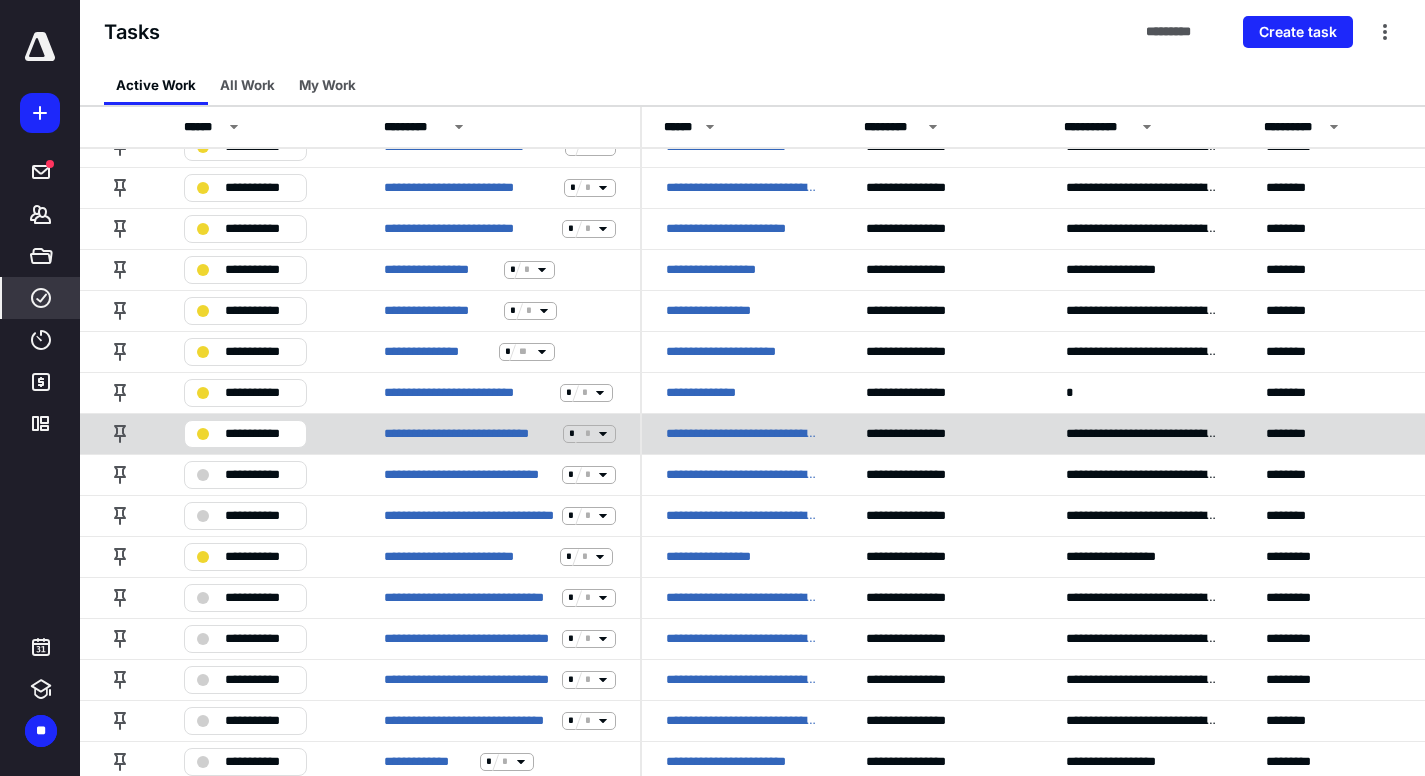click on "**********" at bounding box center (742, 434) 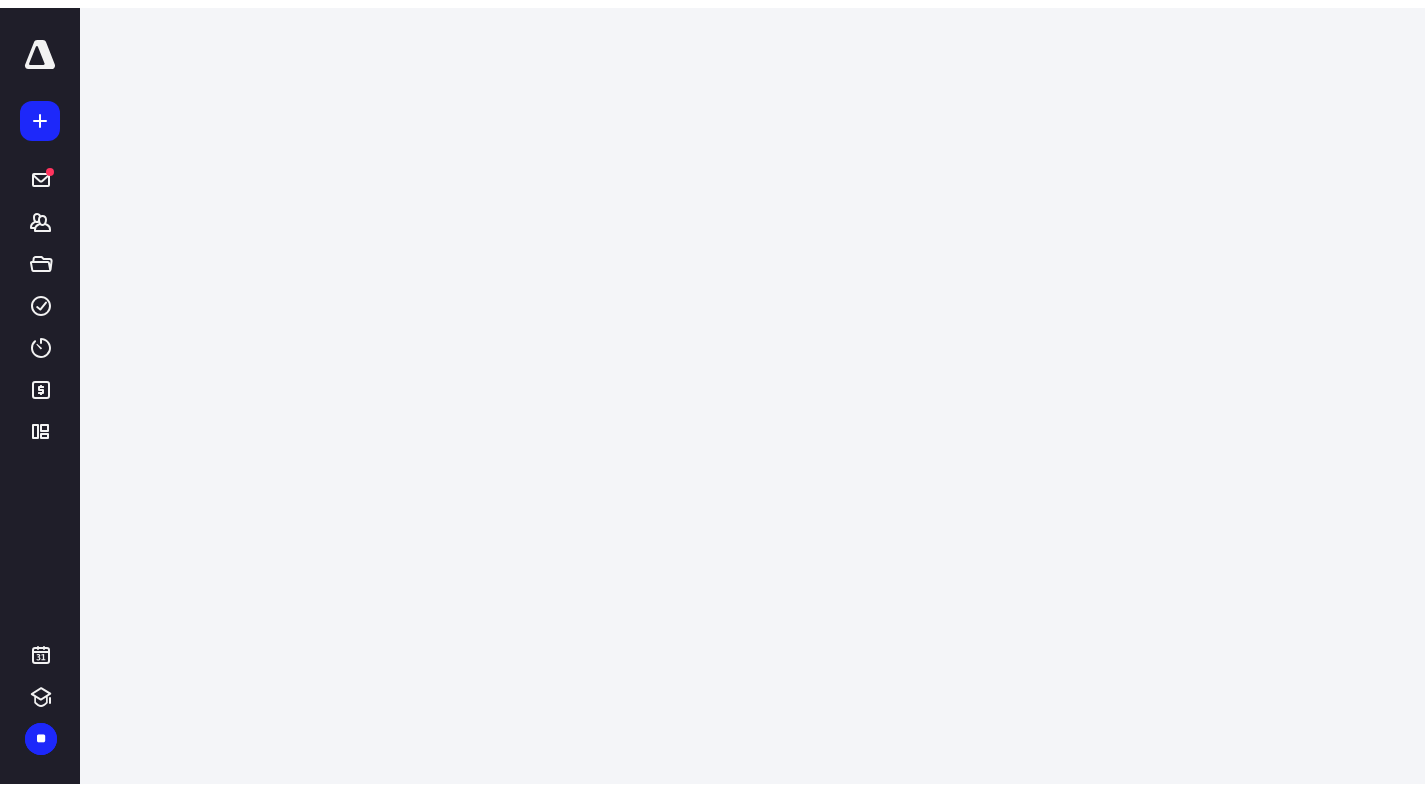 scroll, scrollTop: 0, scrollLeft: 0, axis: both 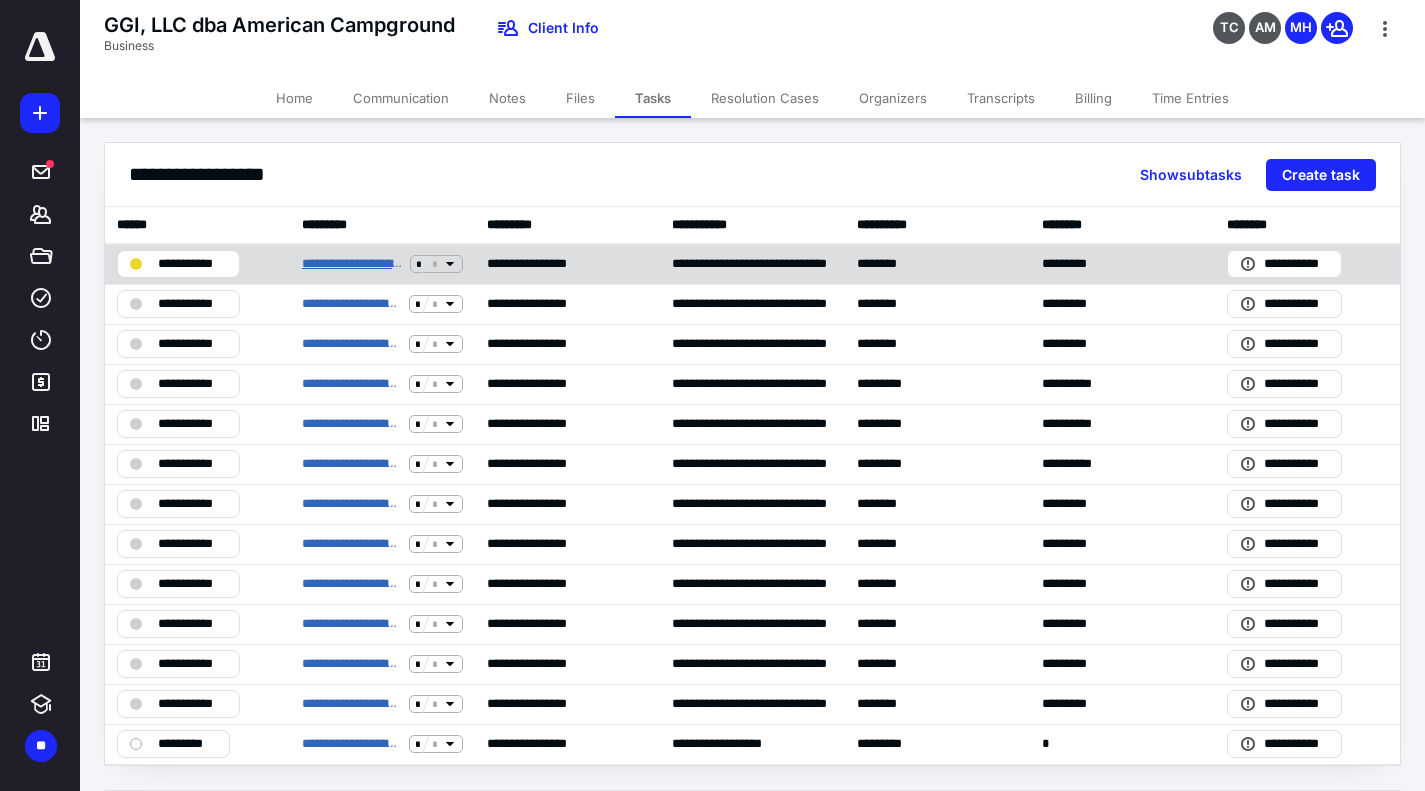 click on "**********" at bounding box center (352, 264) 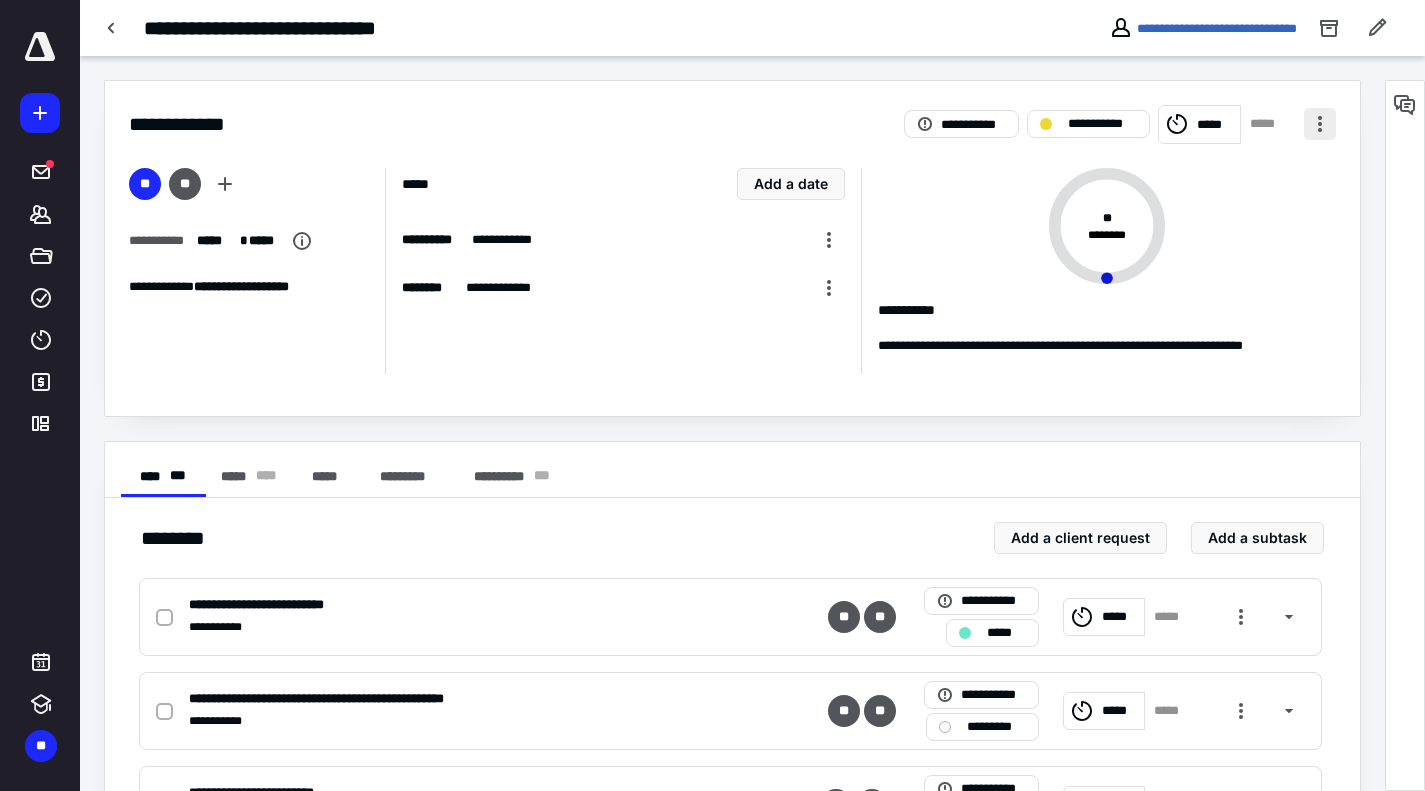 click at bounding box center [1320, 124] 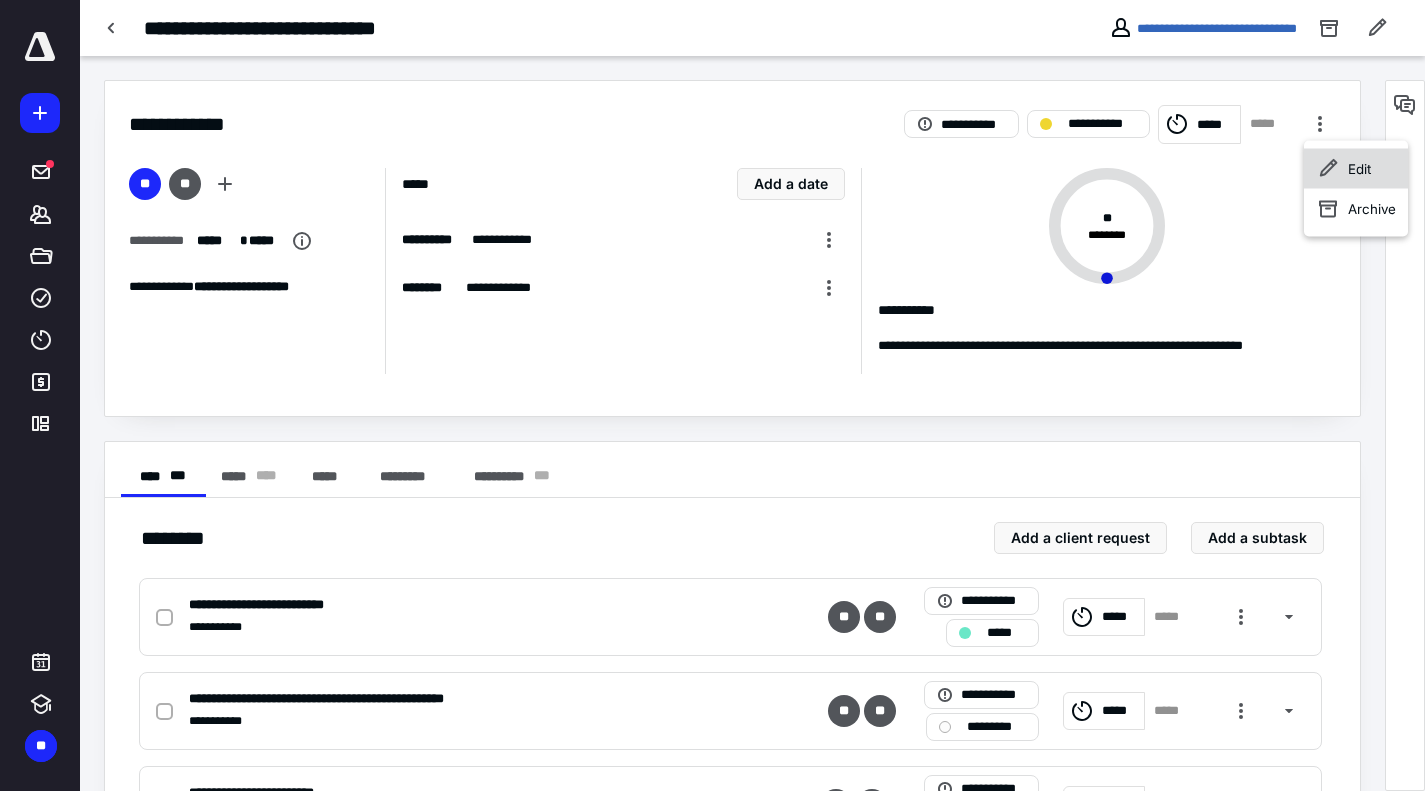 click on "Edit" at bounding box center (1356, 169) 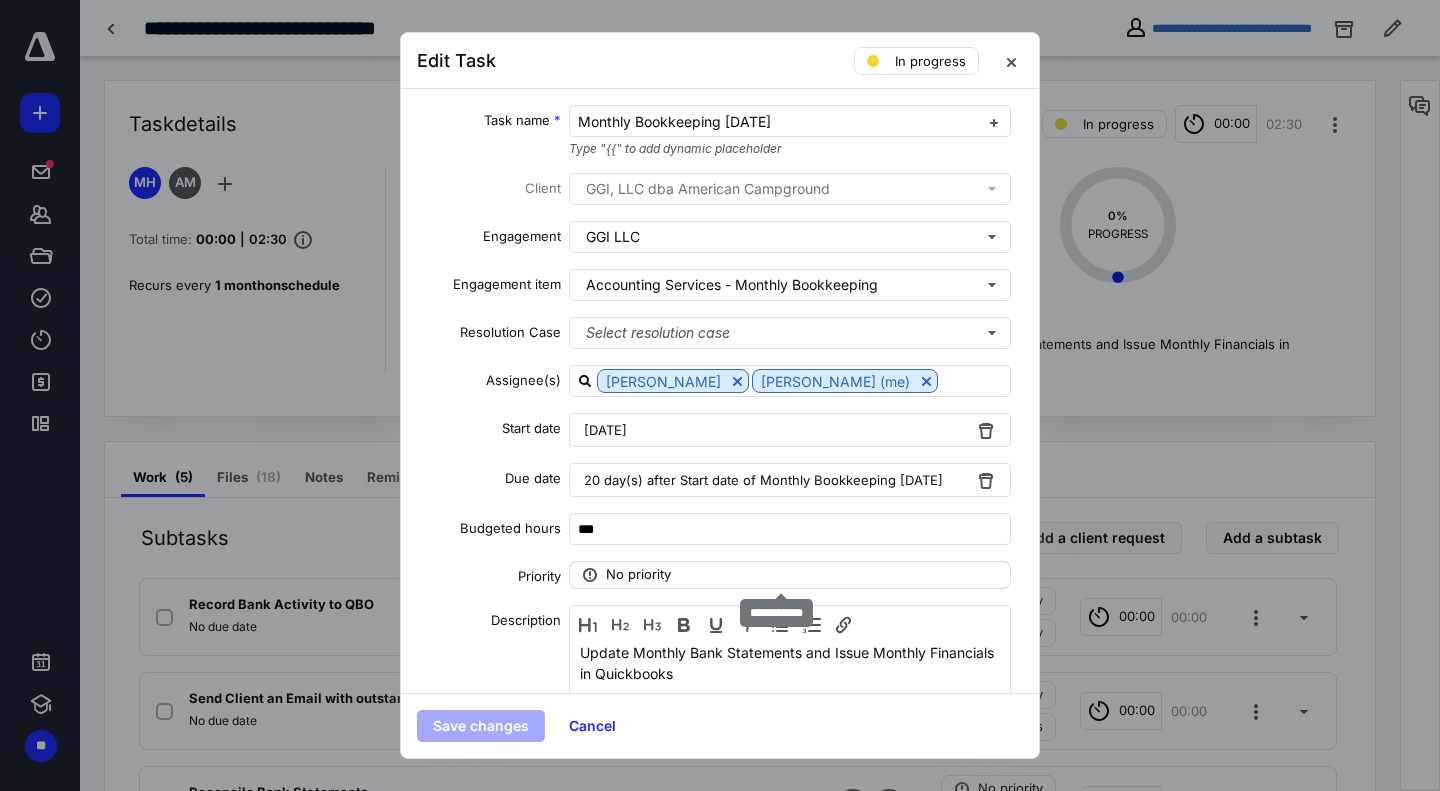 click on "No priority" at bounding box center [790, 575] 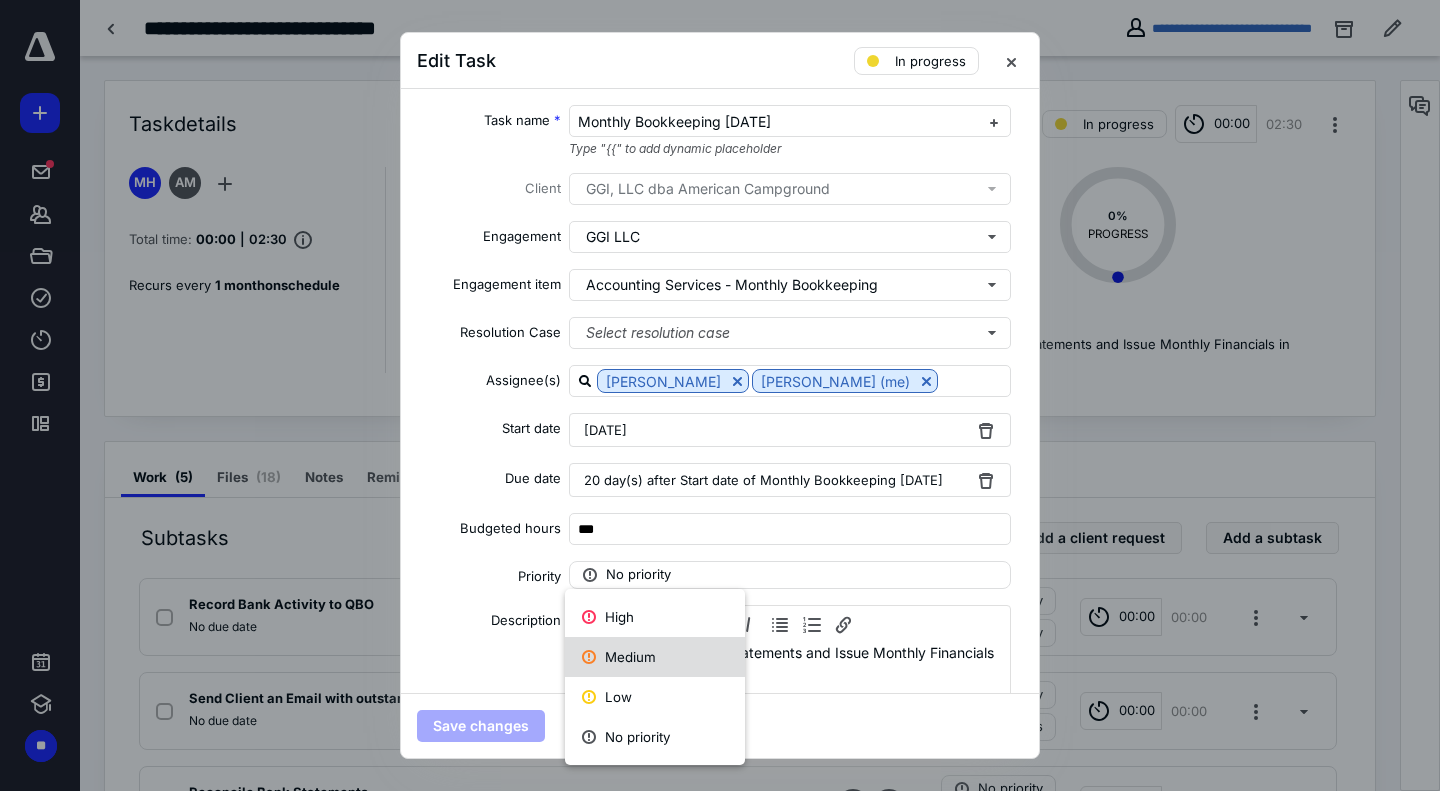 click on "Medium" at bounding box center (655, 657) 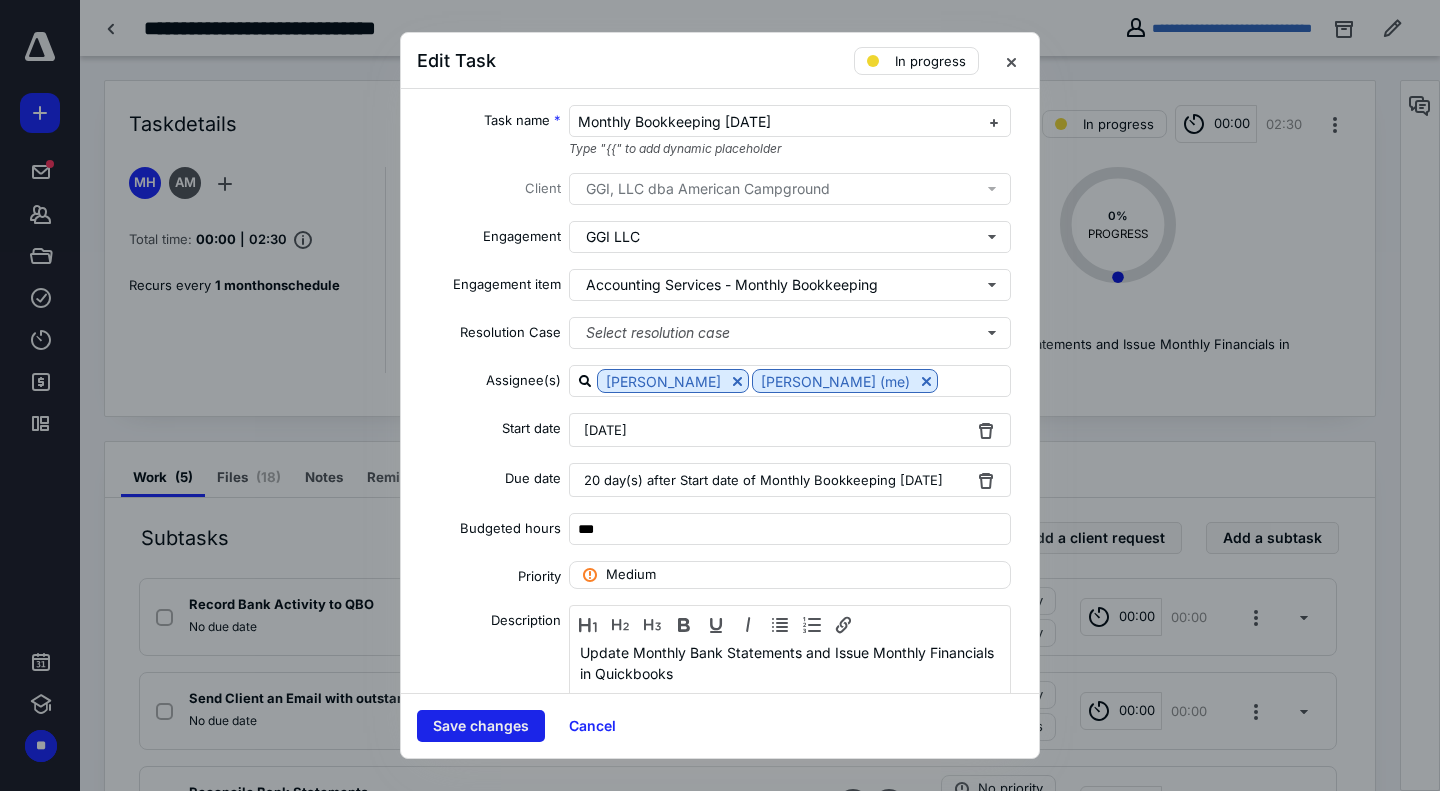 click on "Save changes" at bounding box center [481, 726] 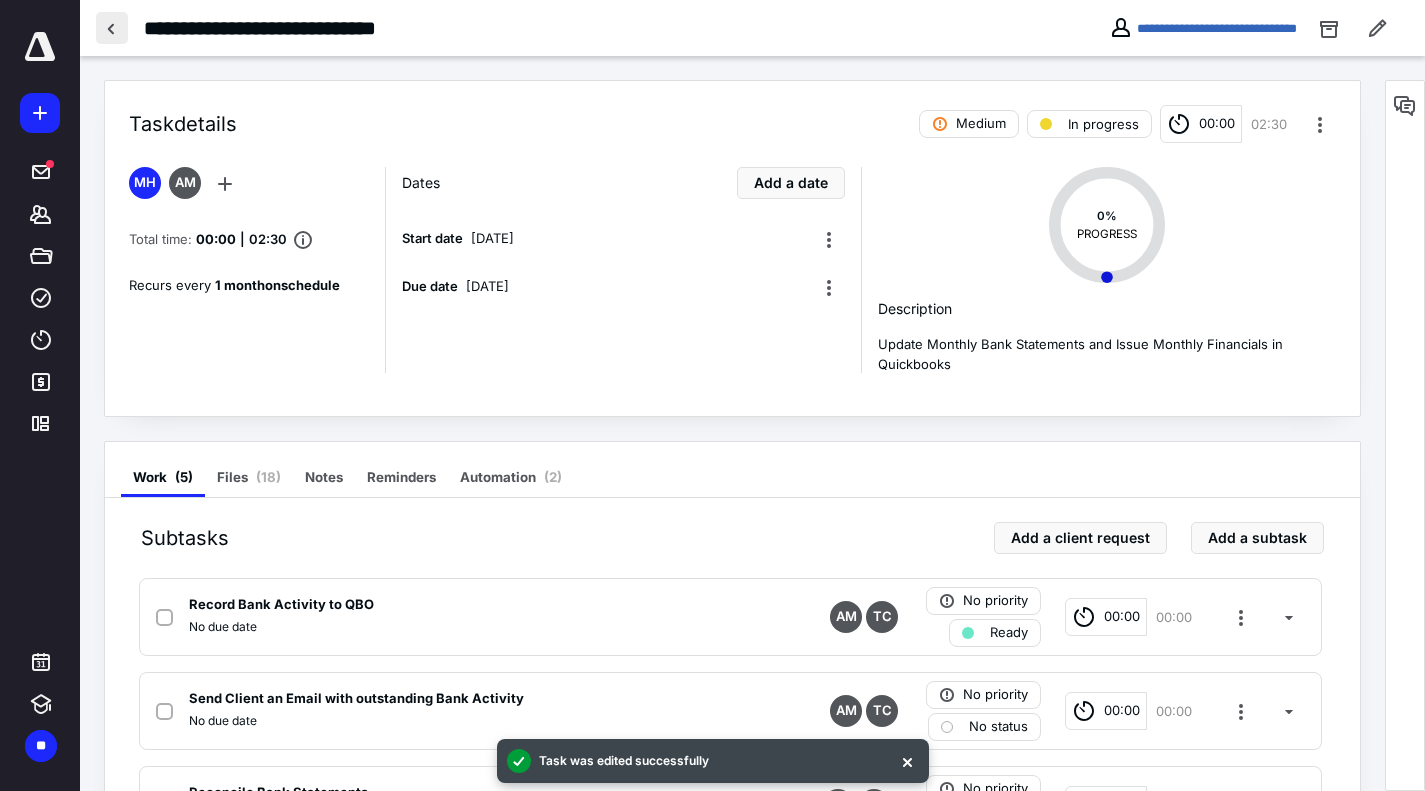click at bounding box center (112, 28) 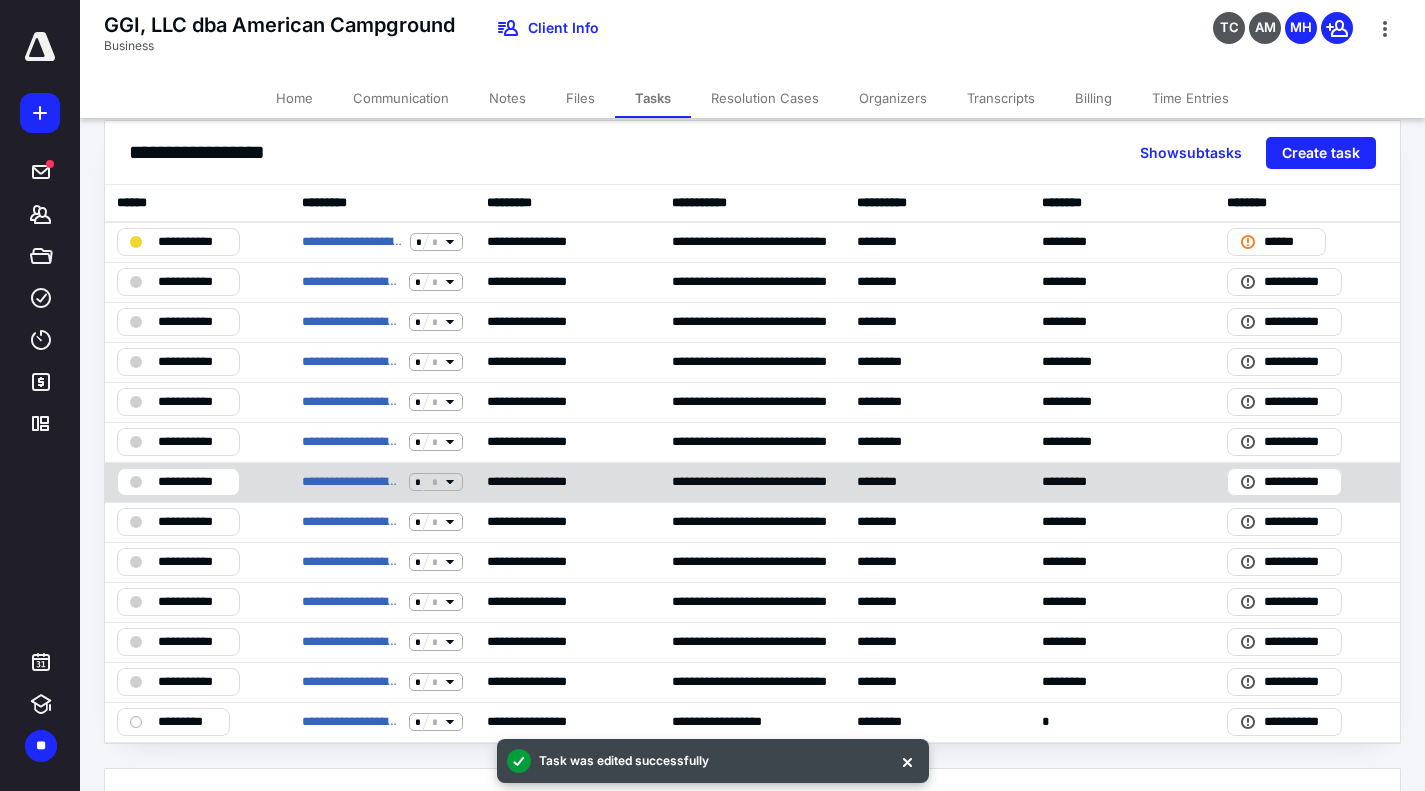 scroll, scrollTop: 0, scrollLeft: 0, axis: both 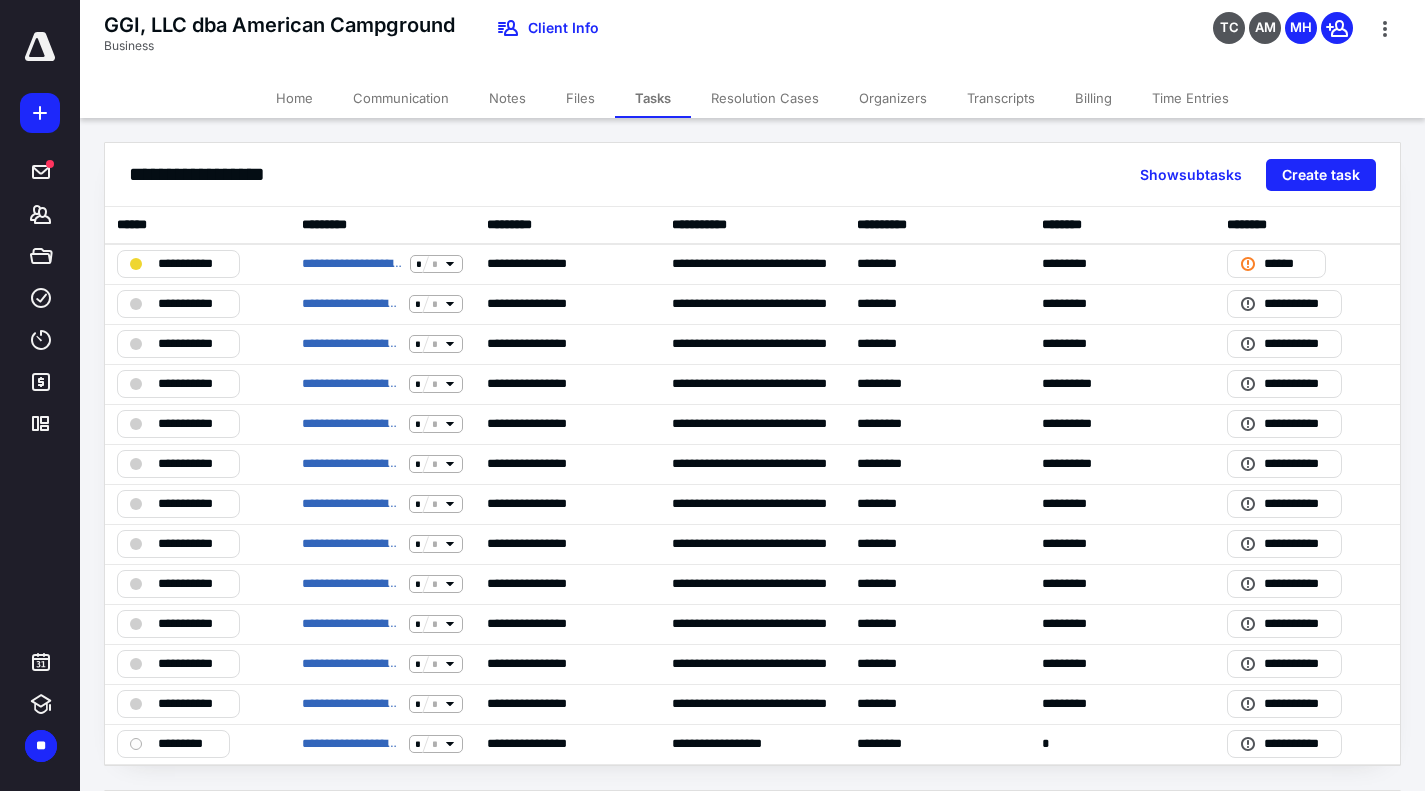 click 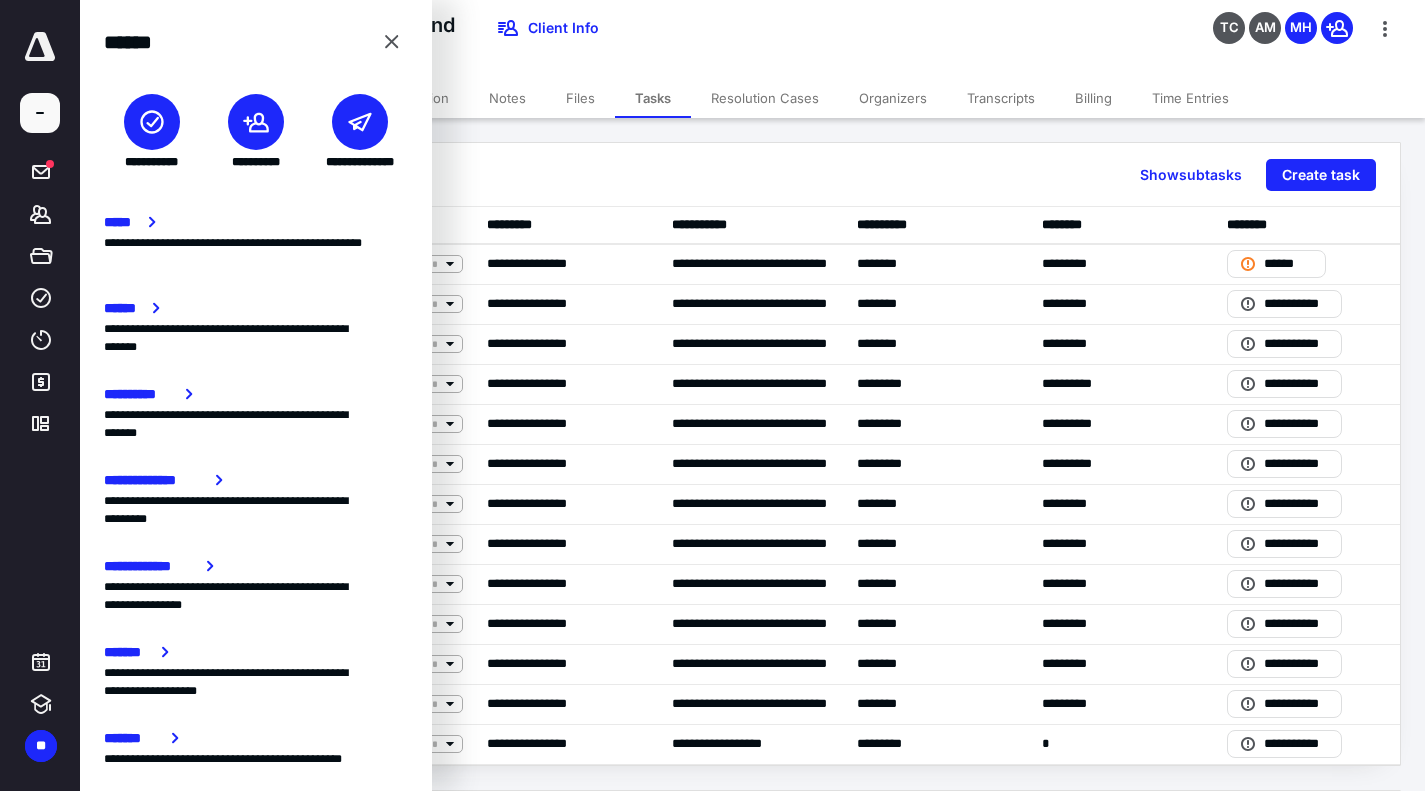 click on "**********" at bounding box center [40, 395] 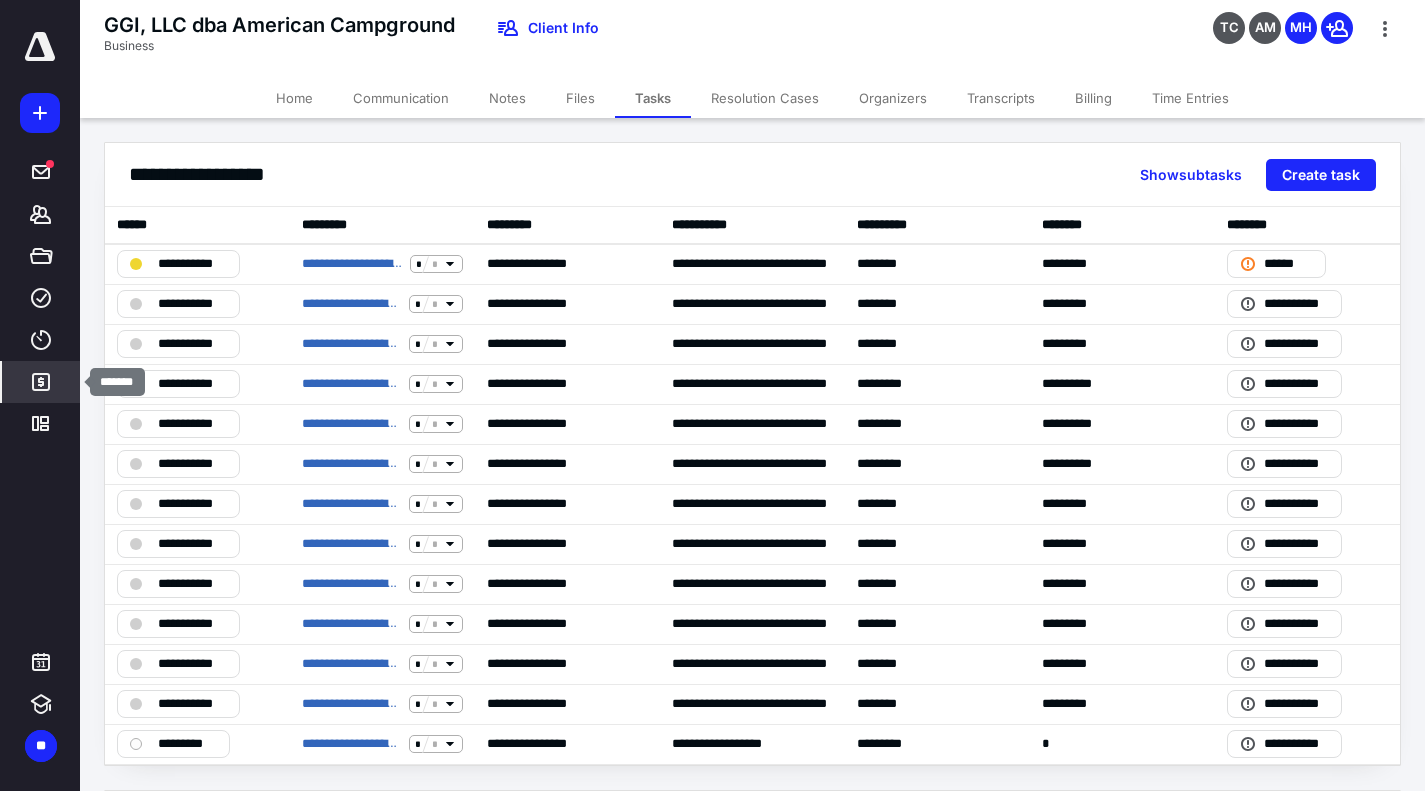 click 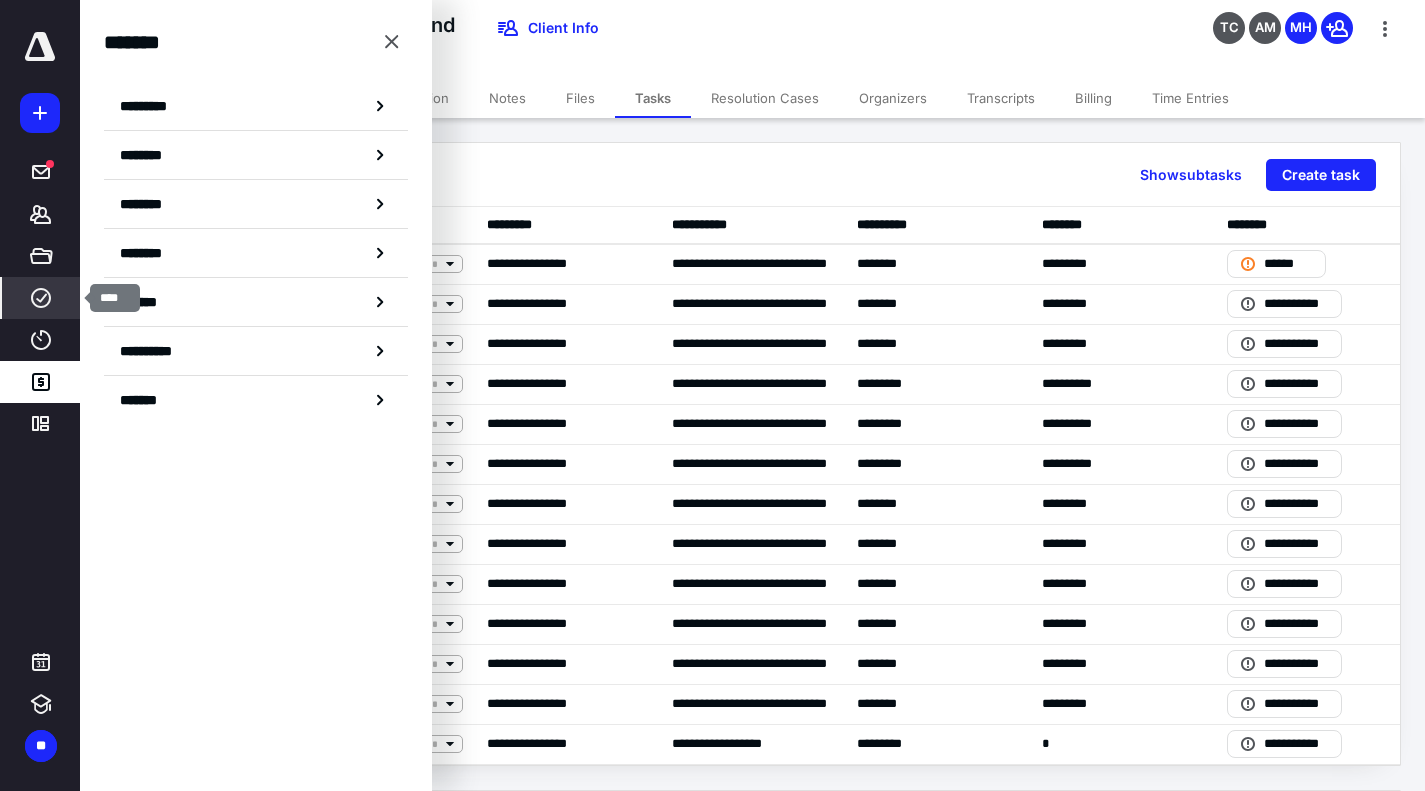 click 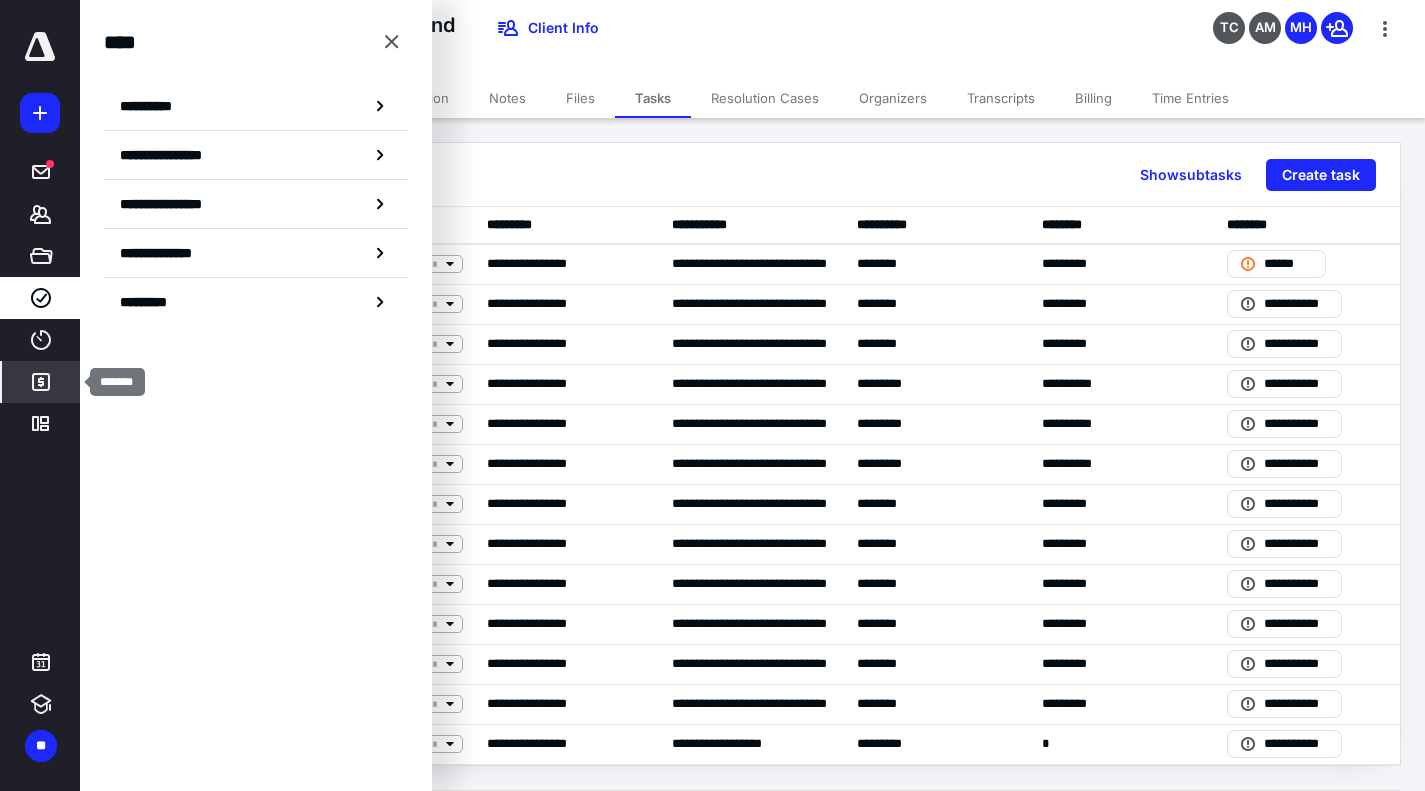 click 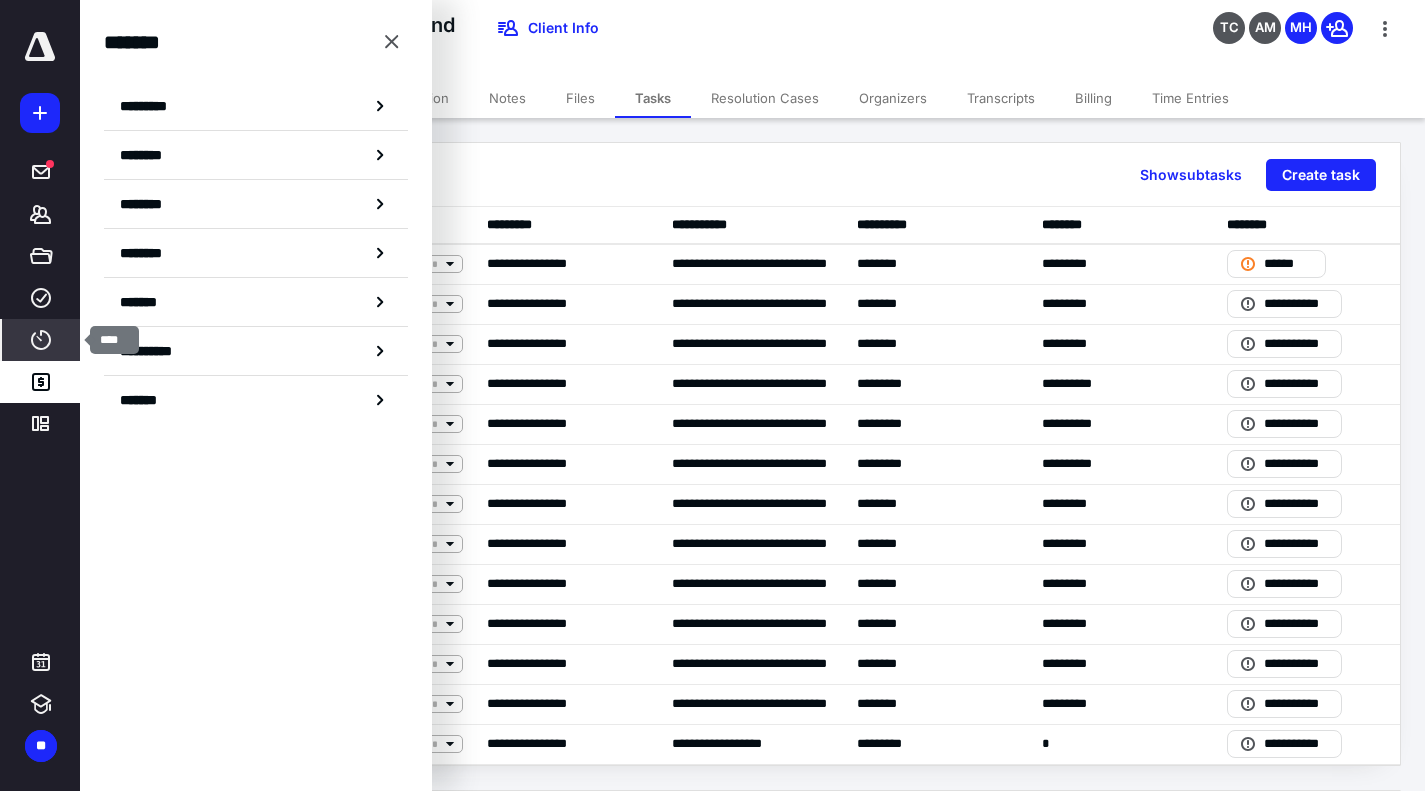 click 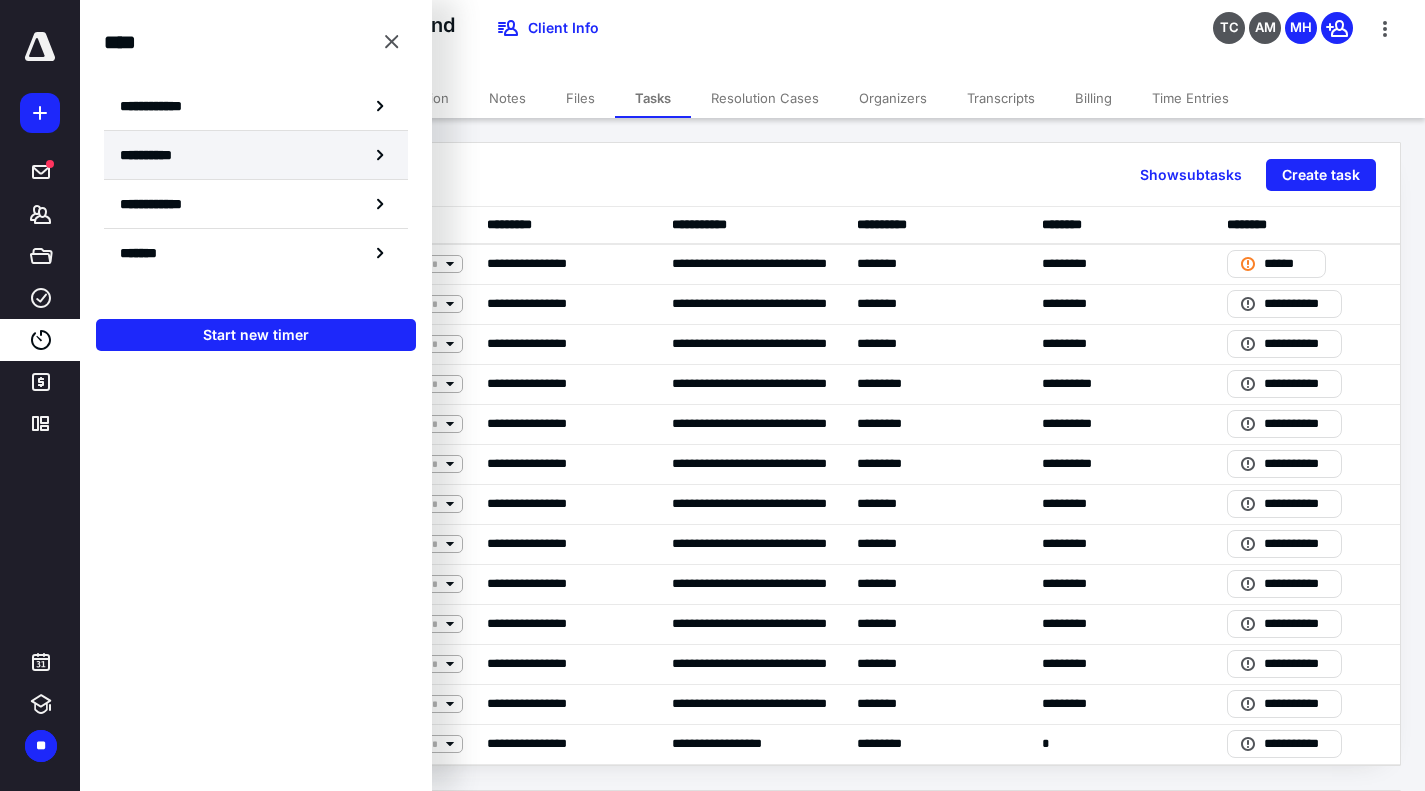 click 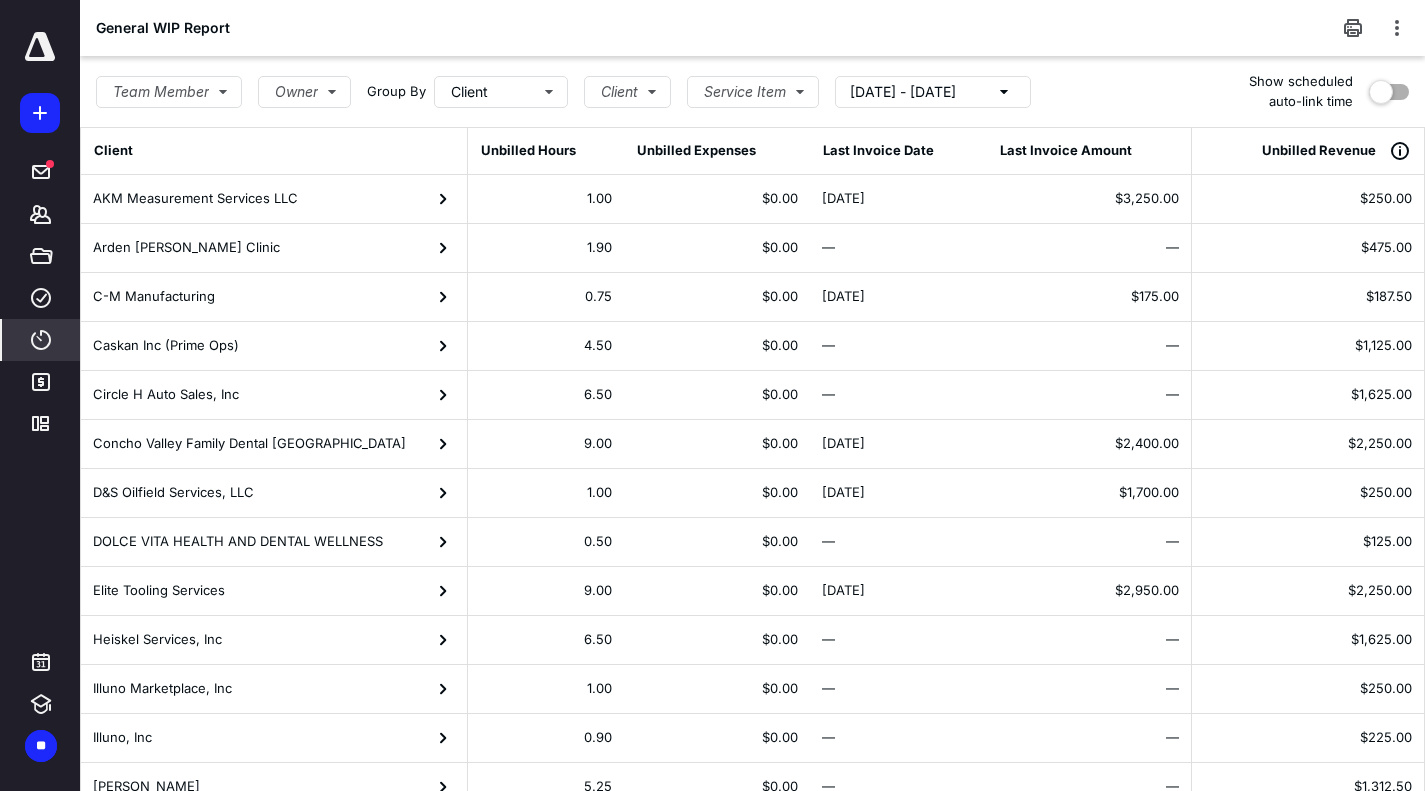 click 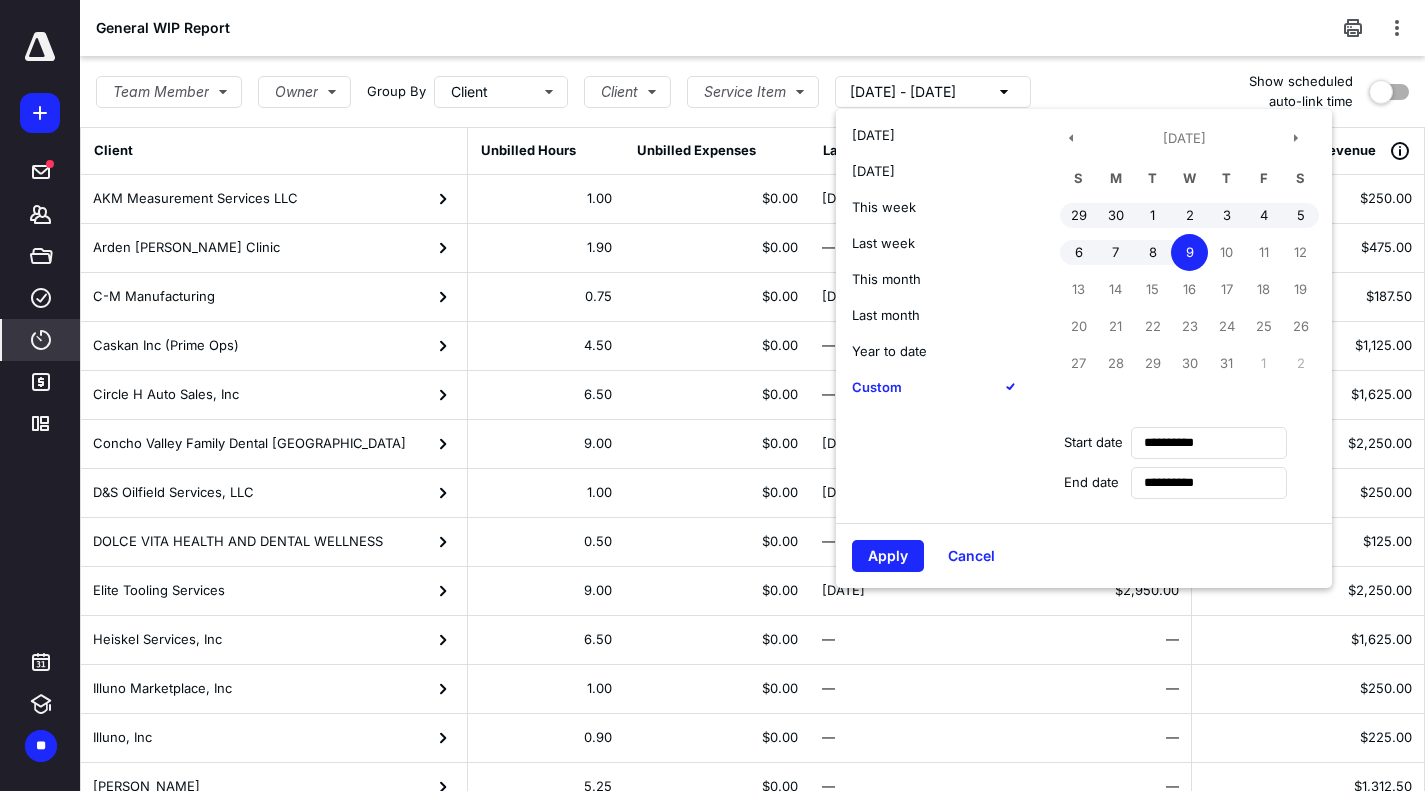 click on "This month" at bounding box center (886, 279) 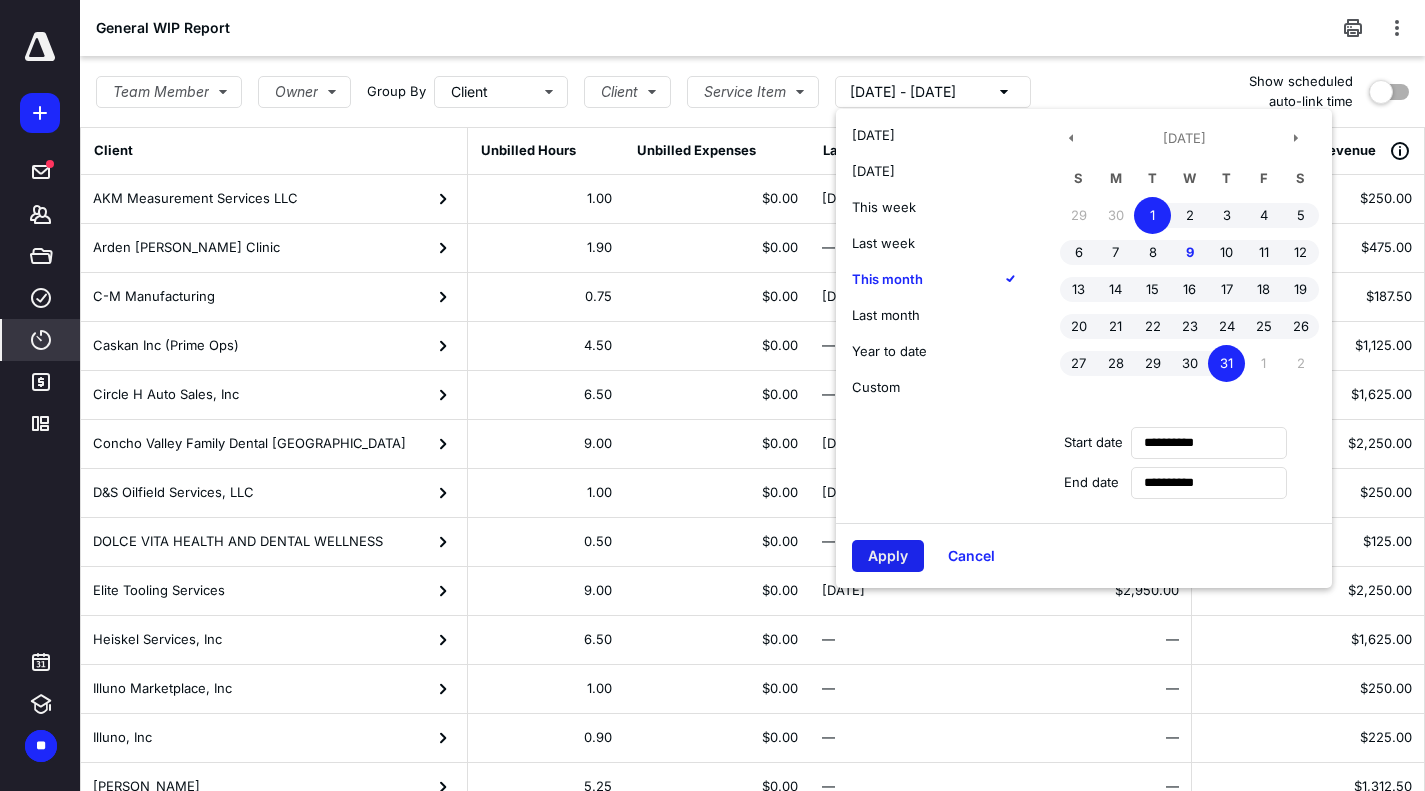 click on "Apply" at bounding box center (888, 556) 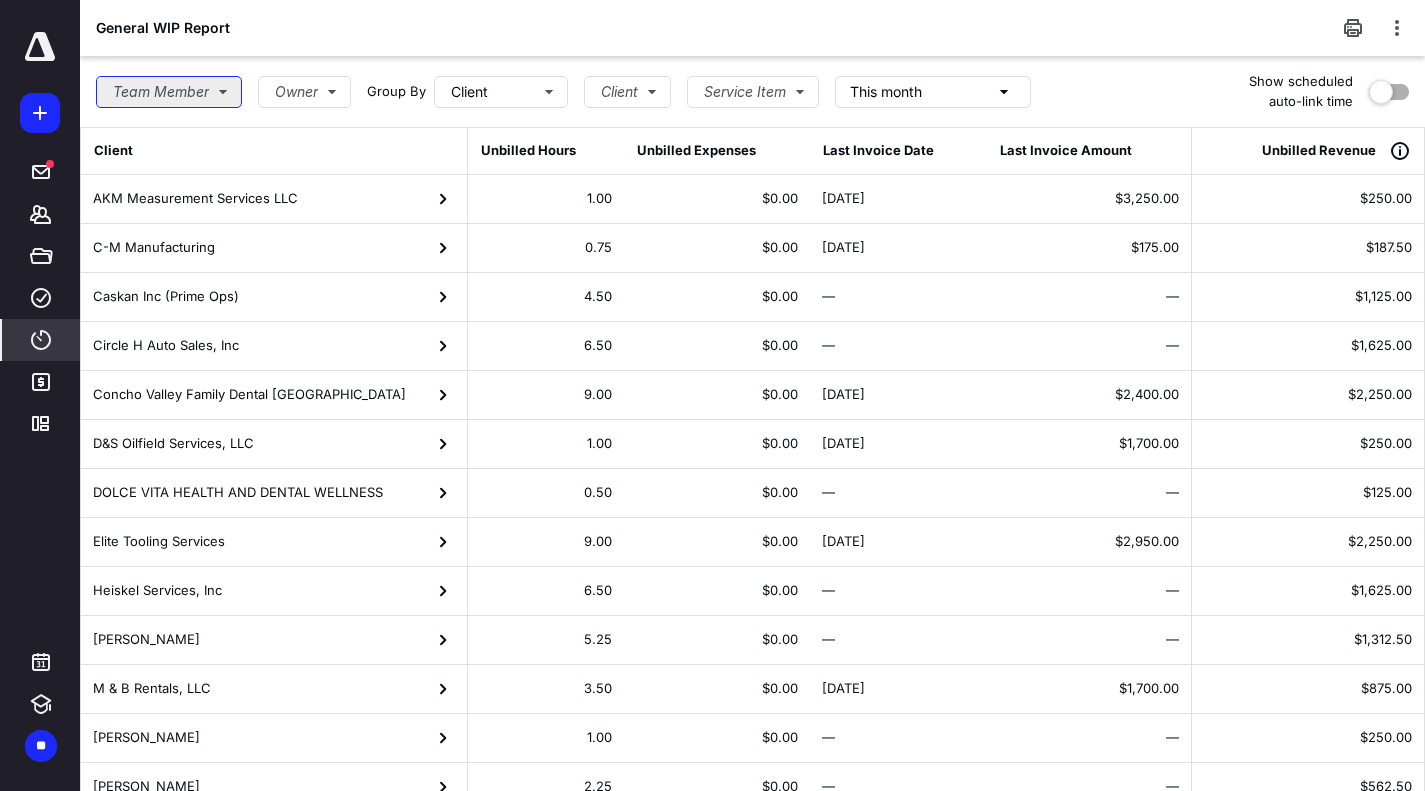 click on "Team Member" at bounding box center (169, 92) 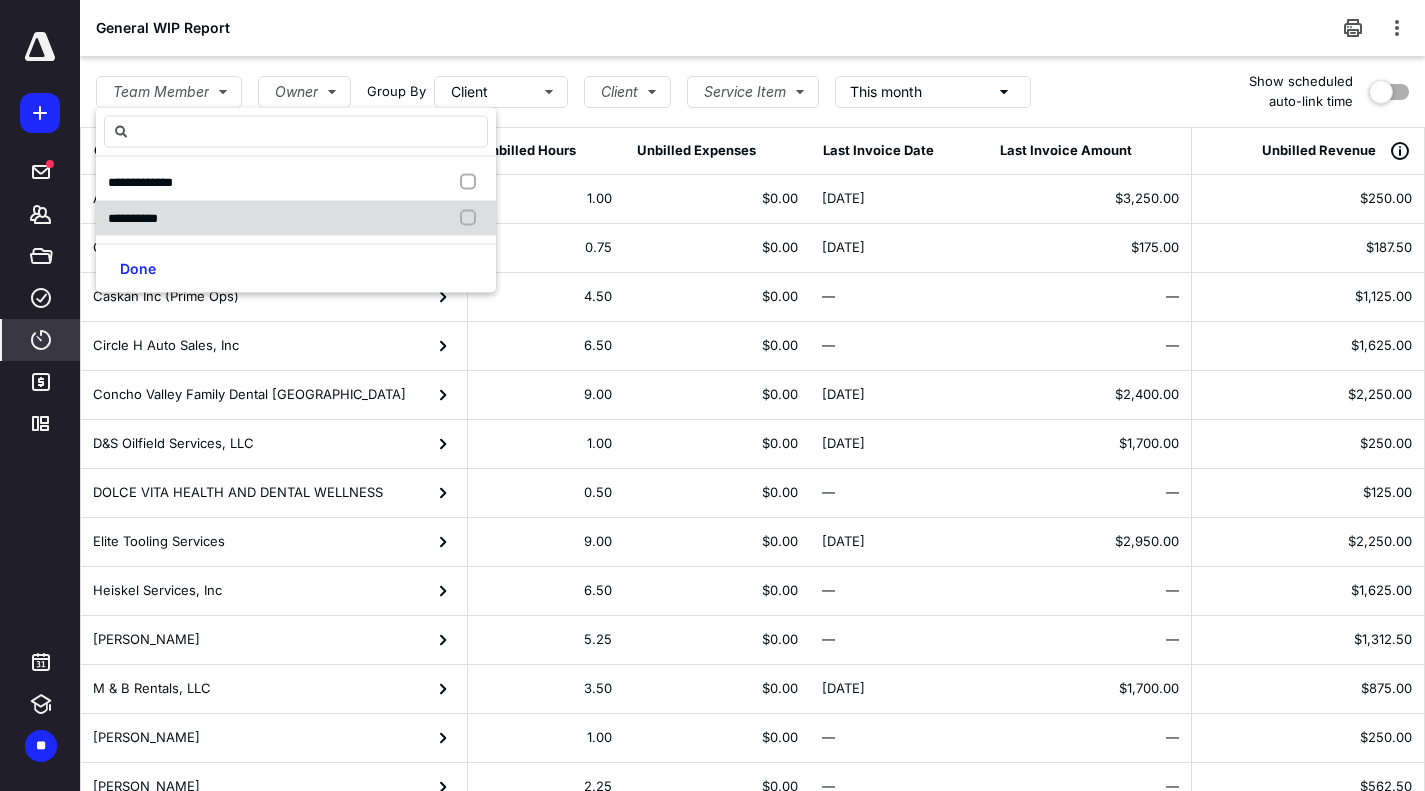 click at bounding box center (472, 218) 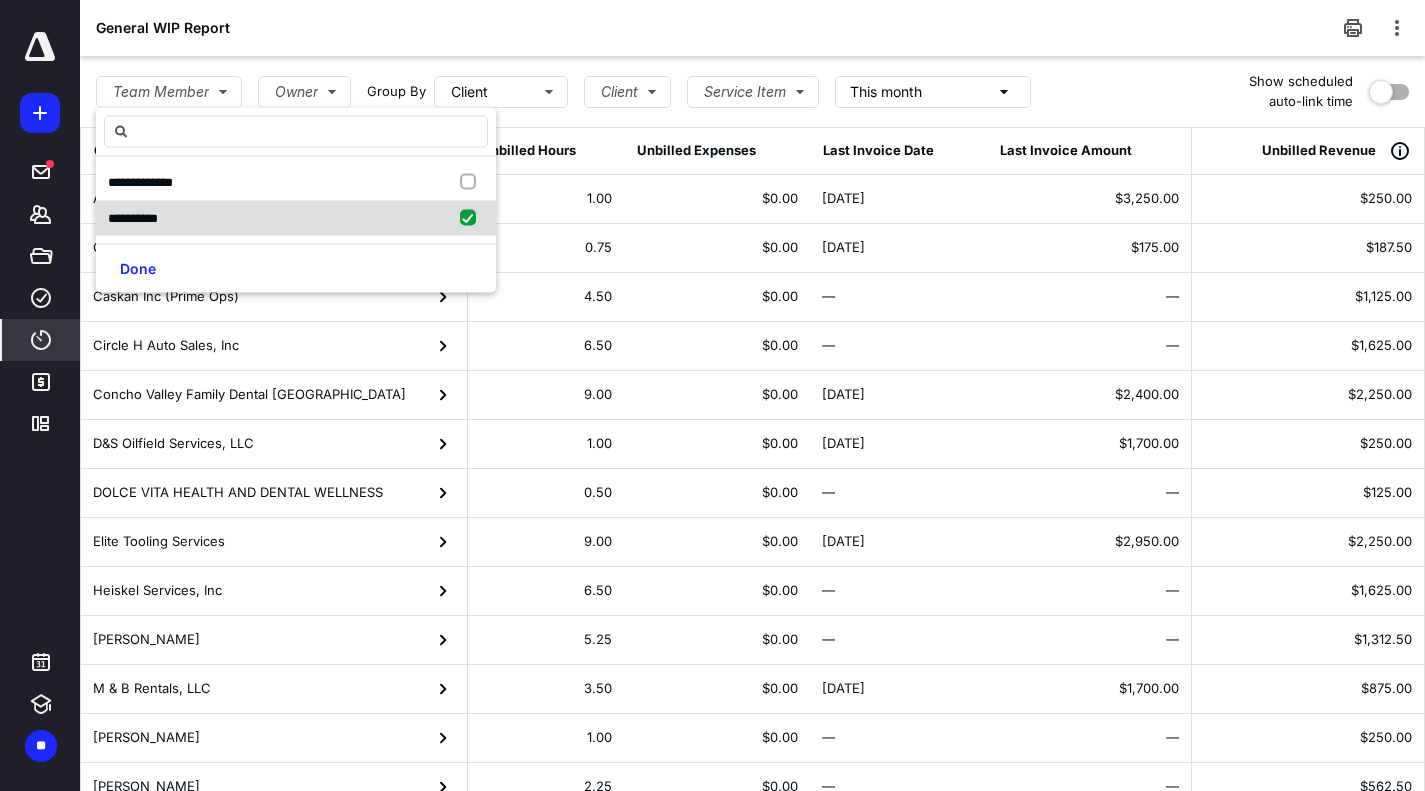checkbox on "true" 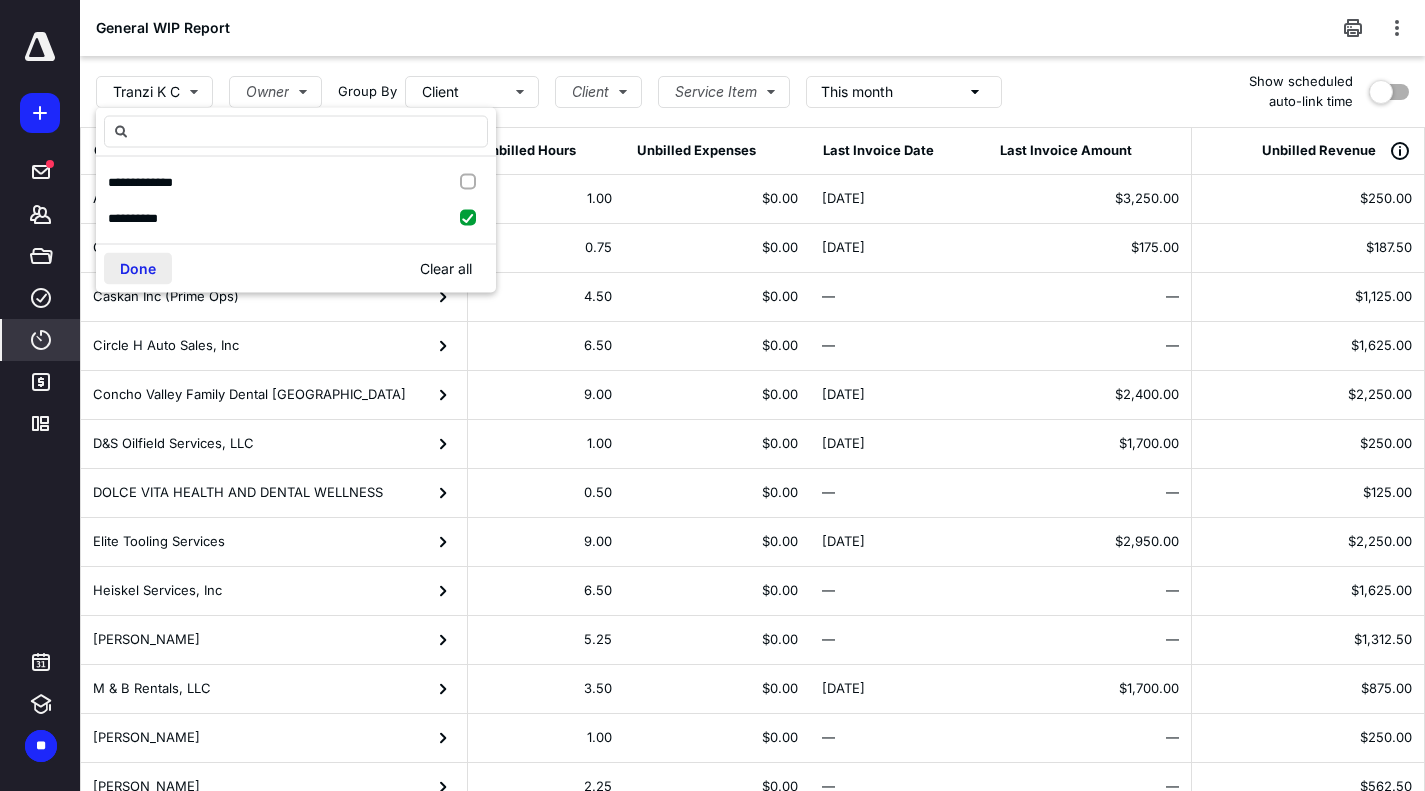 click on "Done" at bounding box center (138, 269) 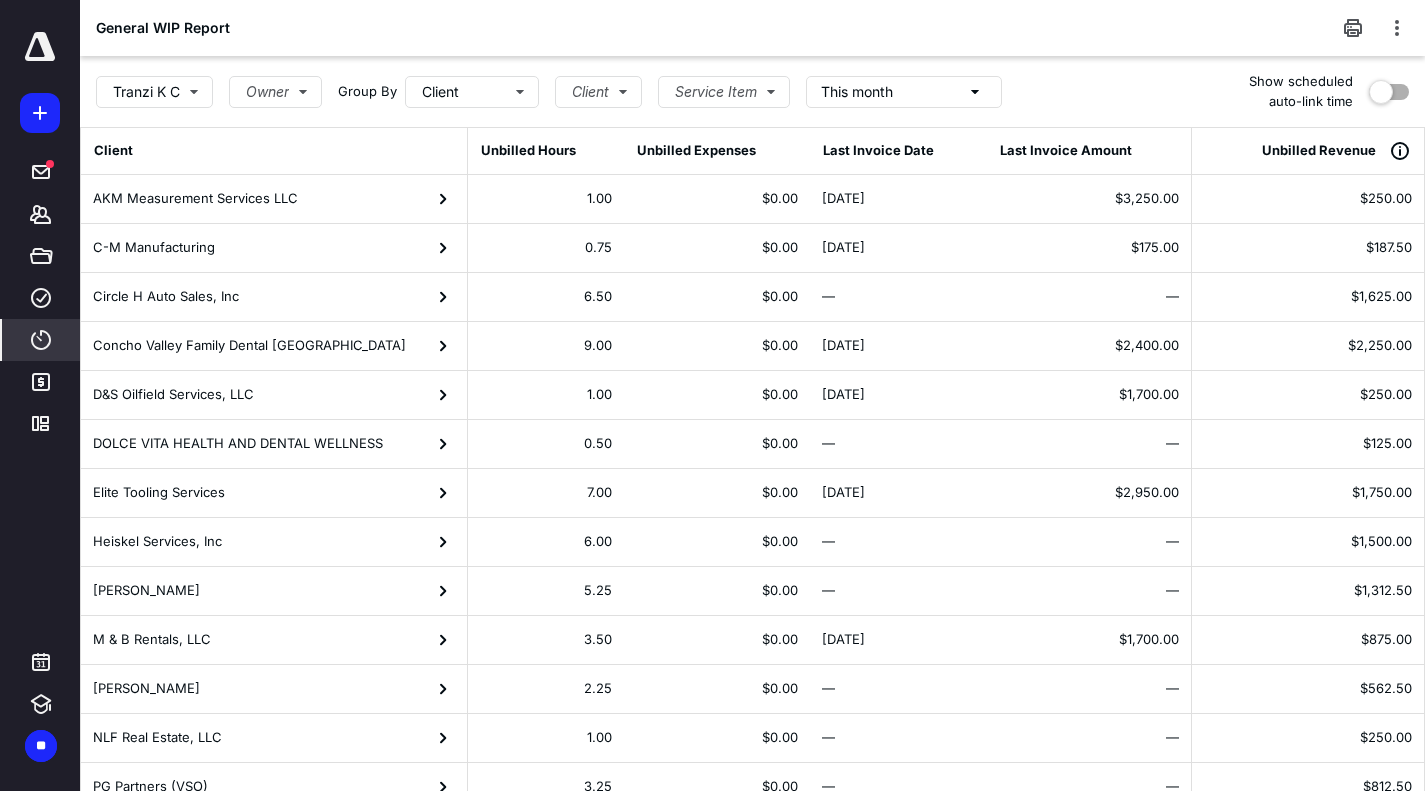 scroll, scrollTop: 107, scrollLeft: 0, axis: vertical 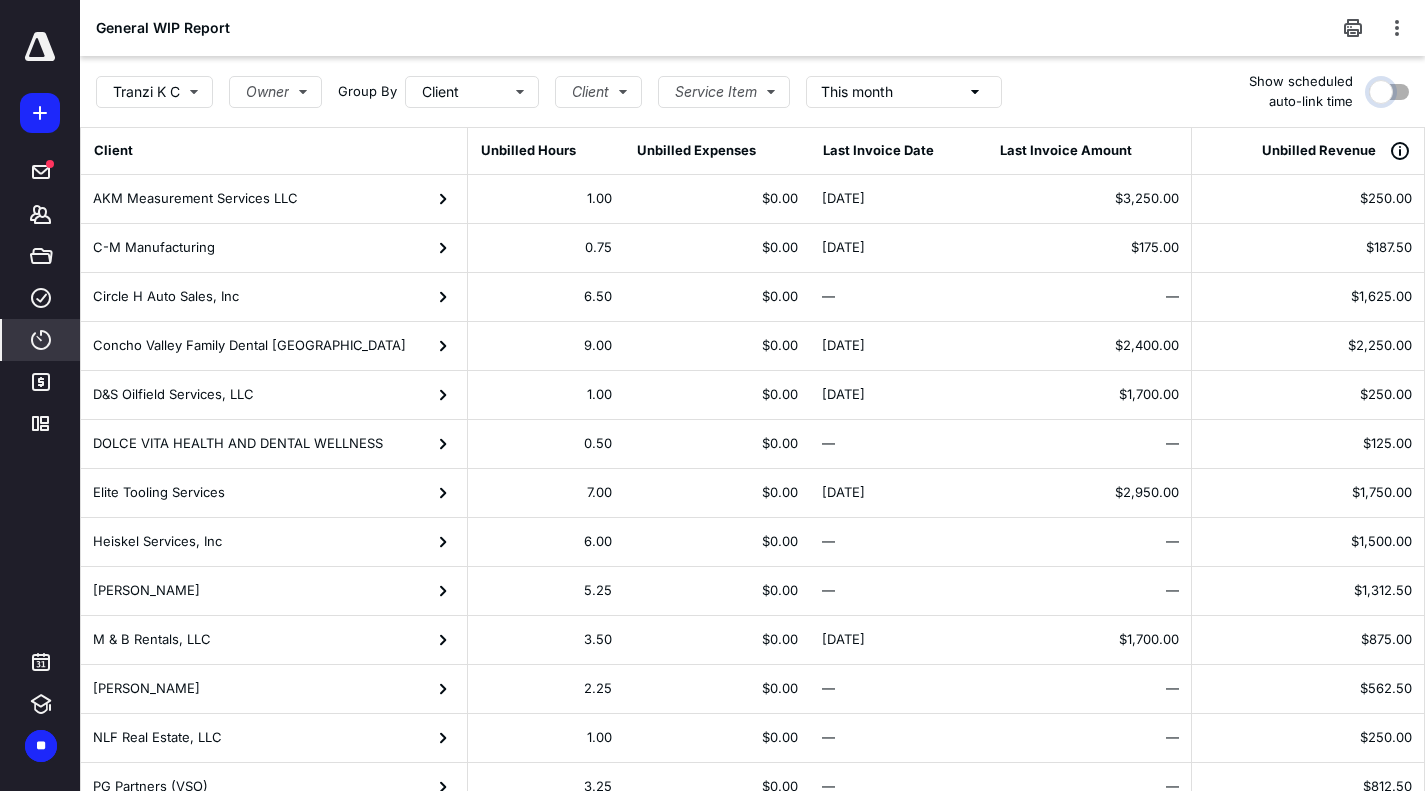 click on "Show scheduled   auto-link time" at bounding box center [1389, 89] 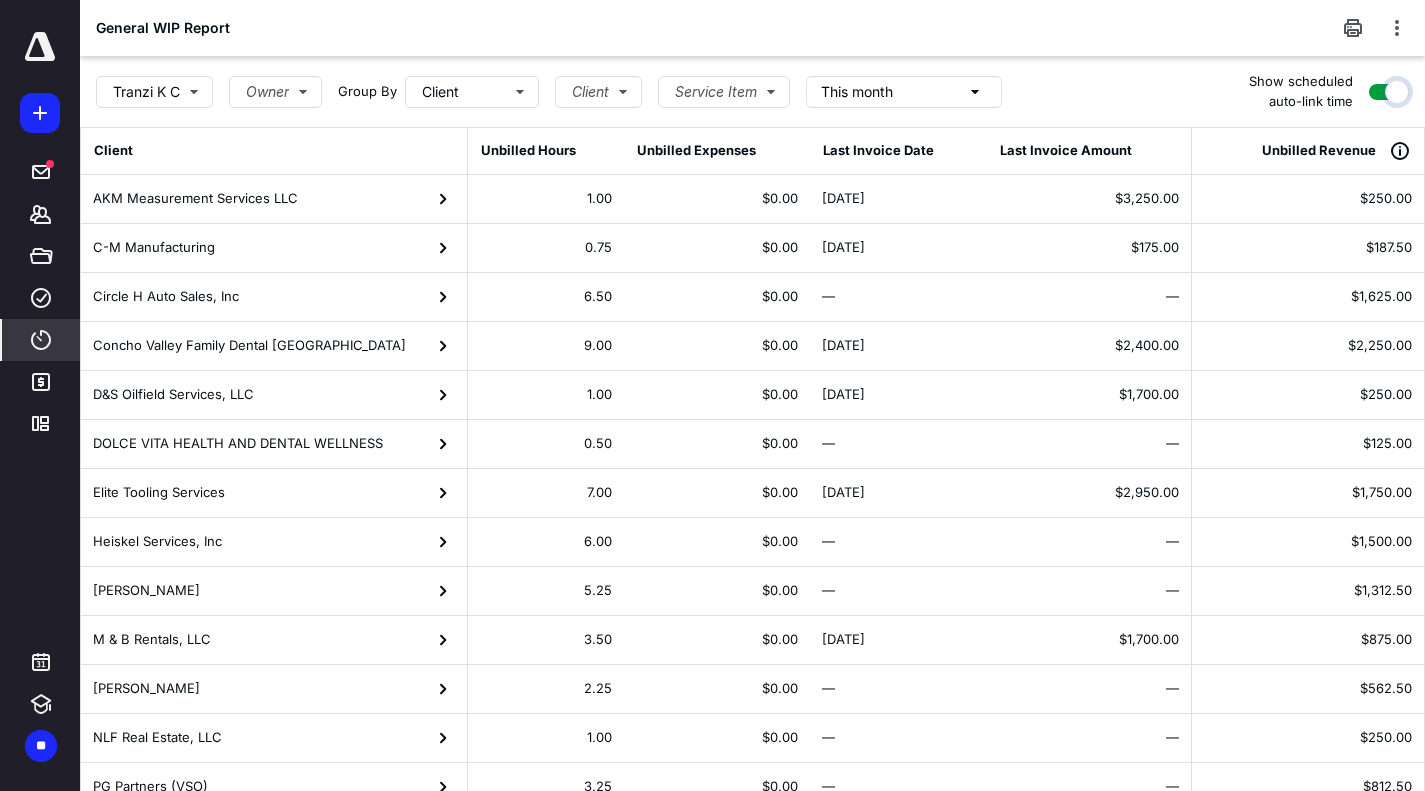 click on "Show scheduled   auto-link time" at bounding box center (1389, 89) 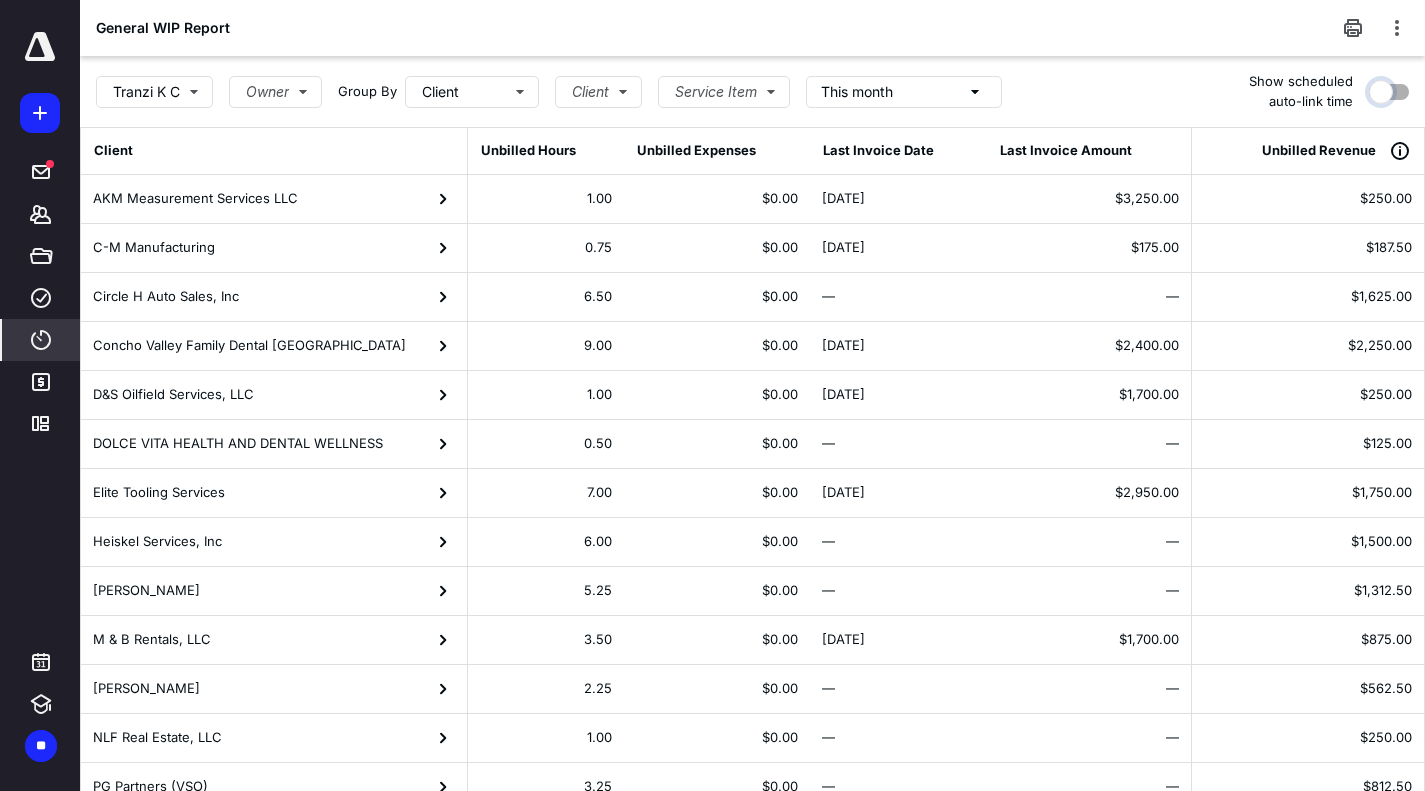 checkbox on "false" 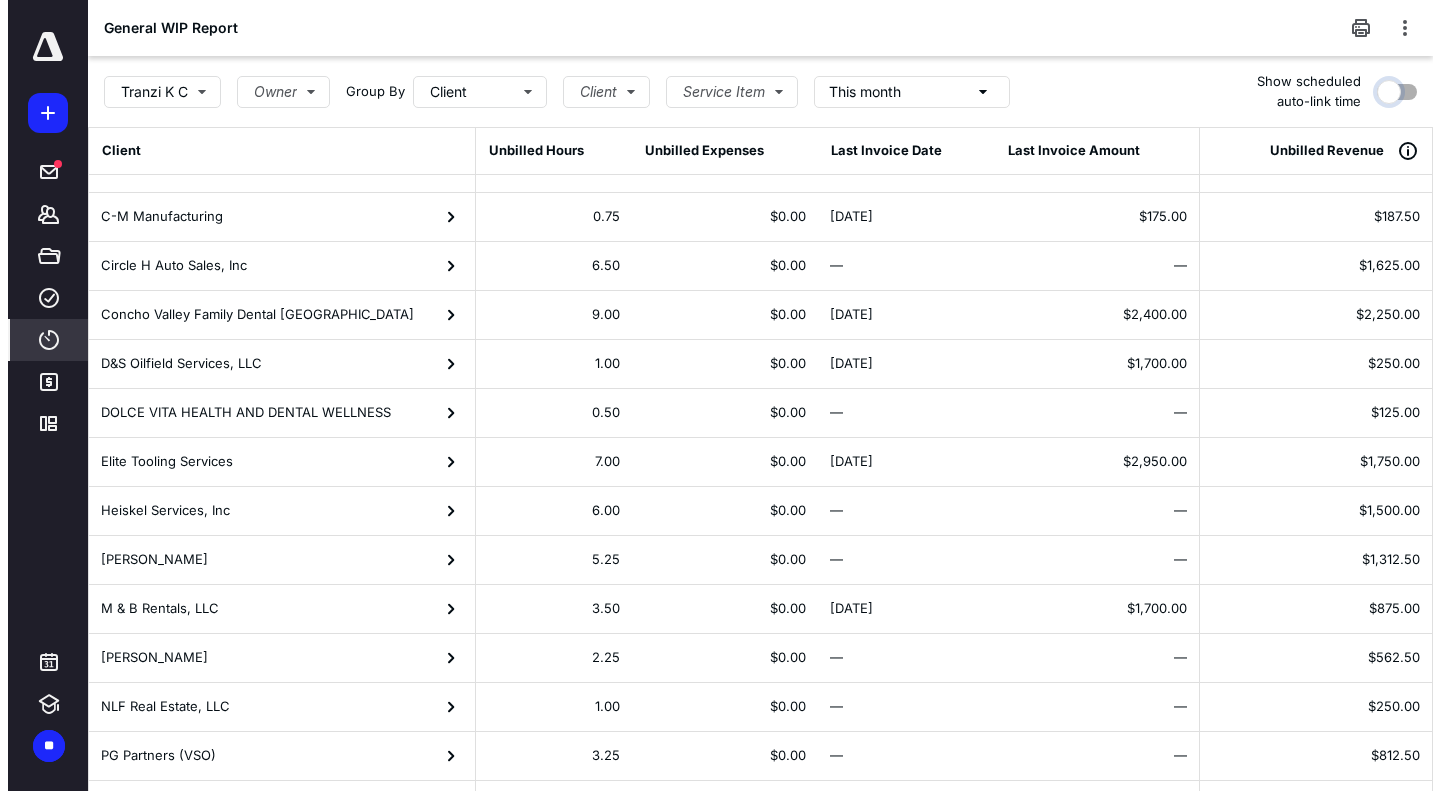 scroll, scrollTop: 29, scrollLeft: 0, axis: vertical 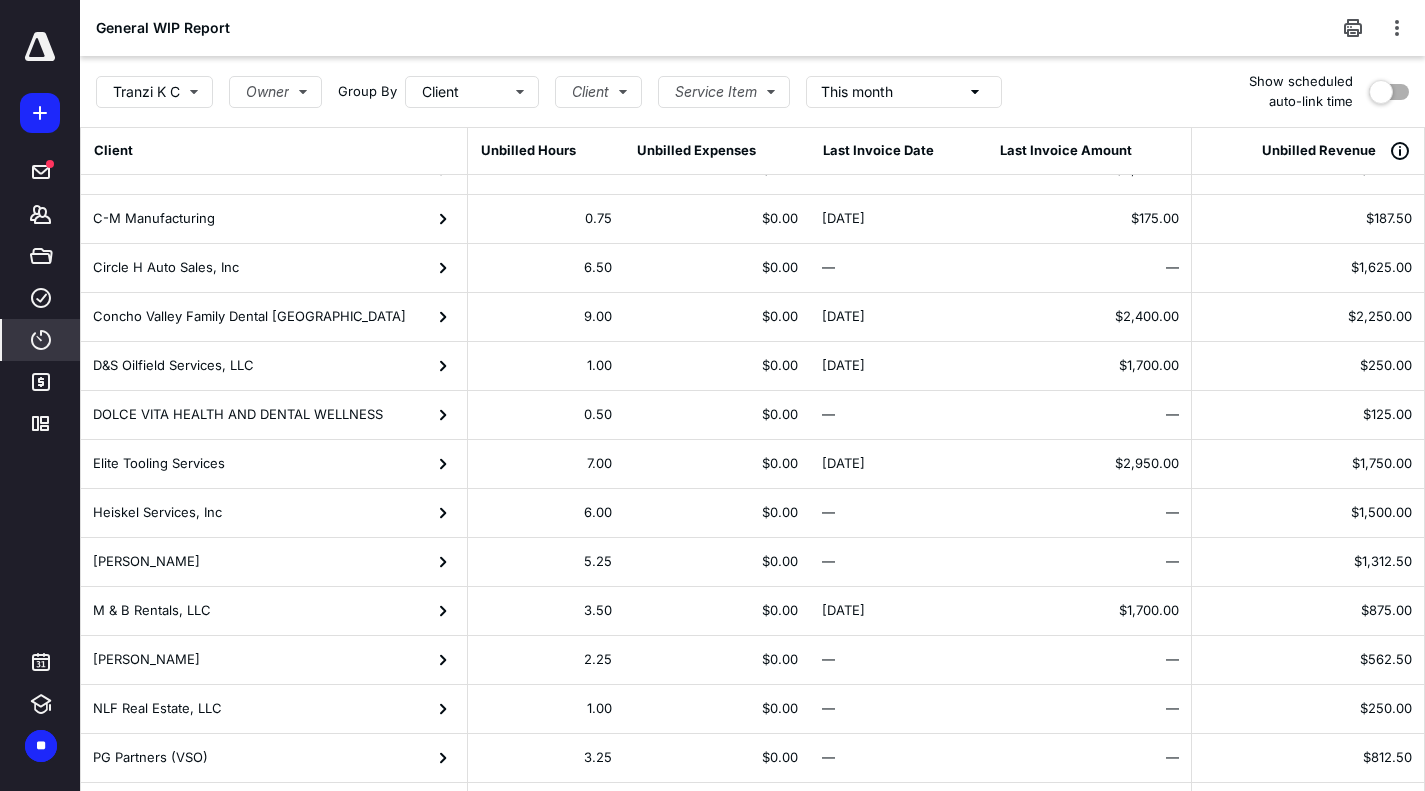 click 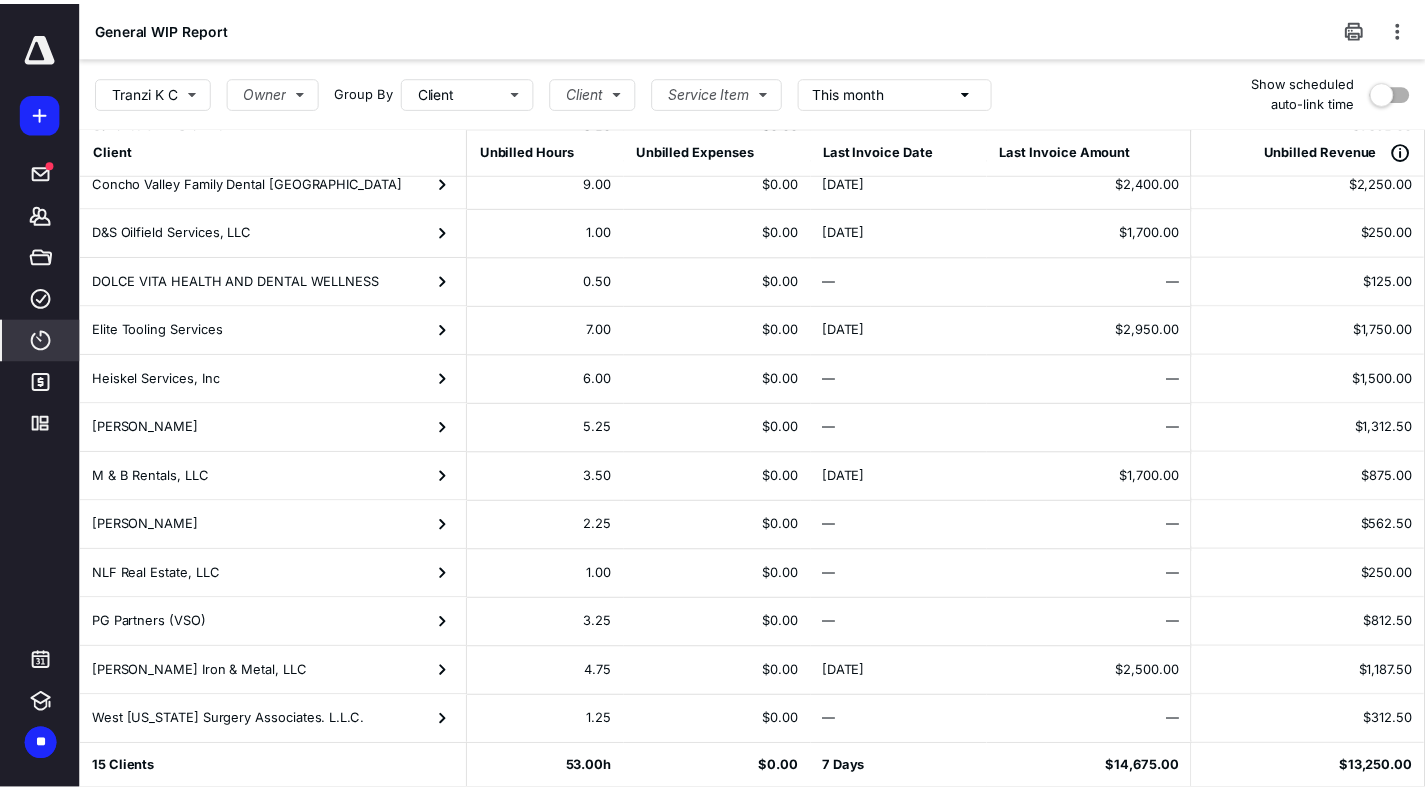 scroll, scrollTop: 0, scrollLeft: 0, axis: both 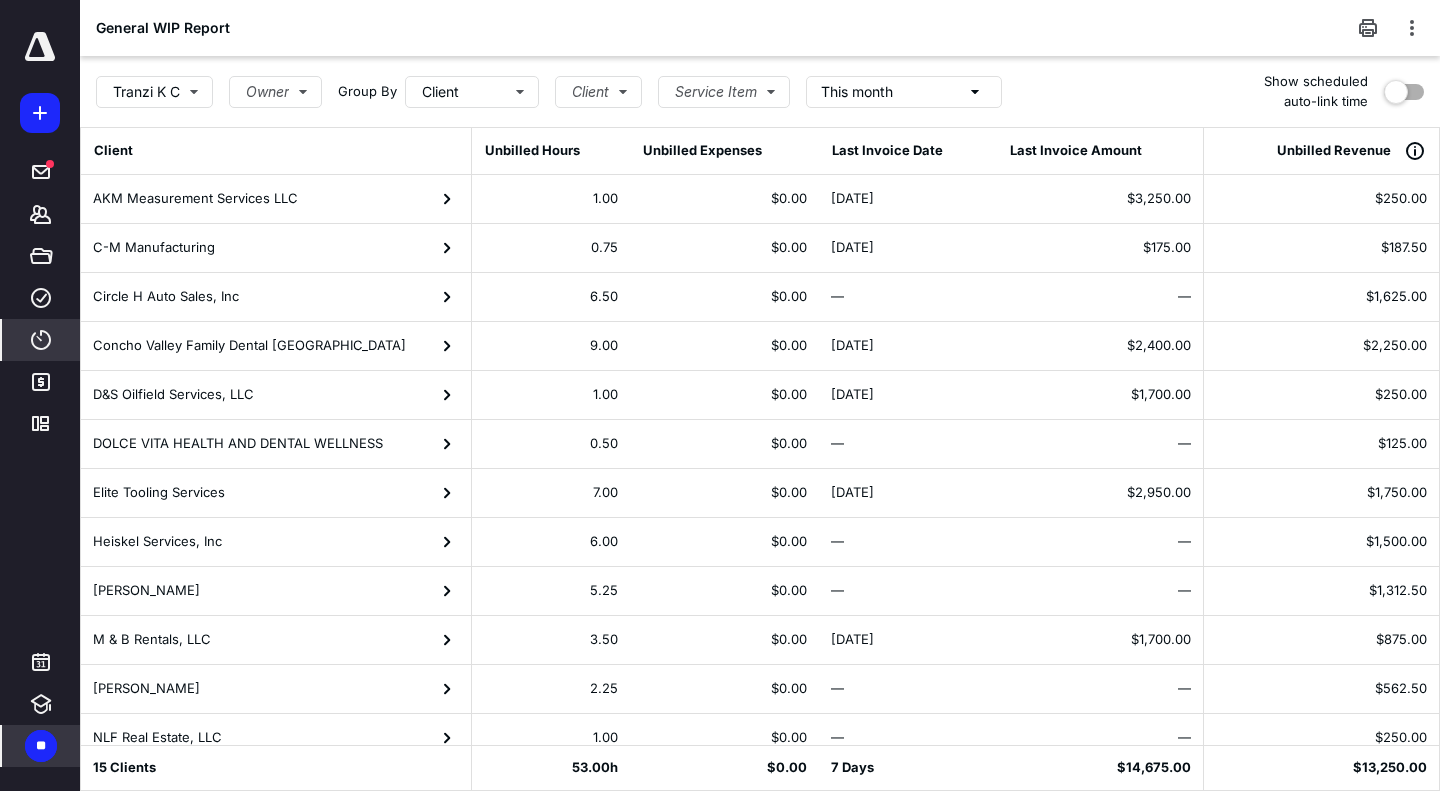 click on "**" at bounding box center (41, 746) 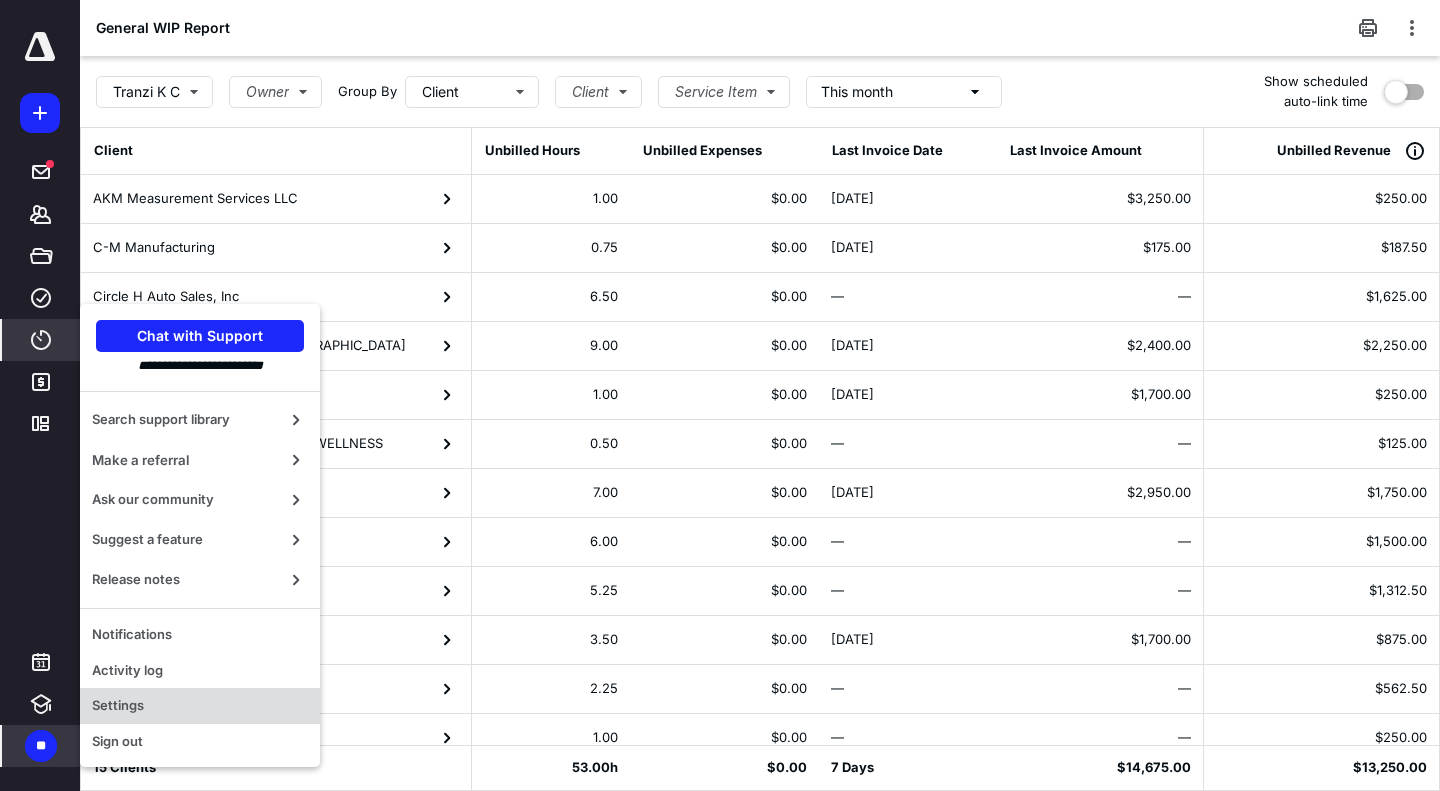 click on "Settings" at bounding box center (200, 706) 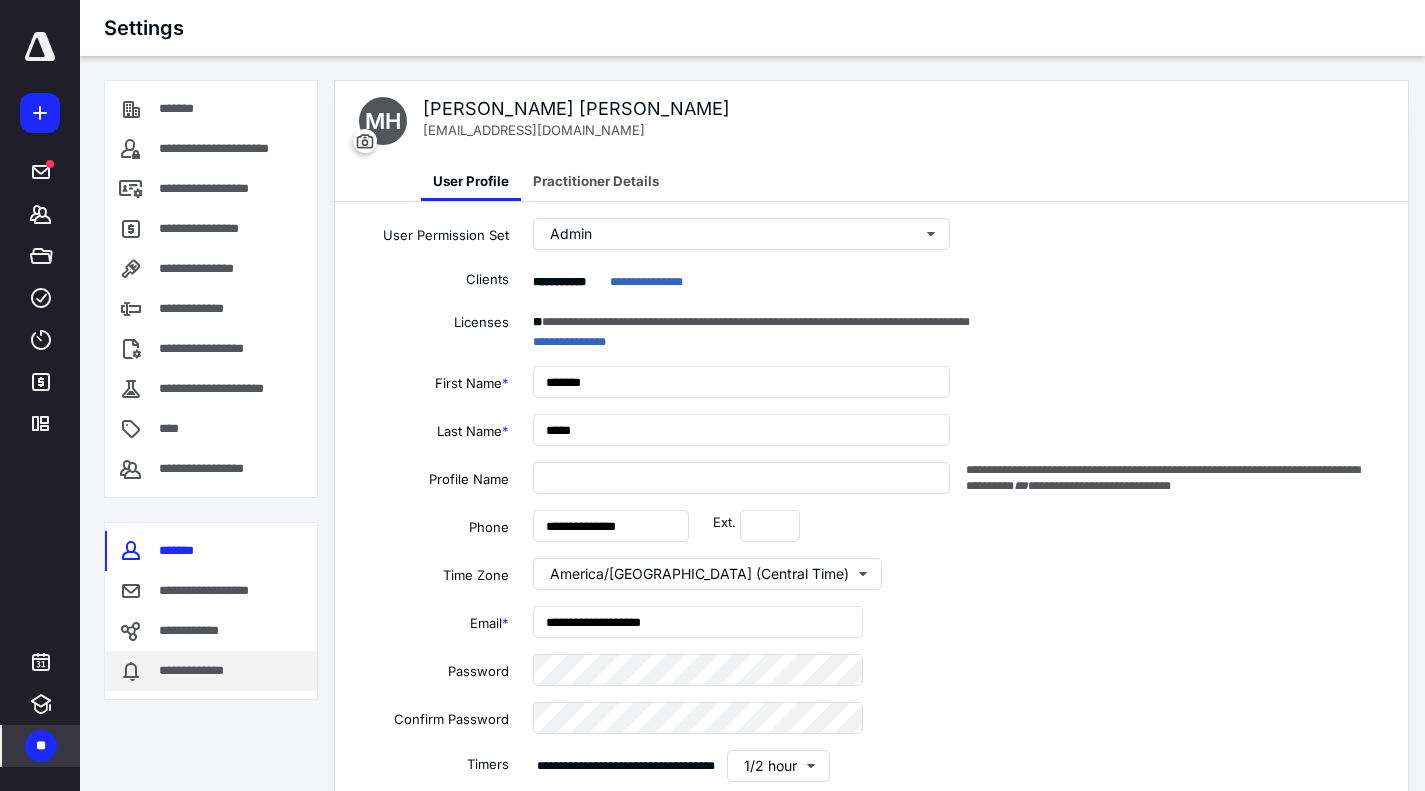 type on "**********" 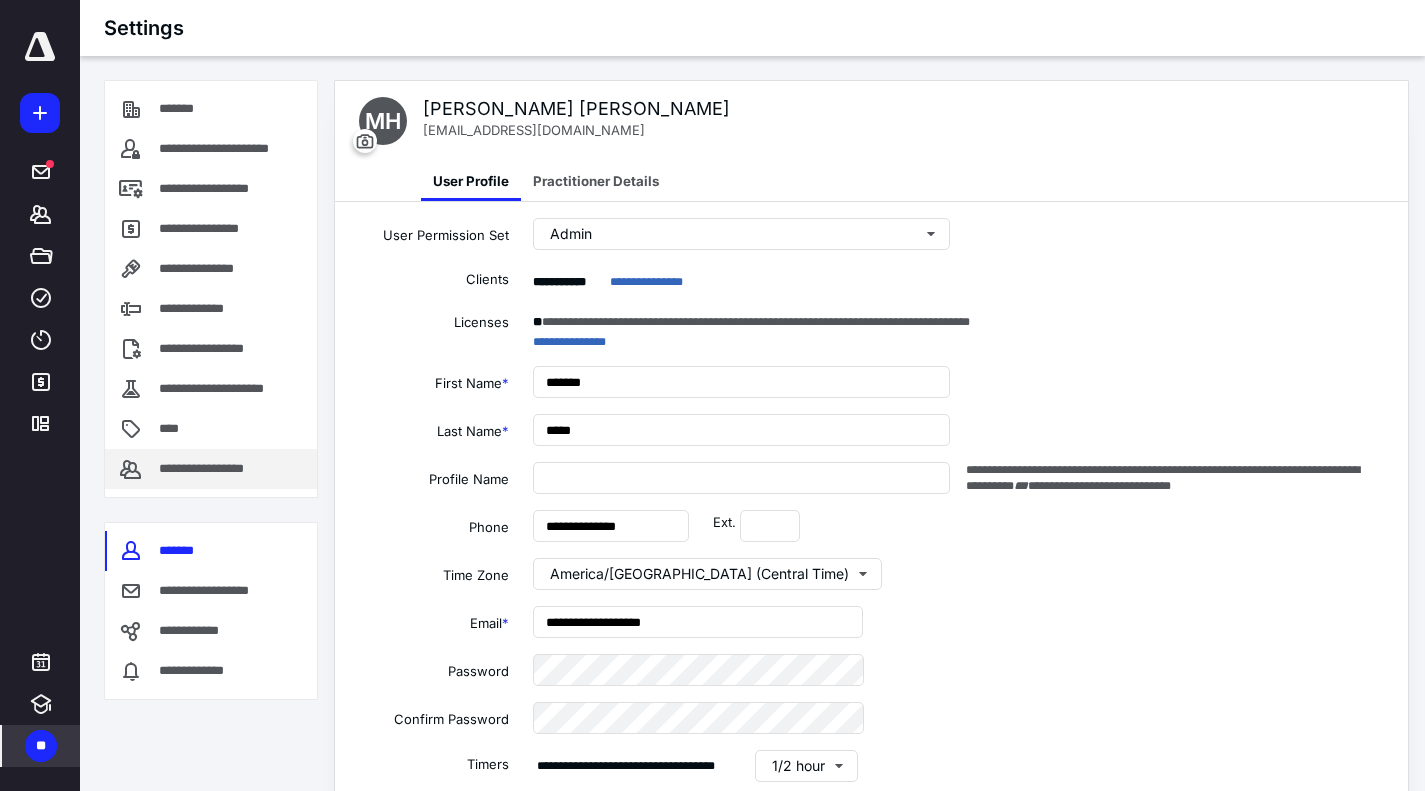 click on "**********" at bounding box center [217, 469] 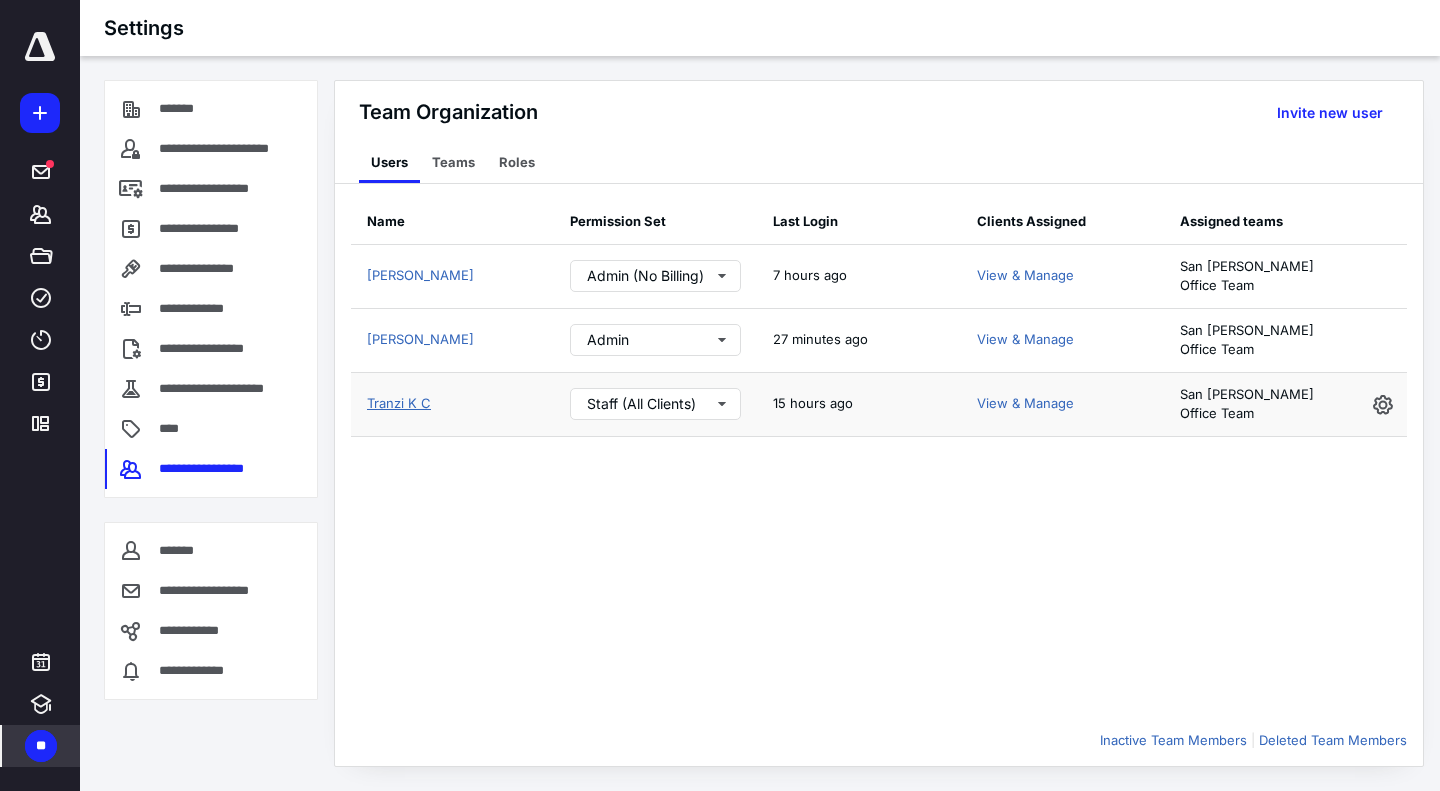 click on "Tranzi K C" at bounding box center [399, 403] 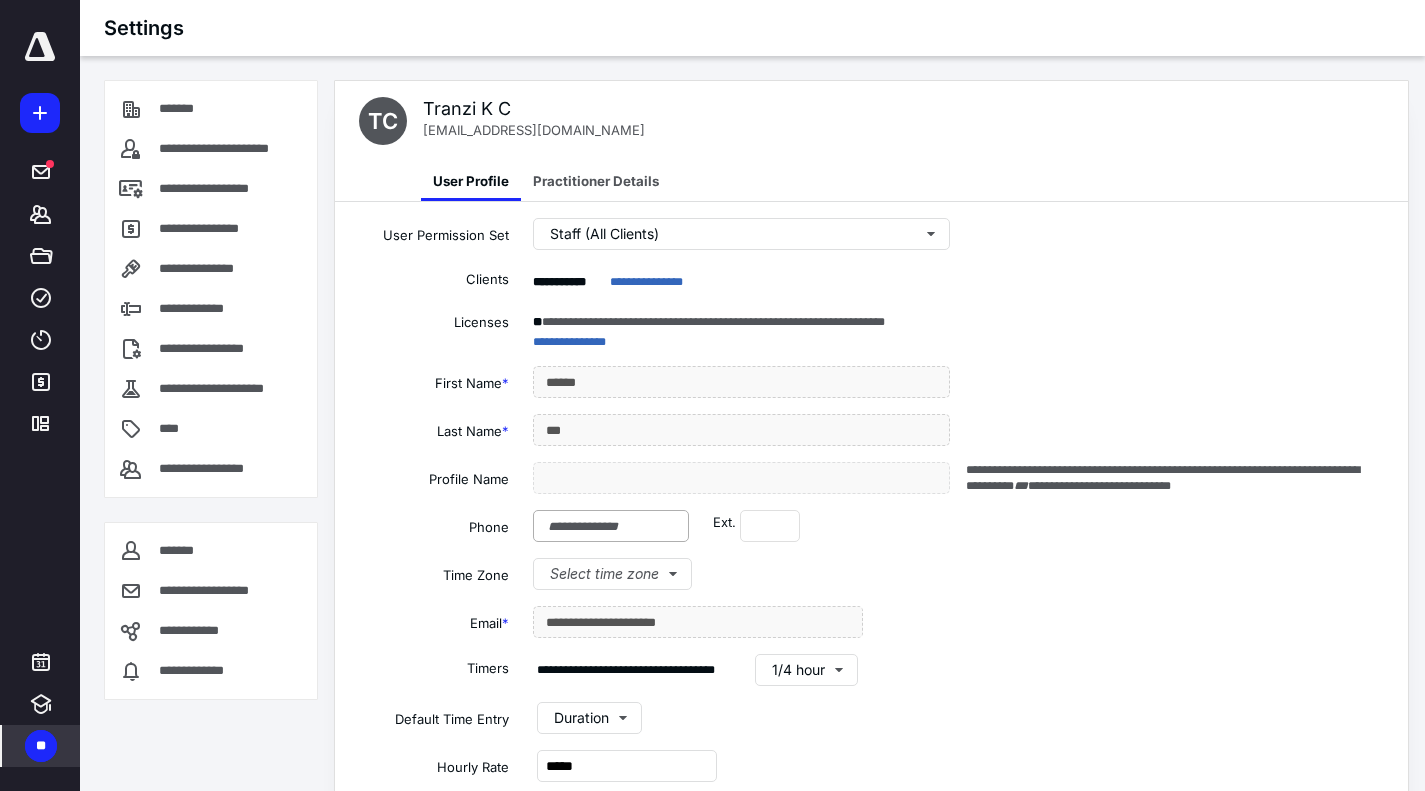 scroll, scrollTop: 153, scrollLeft: 0, axis: vertical 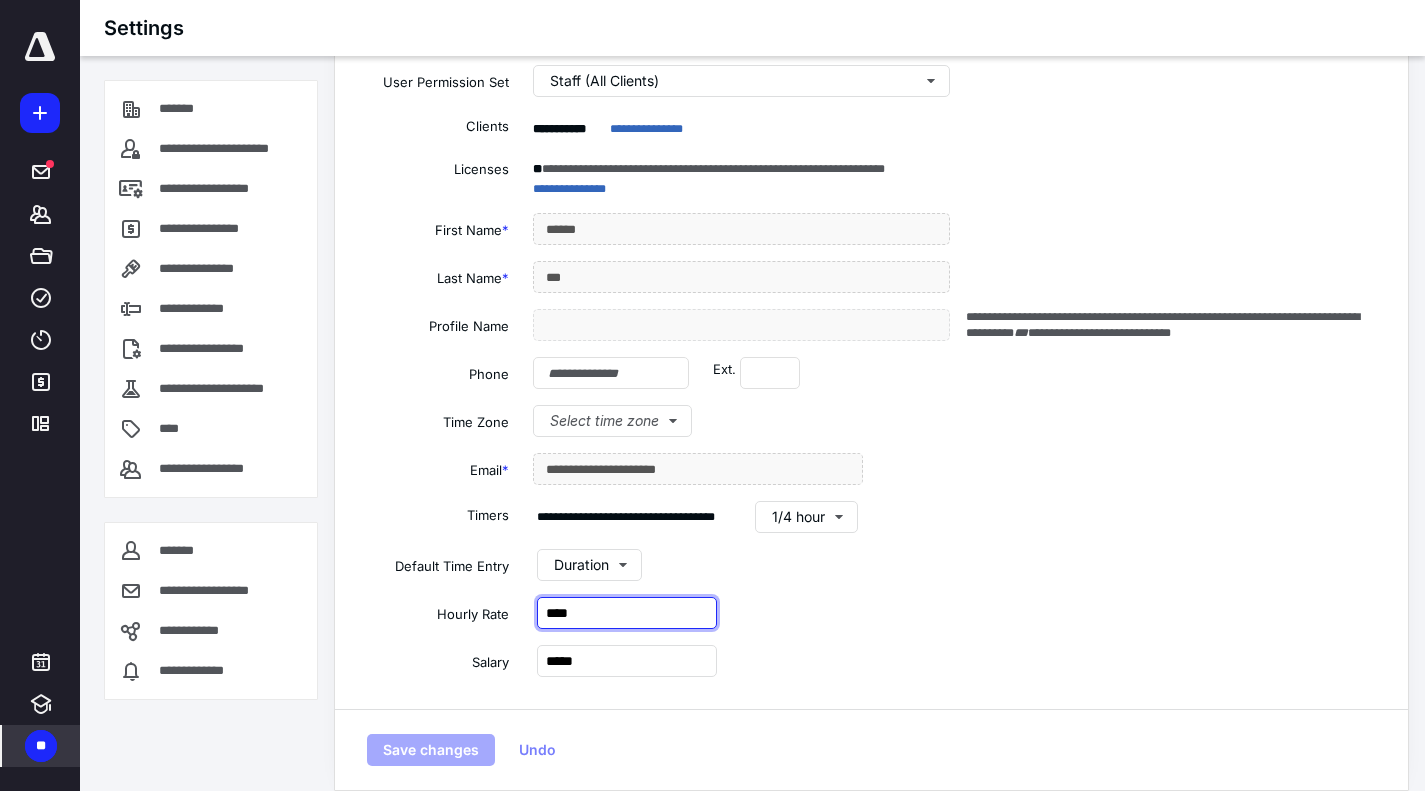 click on "****" at bounding box center [627, 613] 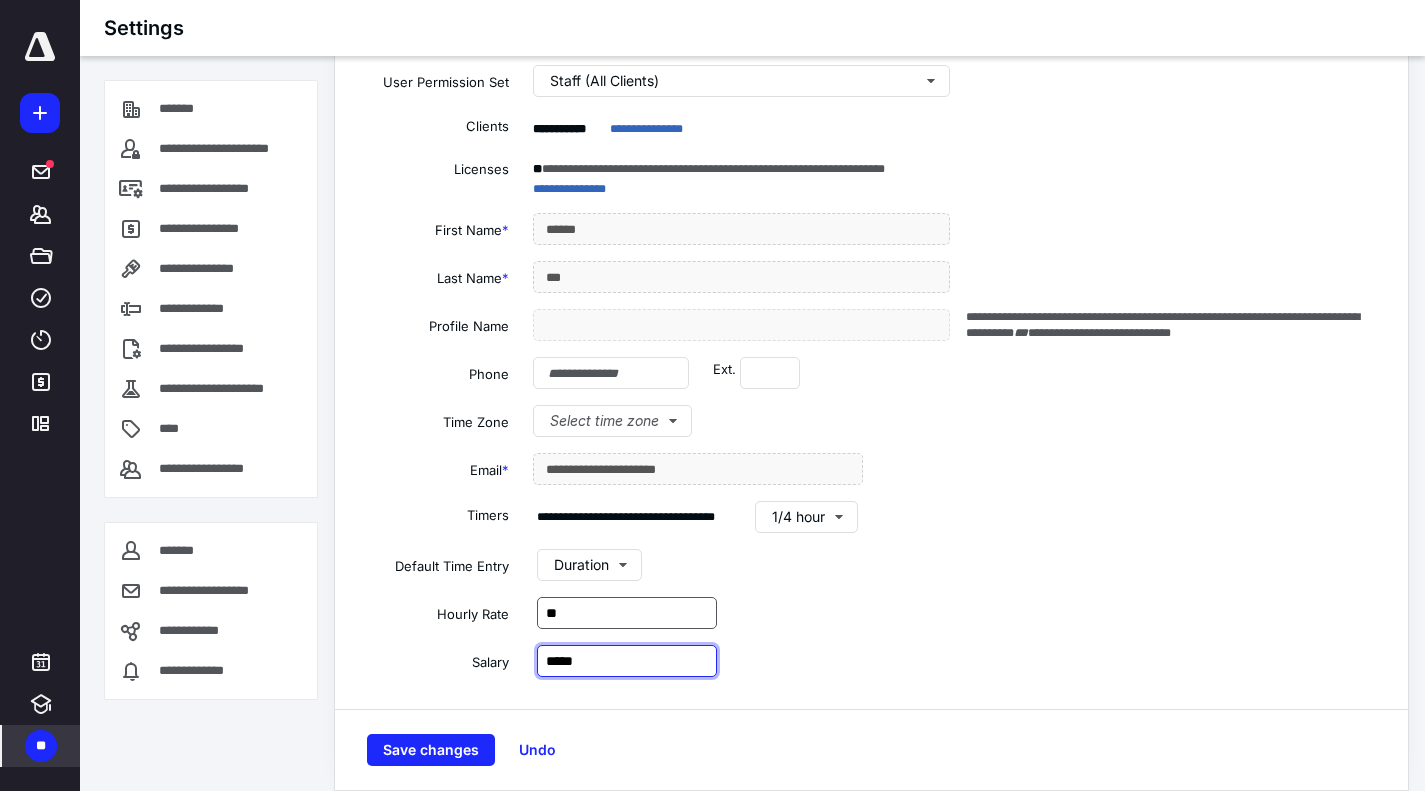type on "******" 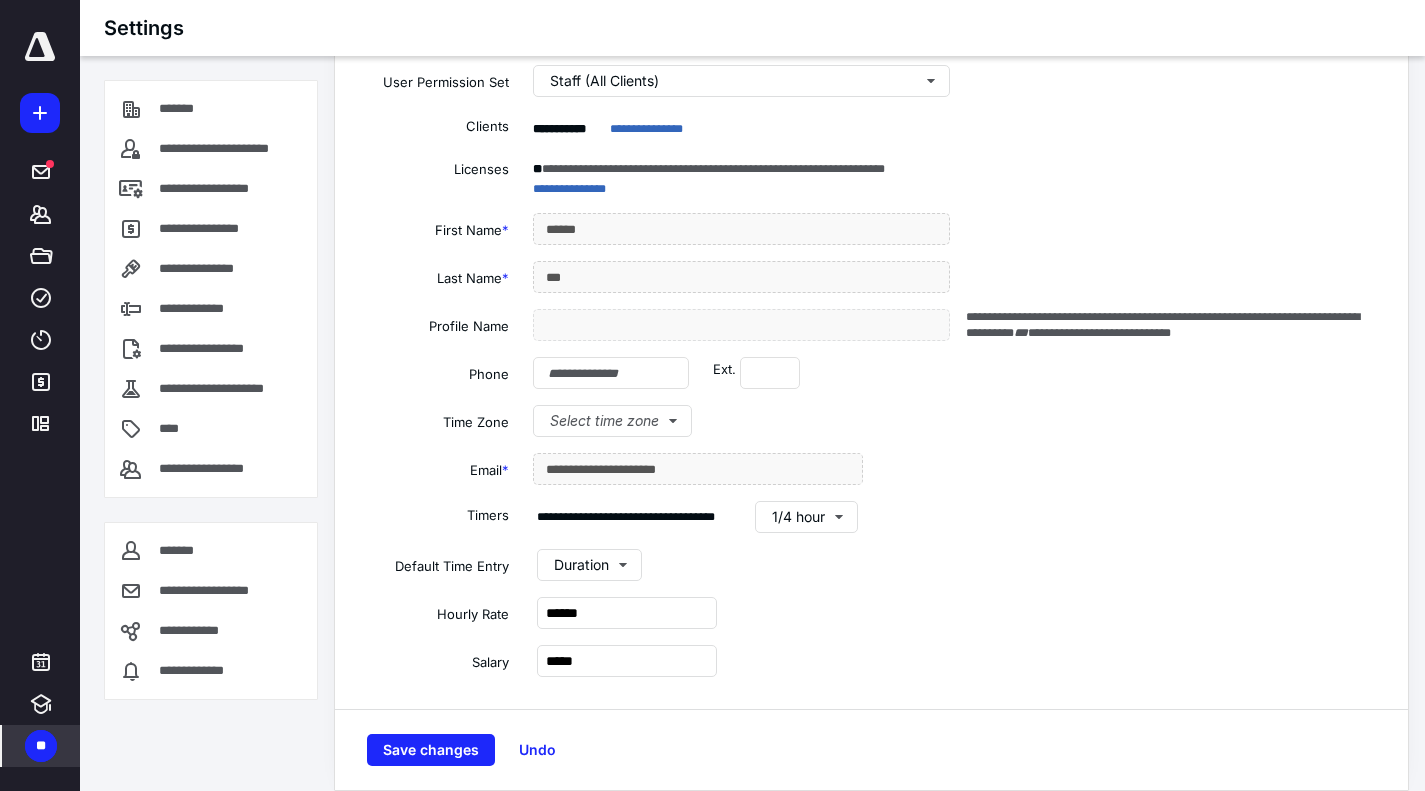 type on "**********" 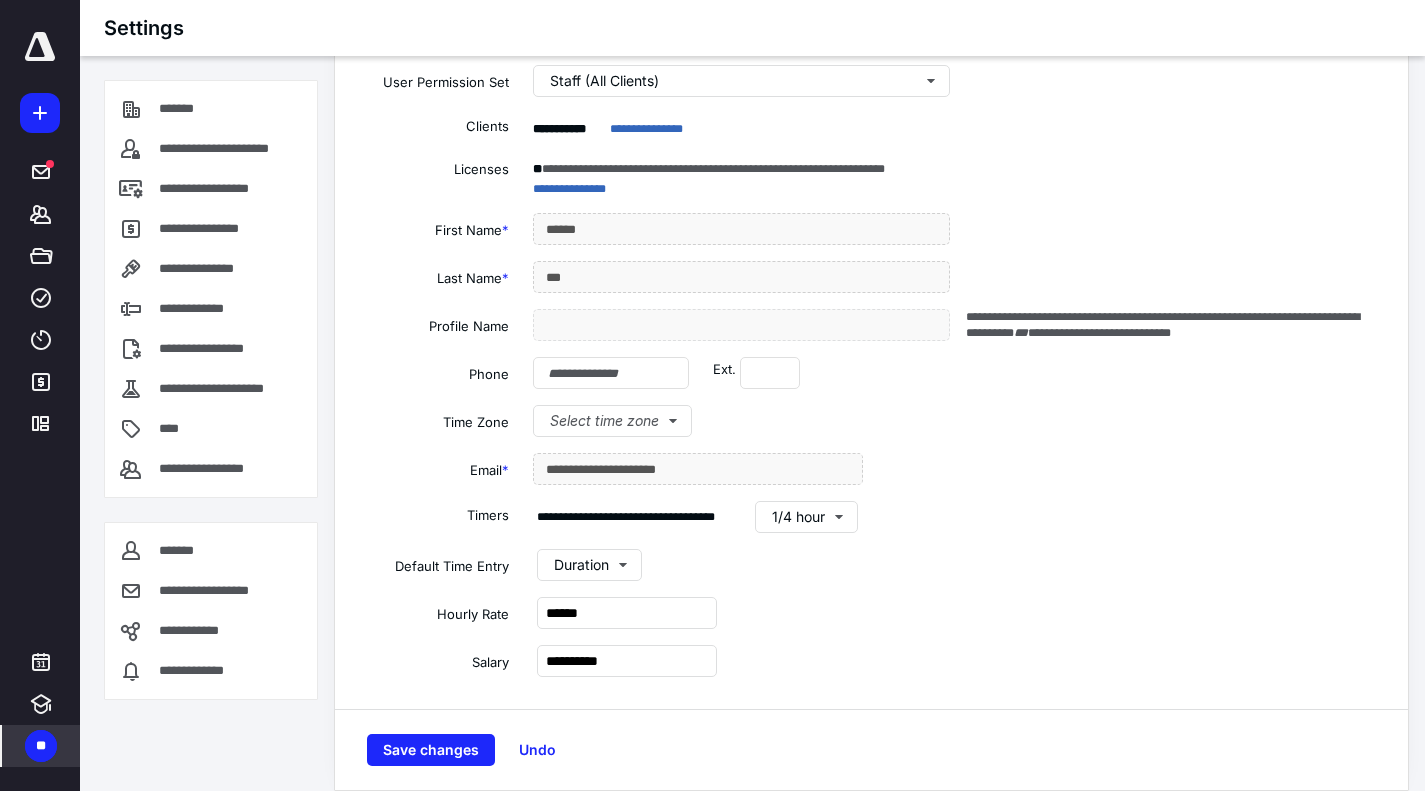click on "**********" at bounding box center [871, 379] 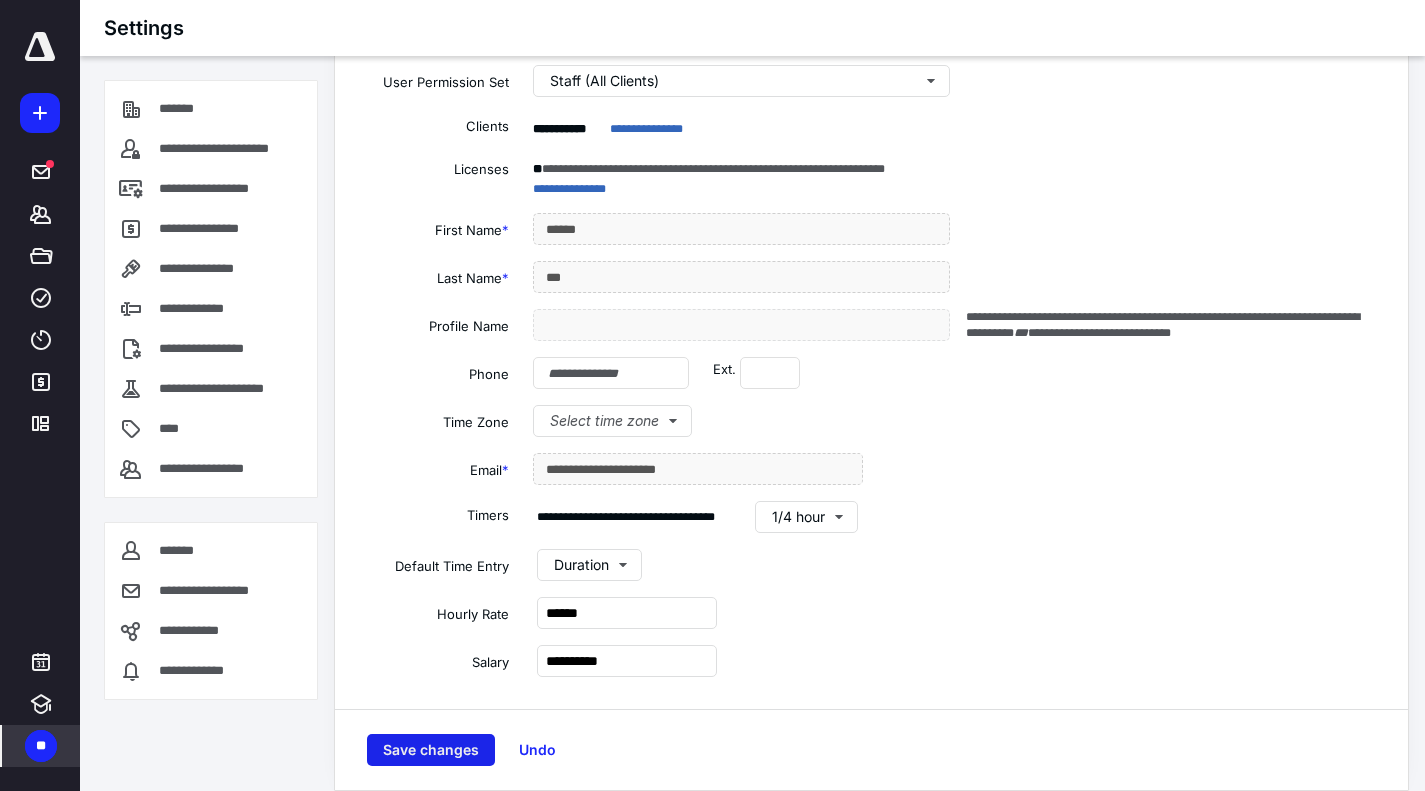 click on "Save changes" at bounding box center [431, 750] 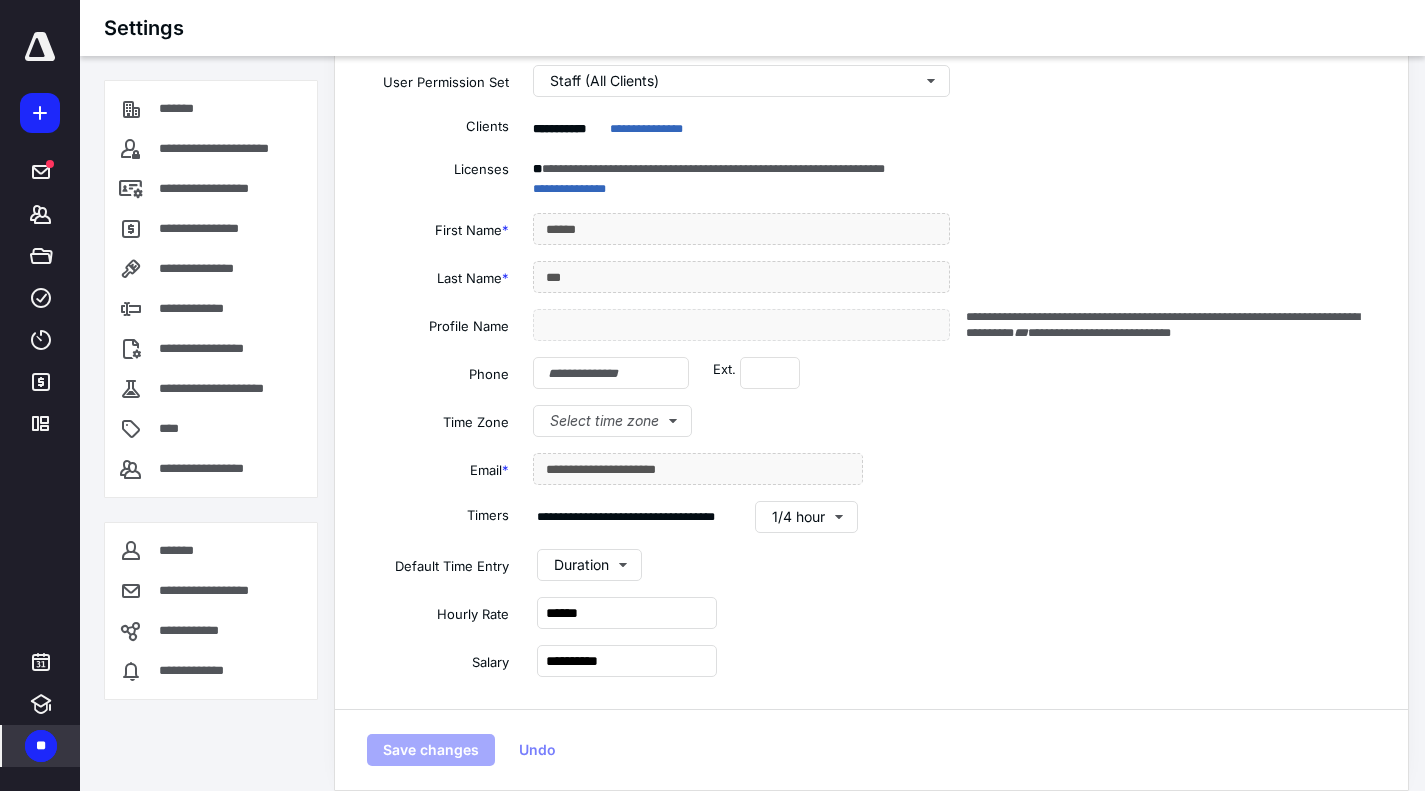 scroll, scrollTop: 0, scrollLeft: 0, axis: both 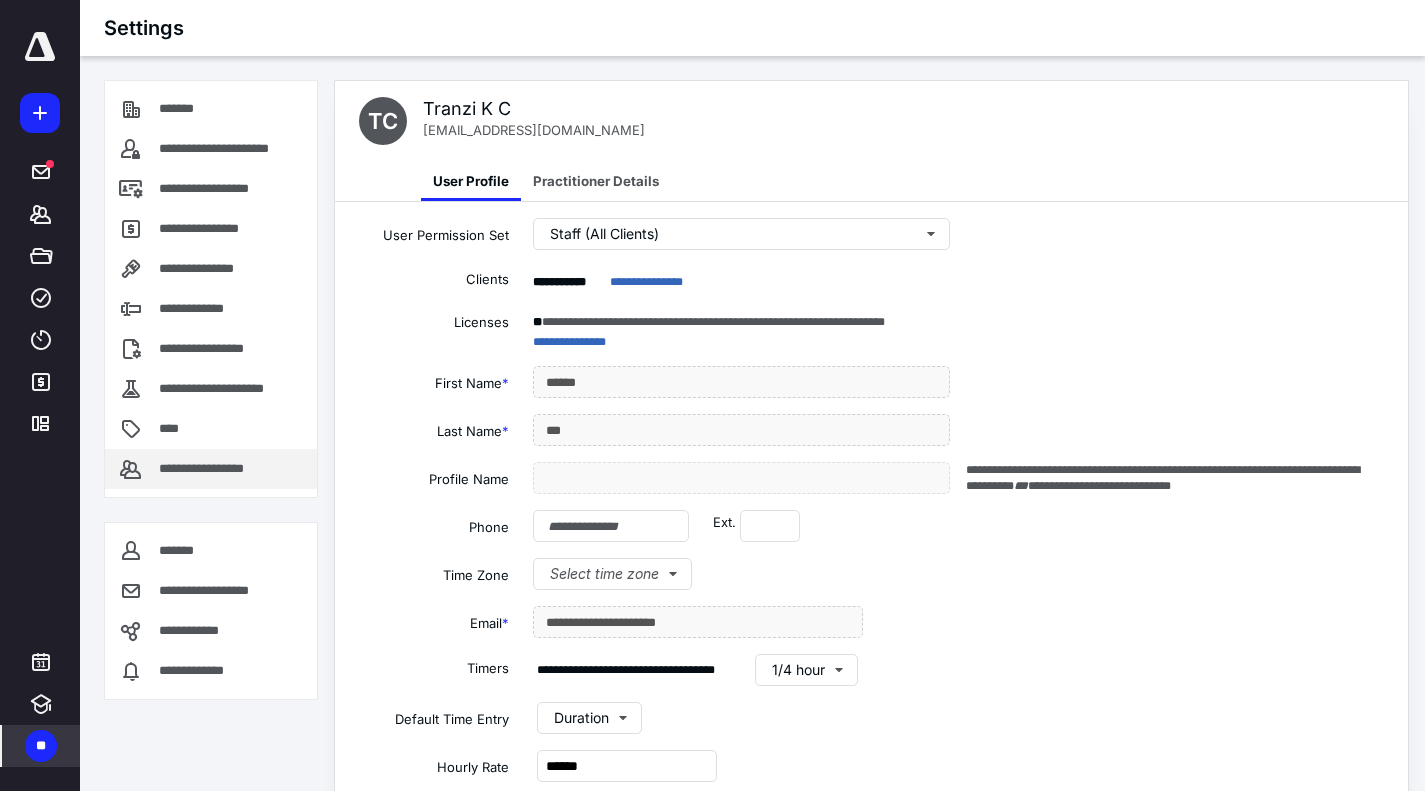 click on "**********" at bounding box center [217, 469] 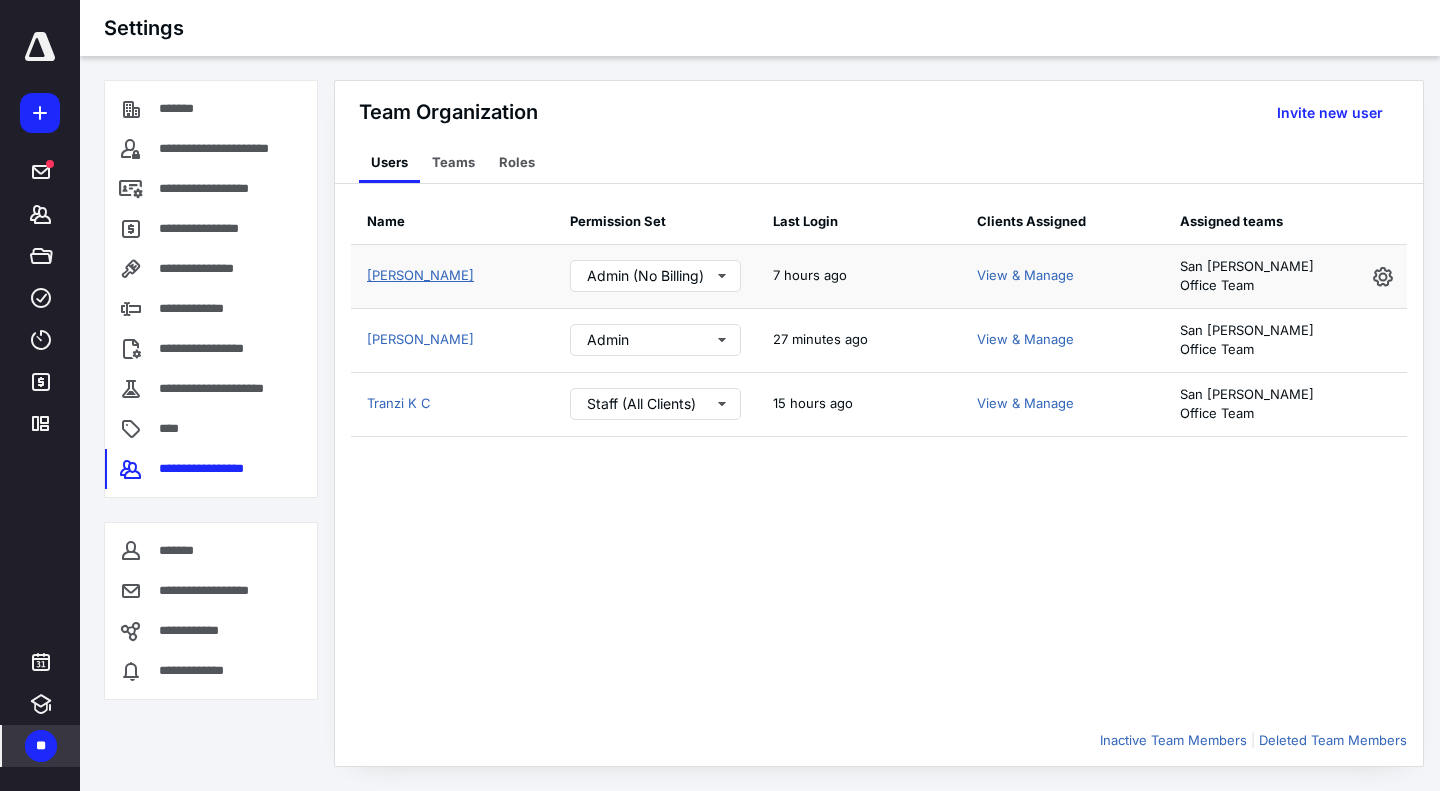 click on "[PERSON_NAME]" at bounding box center [420, 275] 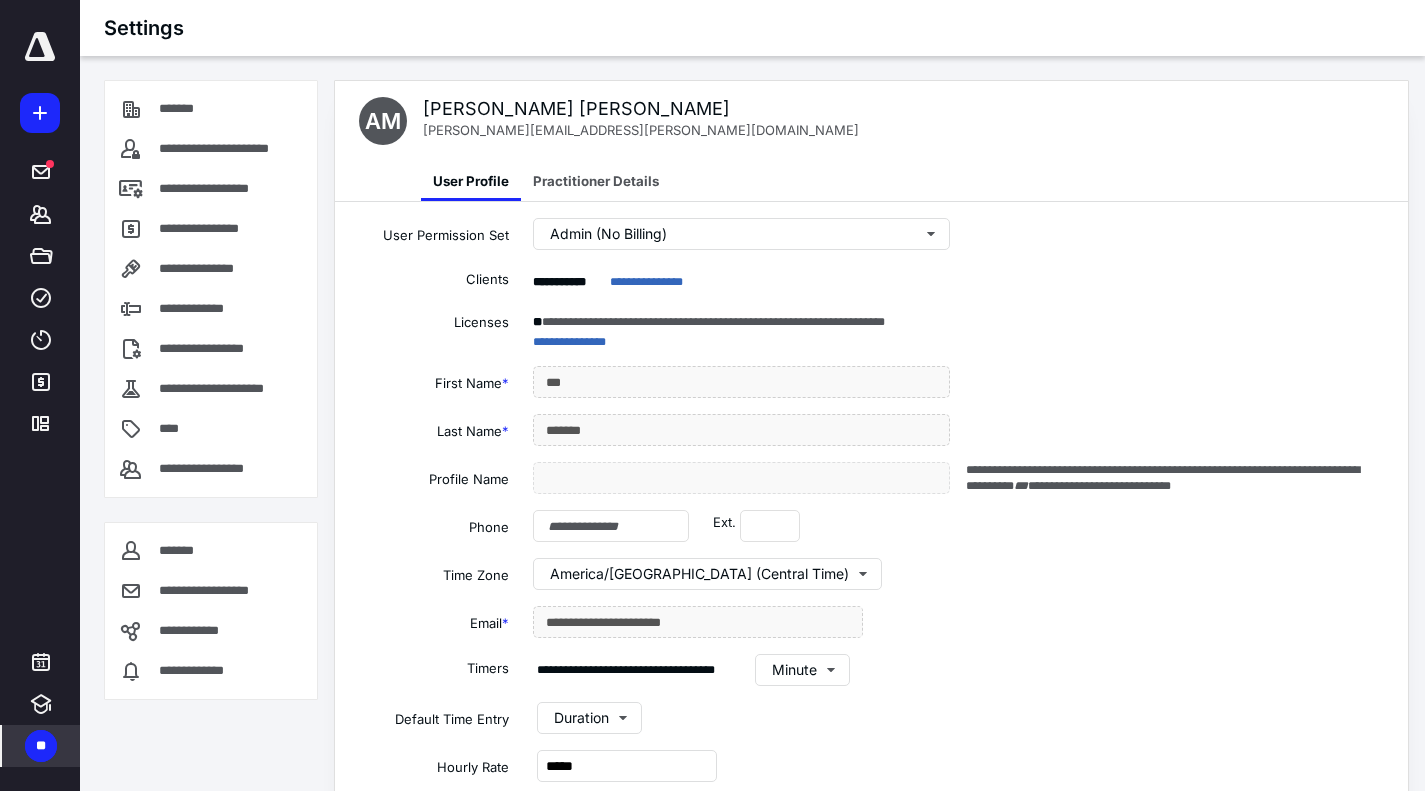 scroll, scrollTop: 153, scrollLeft: 0, axis: vertical 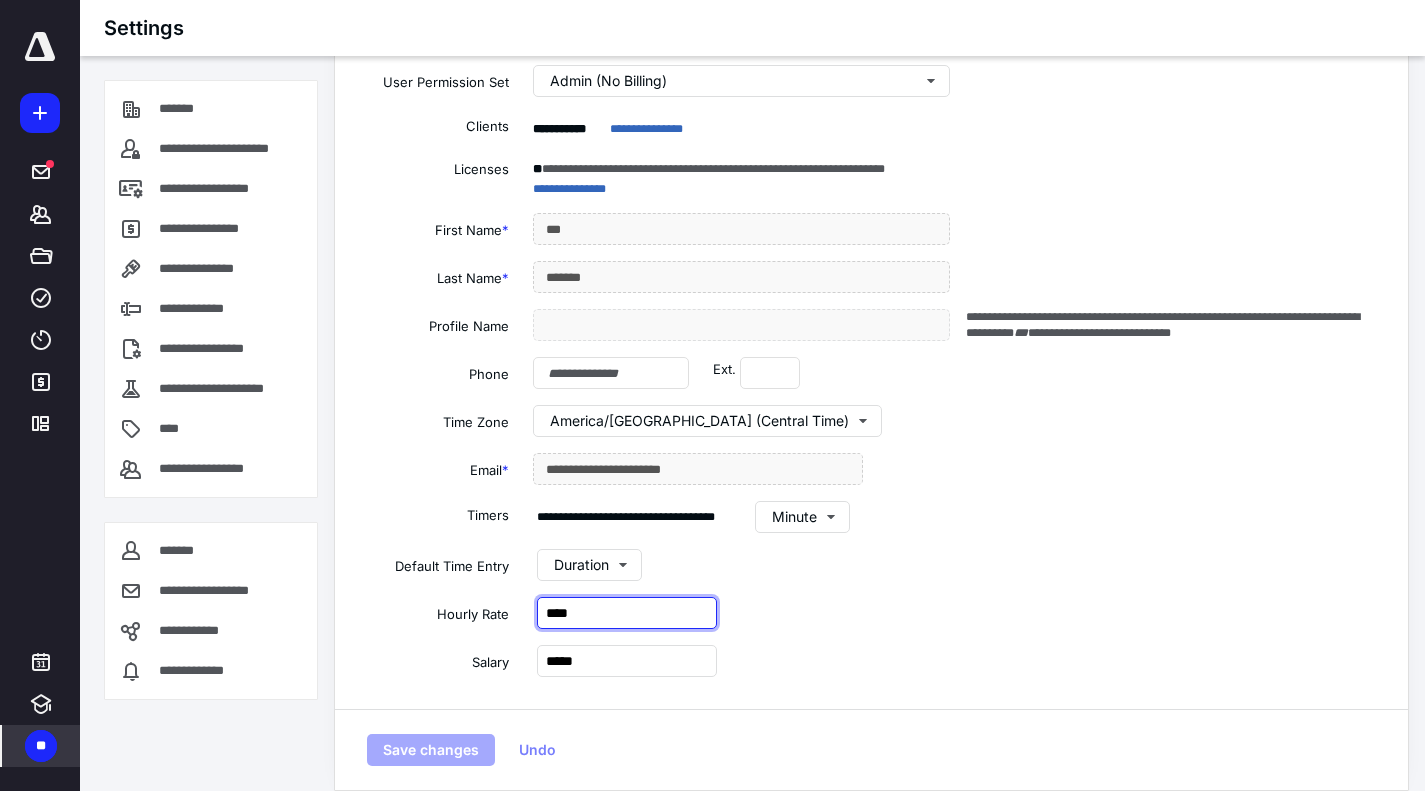 click on "****" at bounding box center [627, 613] 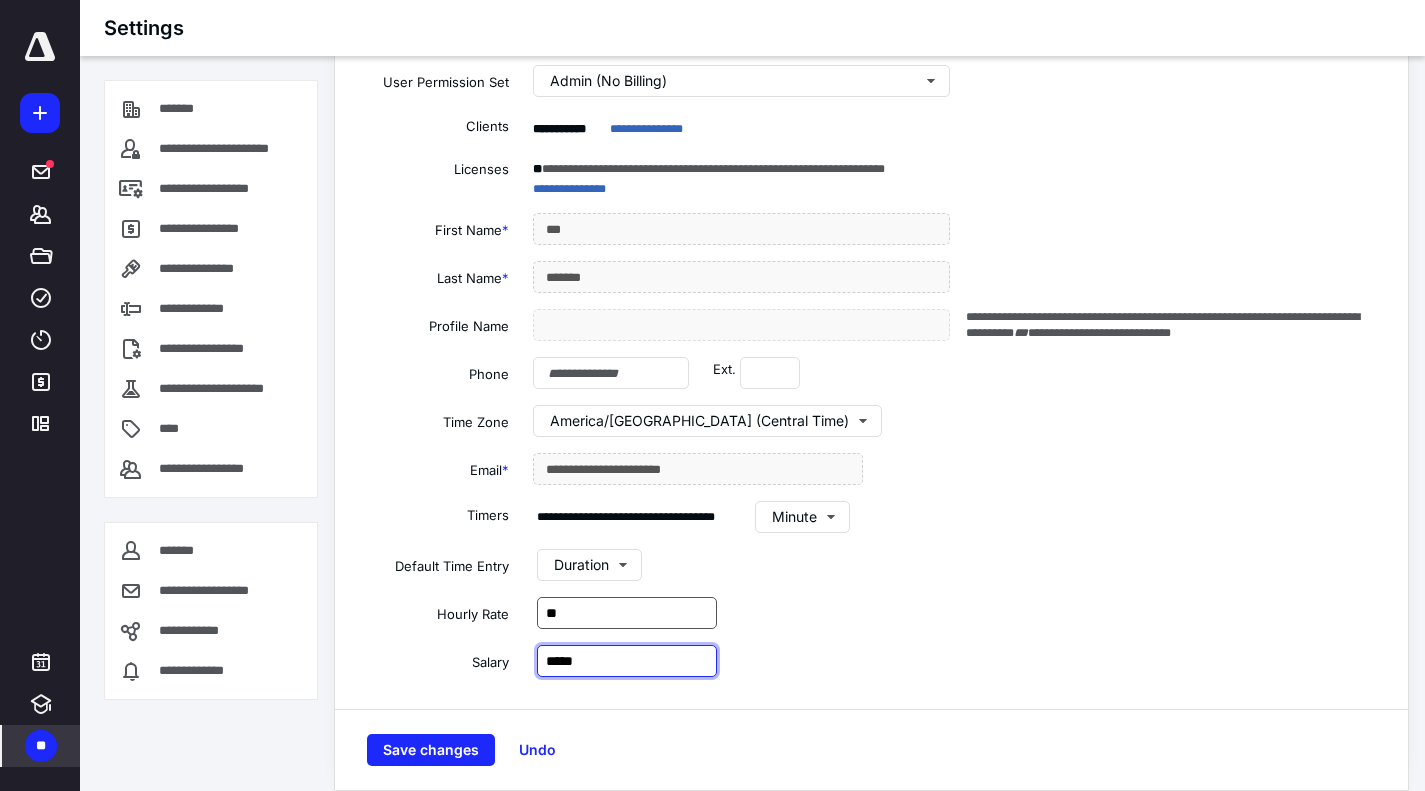 type on "******" 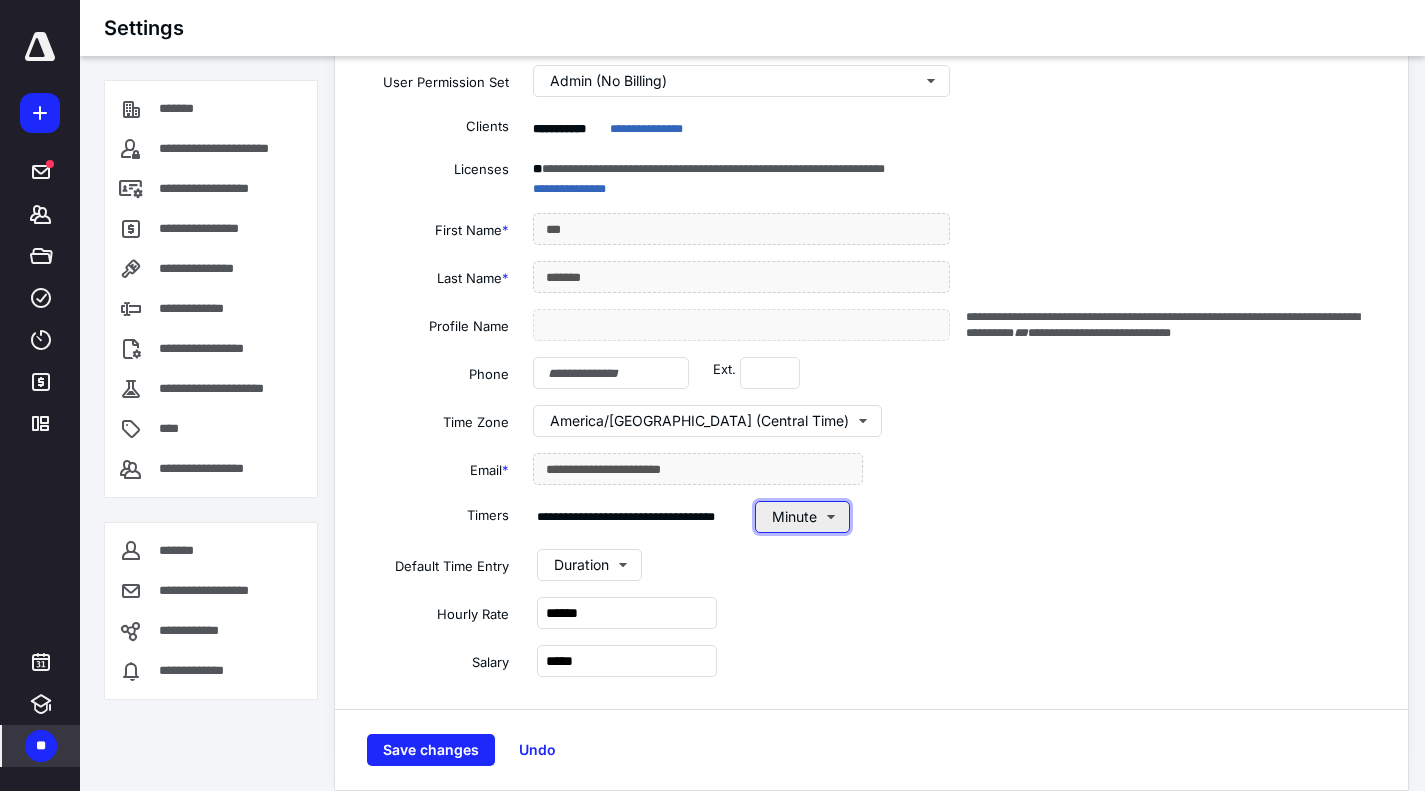 type on "**********" 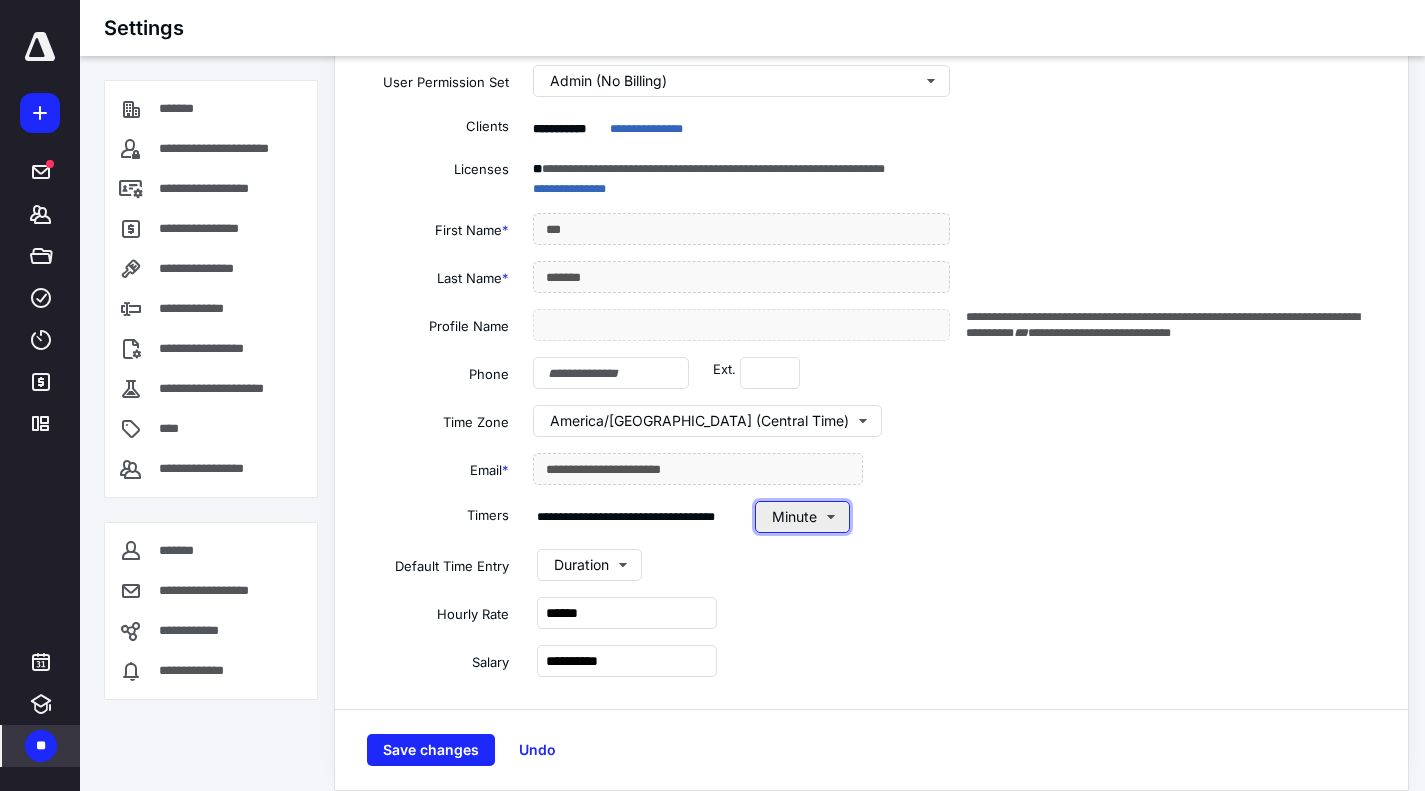 click on "Minute" at bounding box center [802, 517] 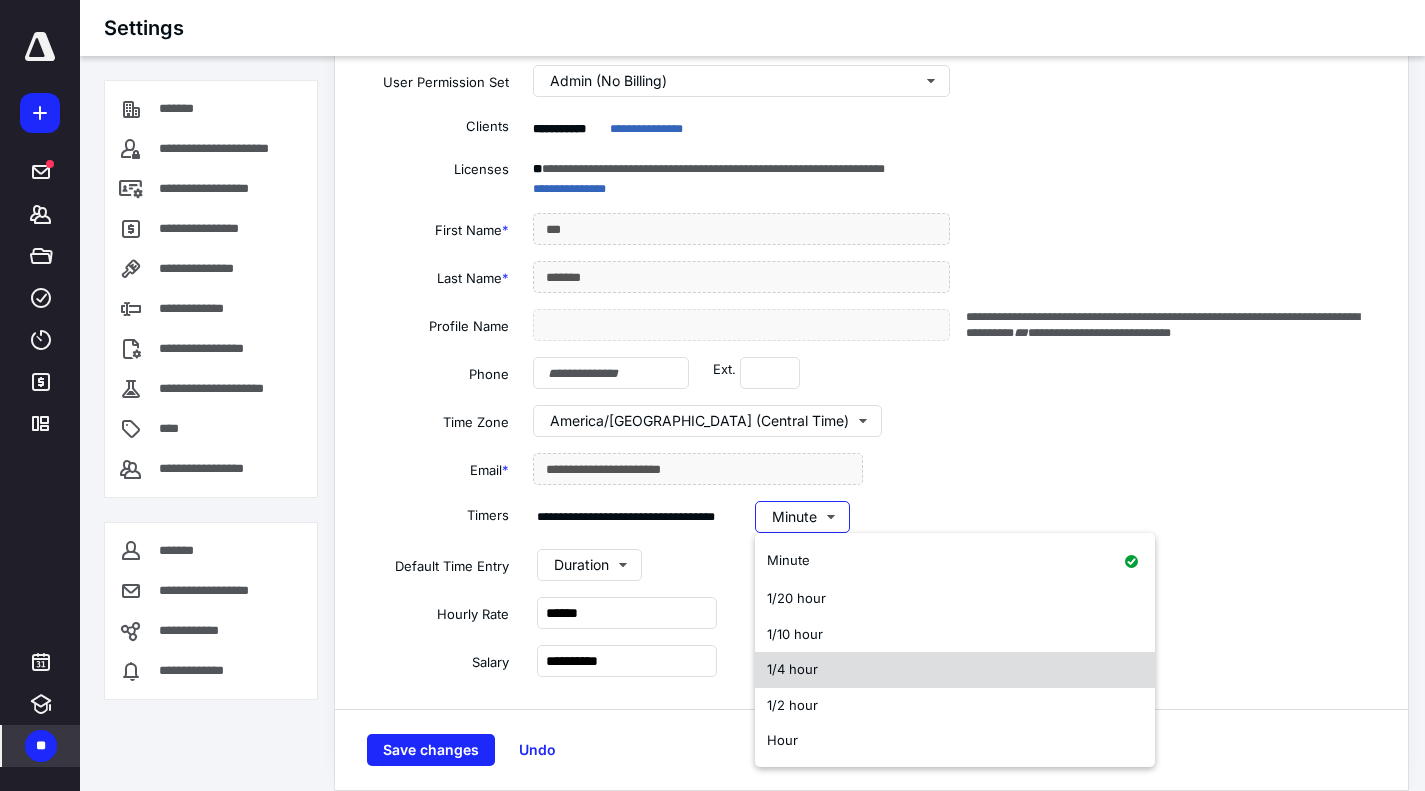 click on "1/4 hour" at bounding box center (792, 670) 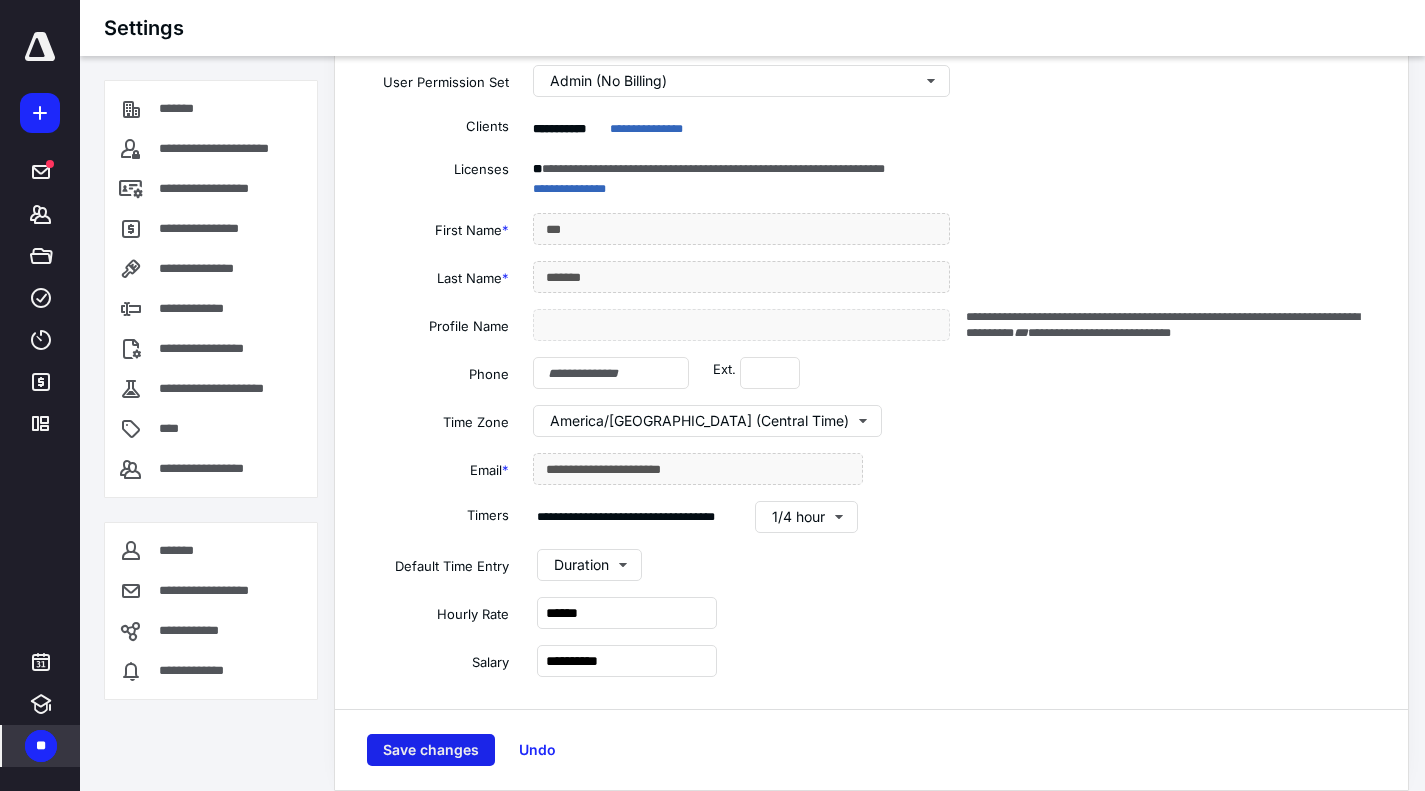 click on "Save changes" at bounding box center (431, 750) 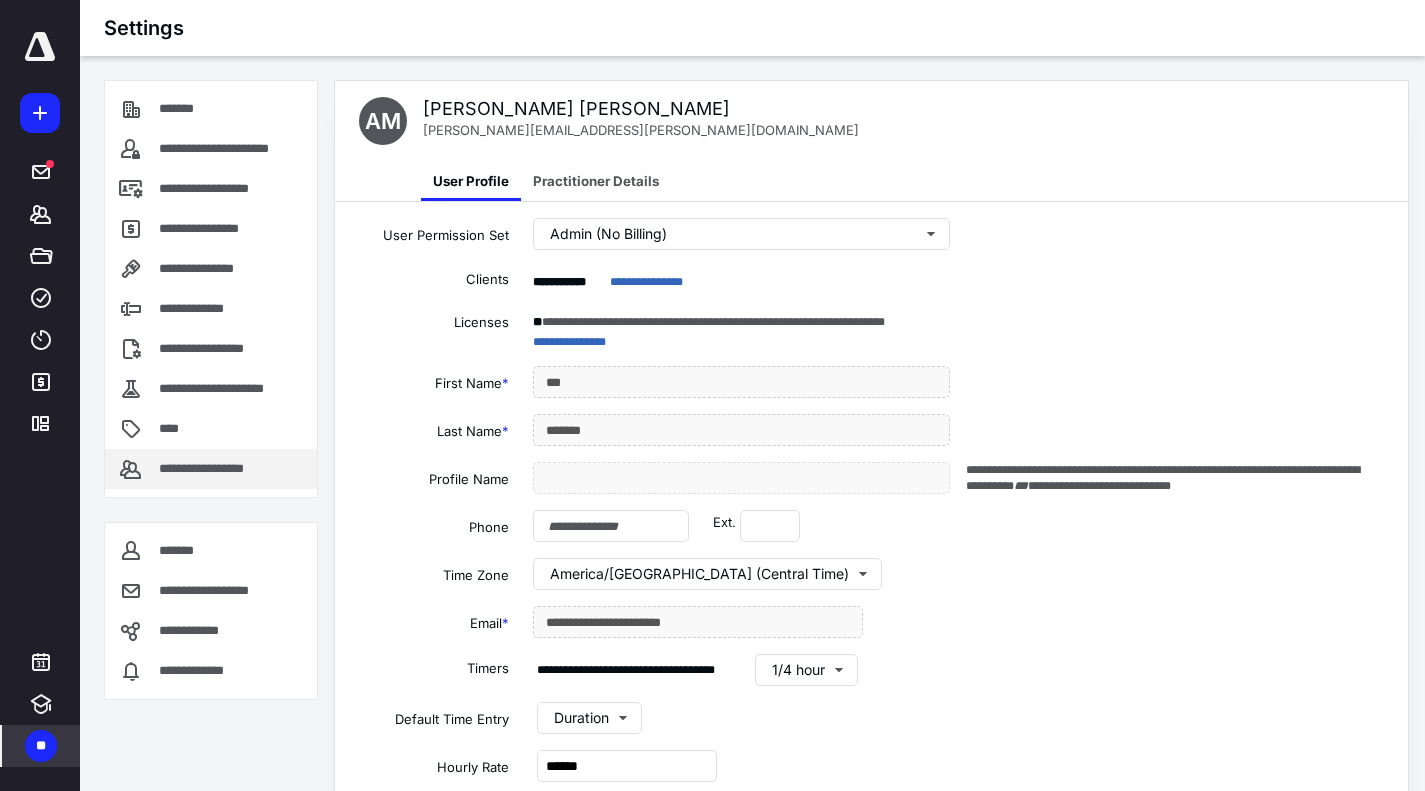 click on "**********" at bounding box center (217, 469) 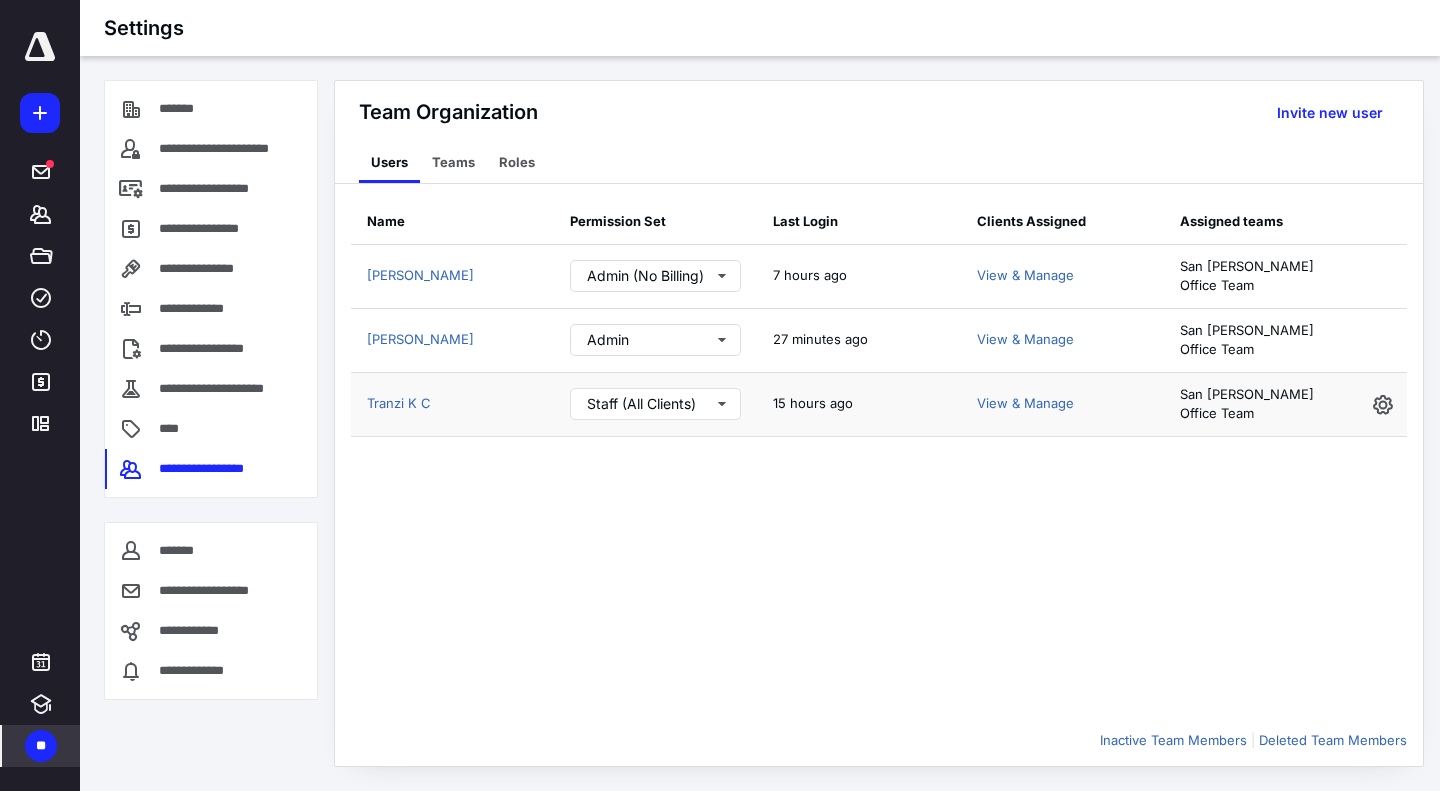click on "Tranzi K C" at bounding box center [452, 405] 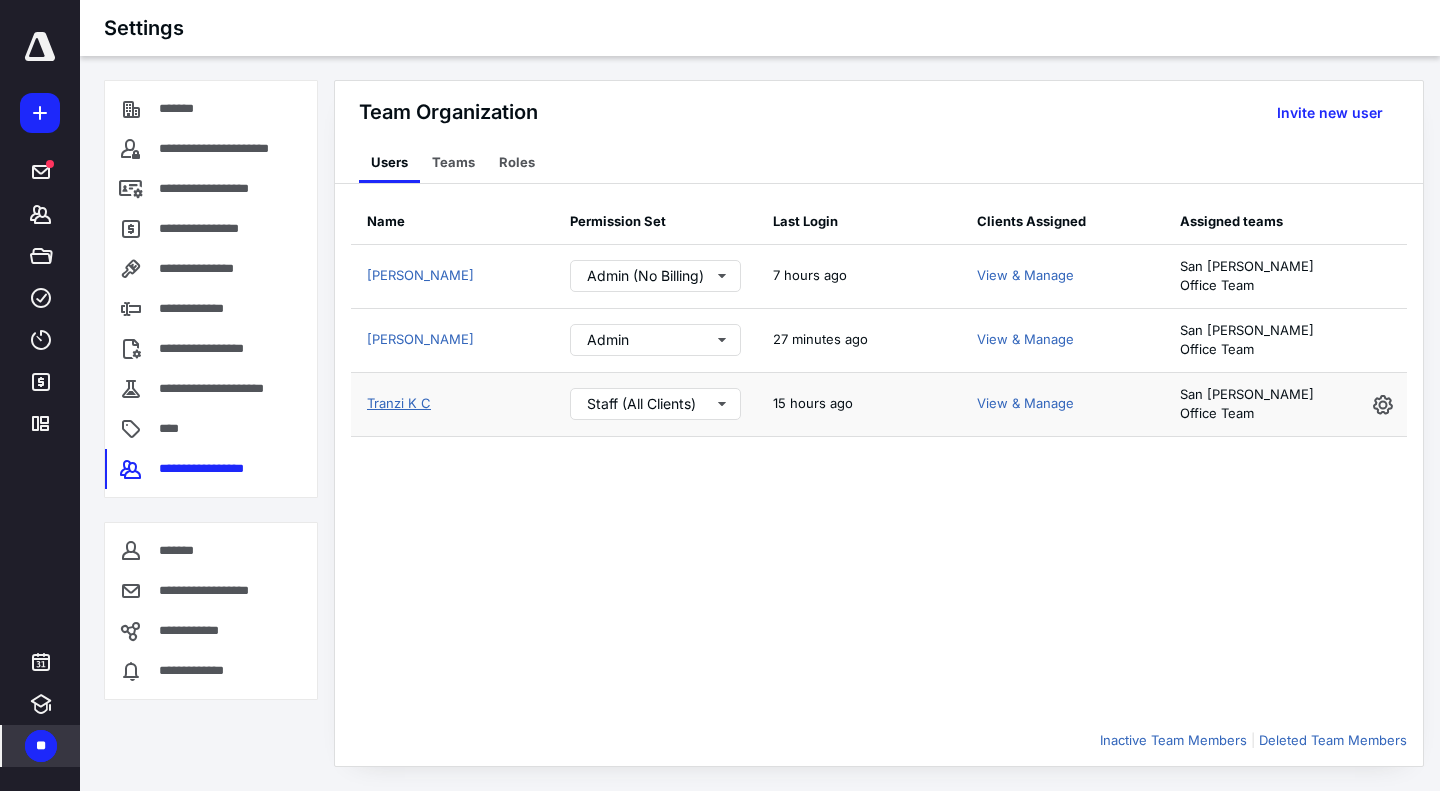 click on "Tranzi K C" at bounding box center (399, 403) 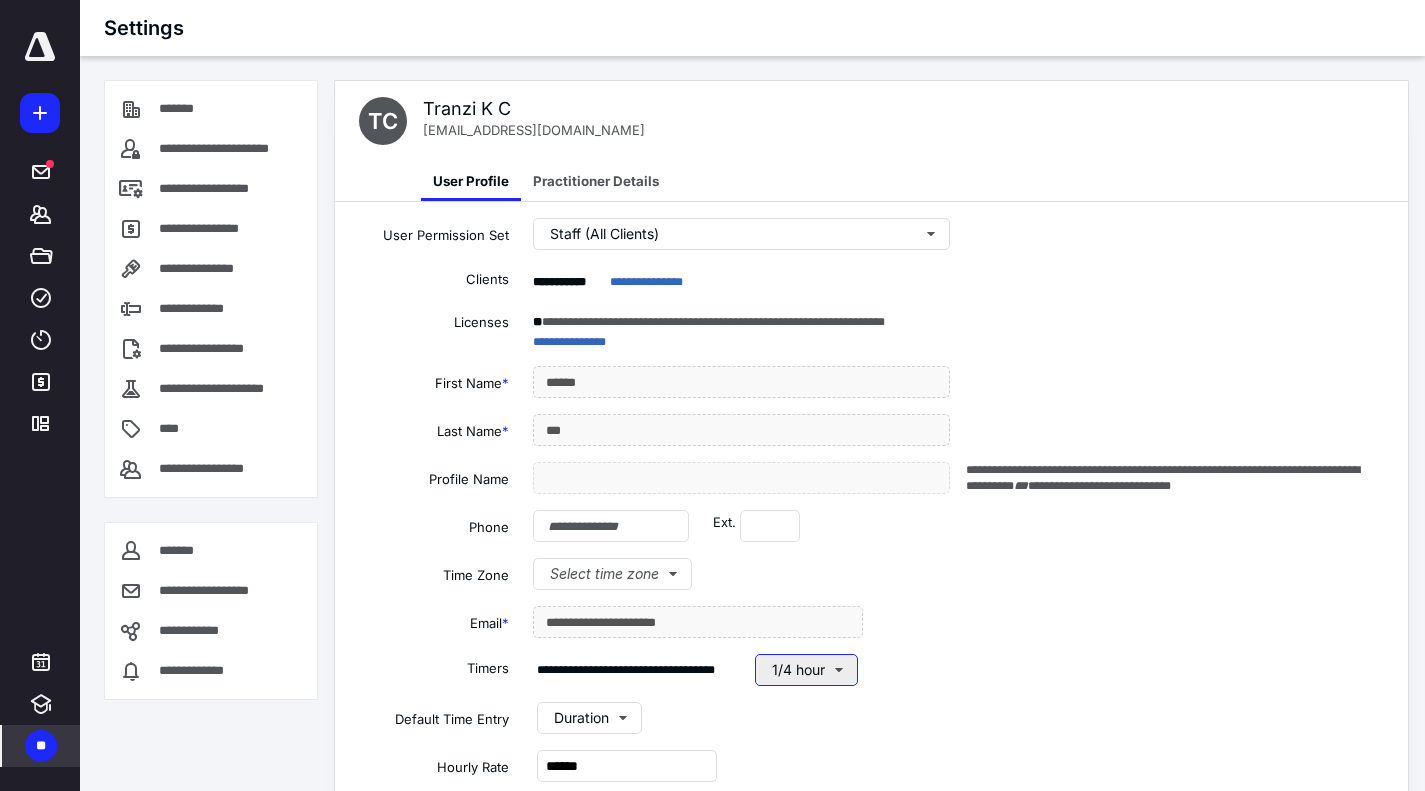 click on "1/4 hour" at bounding box center (806, 670) 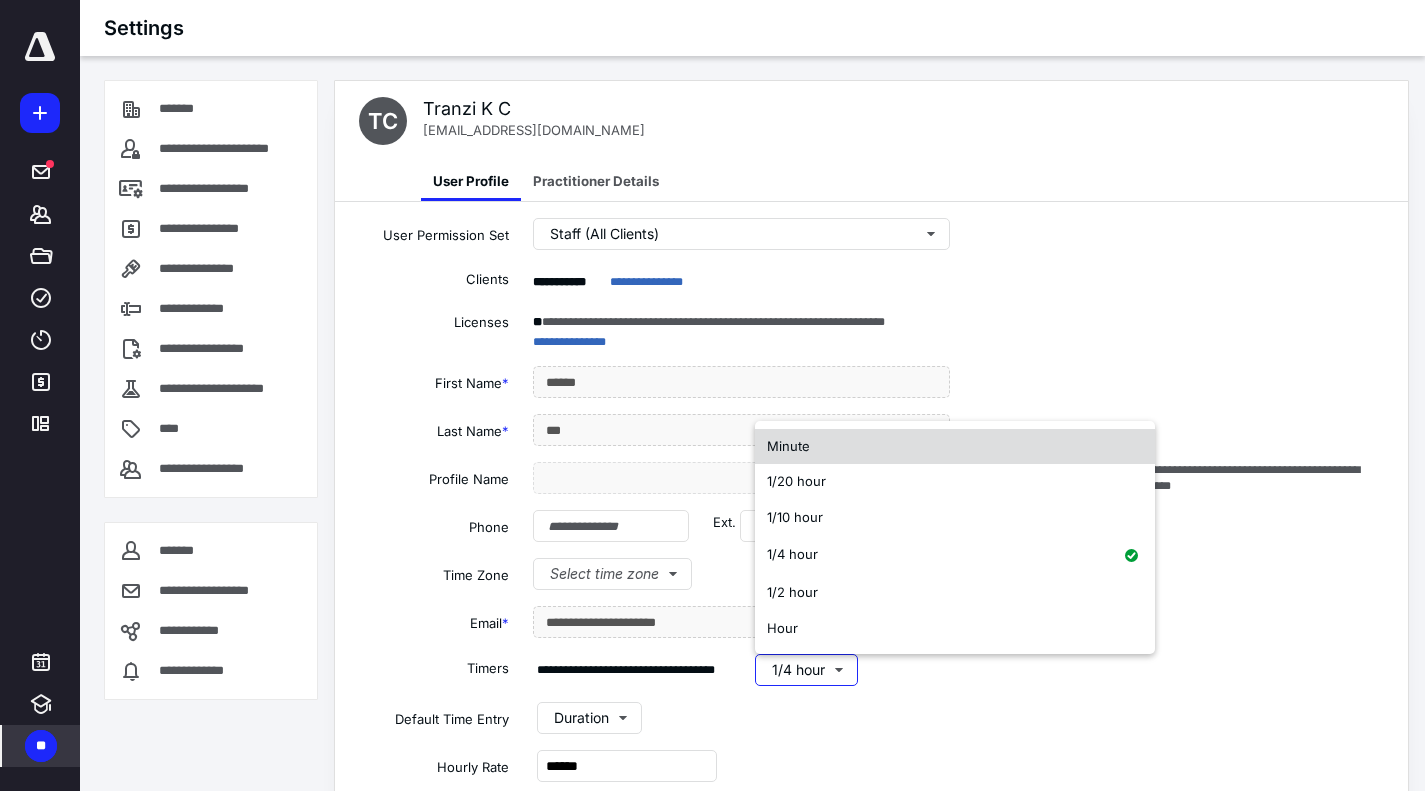 click on "Minute" at bounding box center (955, 447) 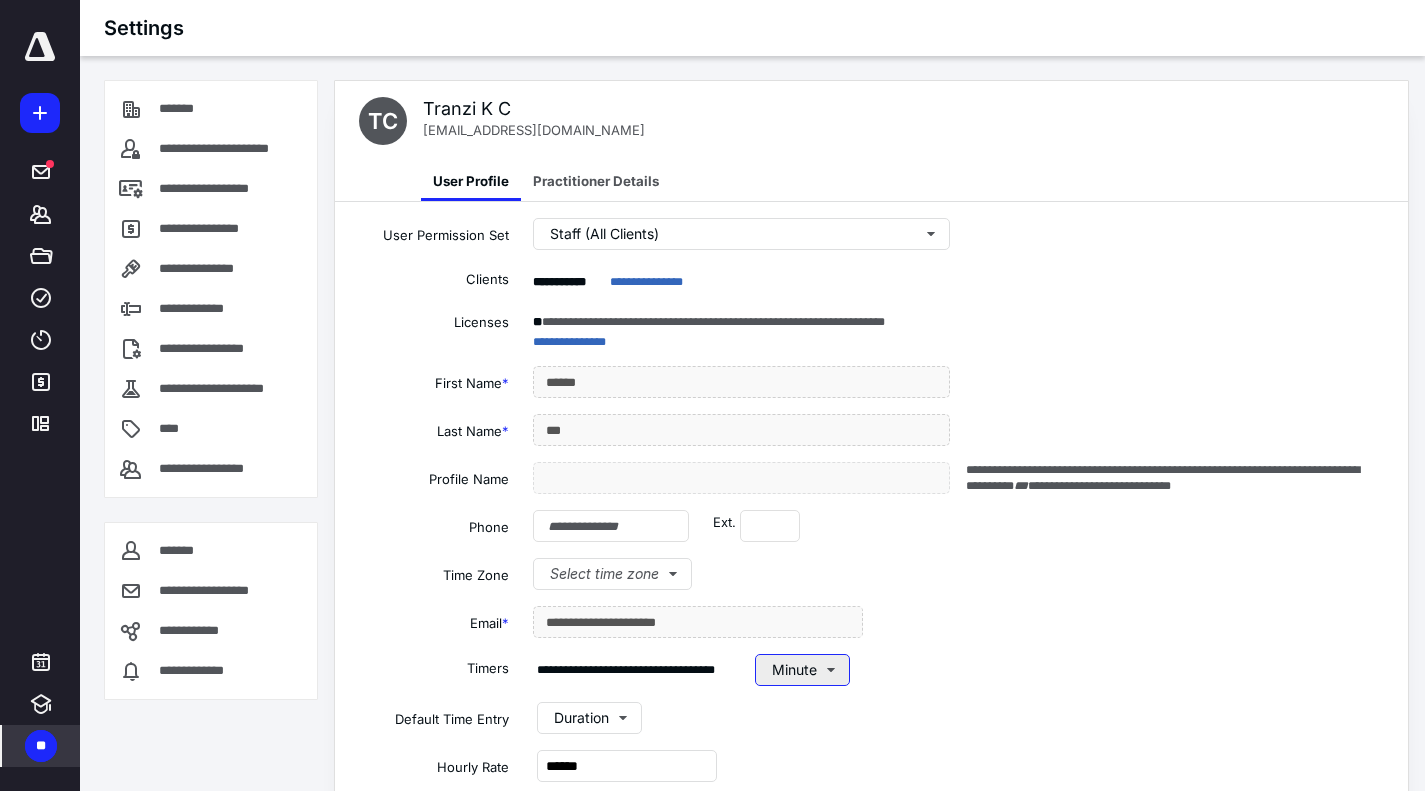 click on "Minute" at bounding box center [802, 670] 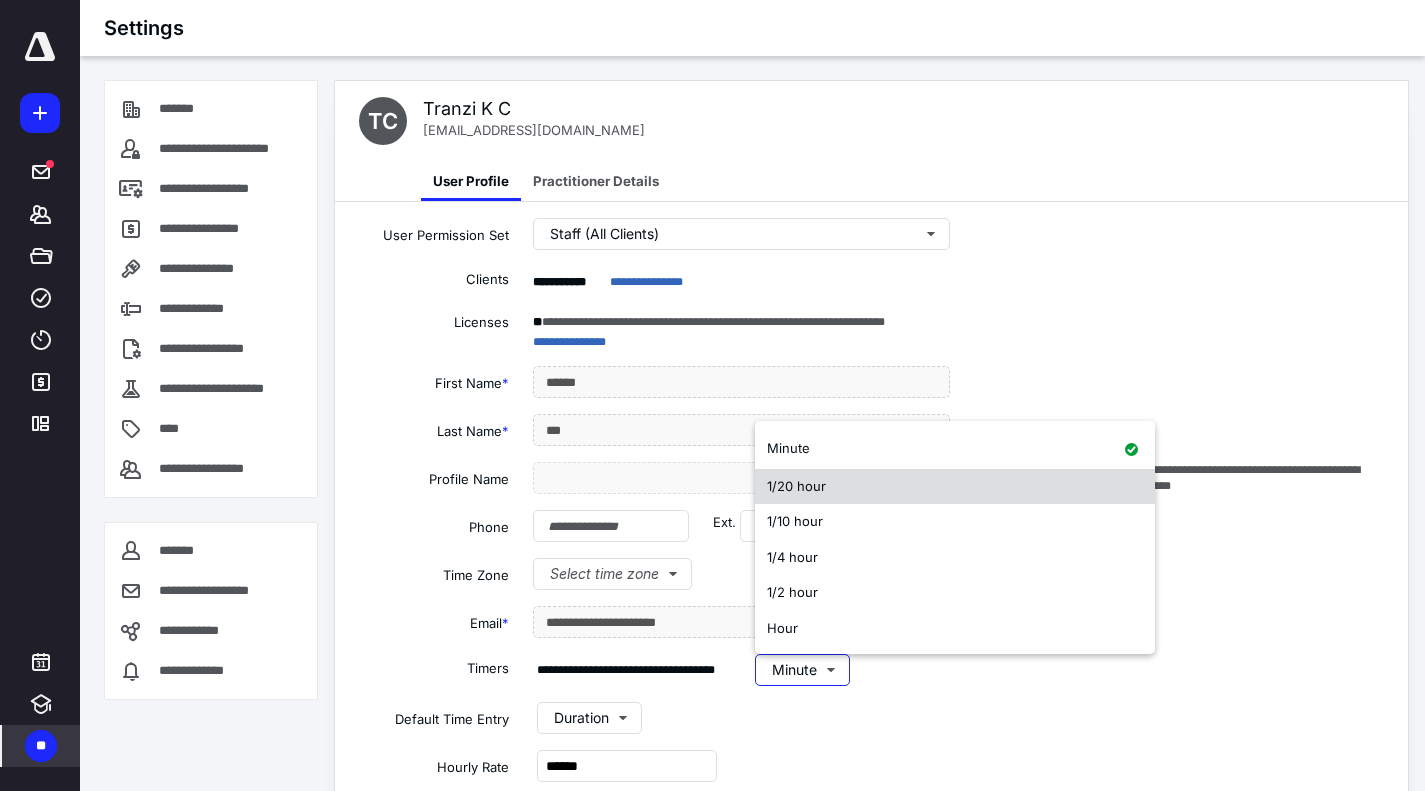 click on "1/20 hour" at bounding box center [796, 486] 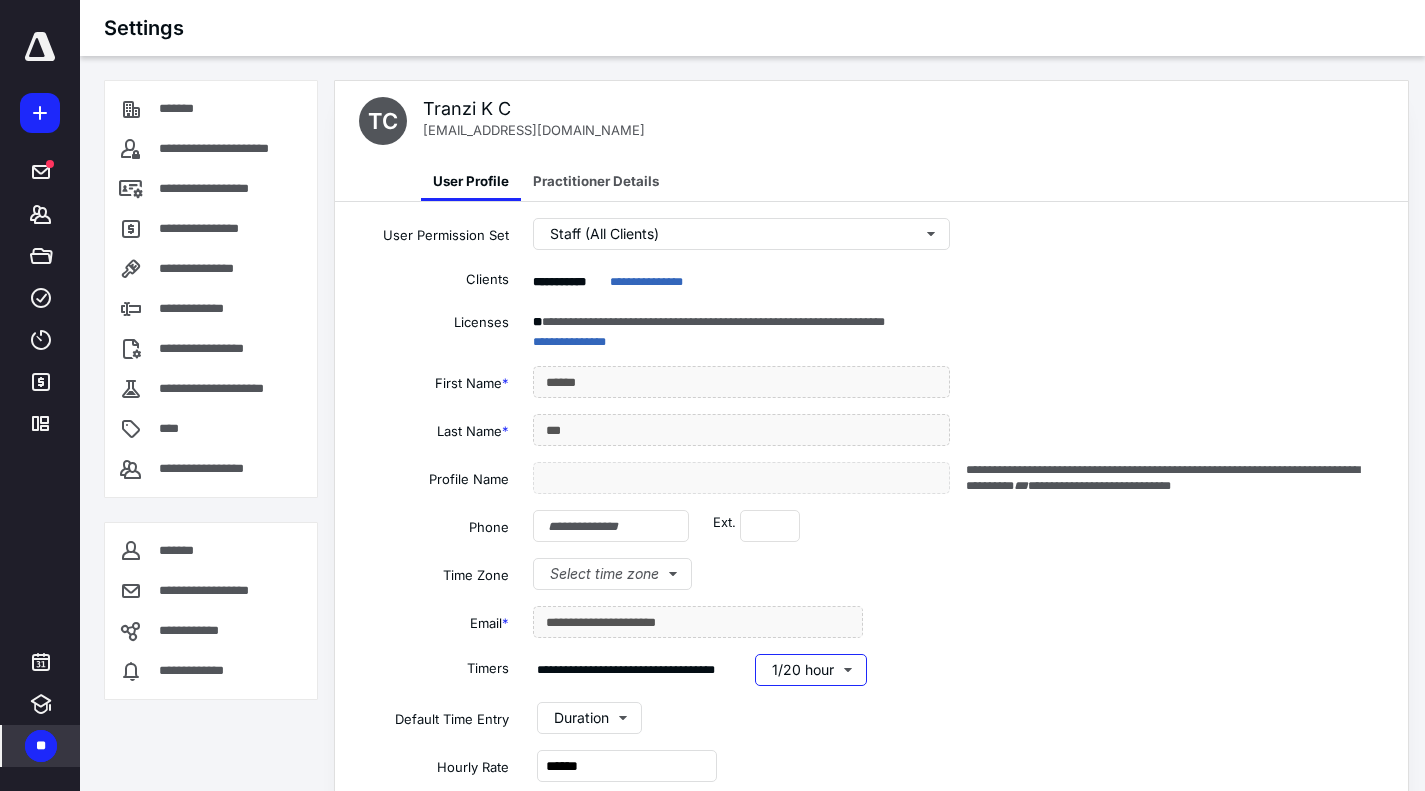 scroll, scrollTop: 153, scrollLeft: 0, axis: vertical 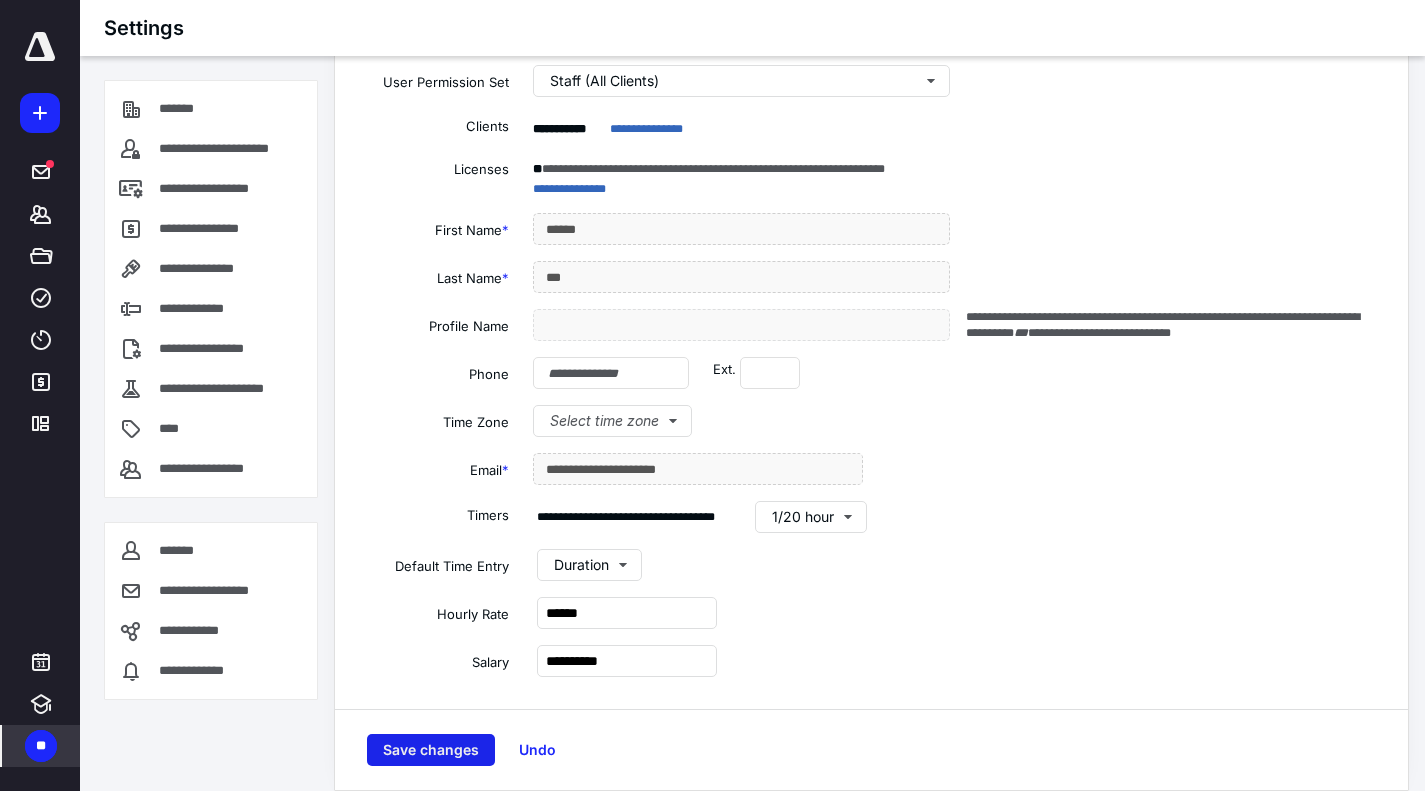 click on "Save changes" at bounding box center (431, 750) 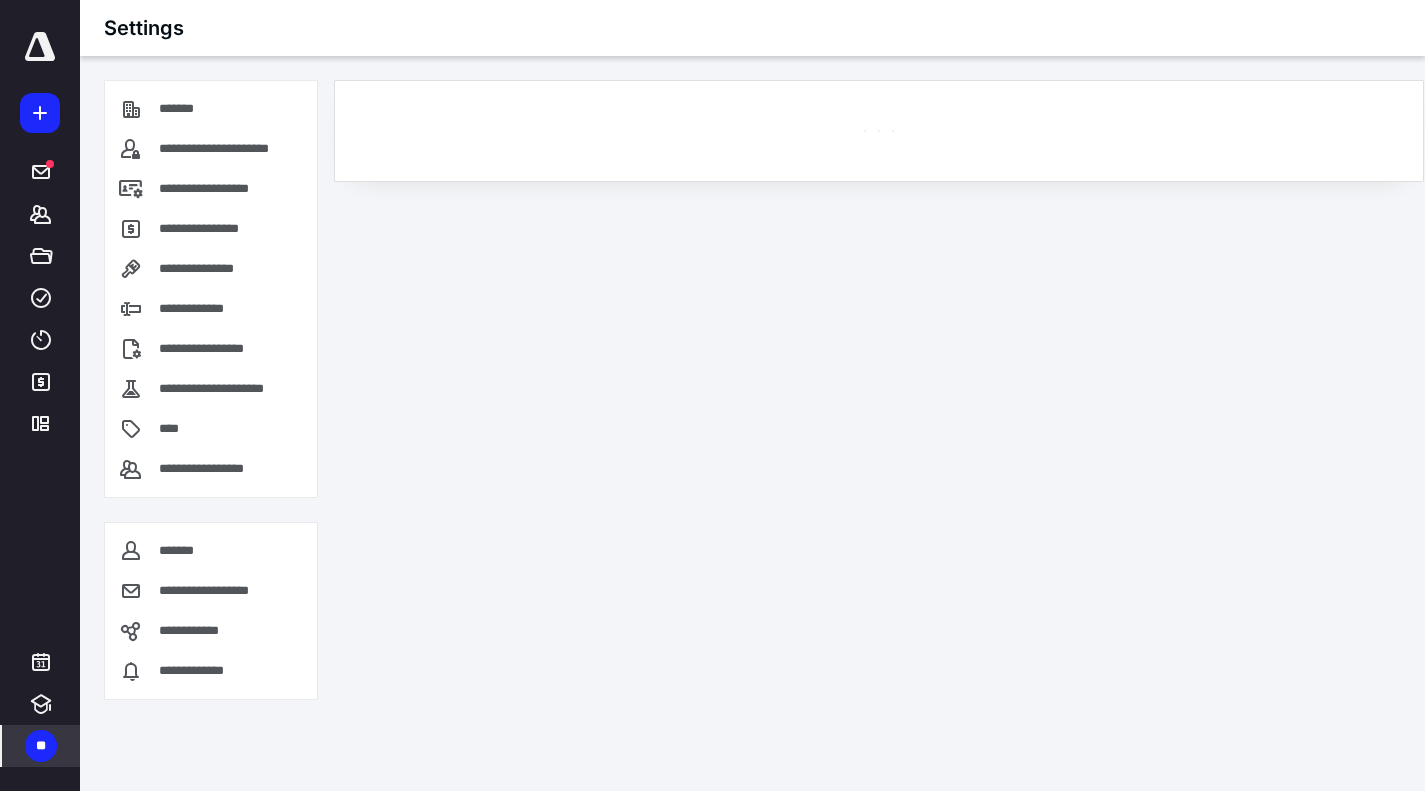 scroll, scrollTop: 0, scrollLeft: 0, axis: both 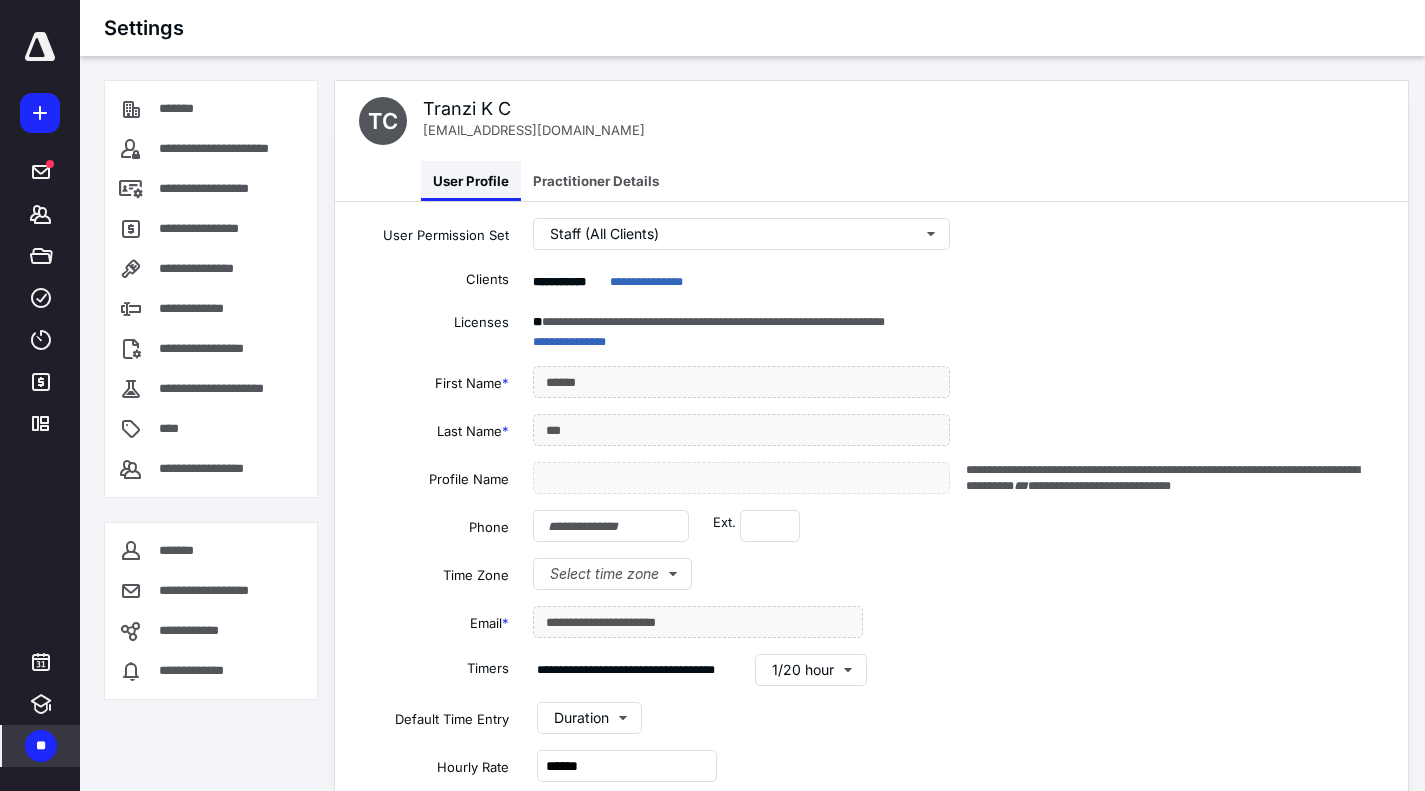click on "User Profile" at bounding box center (471, 181) 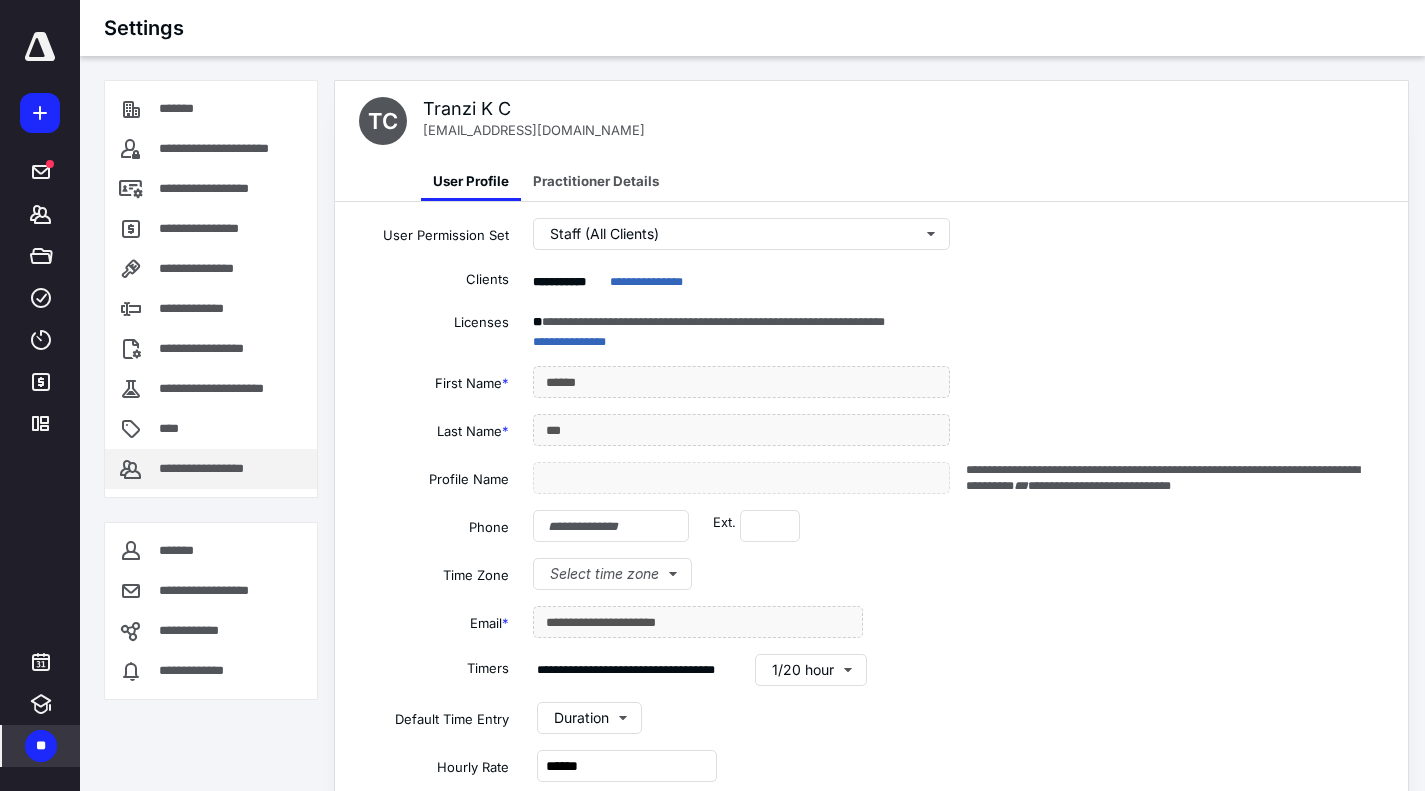 click on "**********" at bounding box center [217, 469] 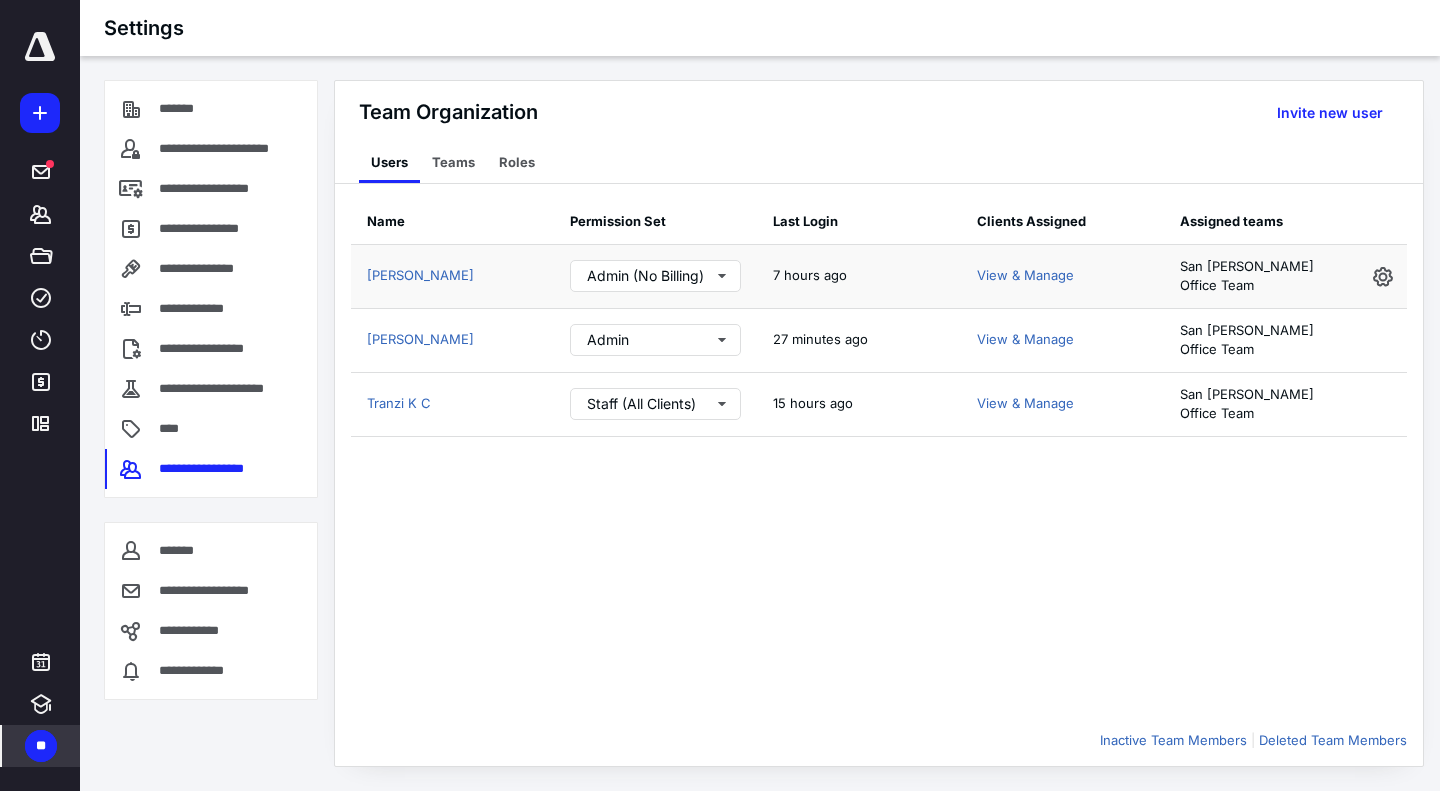 click on "[PERSON_NAME]" at bounding box center (452, 277) 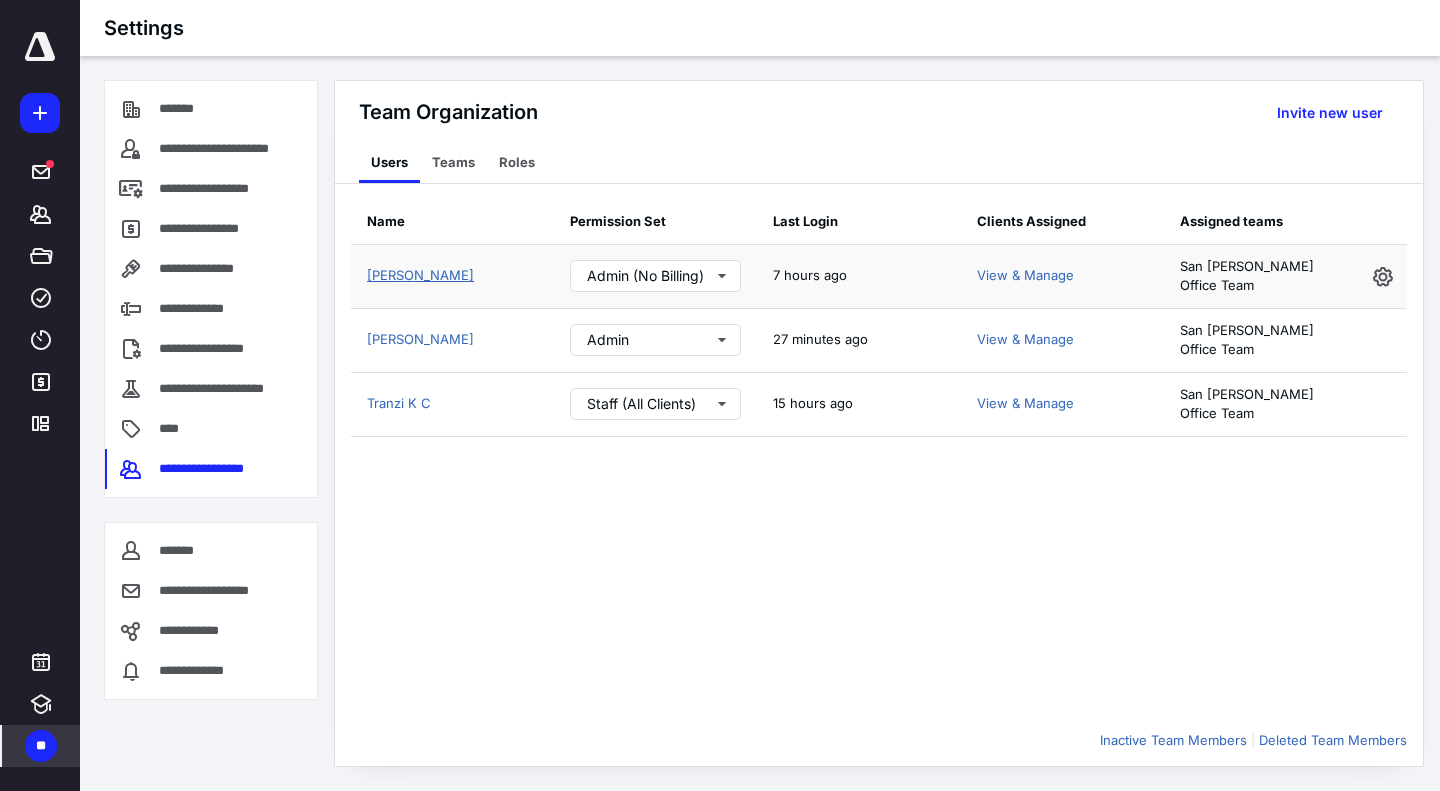 click on "[PERSON_NAME]" at bounding box center [420, 275] 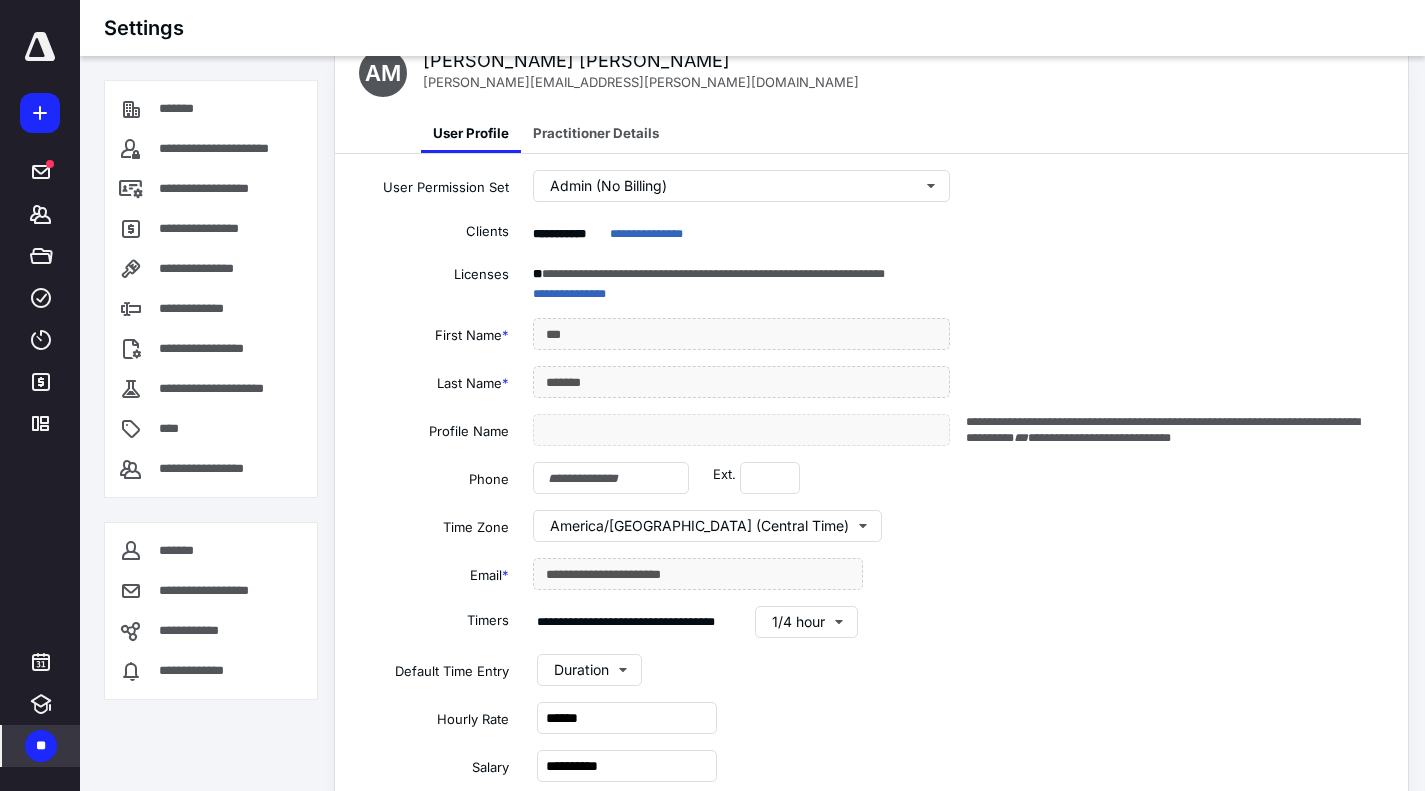 scroll, scrollTop: 143, scrollLeft: 0, axis: vertical 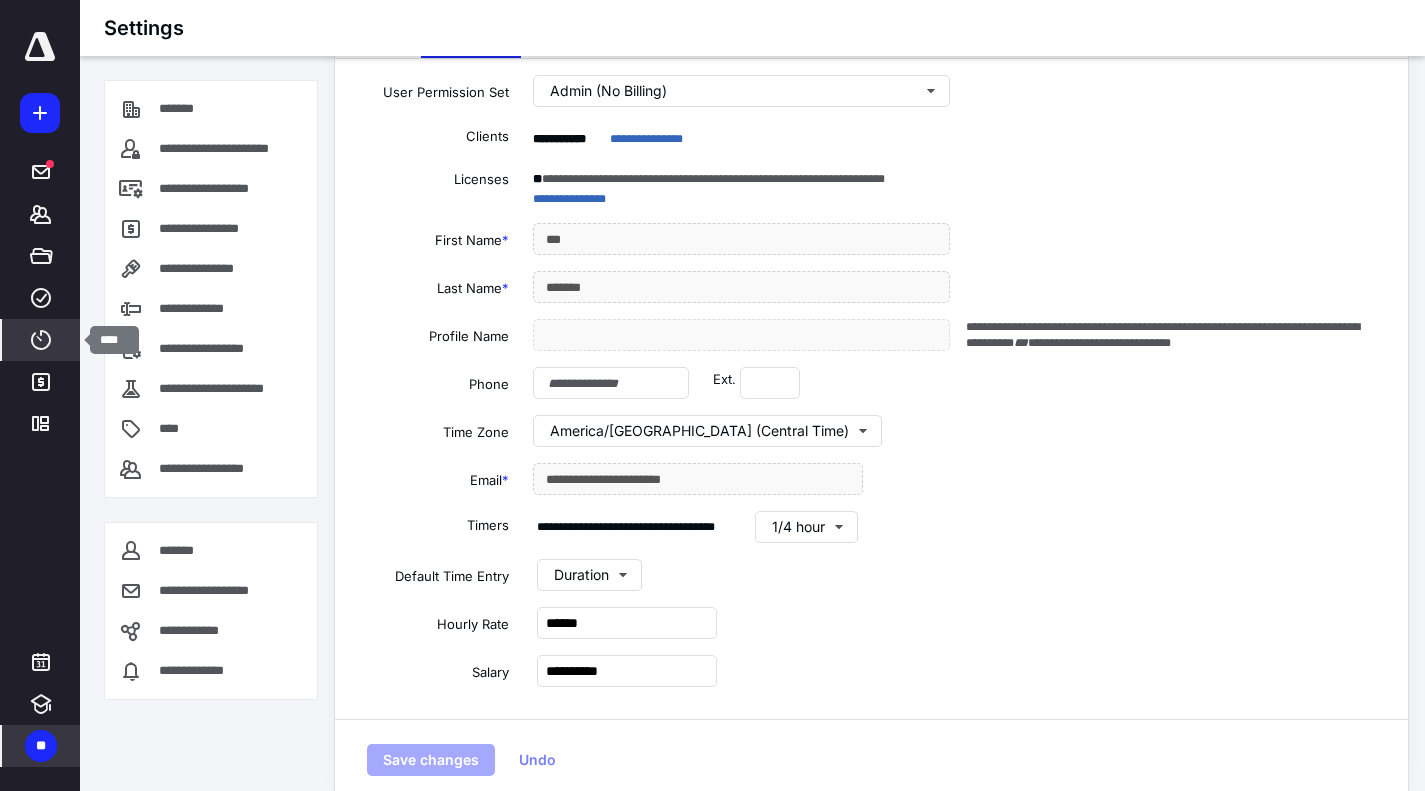 click 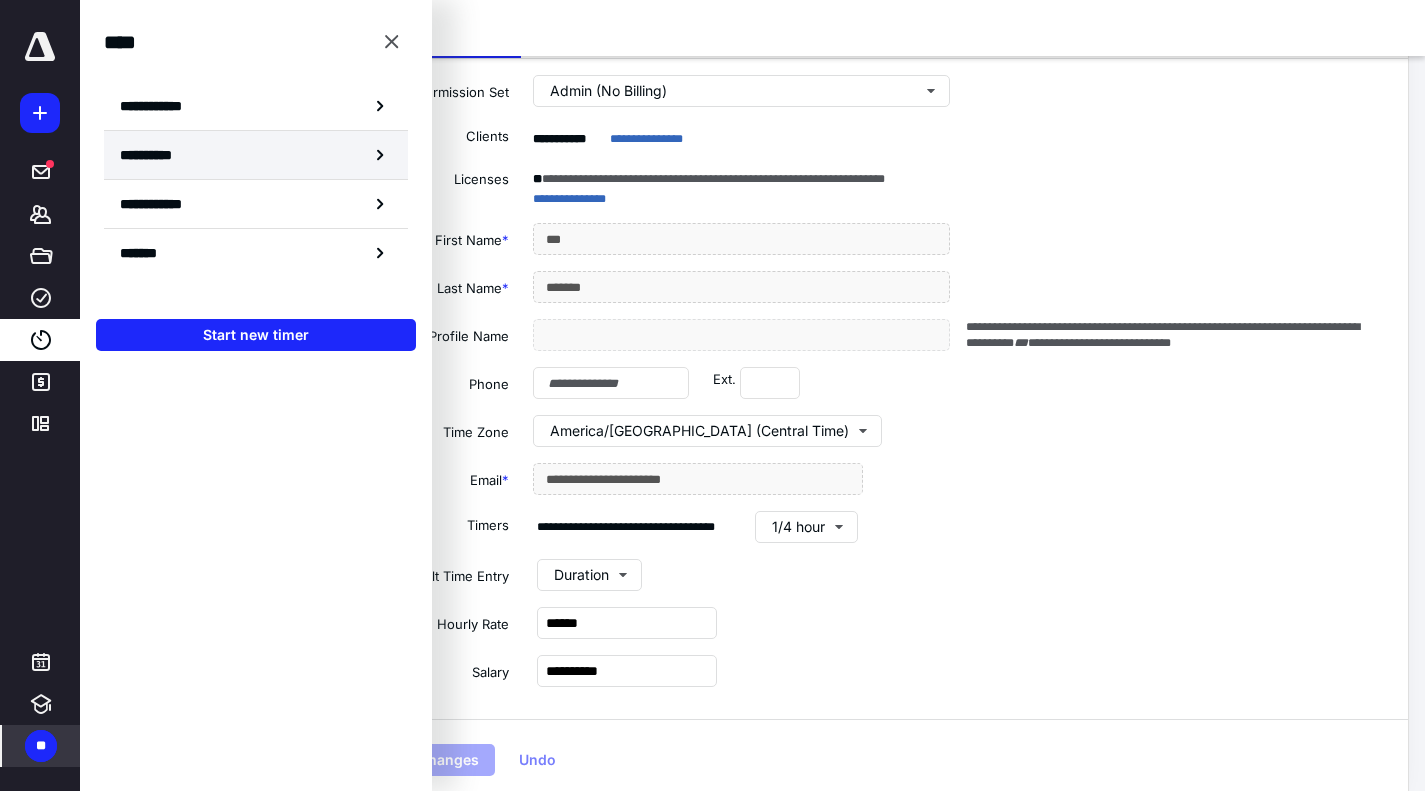 click on "**********" at bounding box center (158, 155) 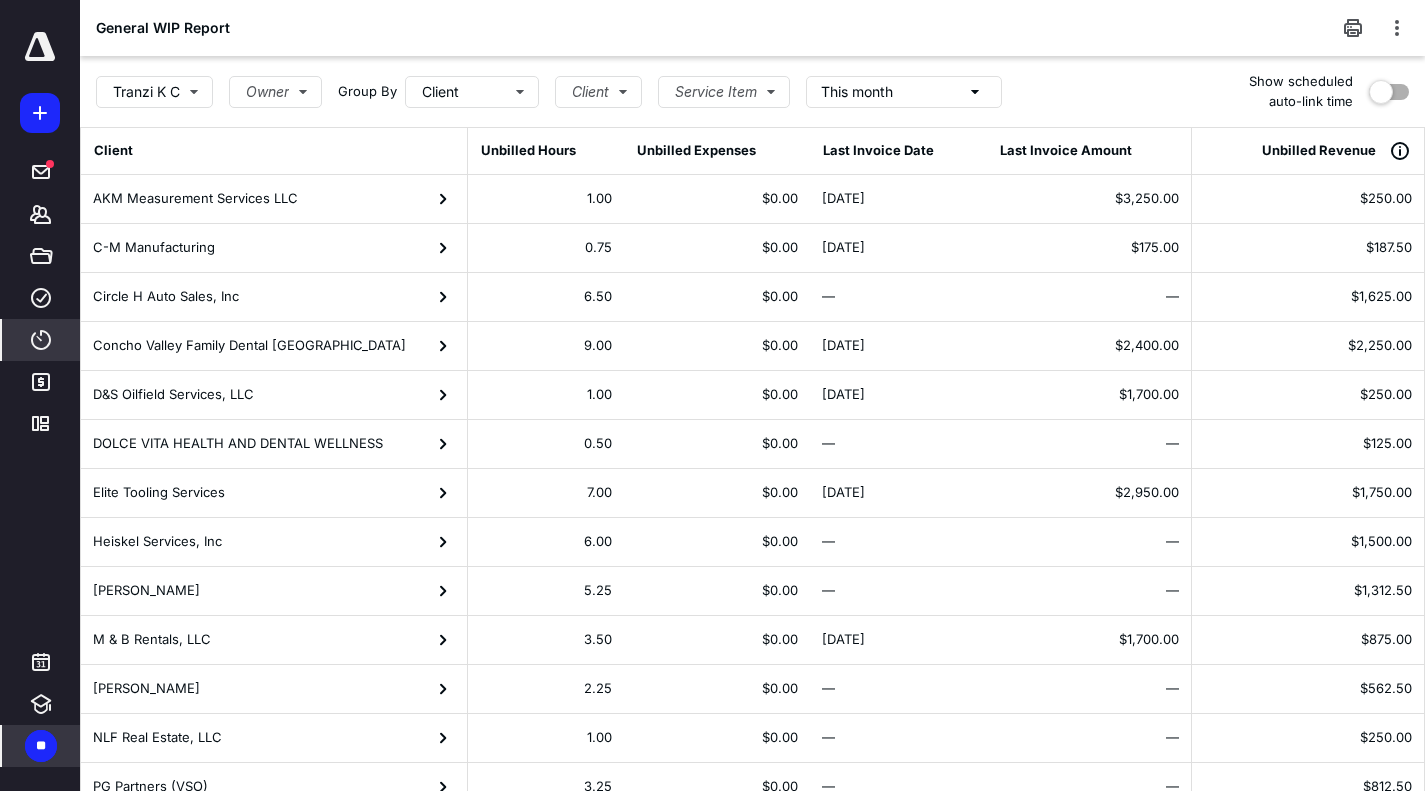 scroll, scrollTop: 107, scrollLeft: 0, axis: vertical 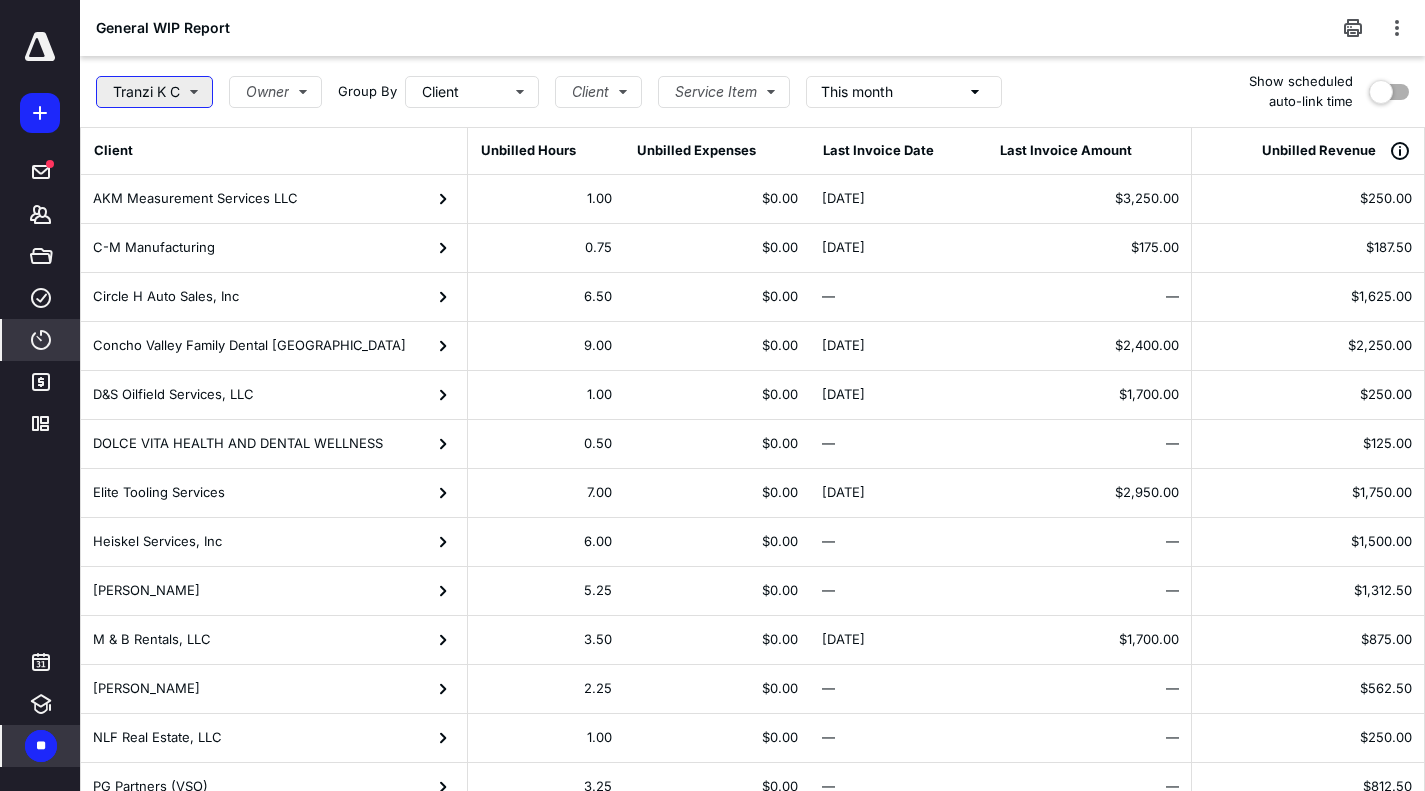 click on "Tranzi K C" at bounding box center (154, 92) 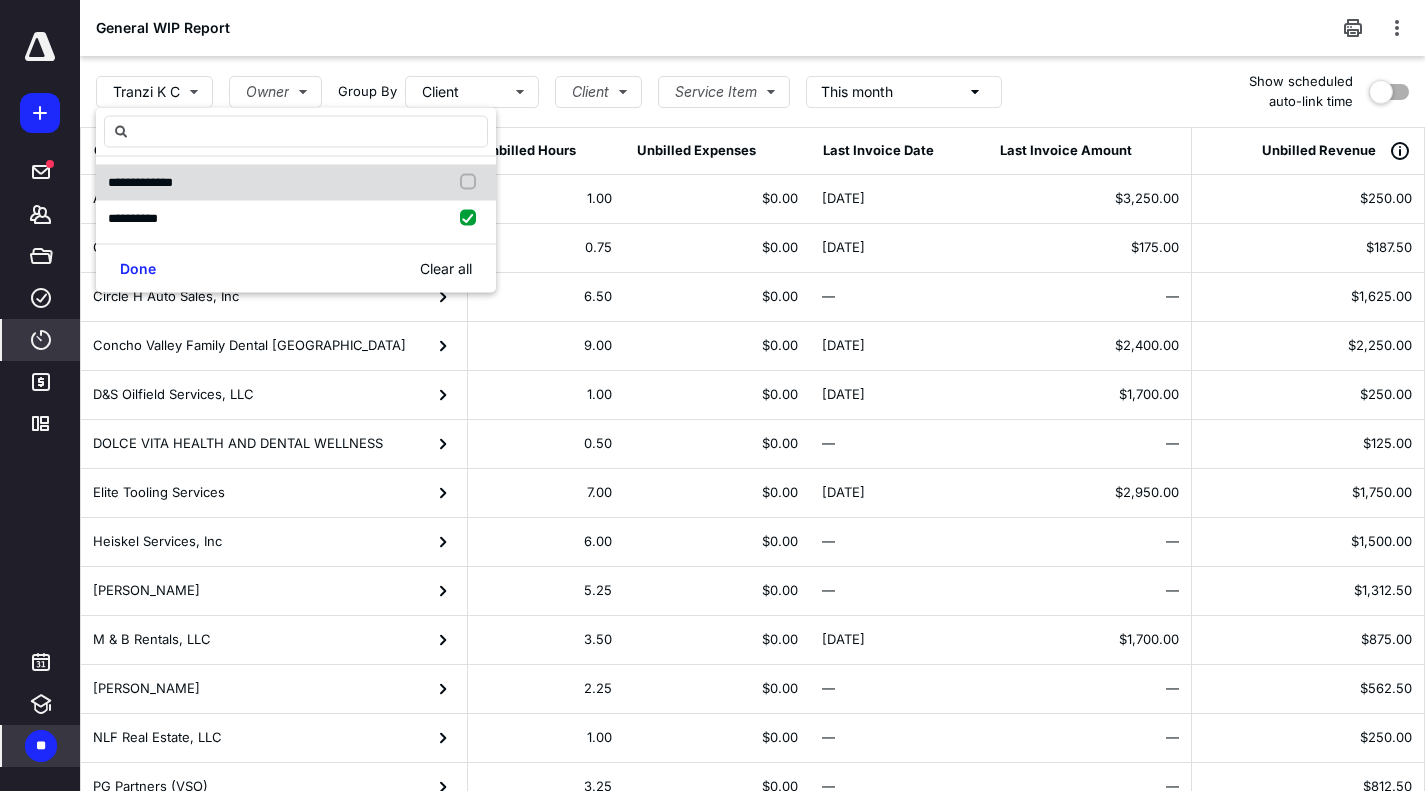 click at bounding box center [472, 183] 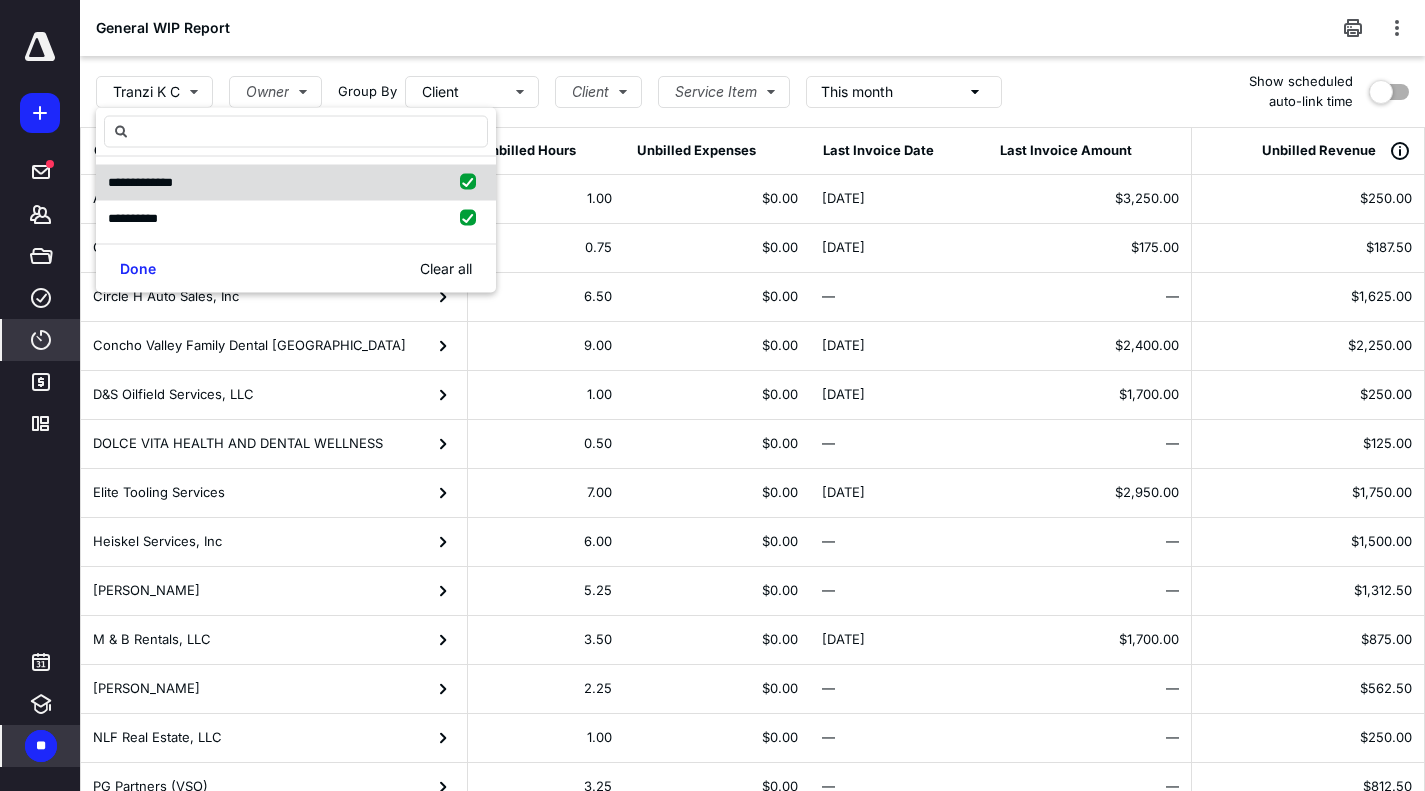 checkbox on "true" 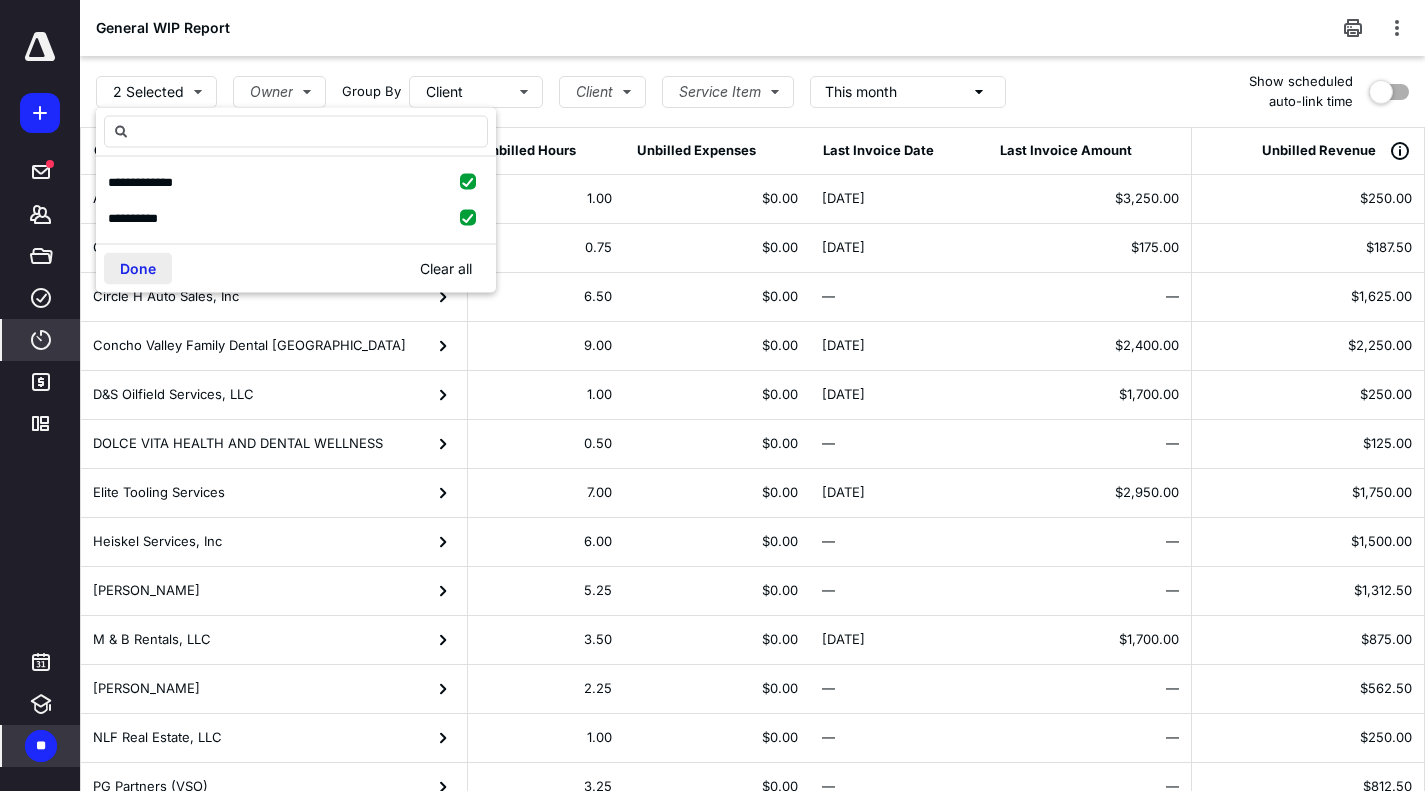 click on "Done" at bounding box center [138, 269] 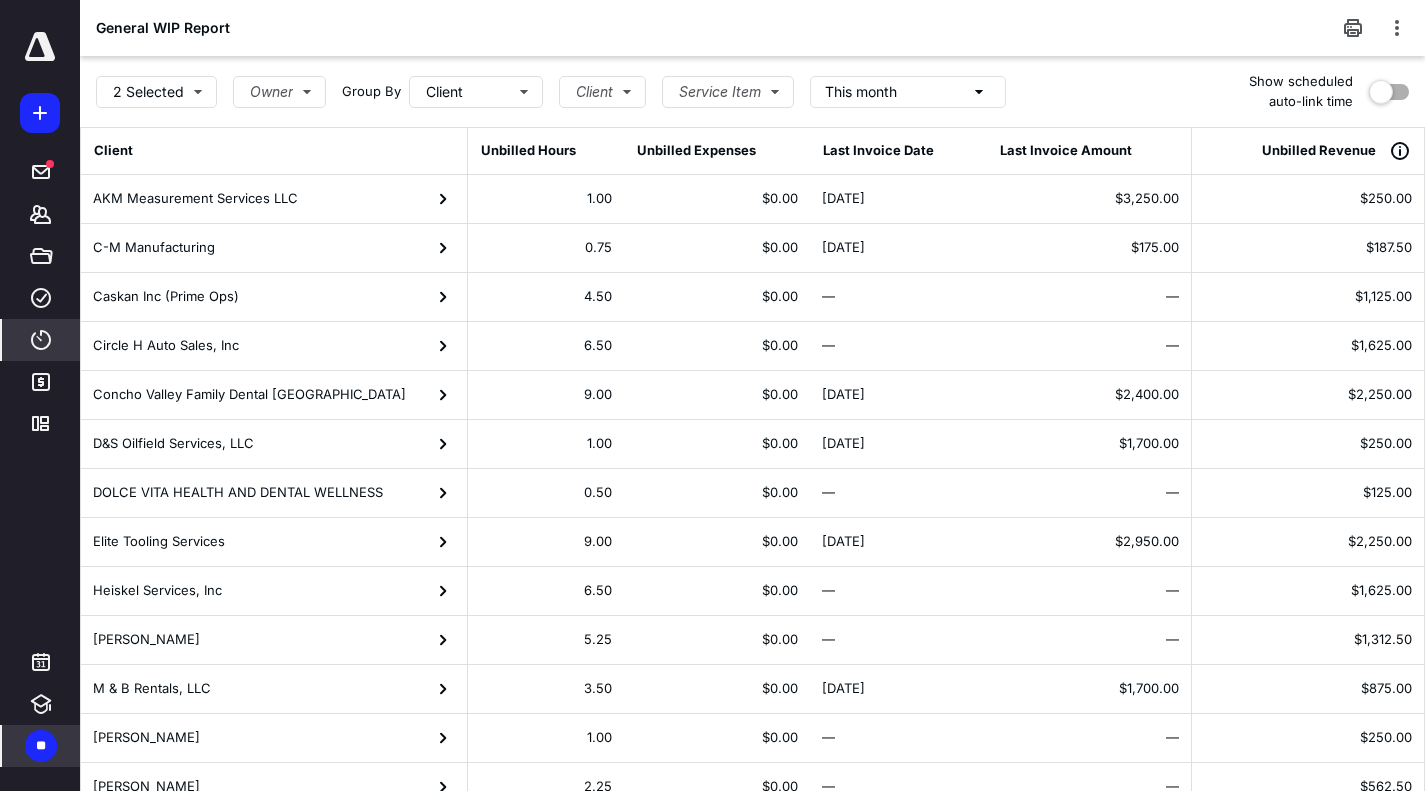scroll, scrollTop: 205, scrollLeft: 0, axis: vertical 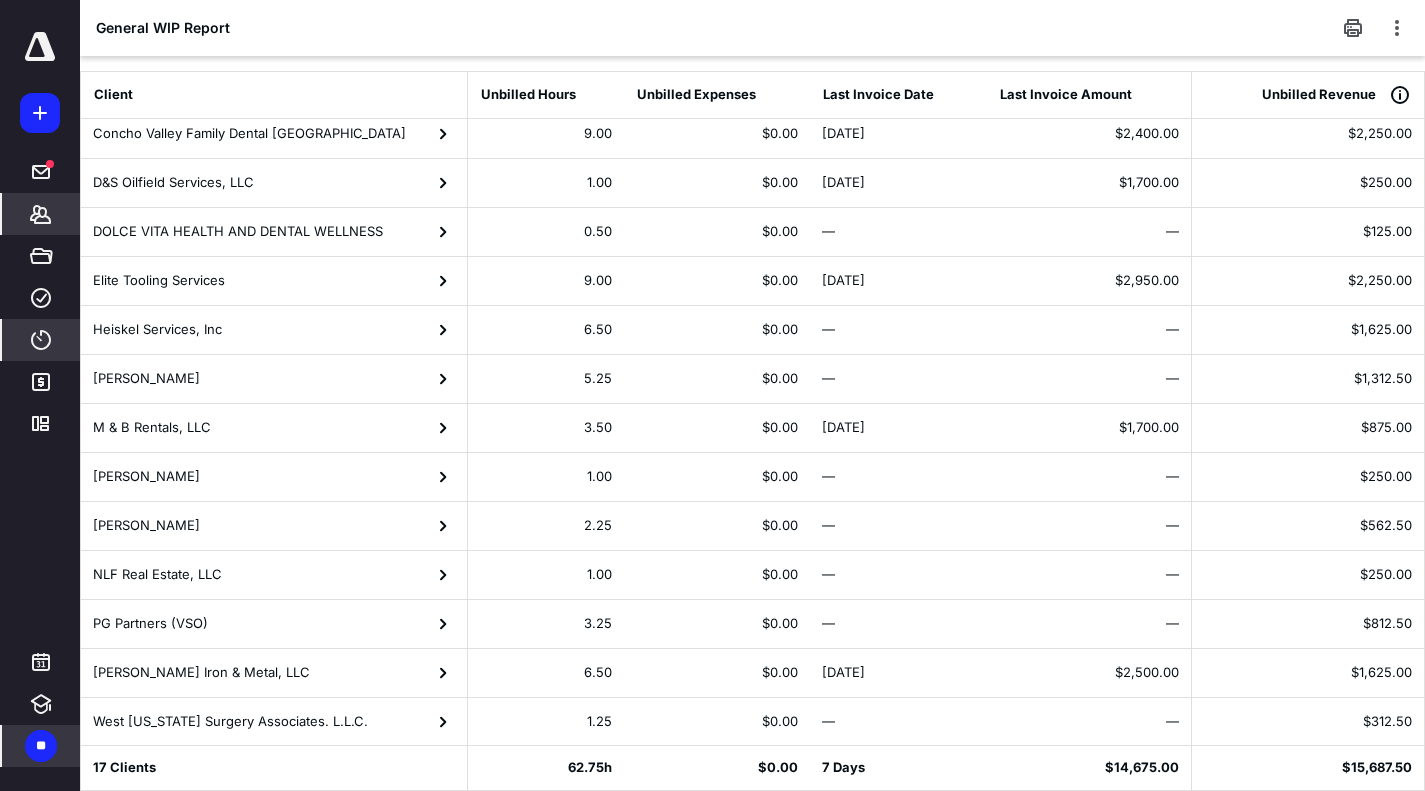 click 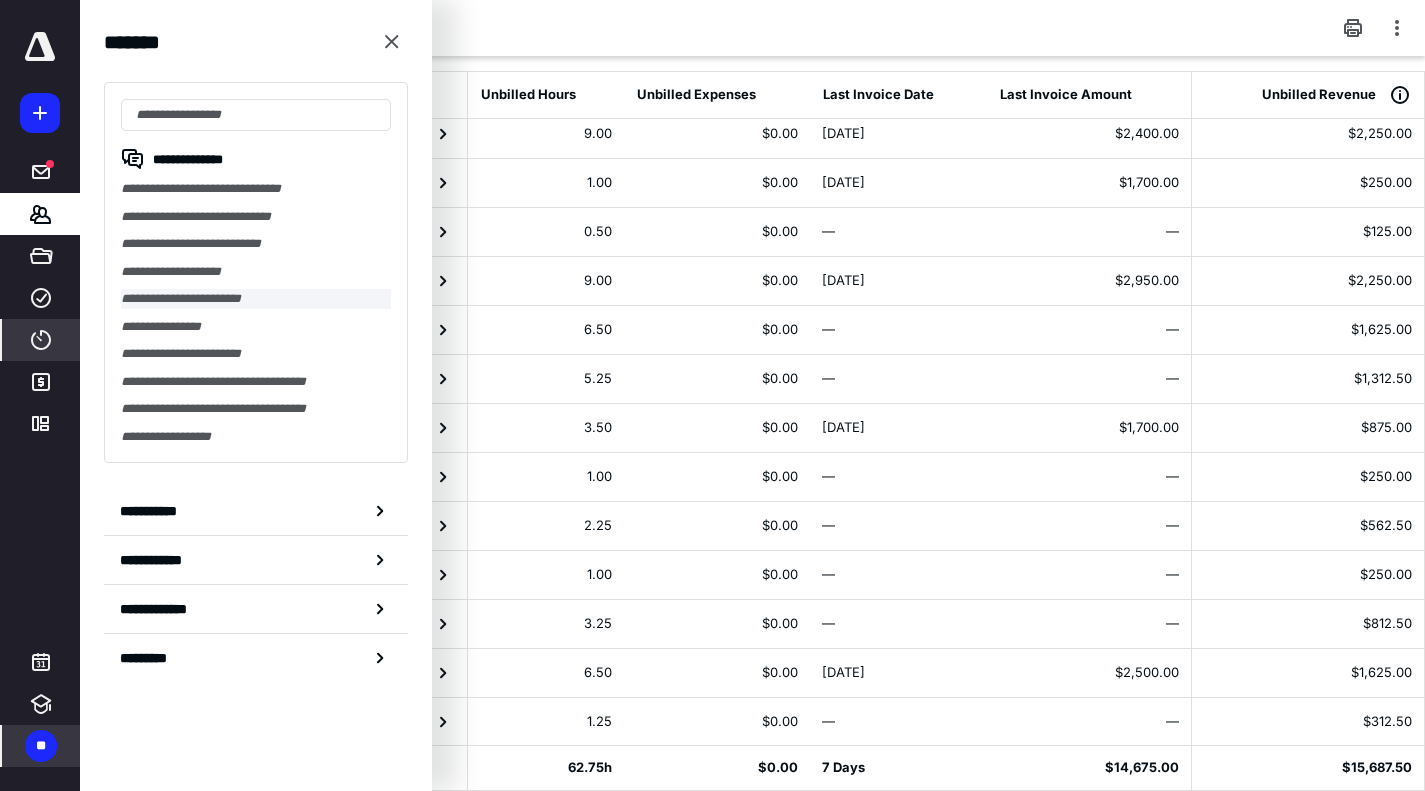 click on "**********" at bounding box center [256, 299] 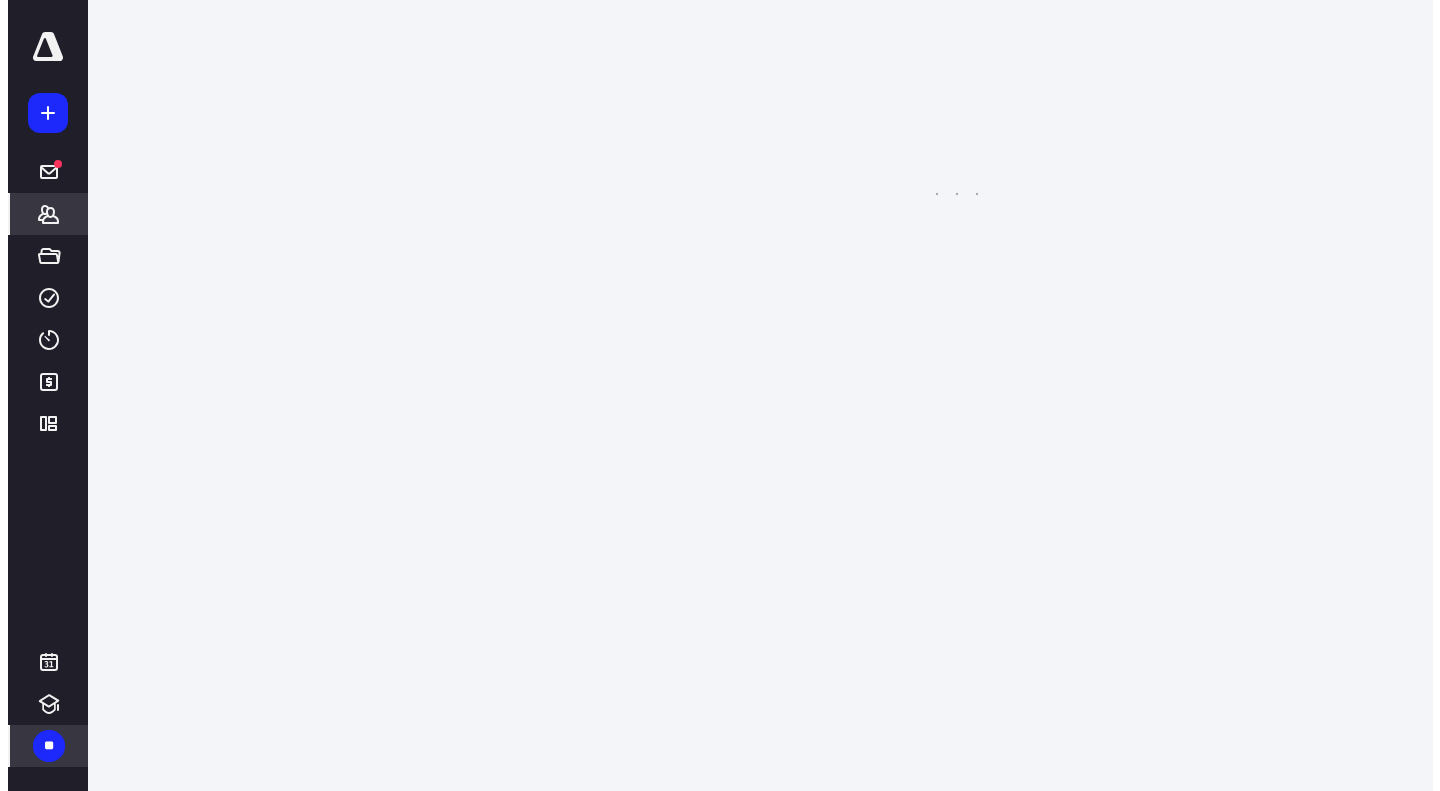 scroll, scrollTop: 0, scrollLeft: 0, axis: both 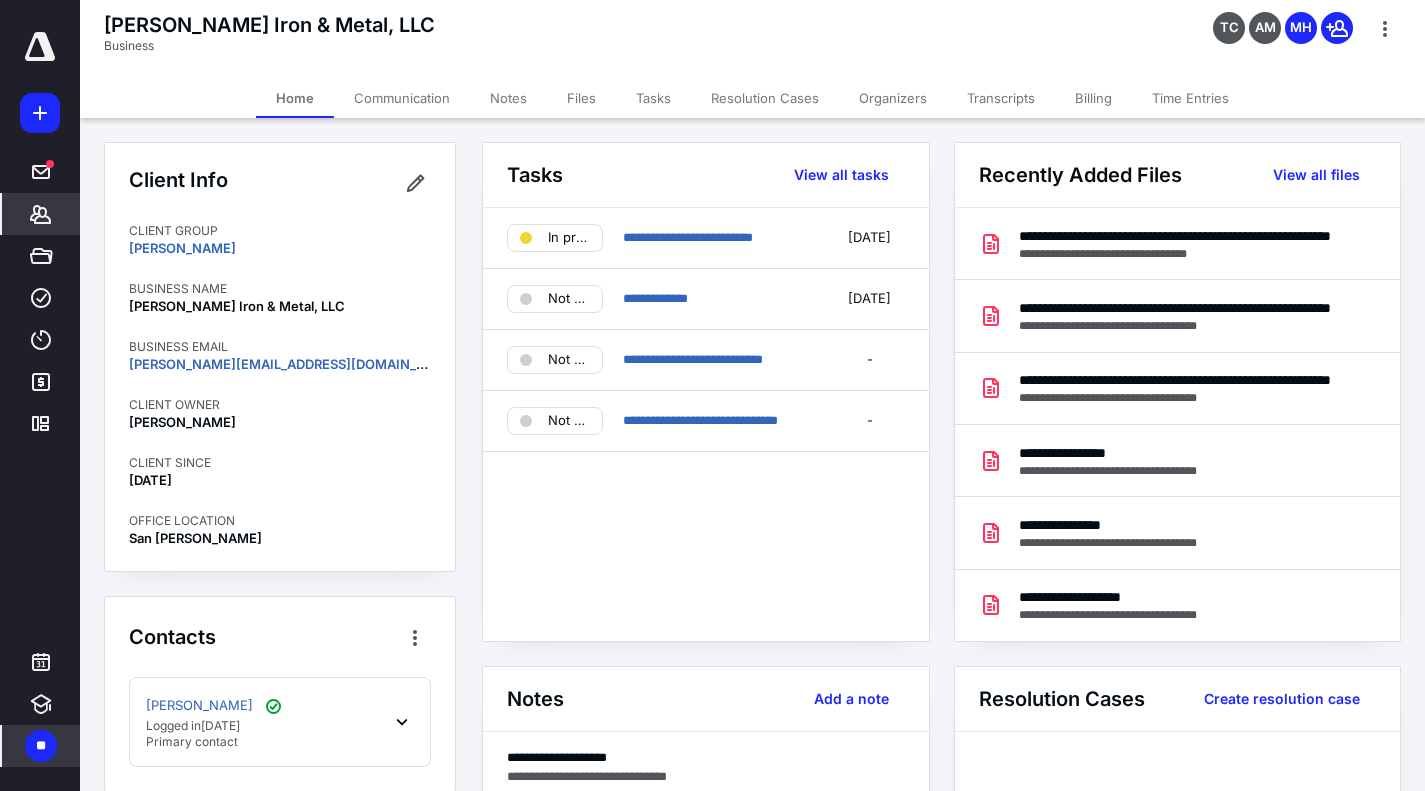 click on "Tasks" at bounding box center (653, 98) 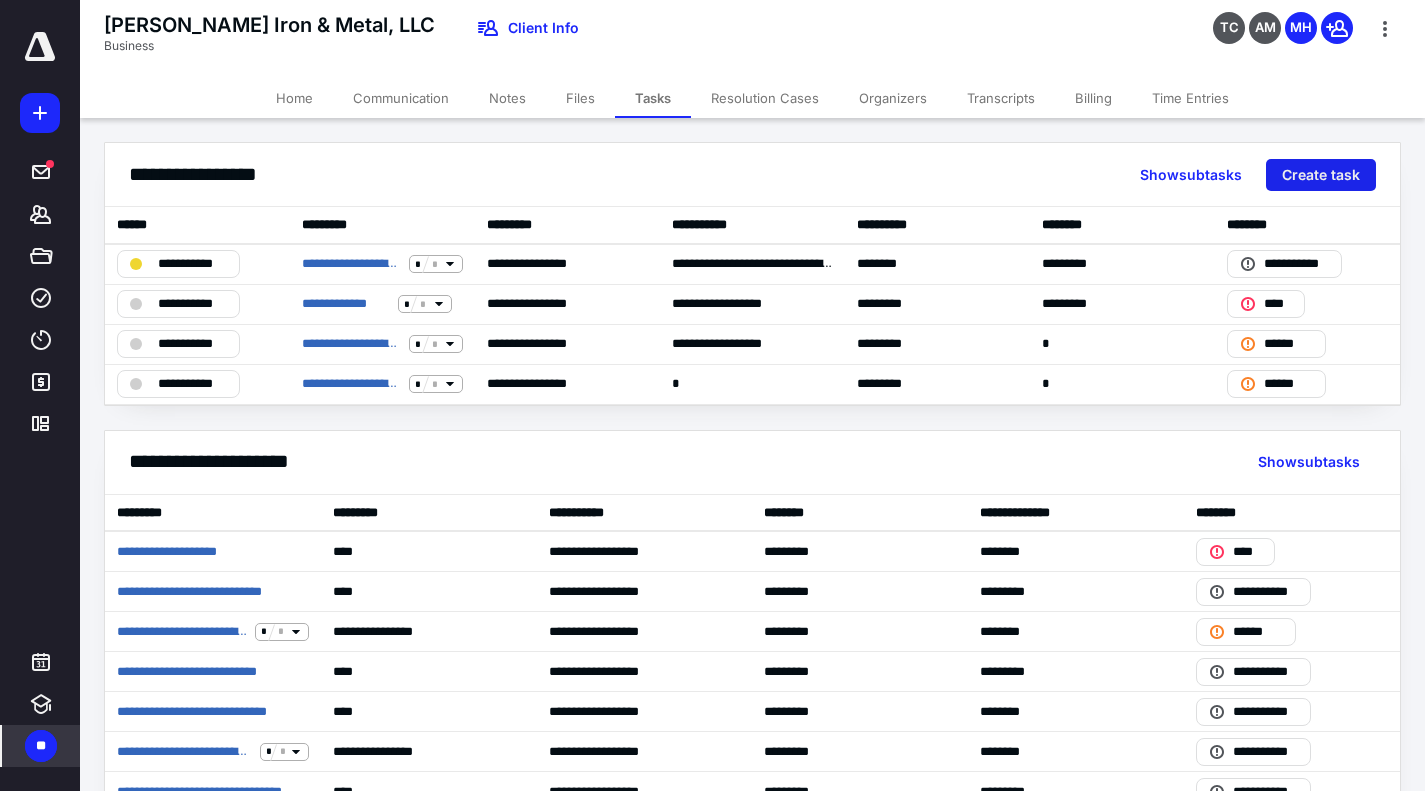 click on "Create task" at bounding box center (1321, 175) 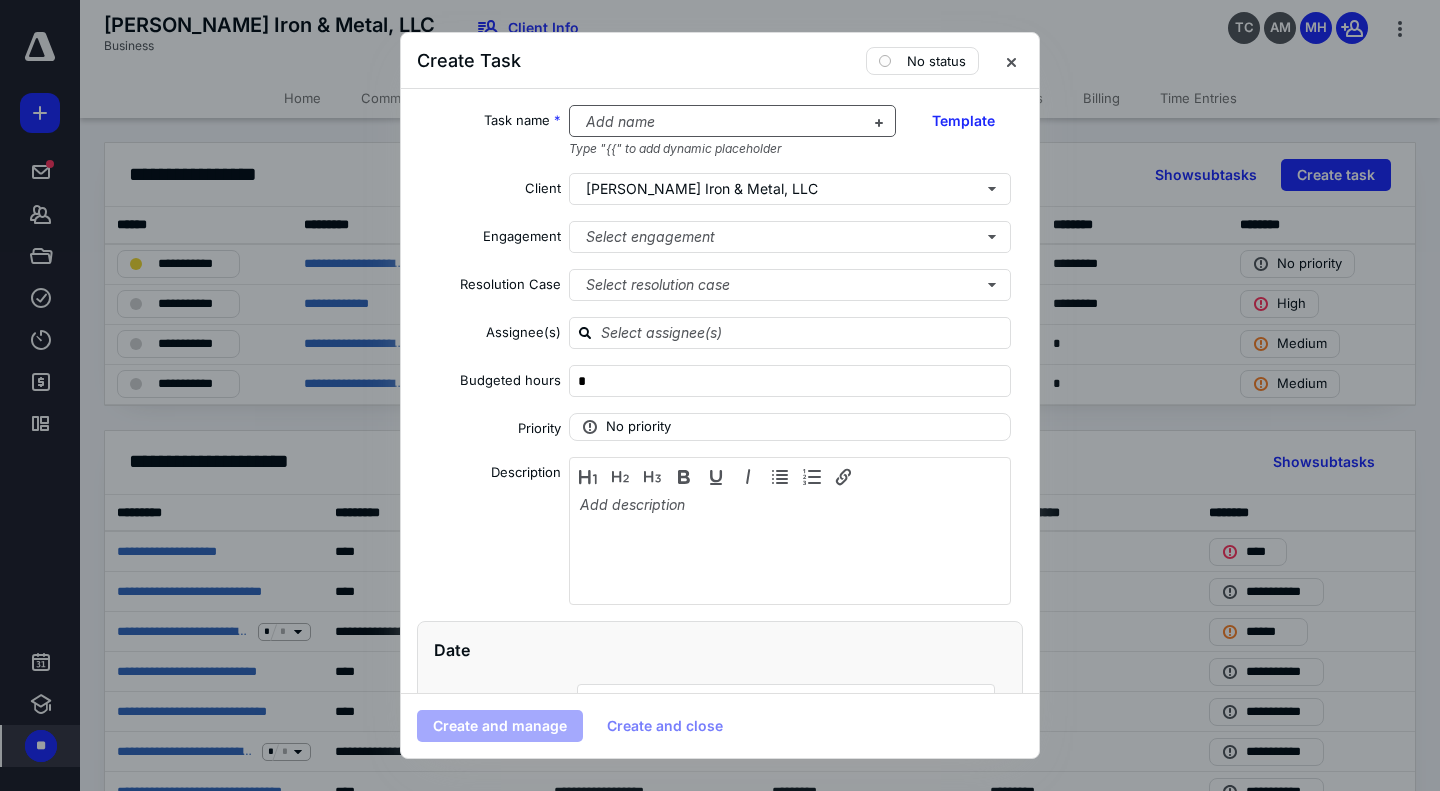 click at bounding box center (721, 122) 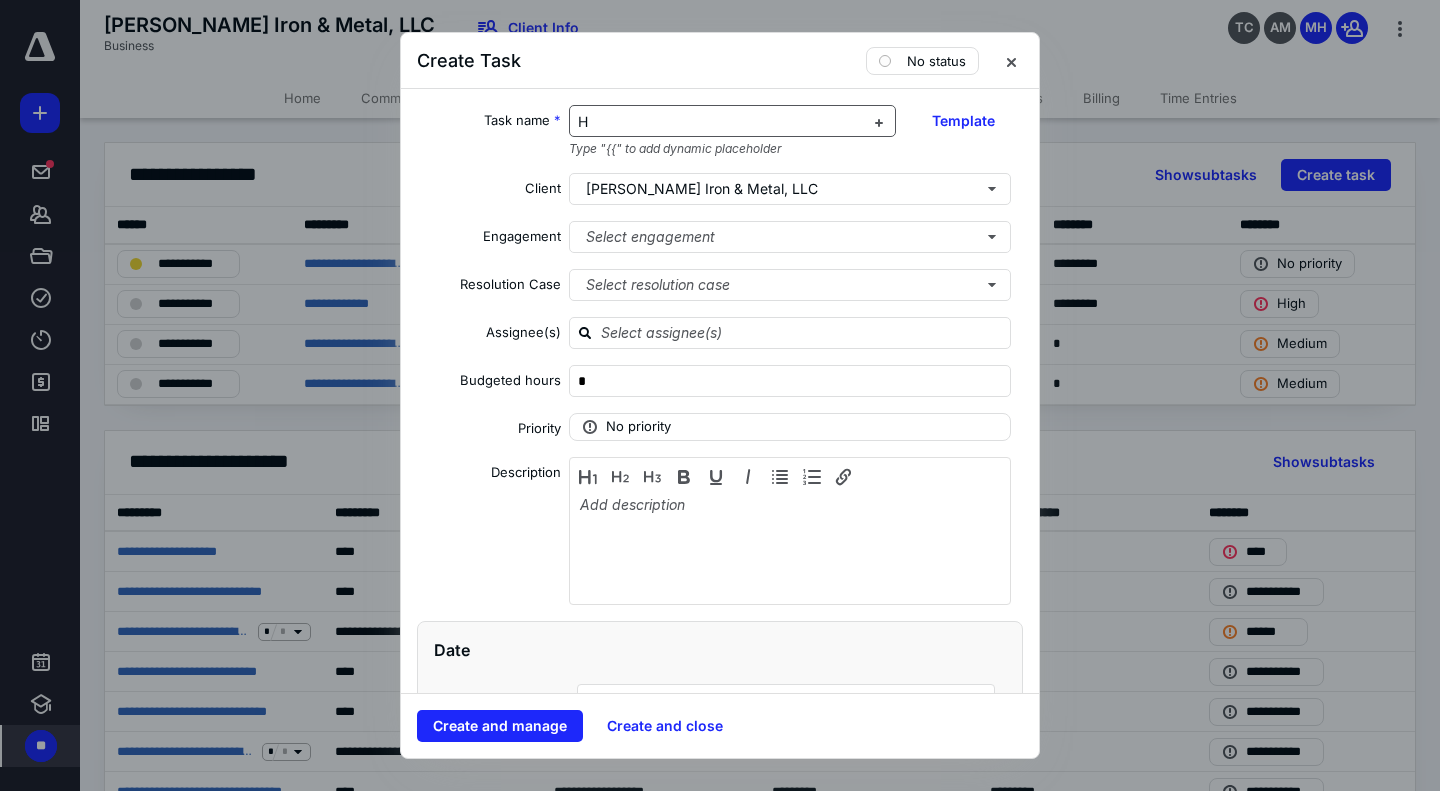 type 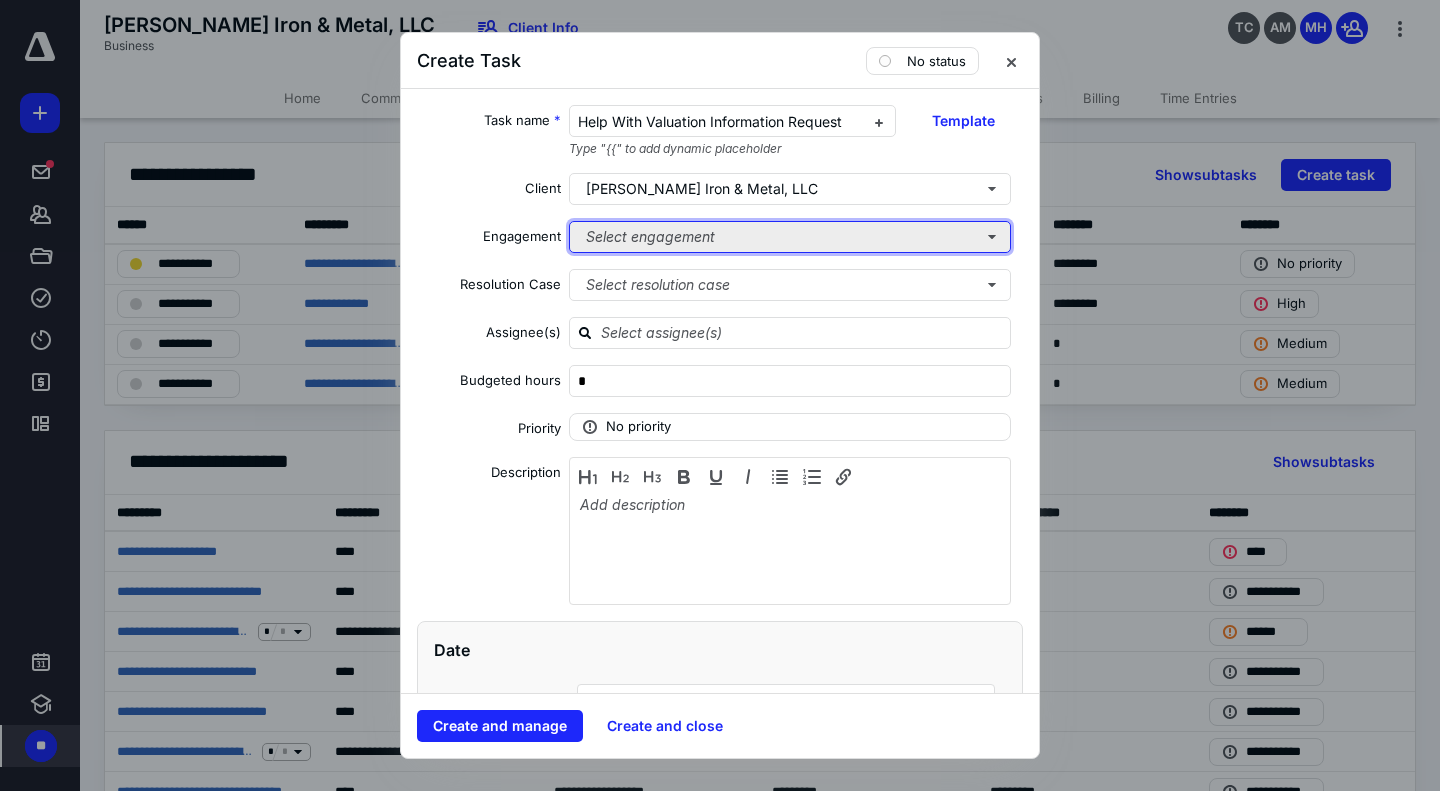 click on "Select engagement" at bounding box center [790, 237] 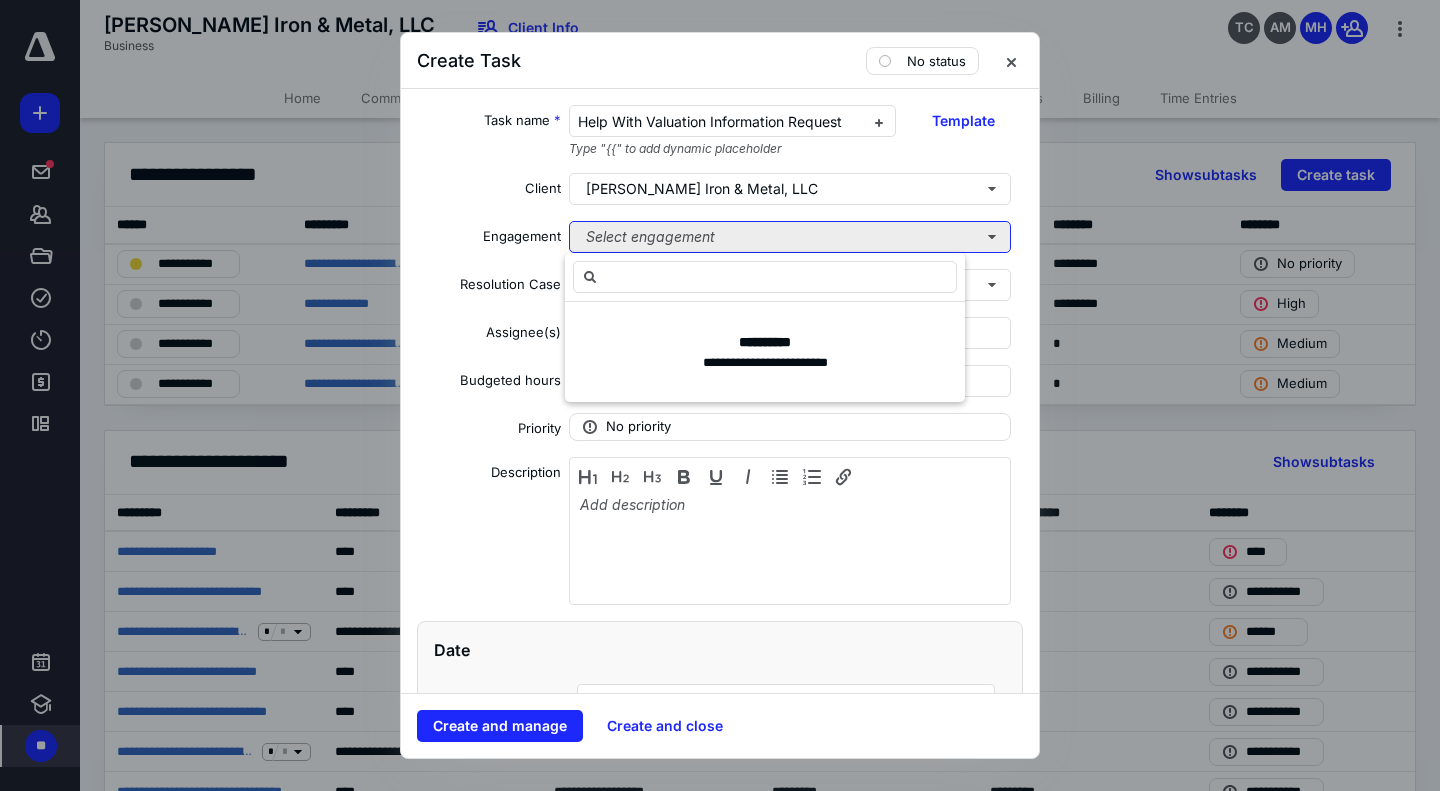click on "Select engagement" at bounding box center [790, 237] 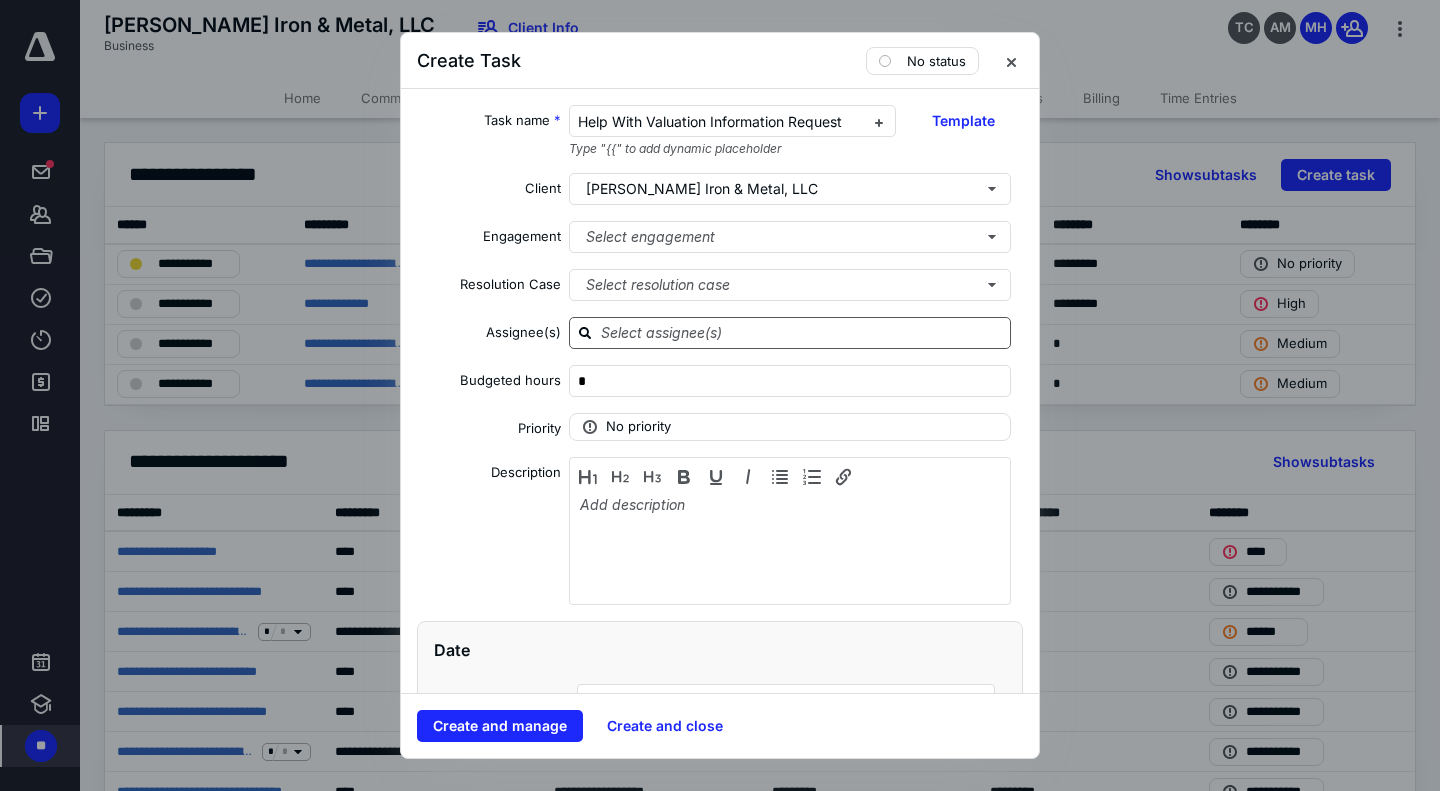 click at bounding box center (802, 332) 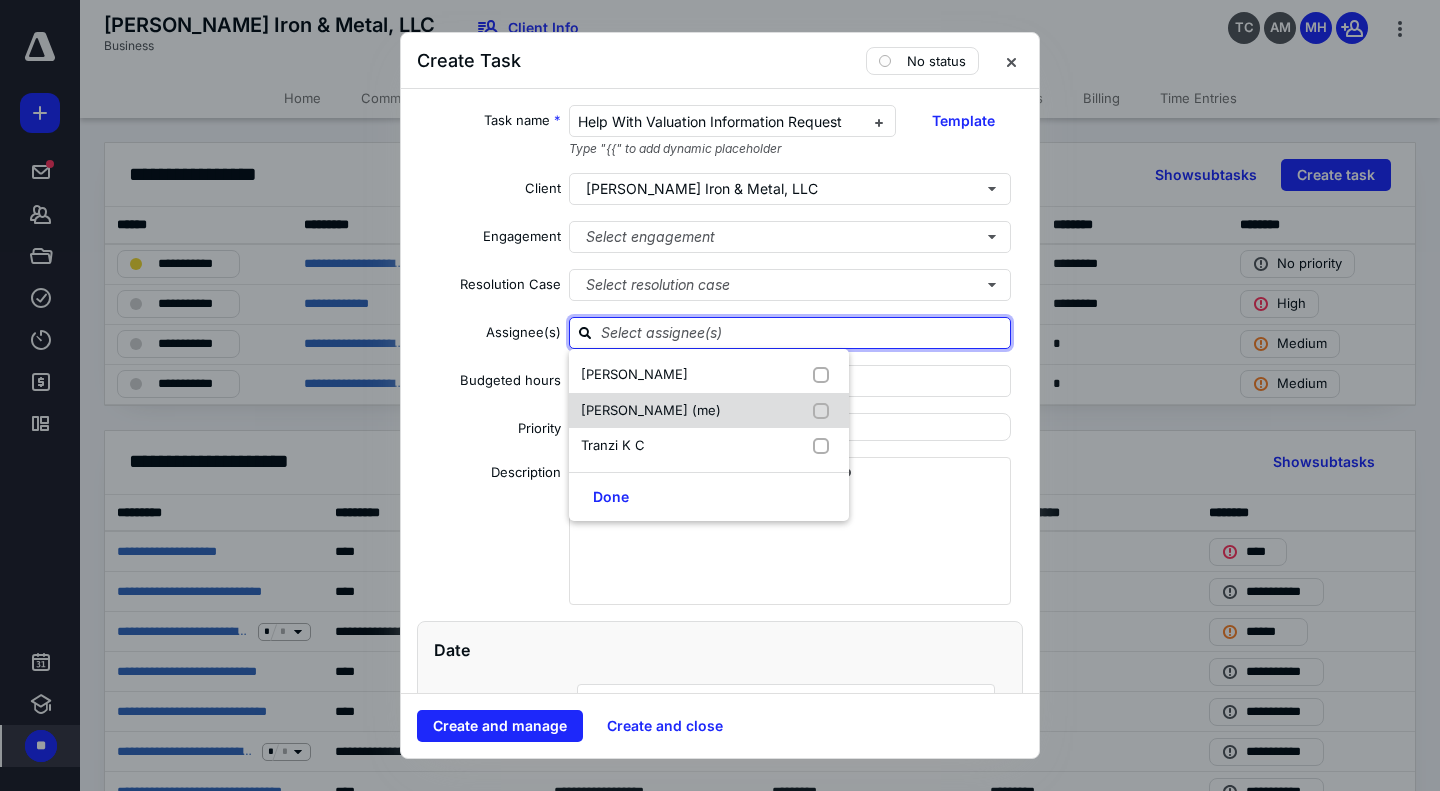 click at bounding box center [825, 411] 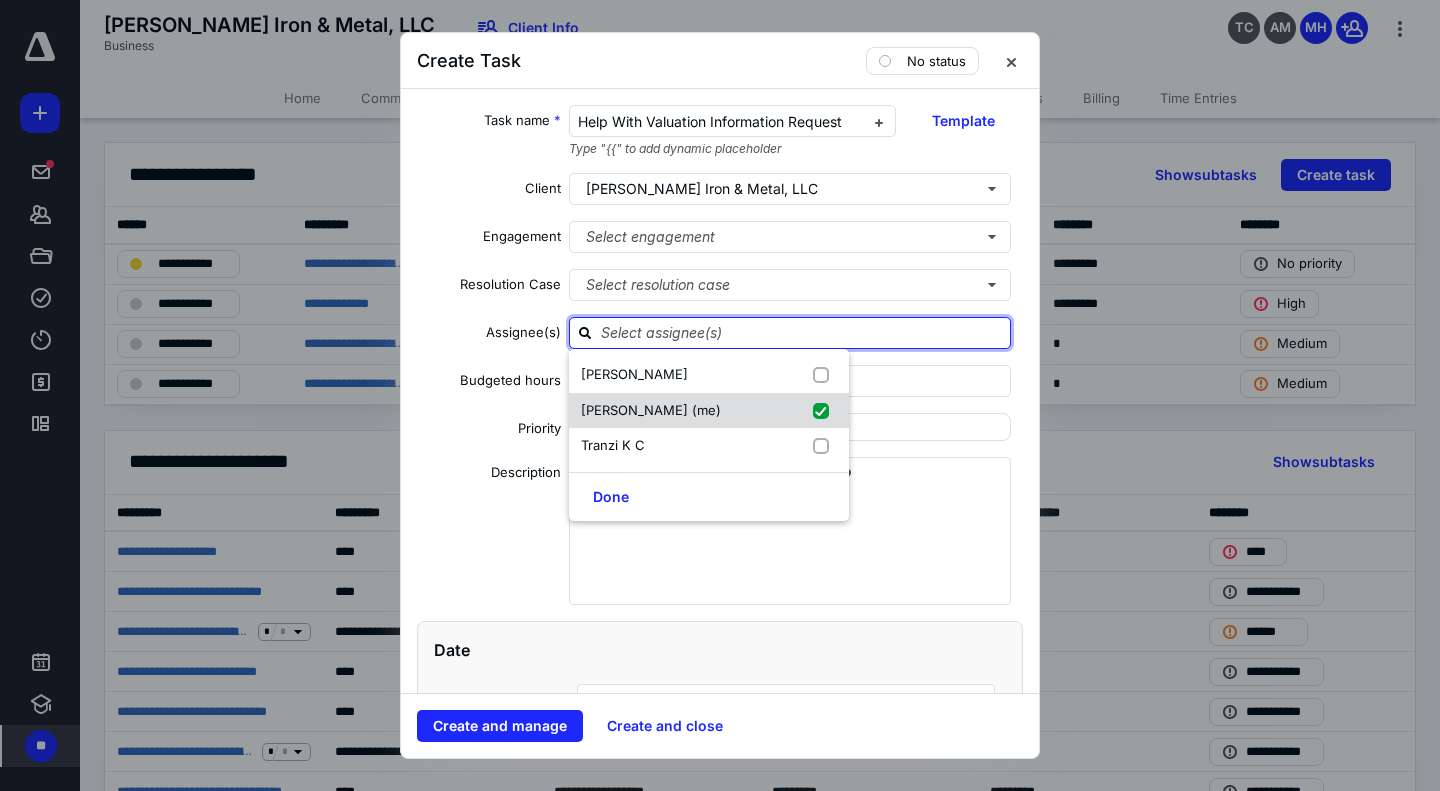 checkbox on "true" 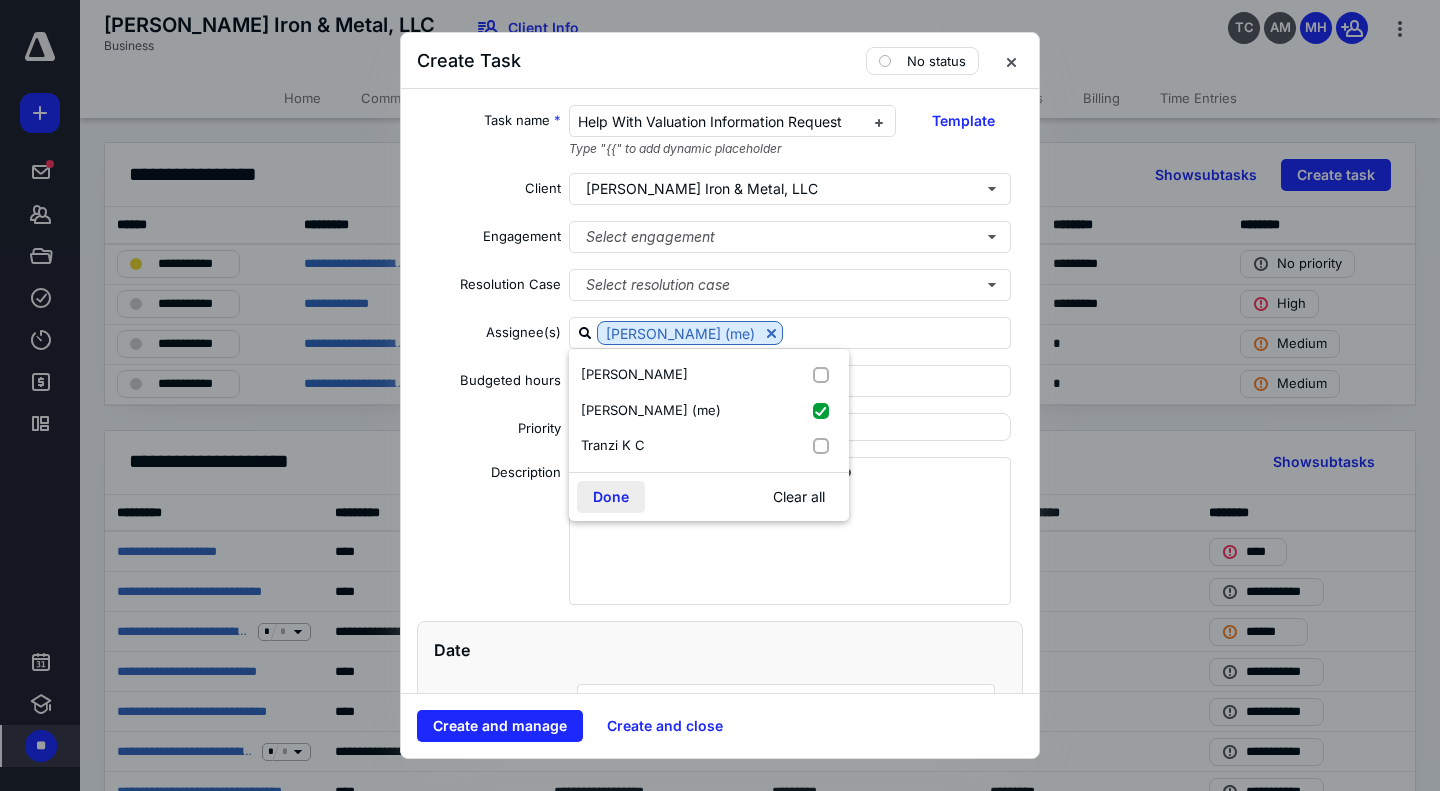 click on "Done" at bounding box center (611, 497) 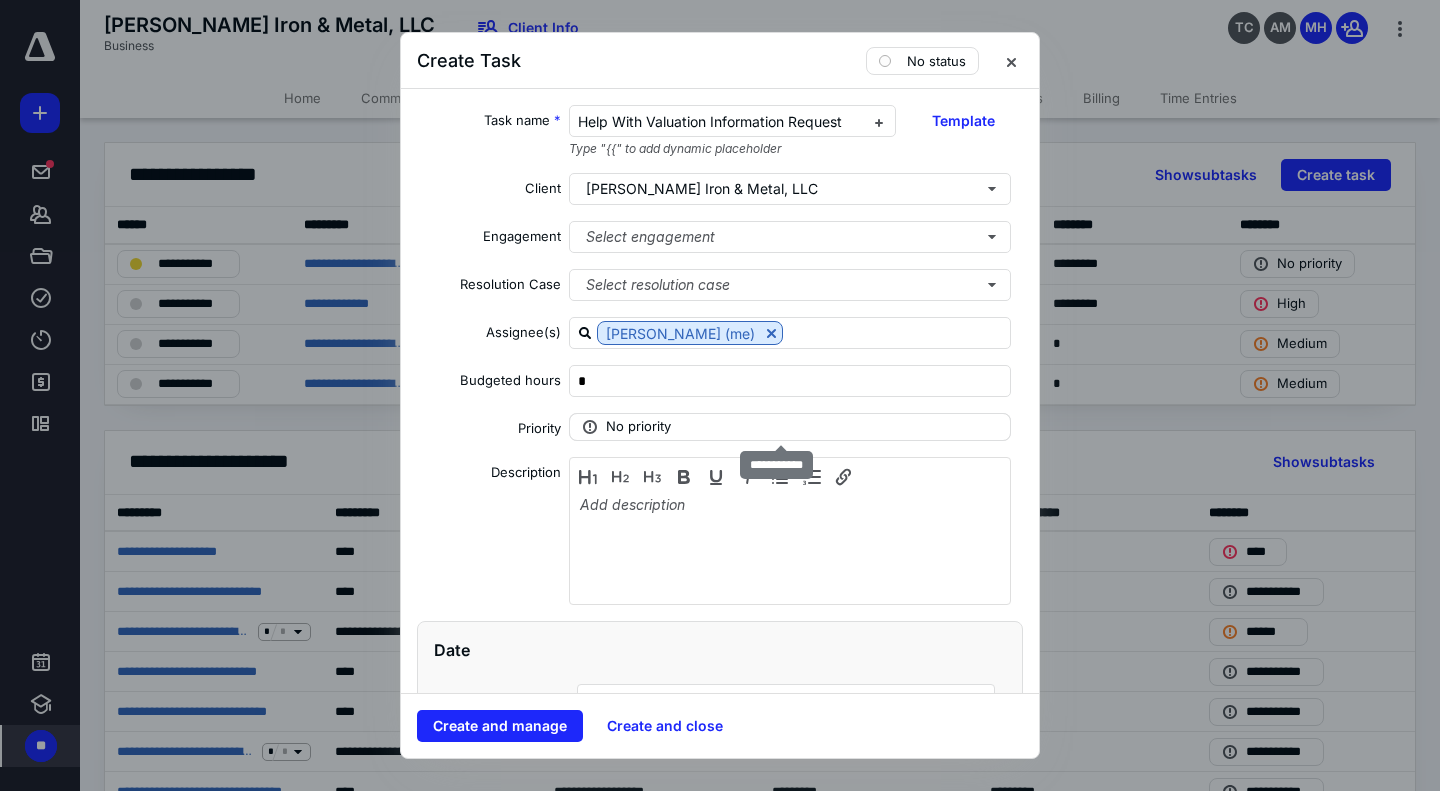 click on "No priority" at bounding box center [638, 427] 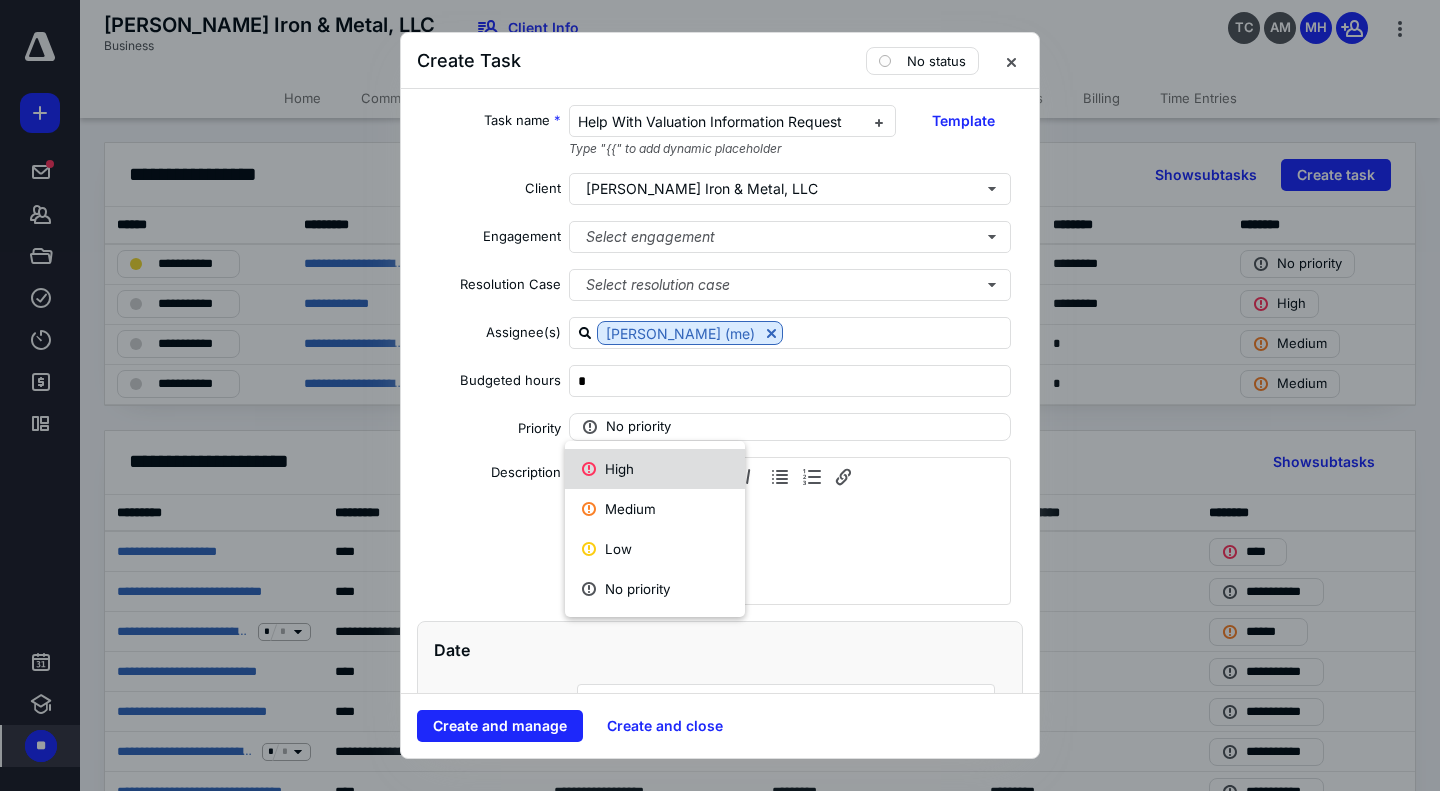 click on "High" at bounding box center [655, 469] 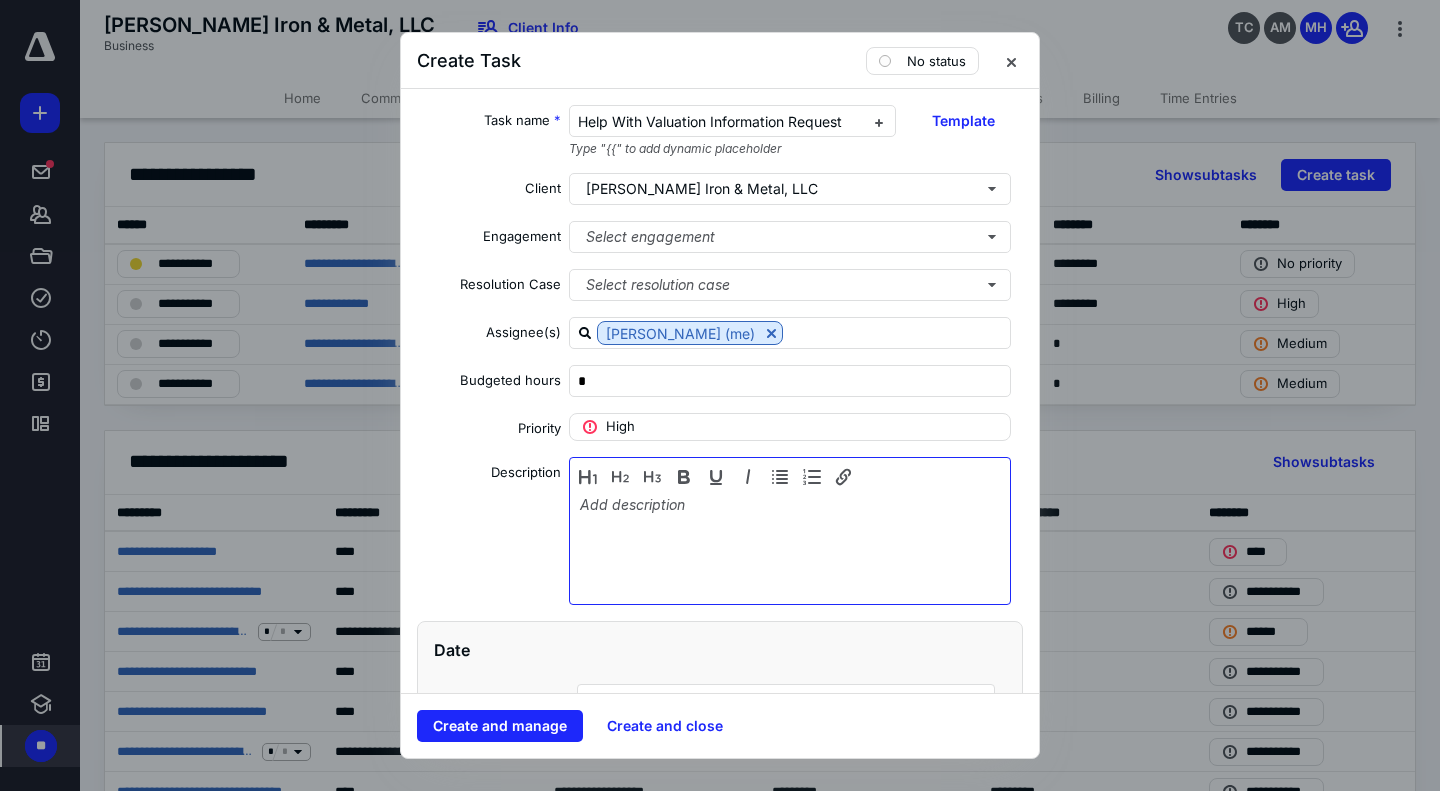 click at bounding box center [790, 546] 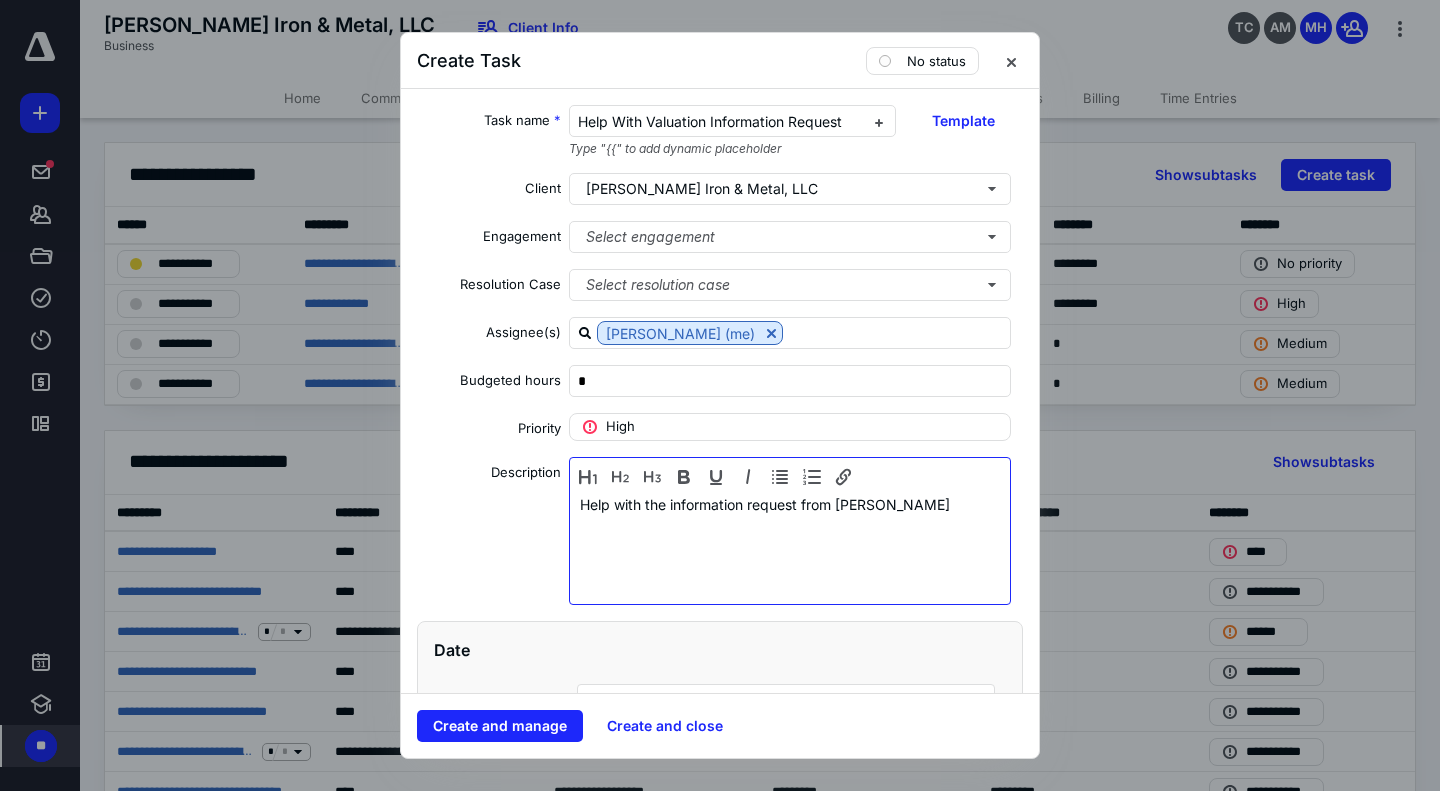 scroll, scrollTop: 234, scrollLeft: 0, axis: vertical 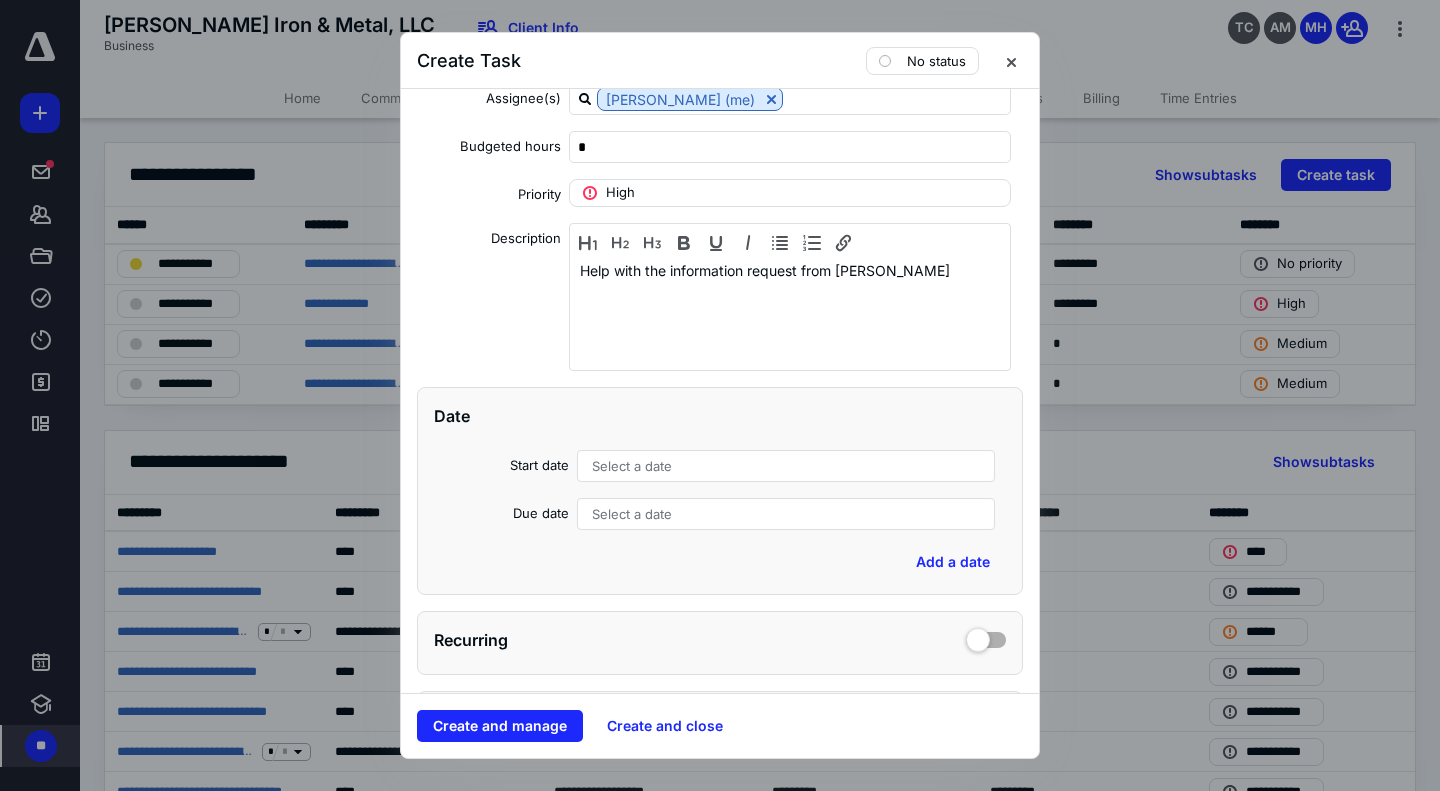 click on "Start date Select a date Due date Select a date" at bounding box center [720, 490] 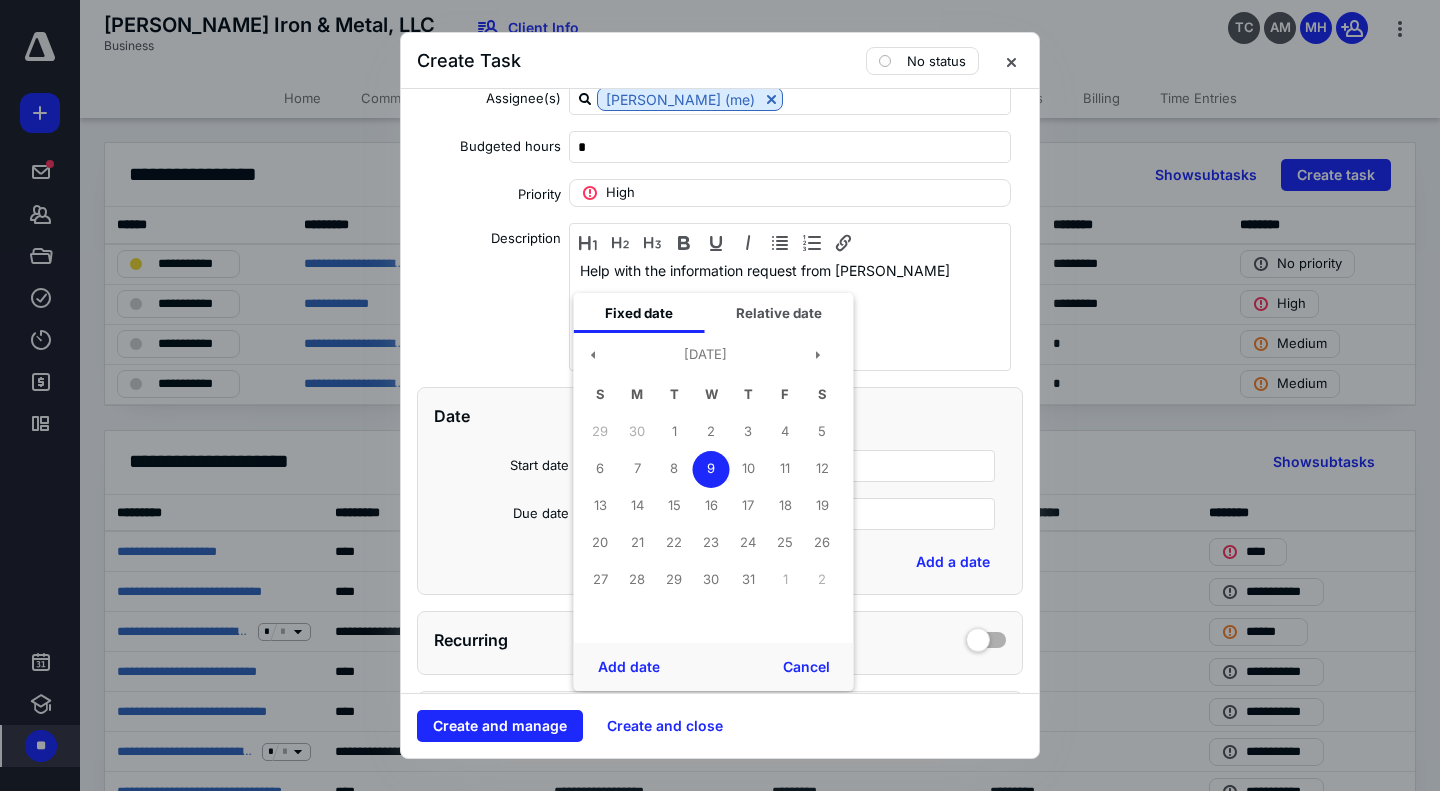 click on "9" at bounding box center [711, 469] 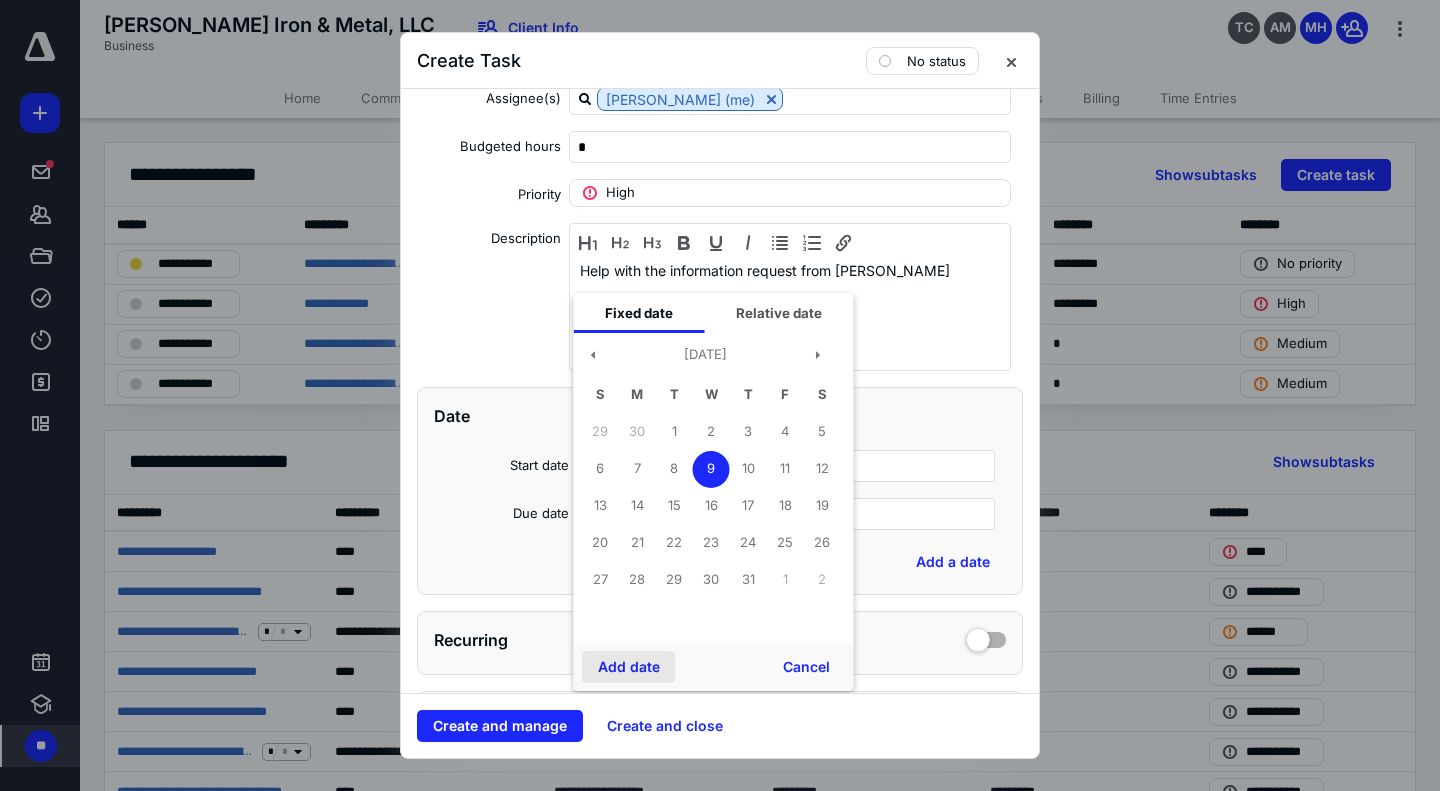 click on "Add date" at bounding box center [629, 667] 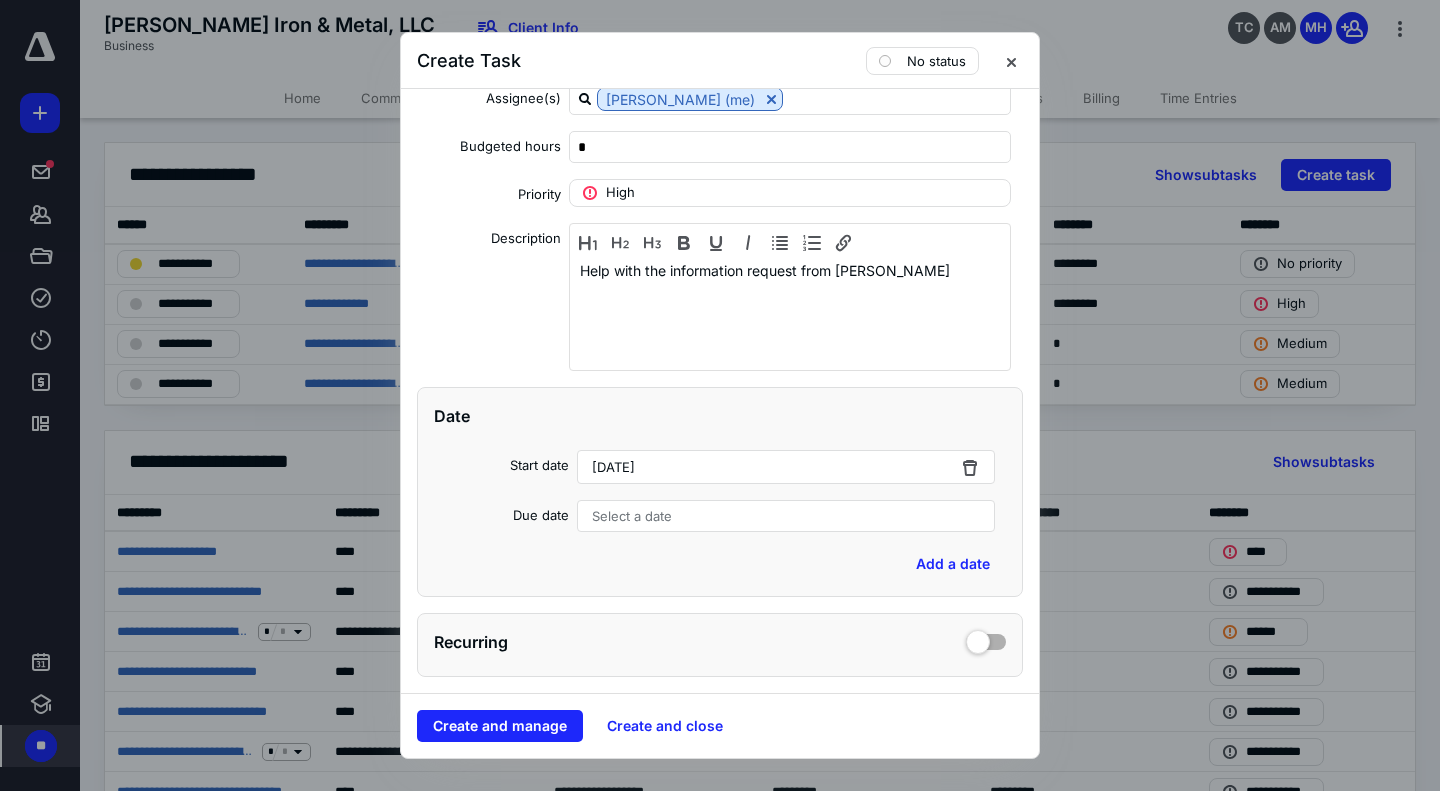 click on "Select a date" at bounding box center (632, 516) 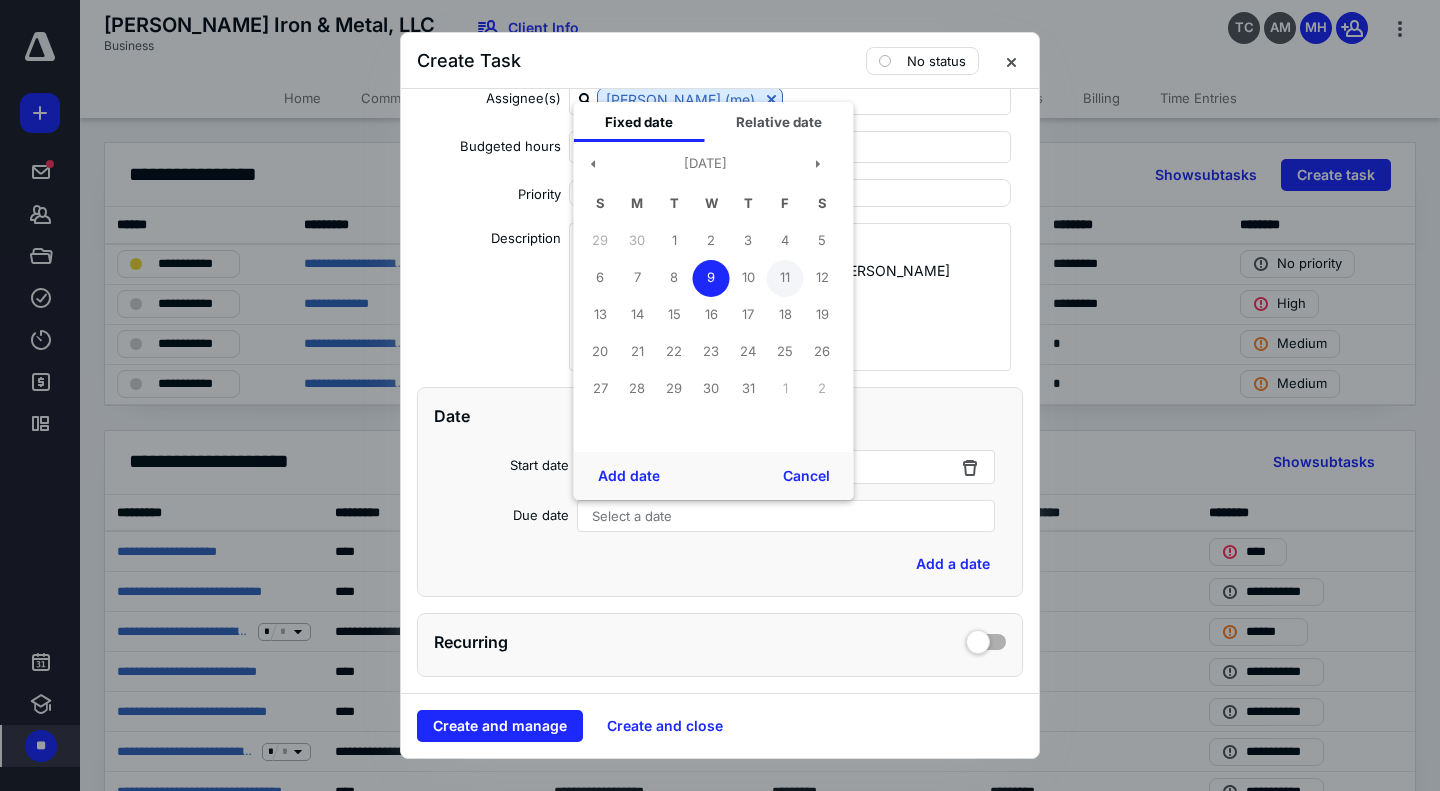 click on "11" at bounding box center [785, 278] 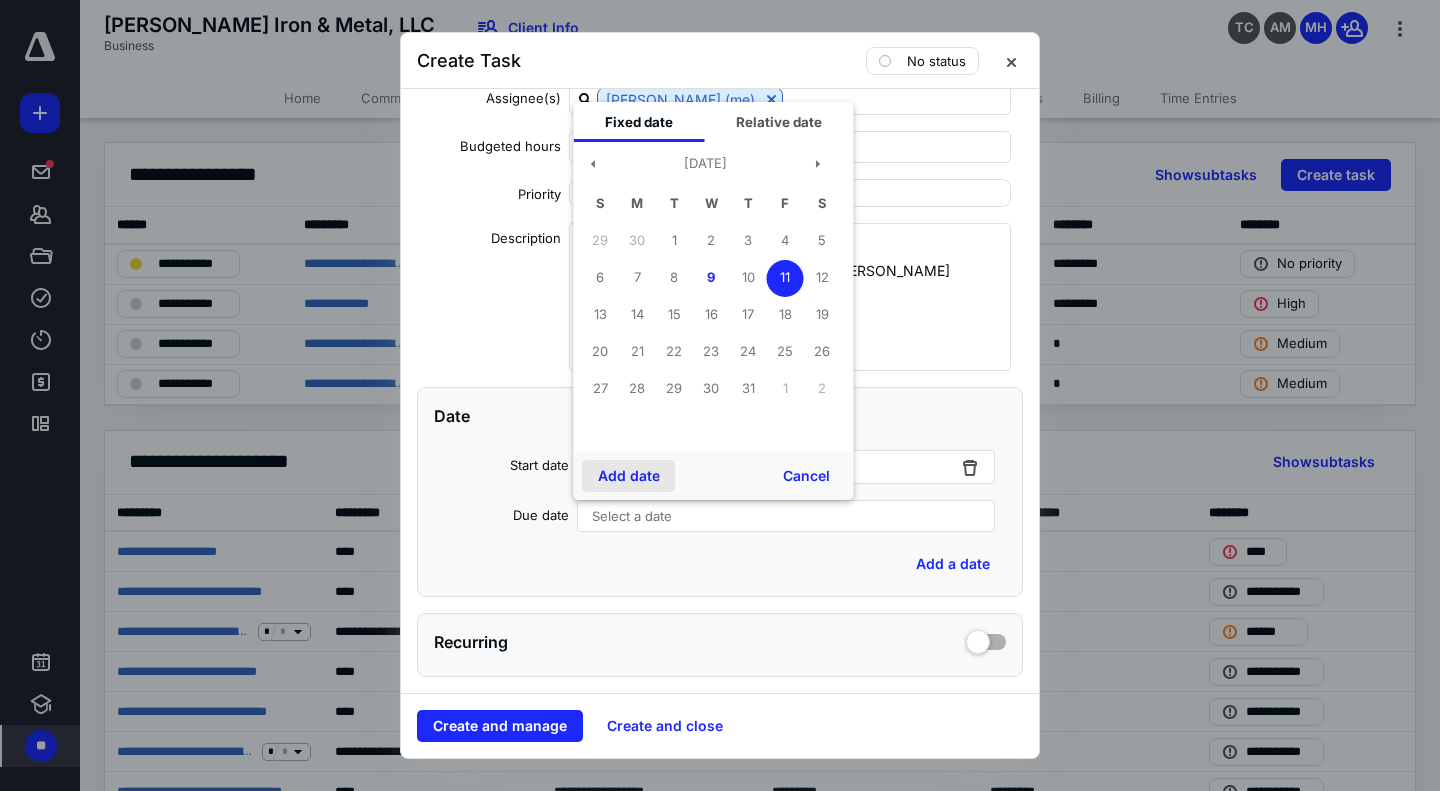 click on "Add date" at bounding box center [629, 476] 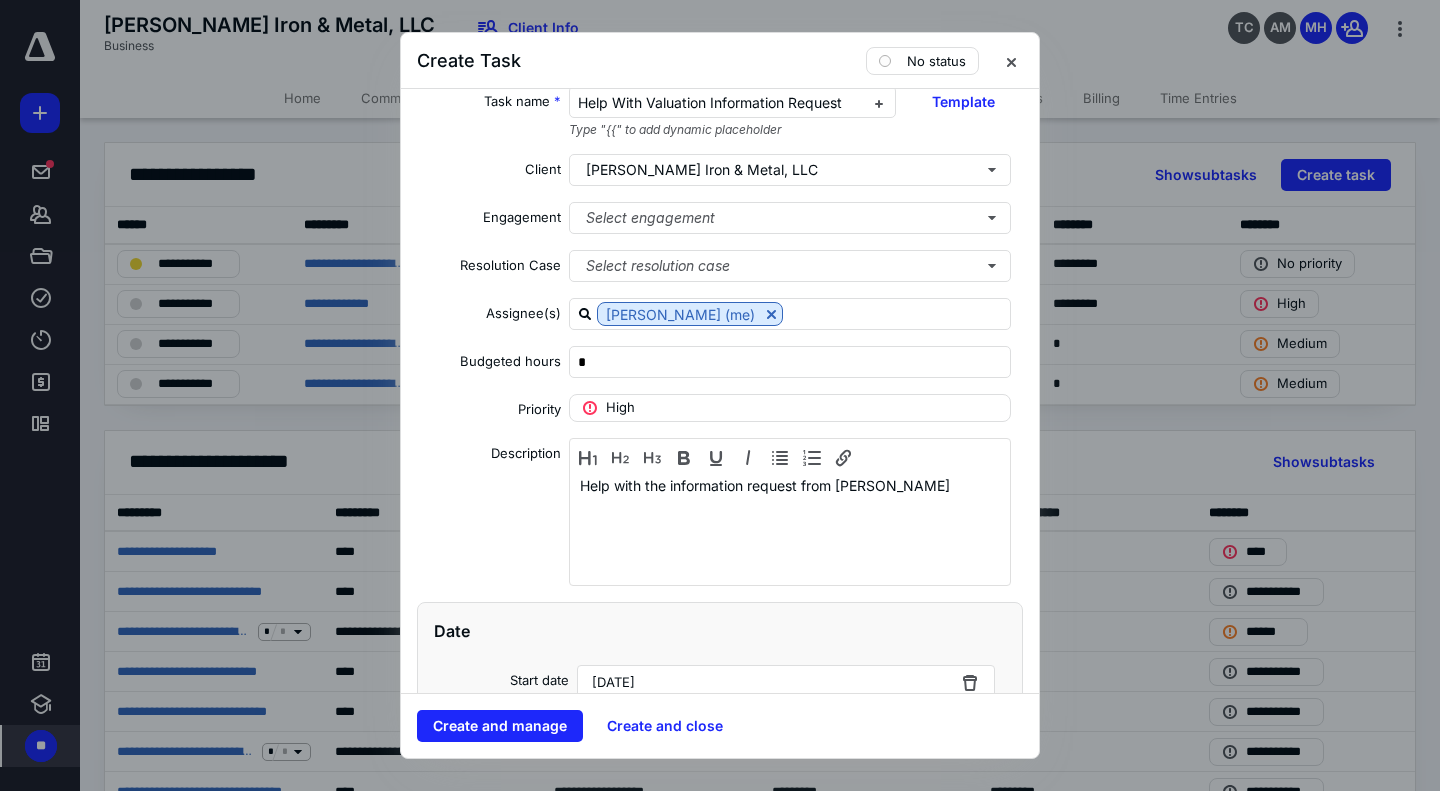 scroll, scrollTop: 0, scrollLeft: 0, axis: both 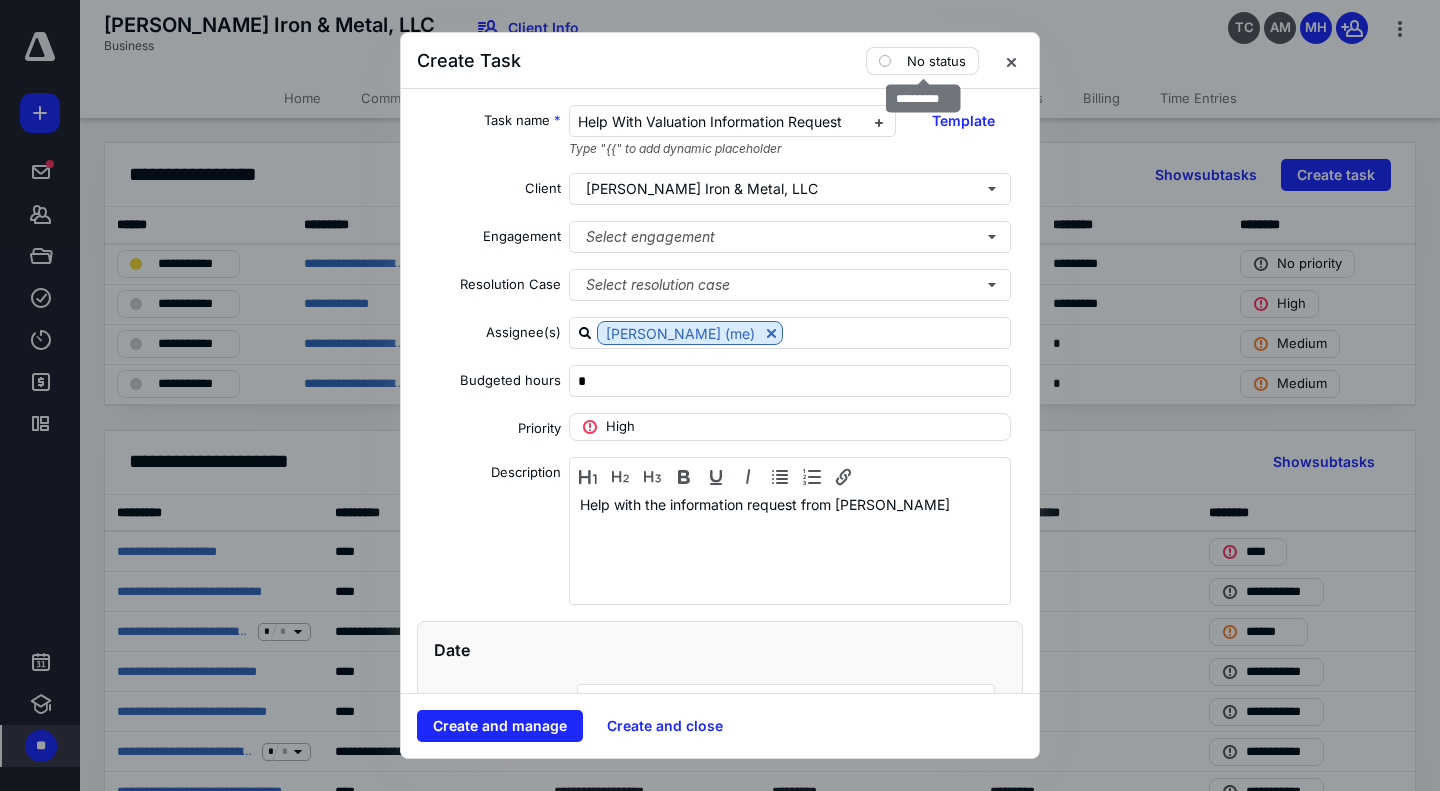 click on "No status" at bounding box center [936, 61] 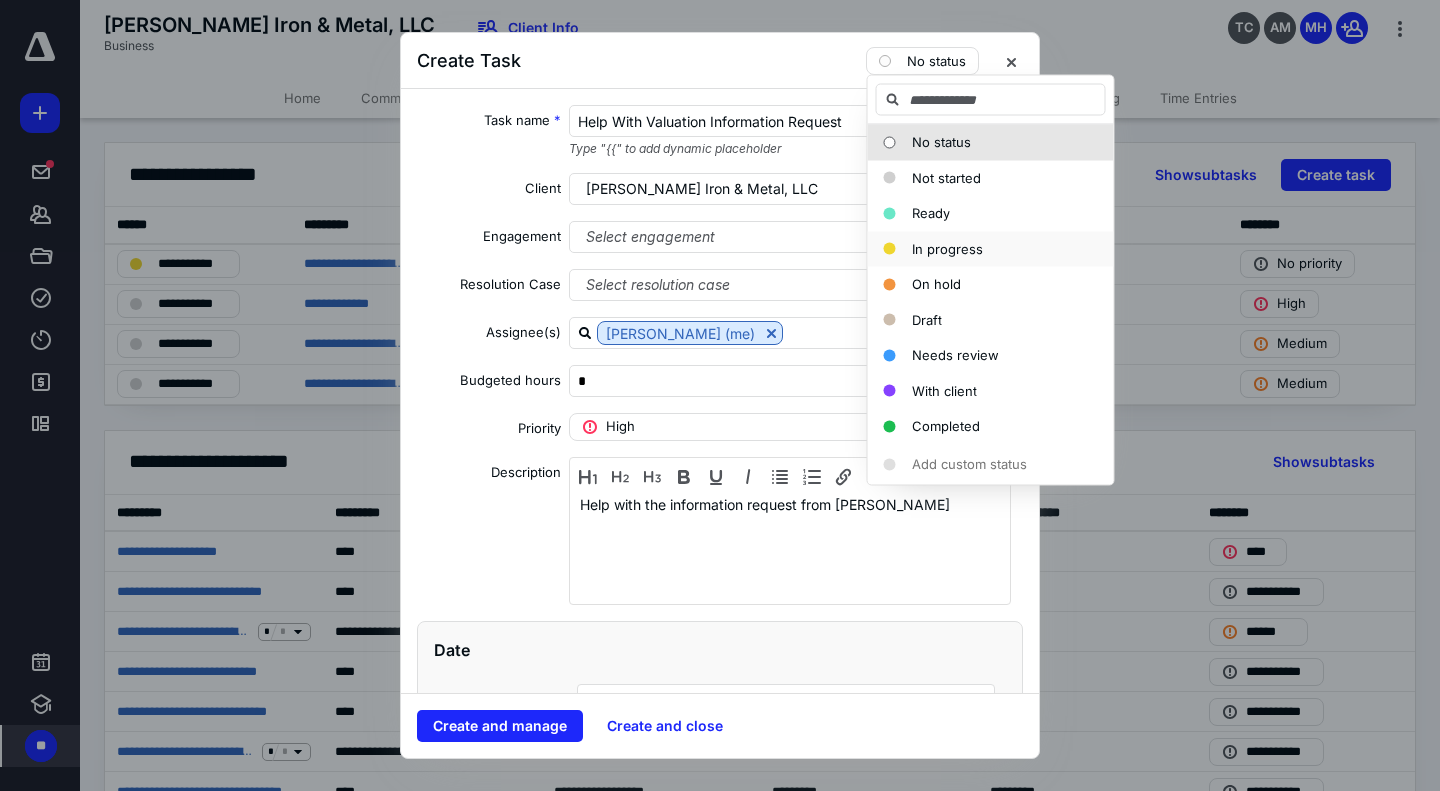 click on "In progress" at bounding box center [947, 248] 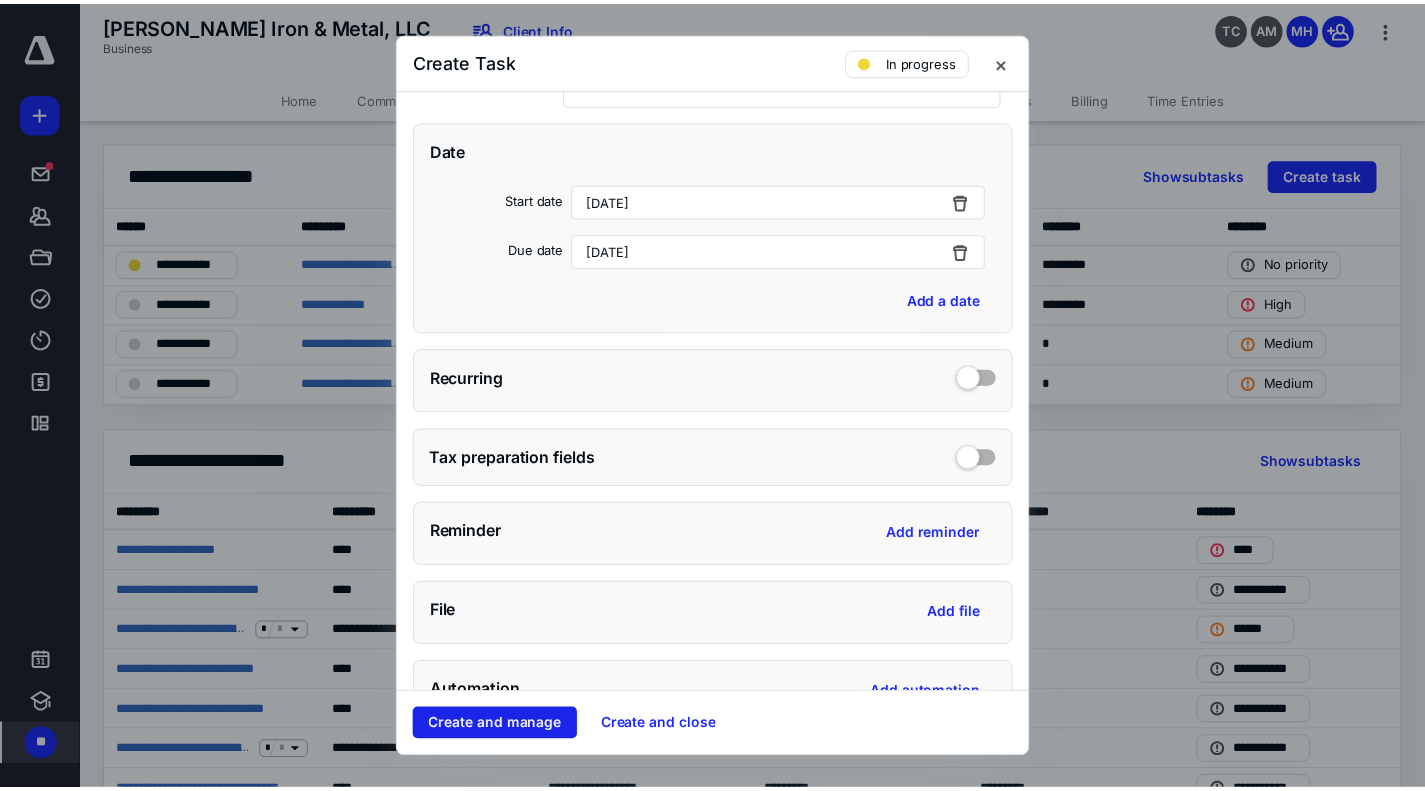 scroll, scrollTop: 501, scrollLeft: 0, axis: vertical 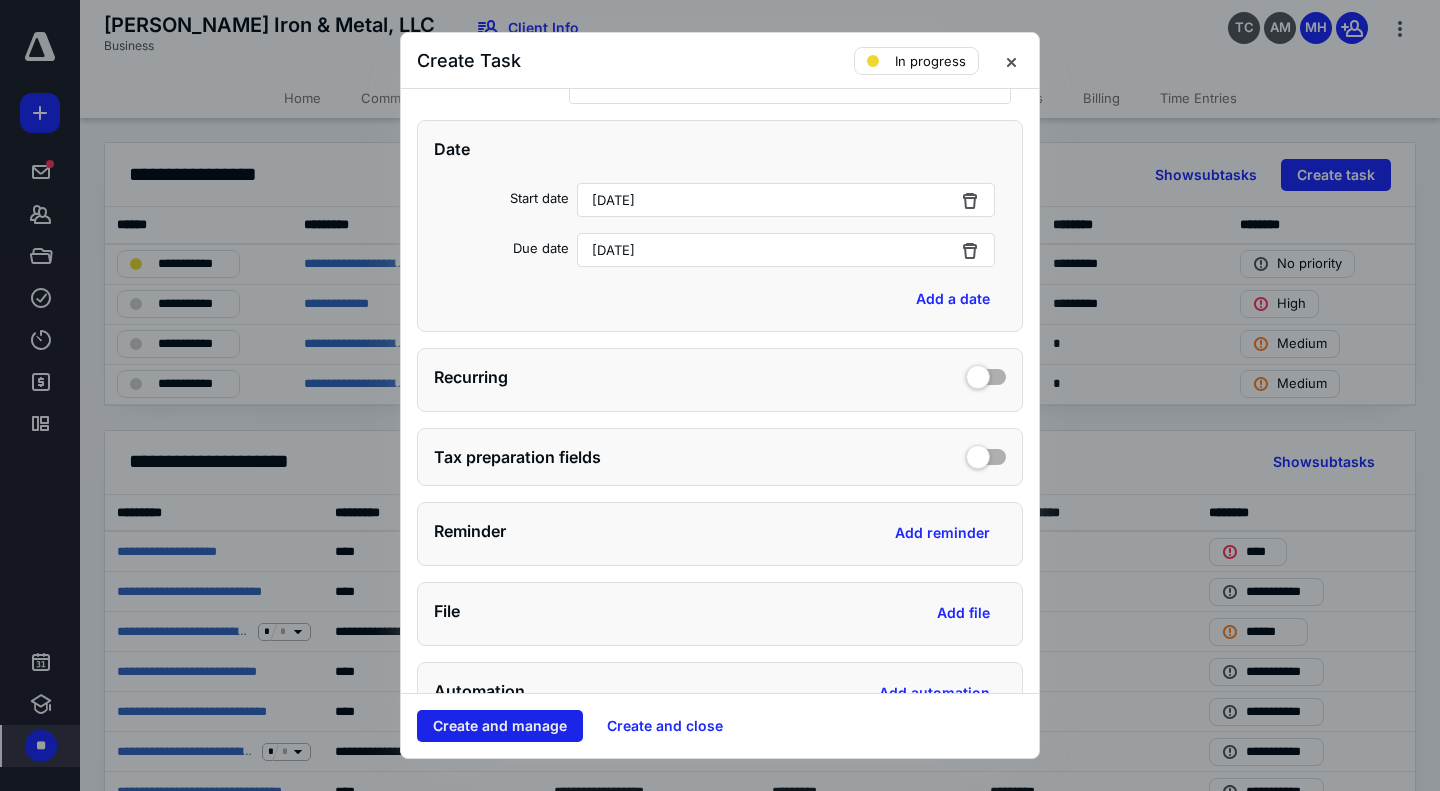 click on "Create and manage" at bounding box center [500, 726] 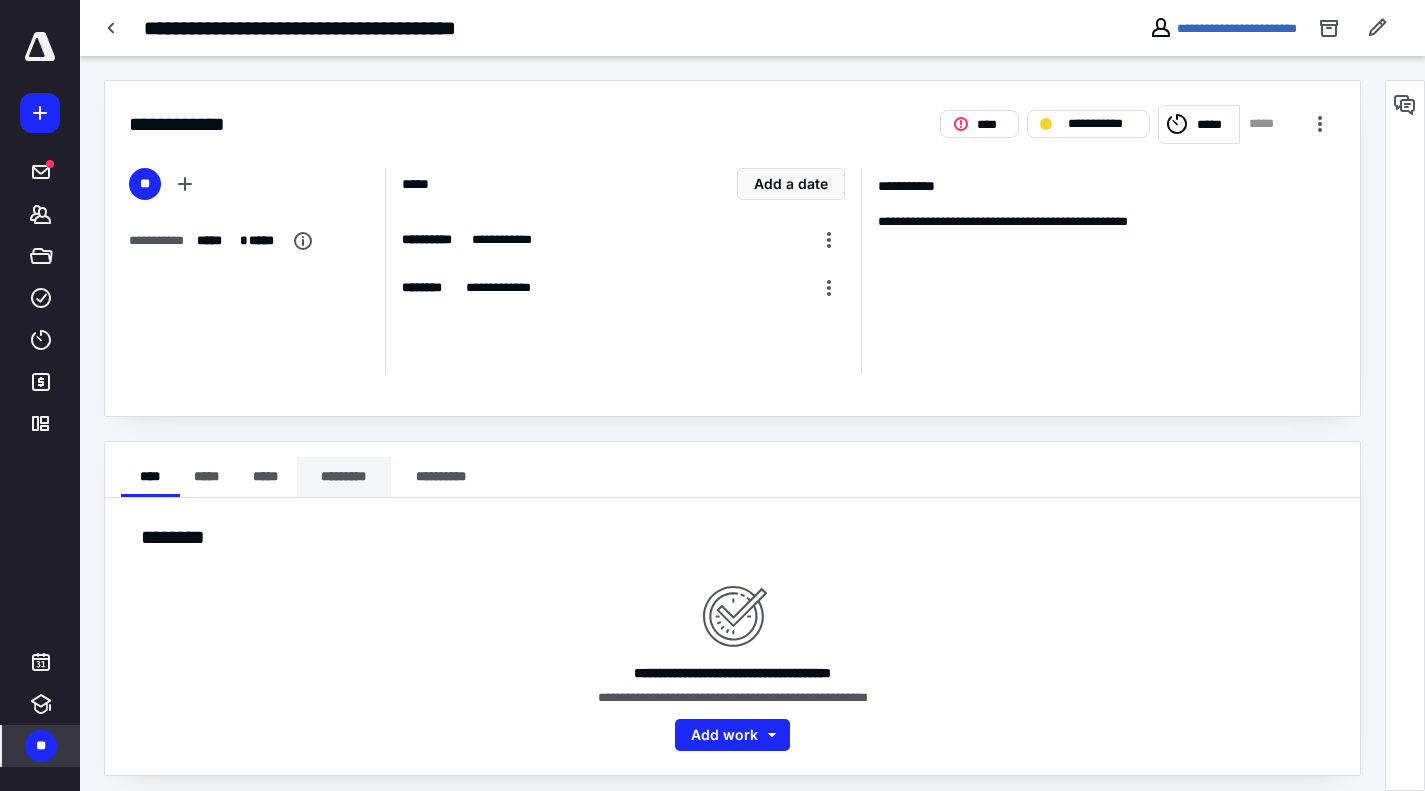 click on "*********" at bounding box center [344, 477] 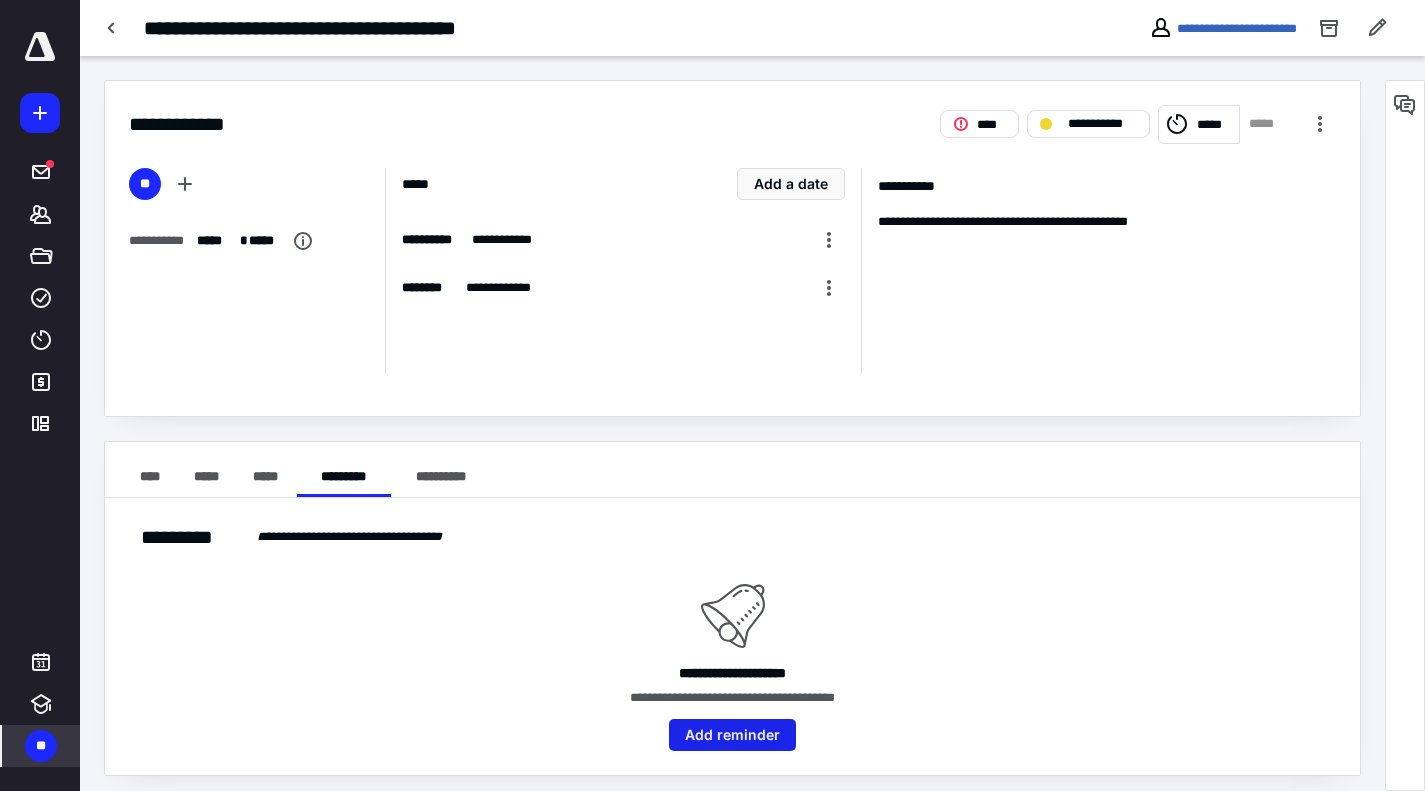 click on "Add reminder" at bounding box center (732, 735) 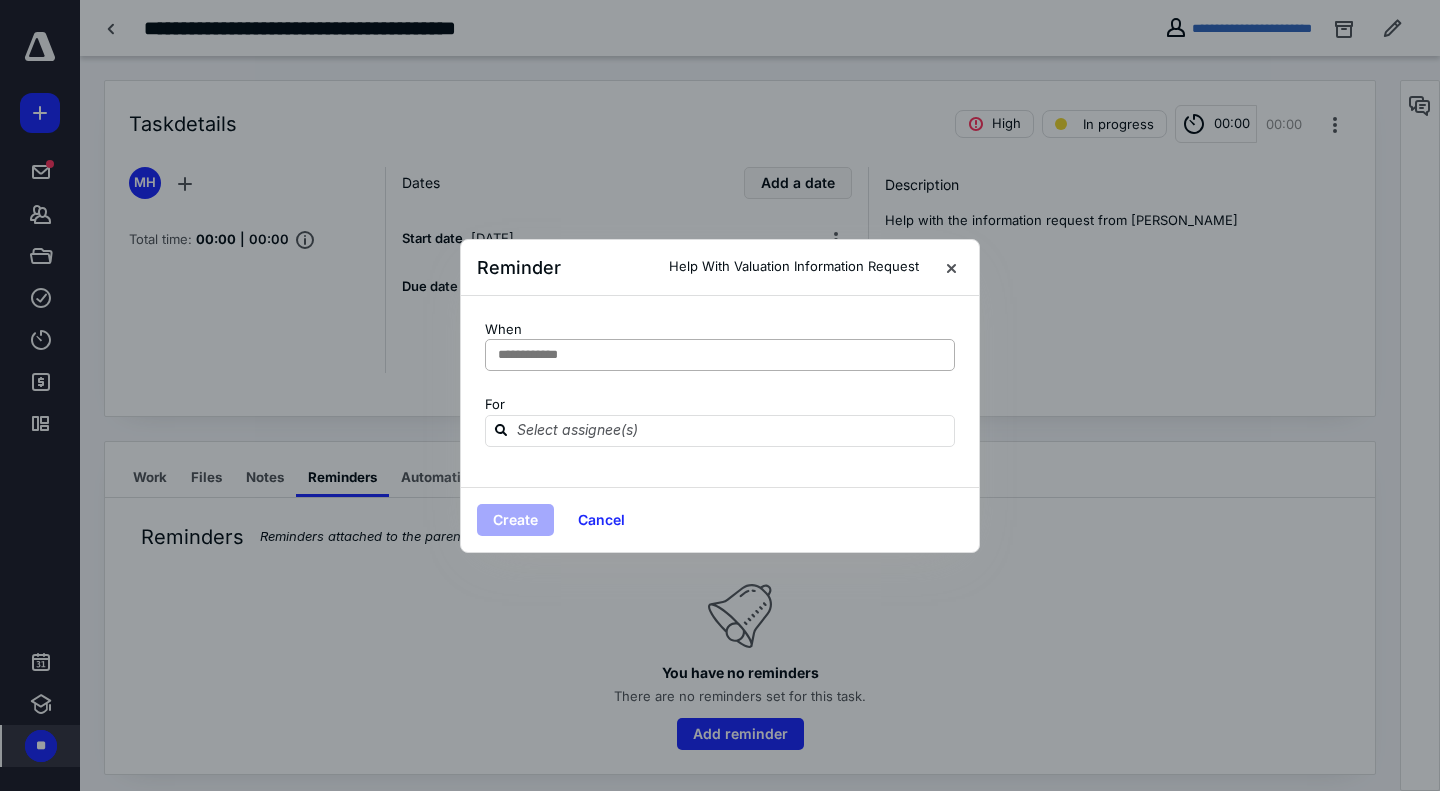 click on "**********" at bounding box center [539, 355] 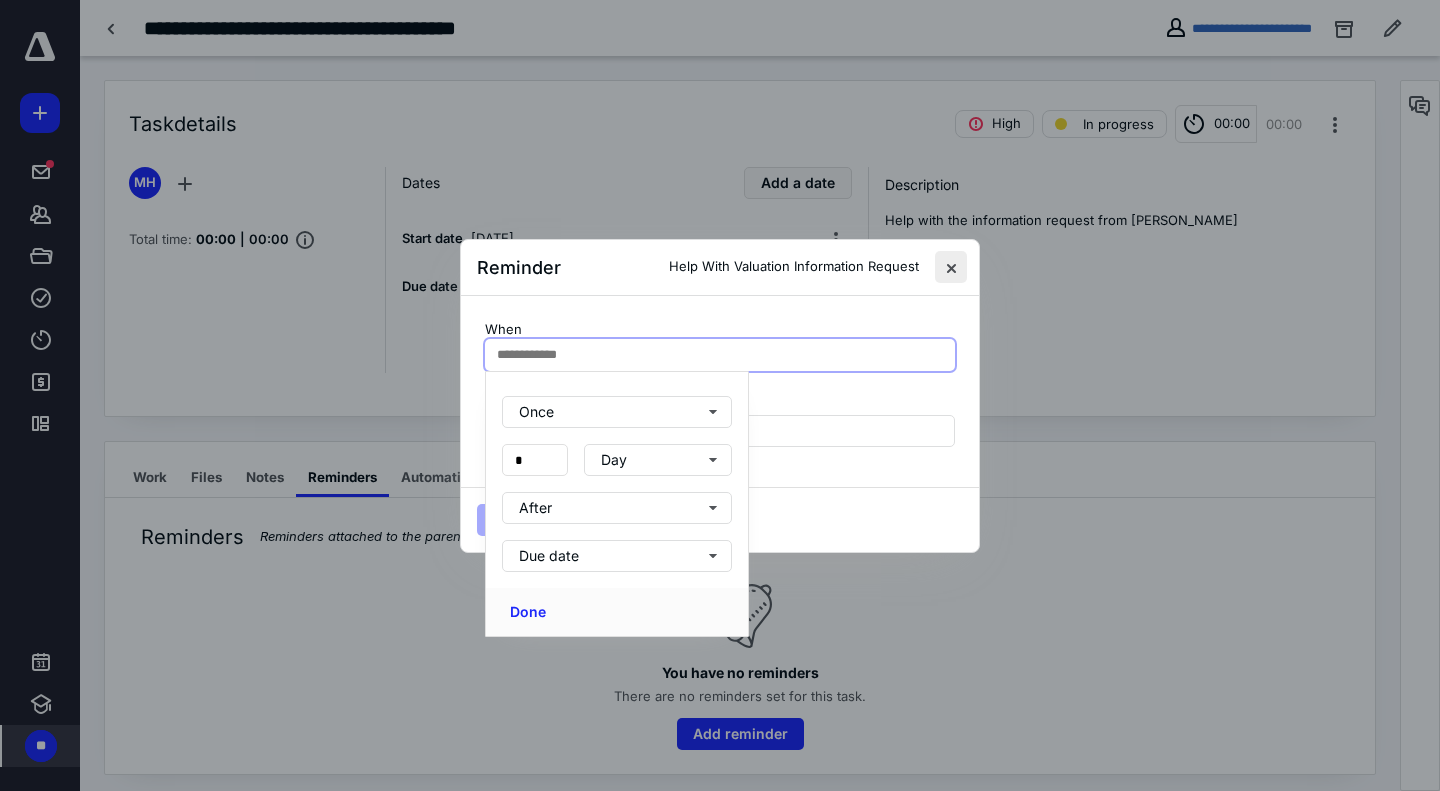 click at bounding box center [951, 267] 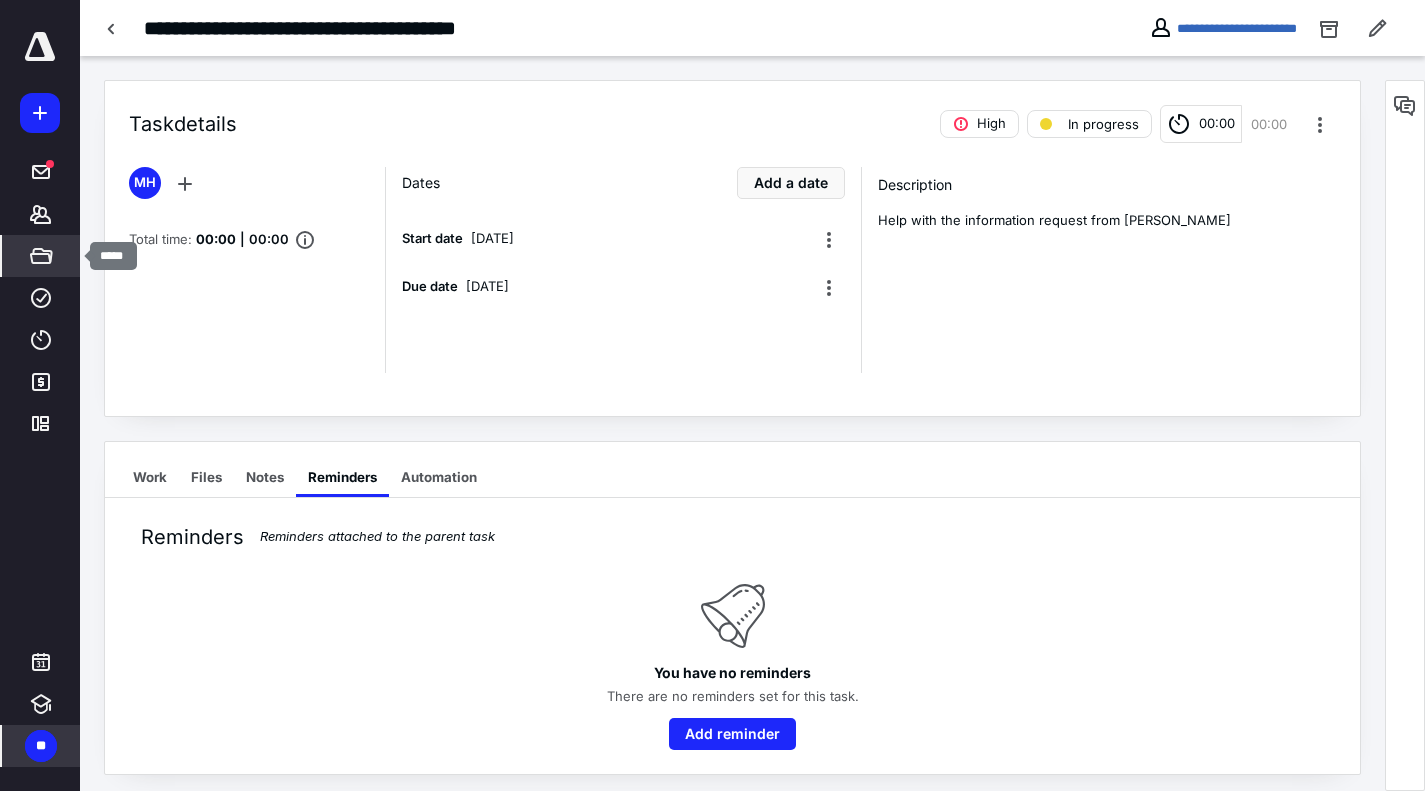 click 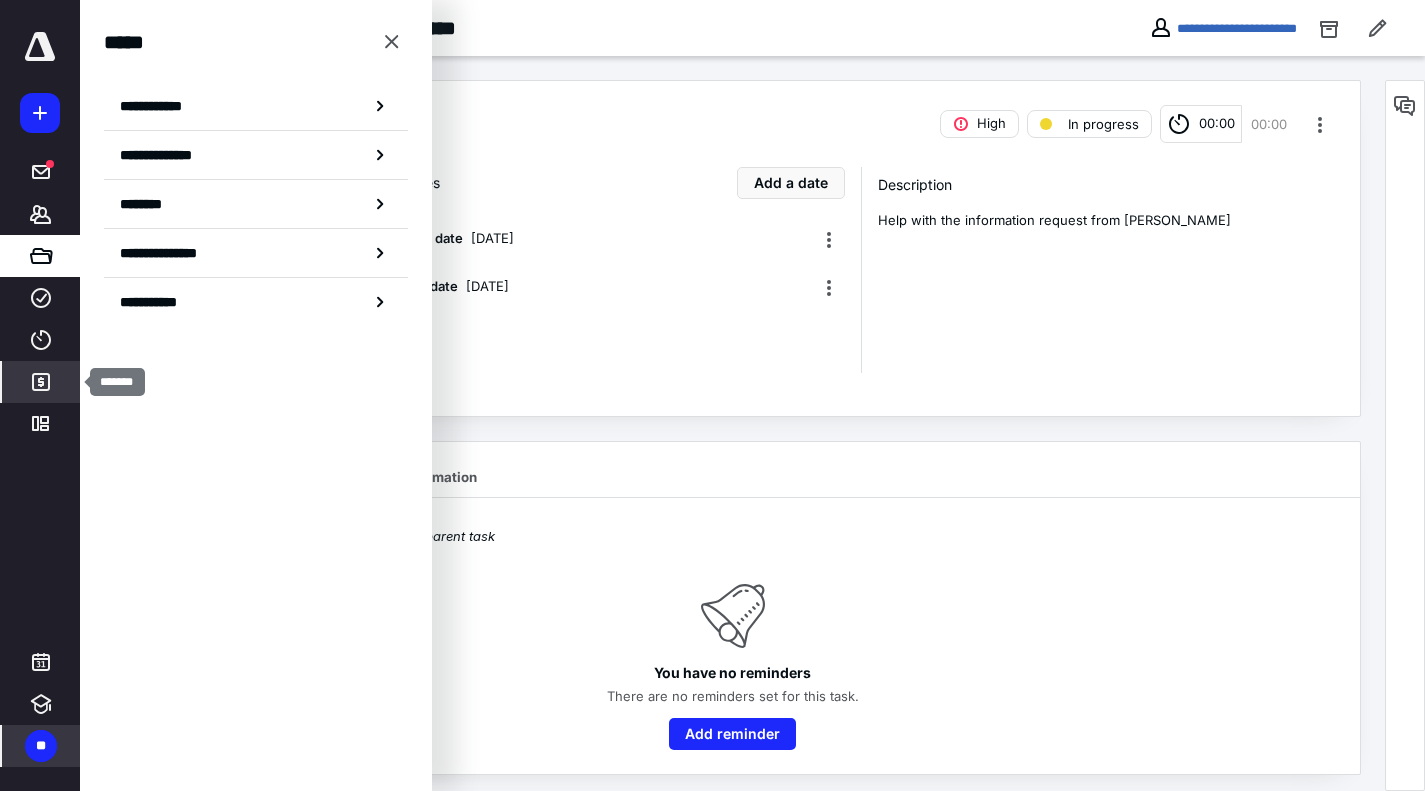 click 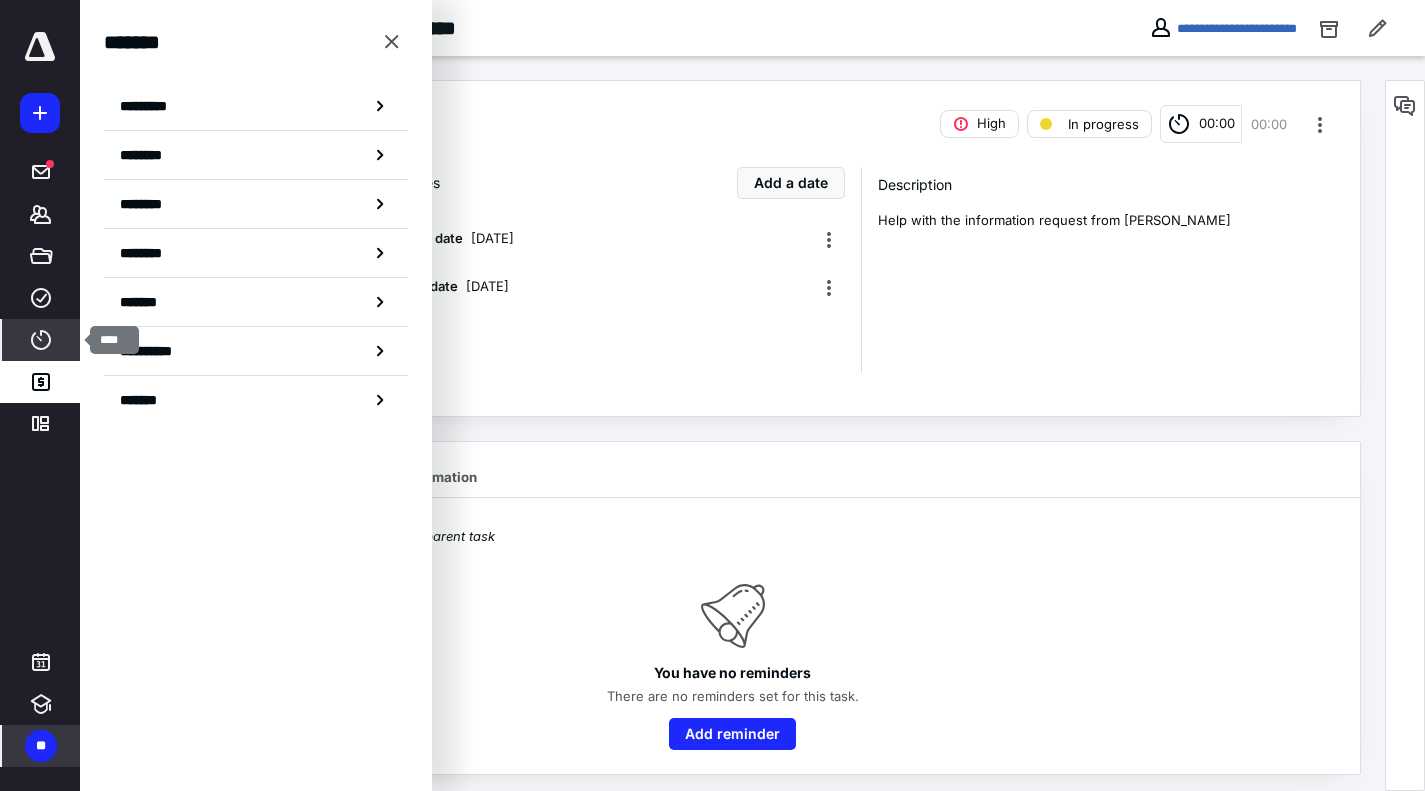 click 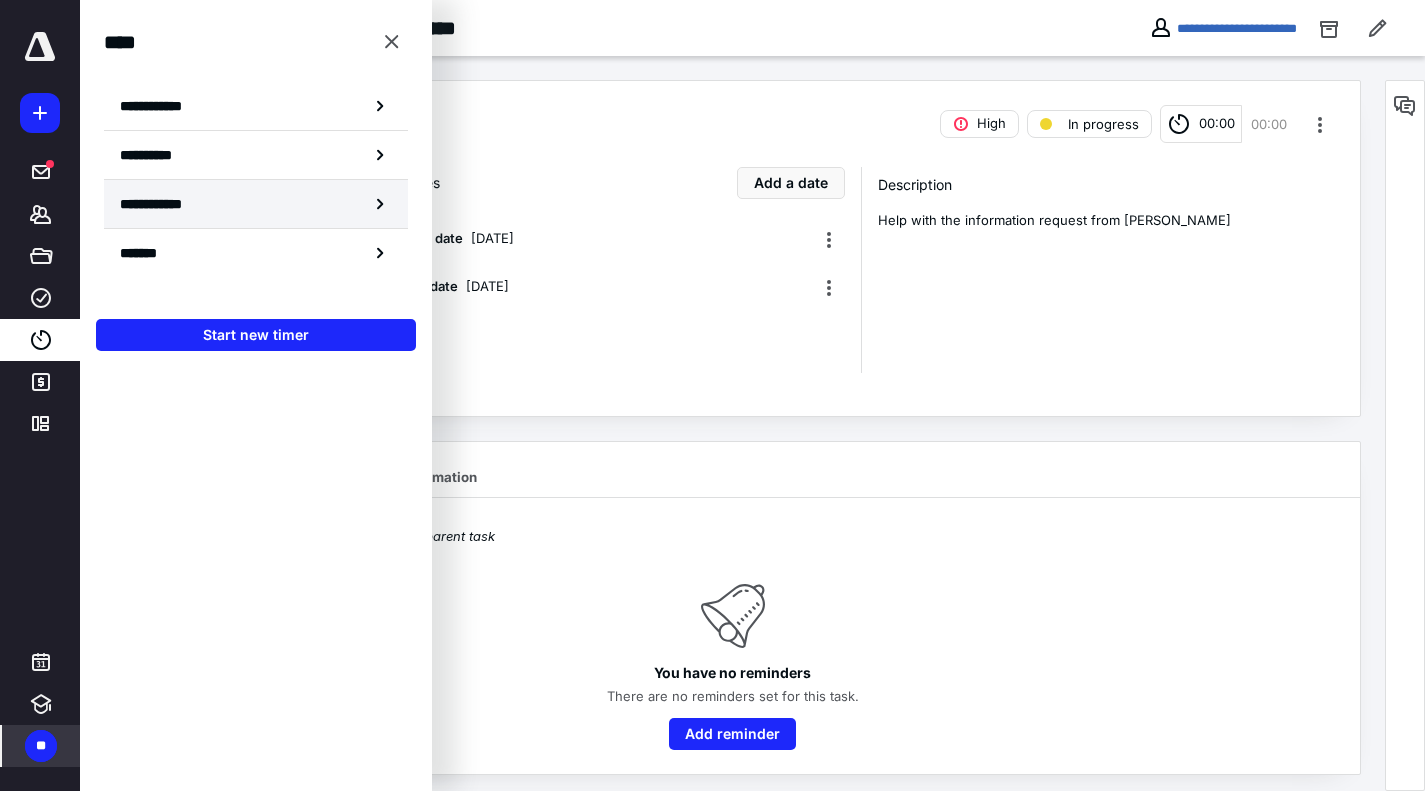 click on "**********" at bounding box center [161, 204] 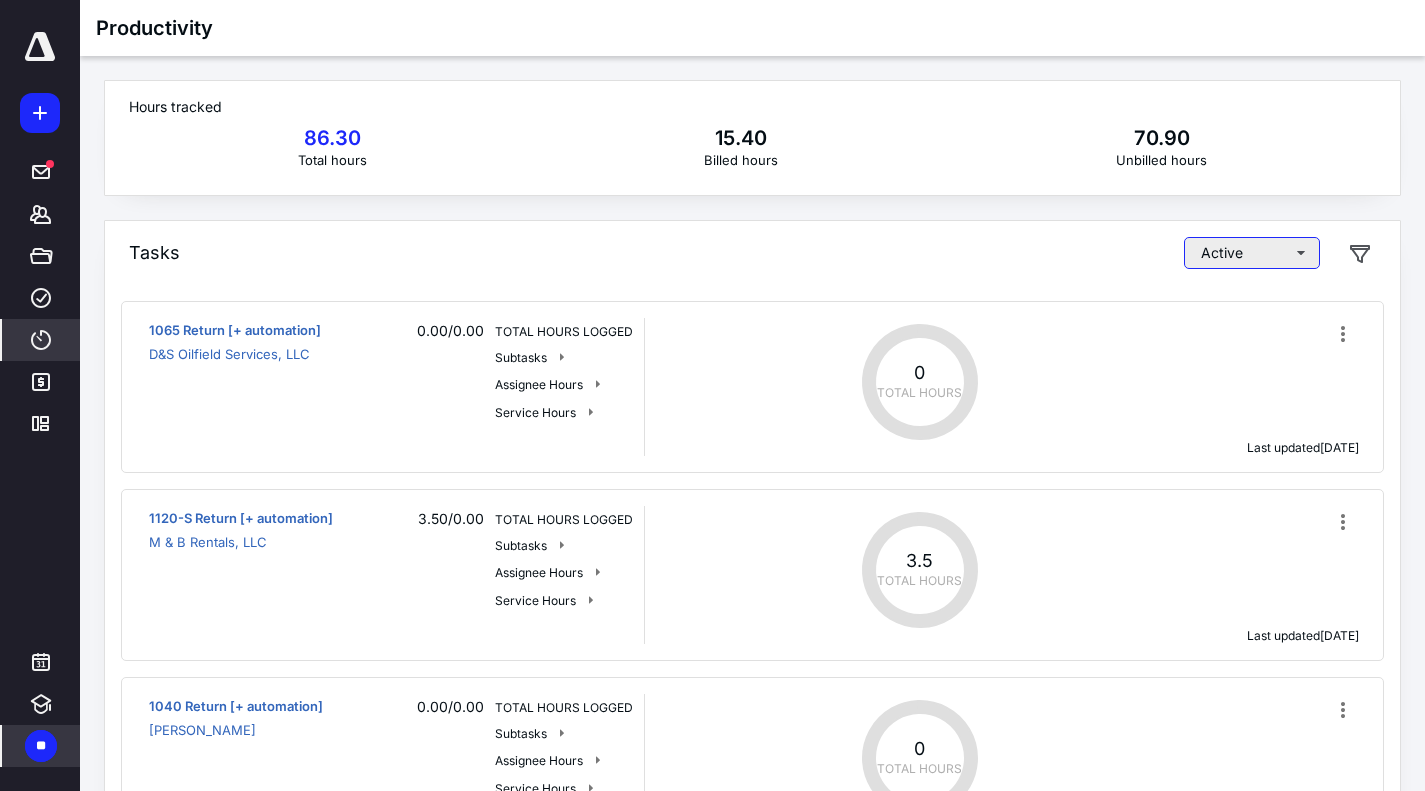 click on "Active" at bounding box center [1252, 253] 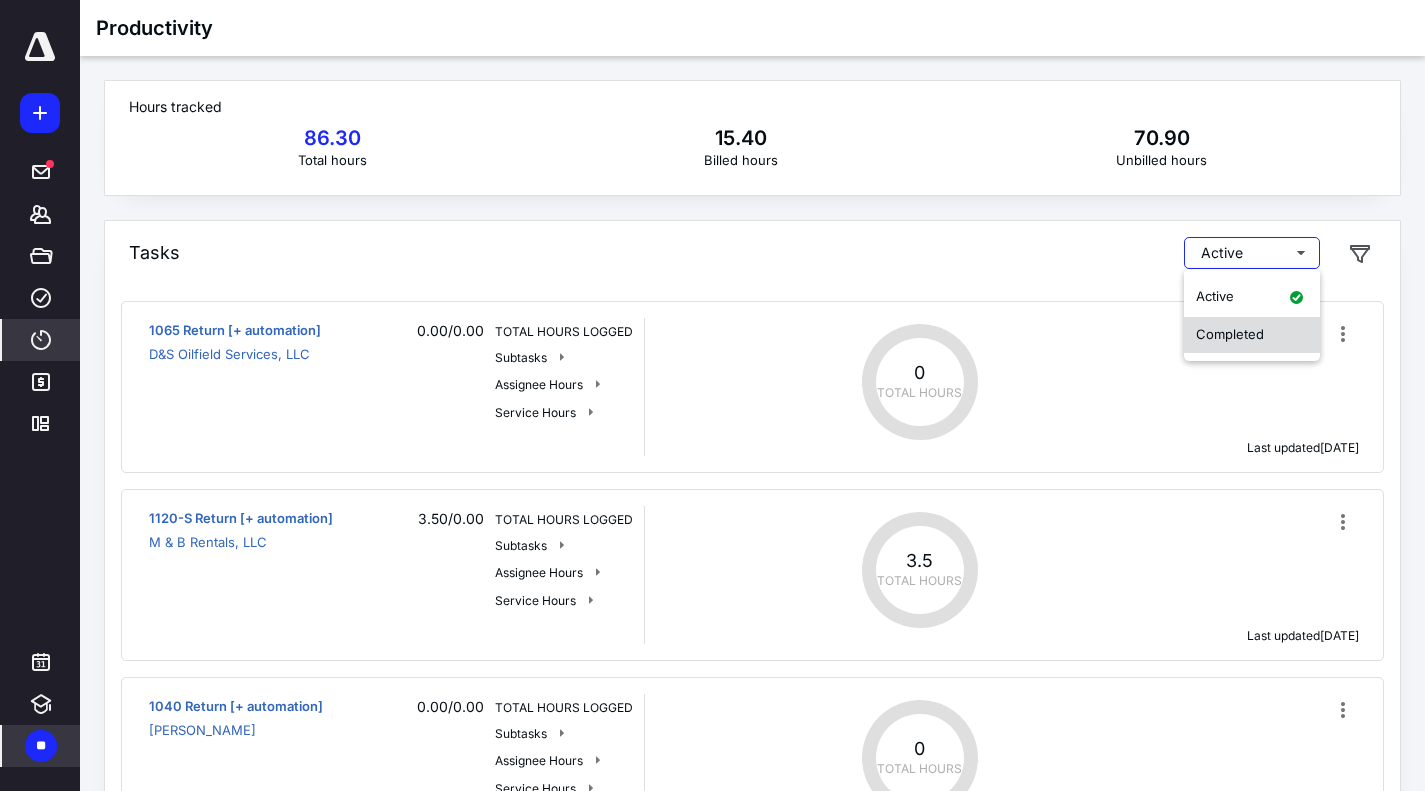 click on "Completed" at bounding box center (1252, 335) 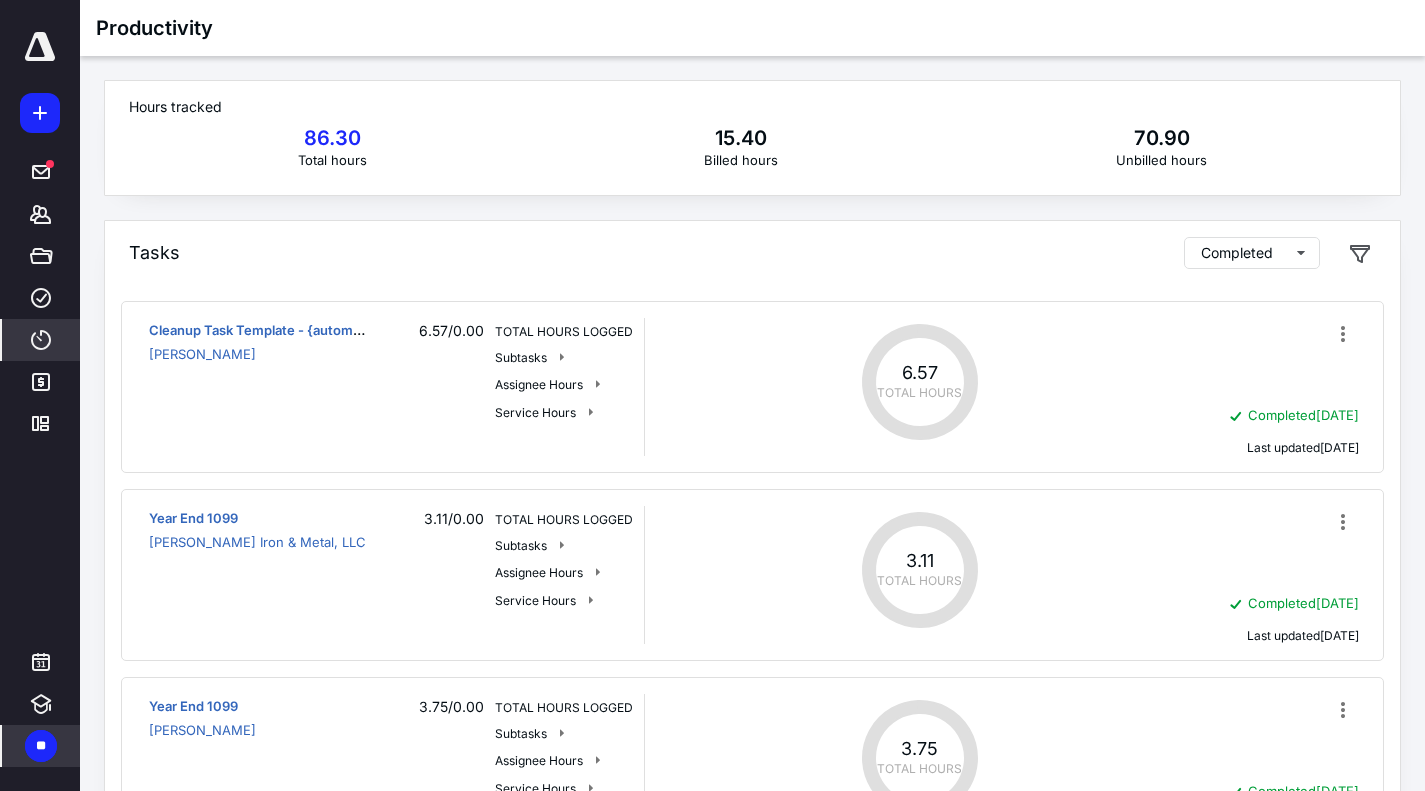 click on "86.30" at bounding box center (332, 138) 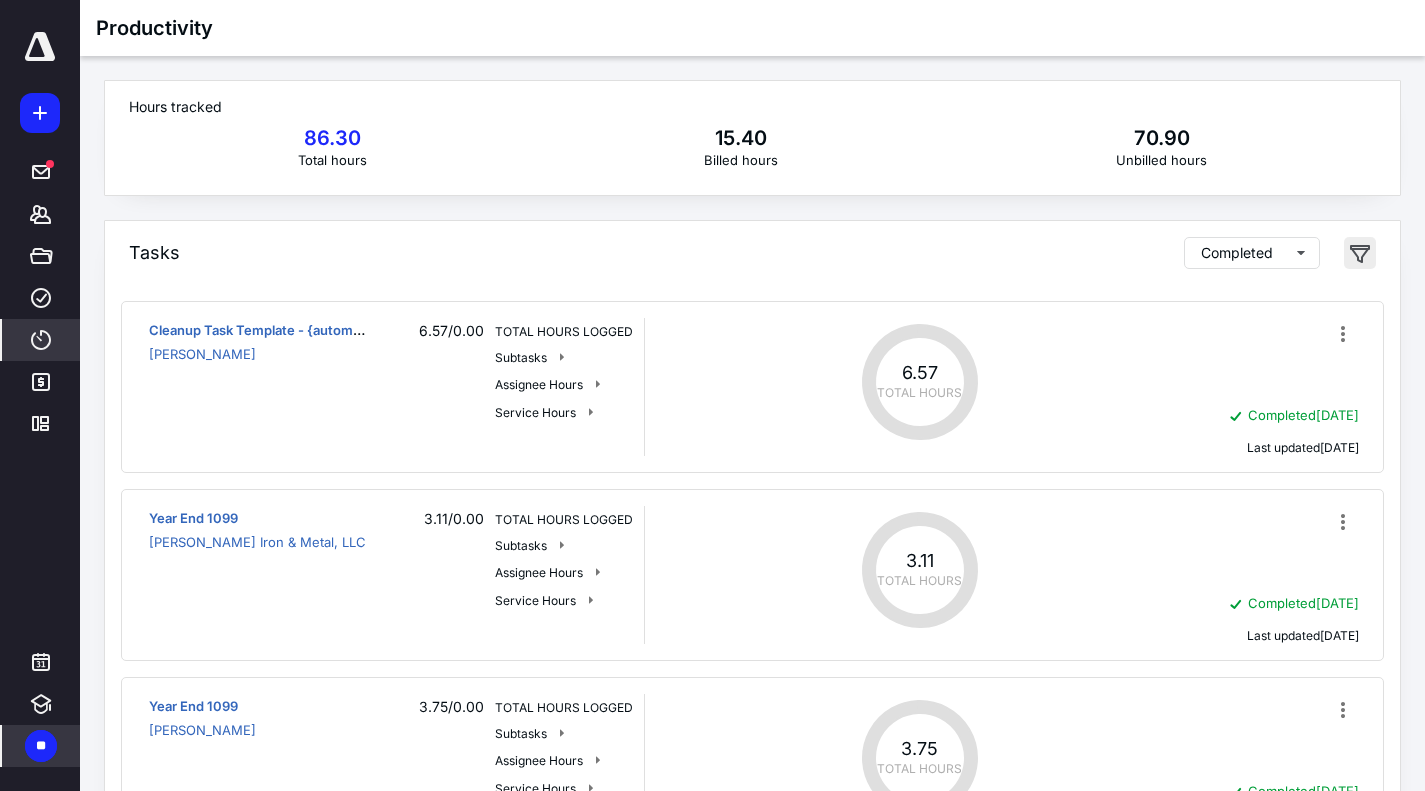 click at bounding box center (1360, 253) 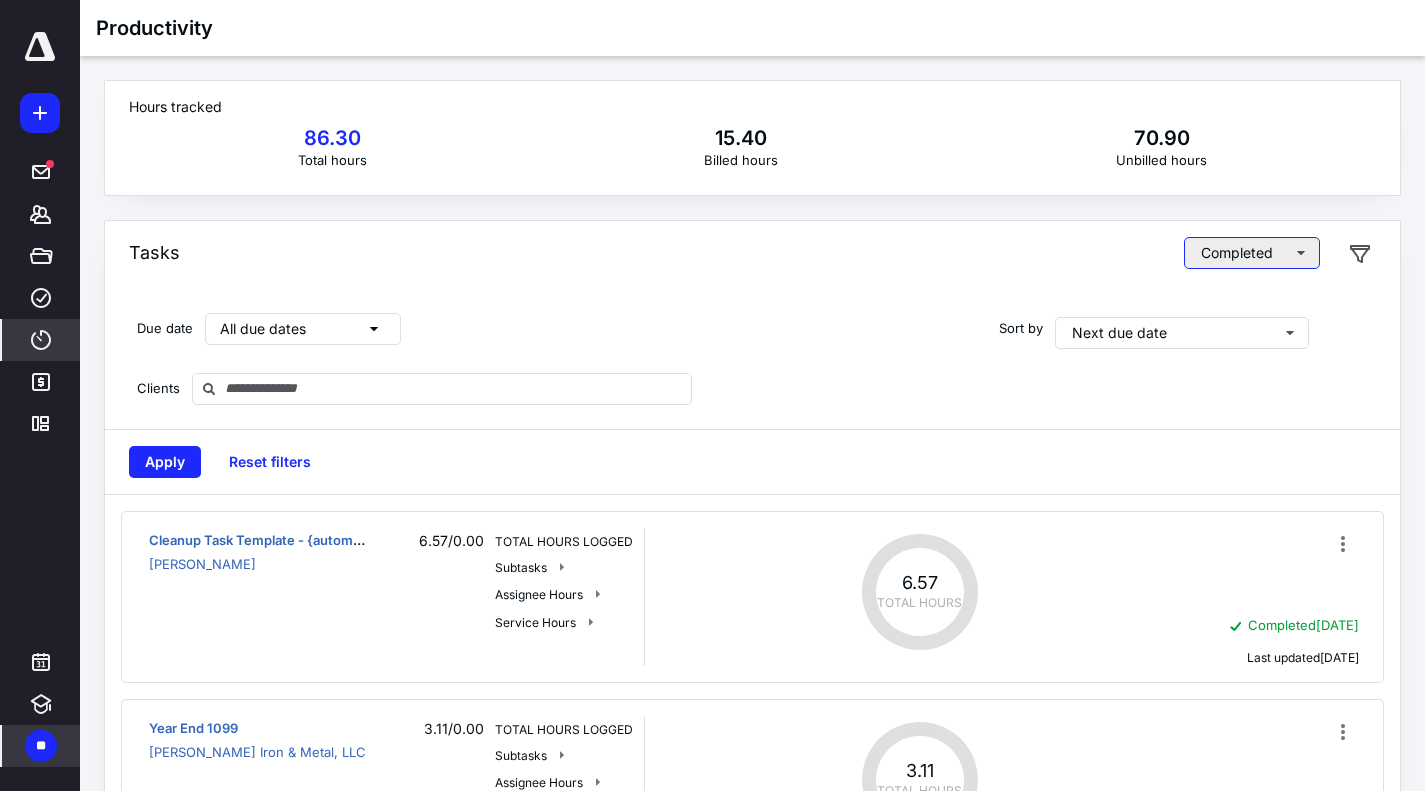click on "Completed" at bounding box center [1252, 253] 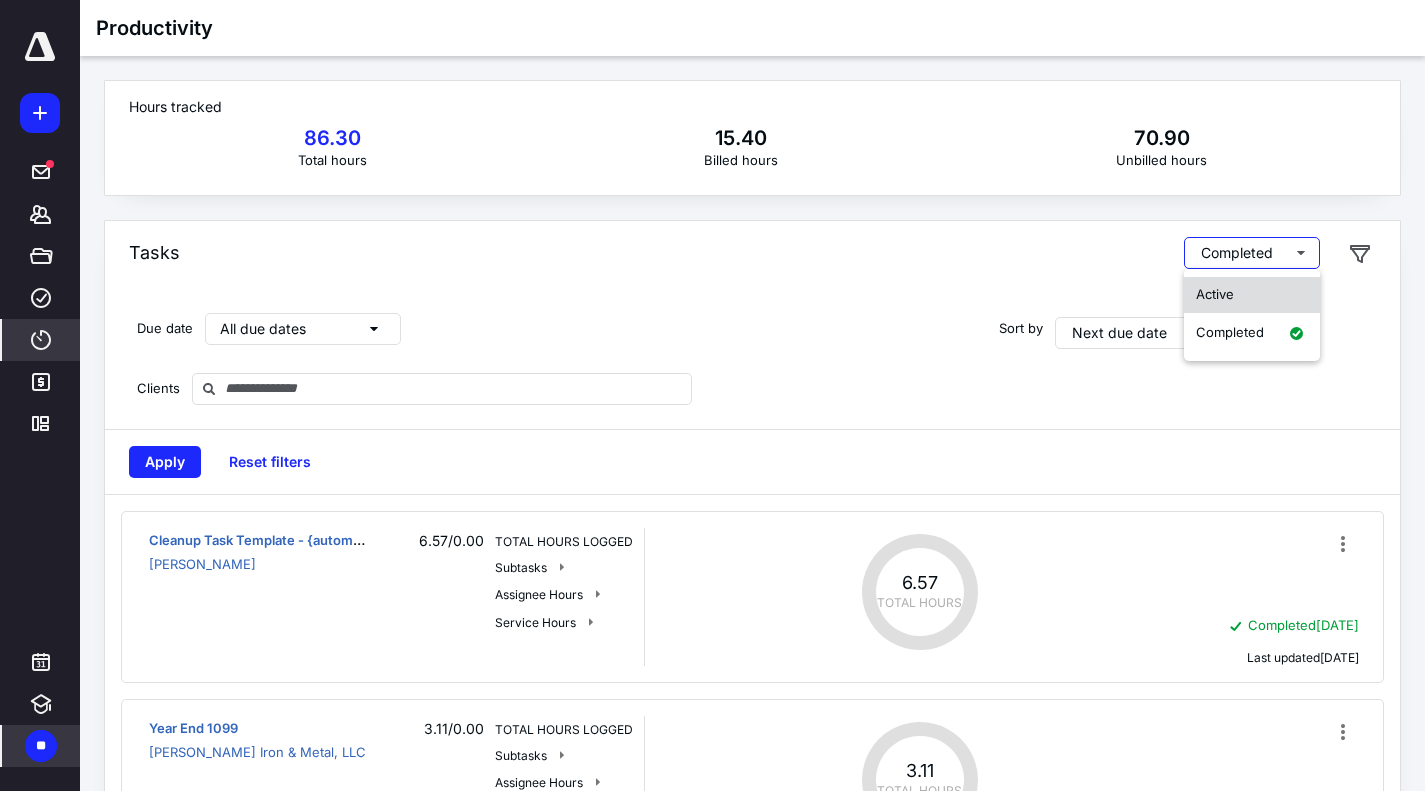 click on "Active" at bounding box center (1215, 294) 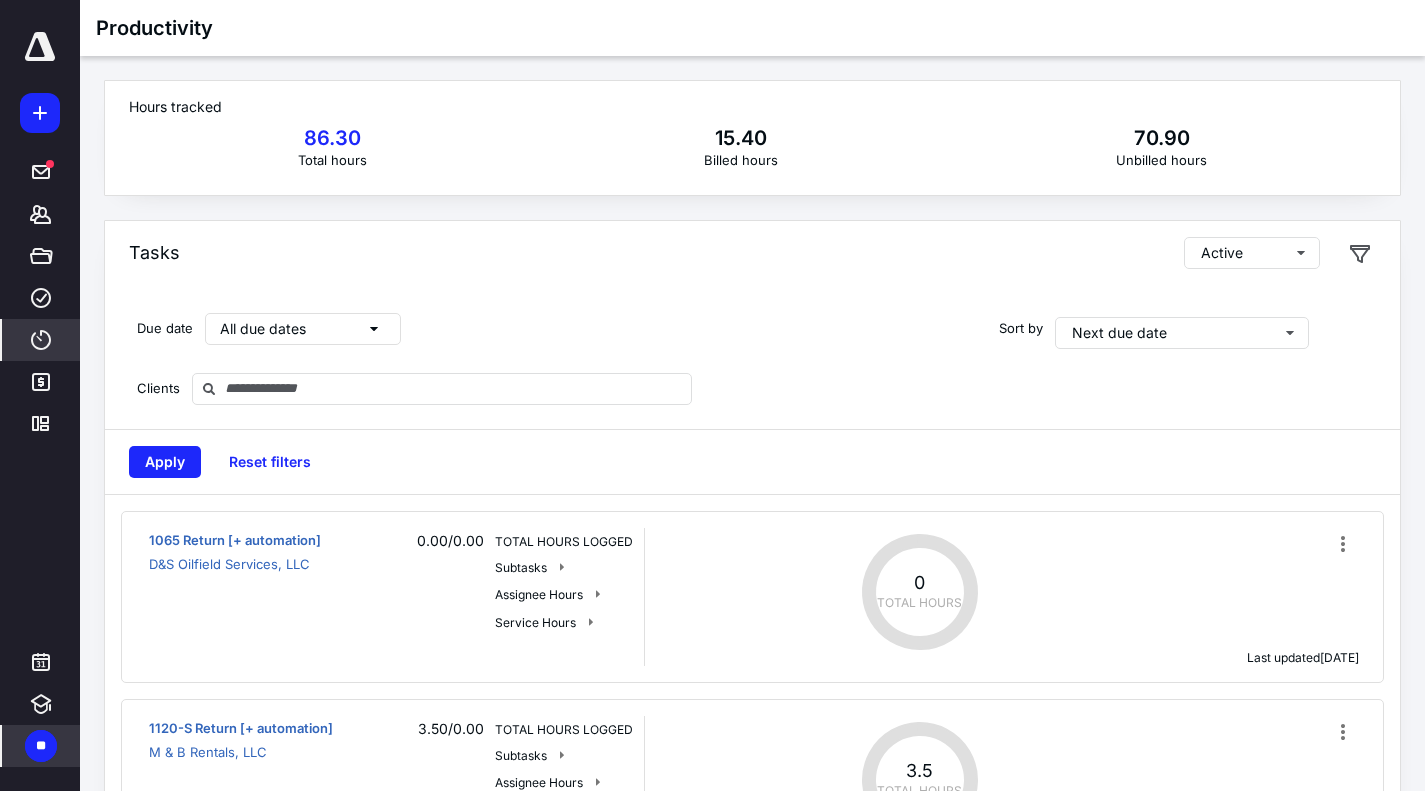 click at bounding box center (40, 47) 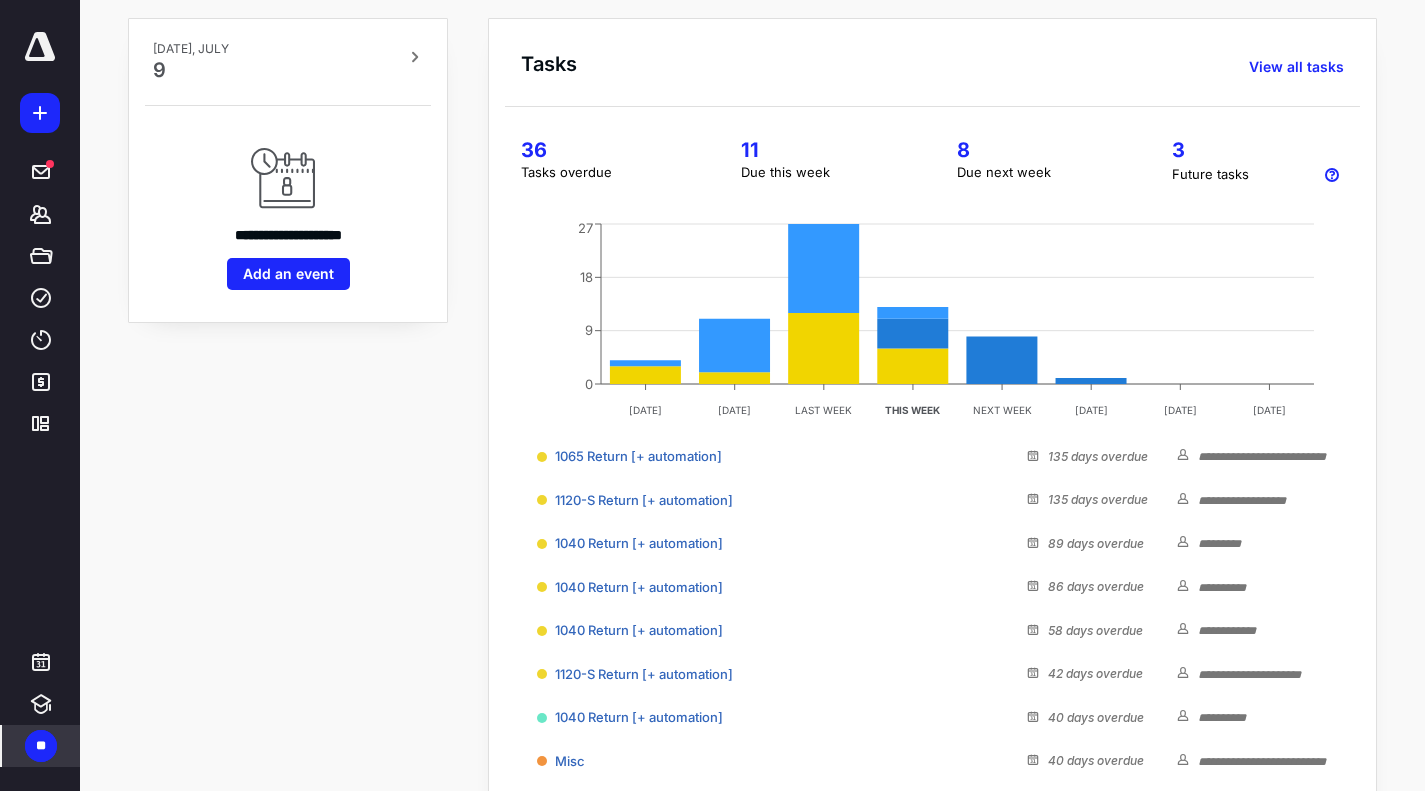 scroll, scrollTop: 365, scrollLeft: 0, axis: vertical 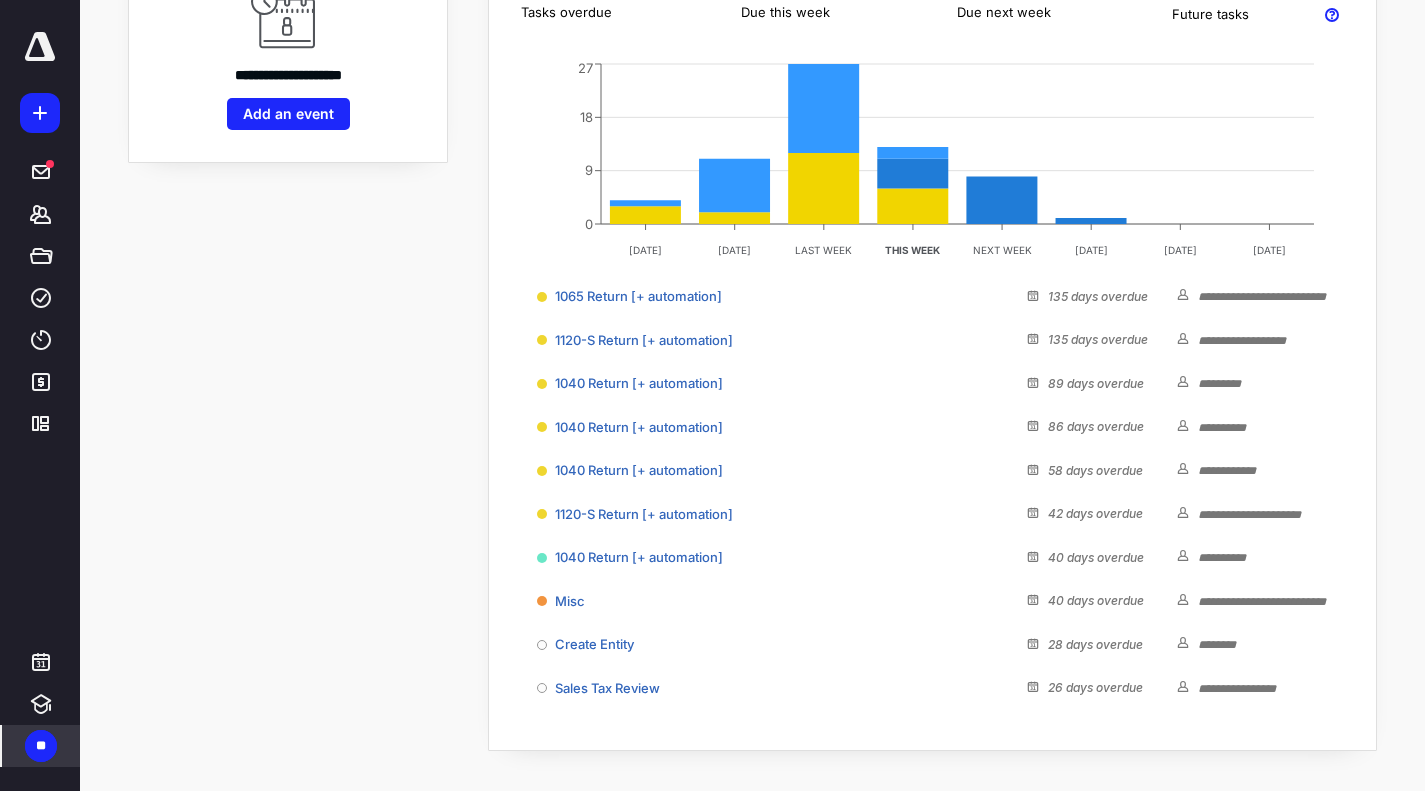 click at bounding box center (40, 47) 